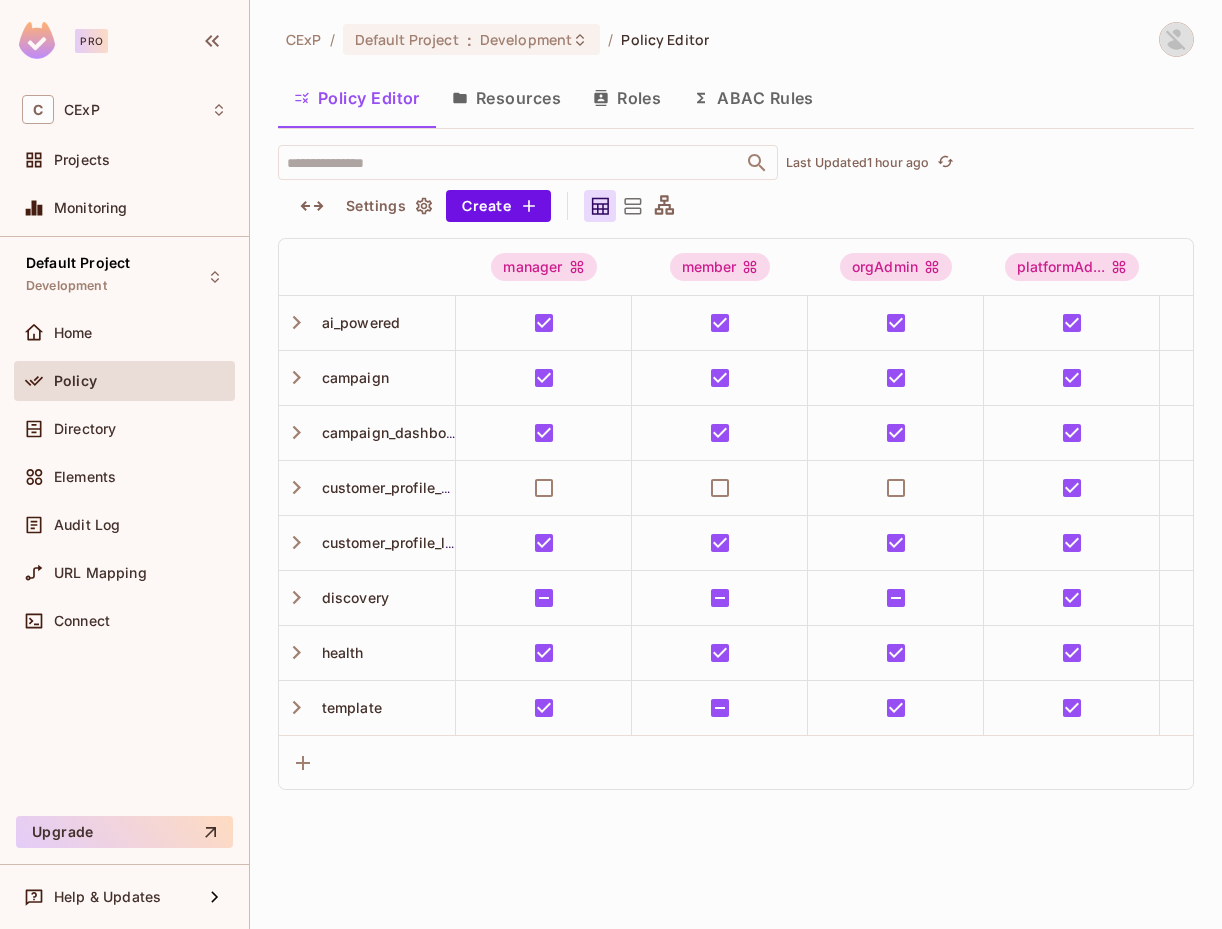 scroll, scrollTop: 0, scrollLeft: 0, axis: both 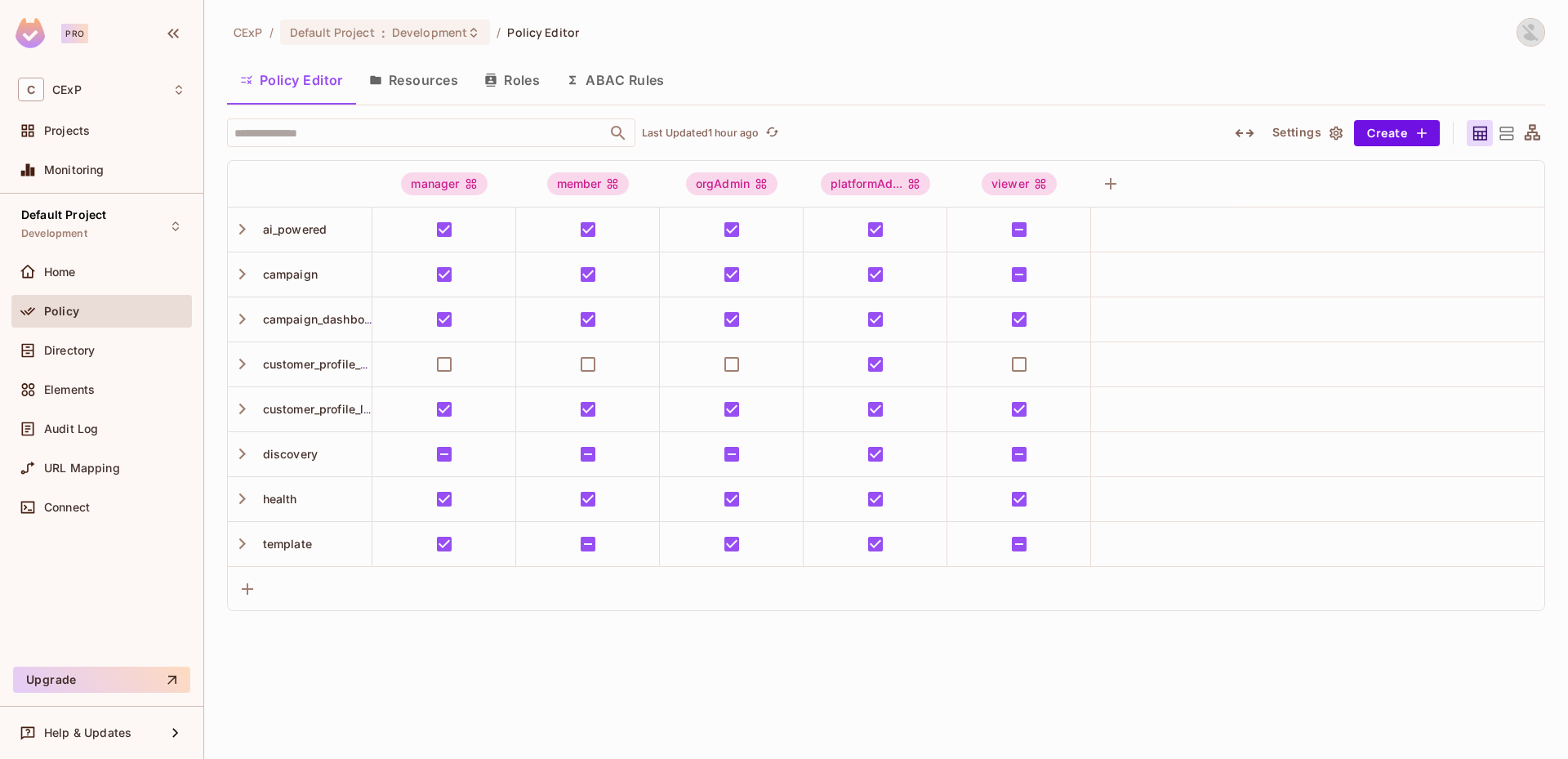 click on "Resources" at bounding box center (413, 80) 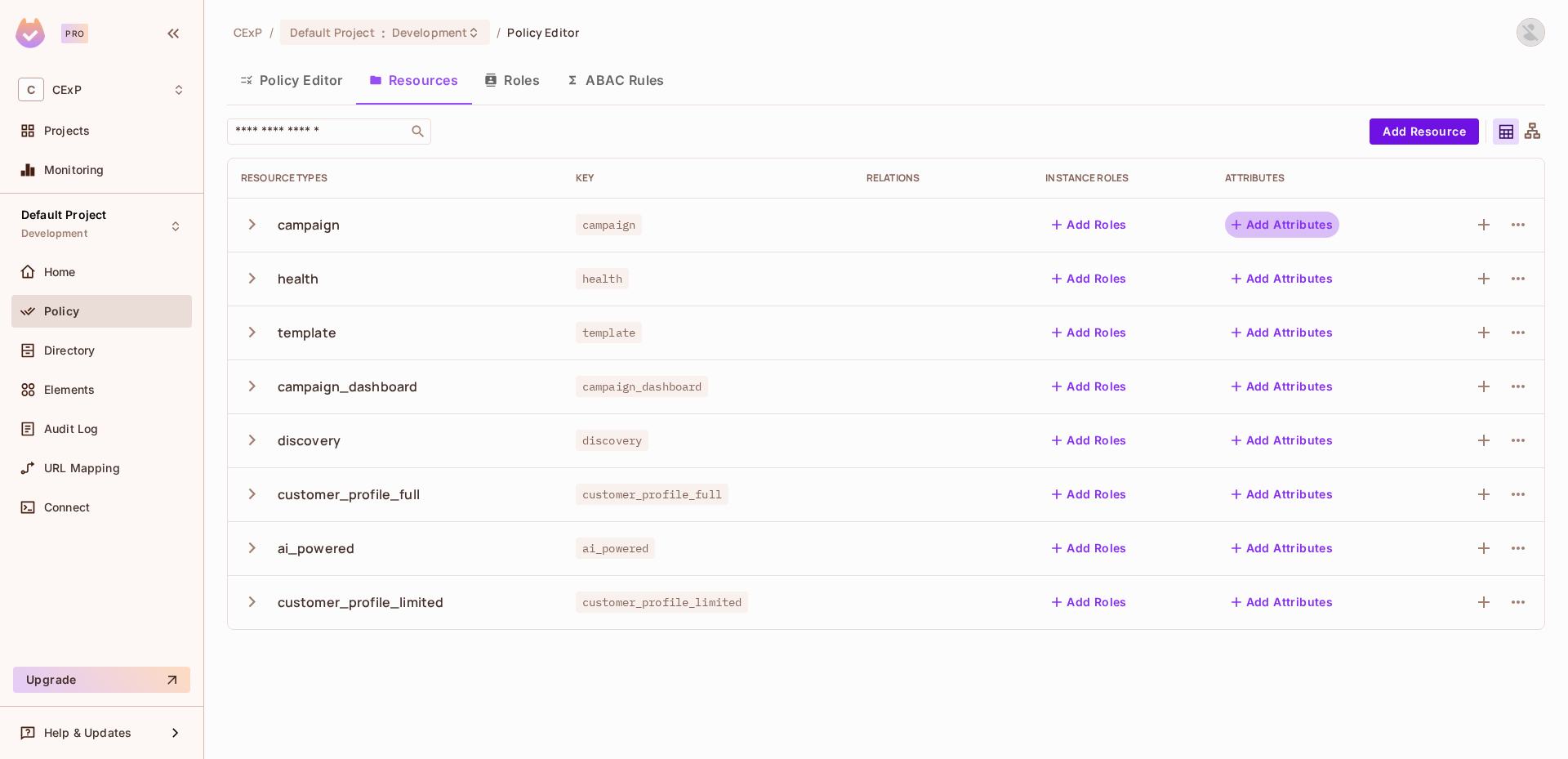 click on "Add Attributes" at bounding box center (1282, 225) 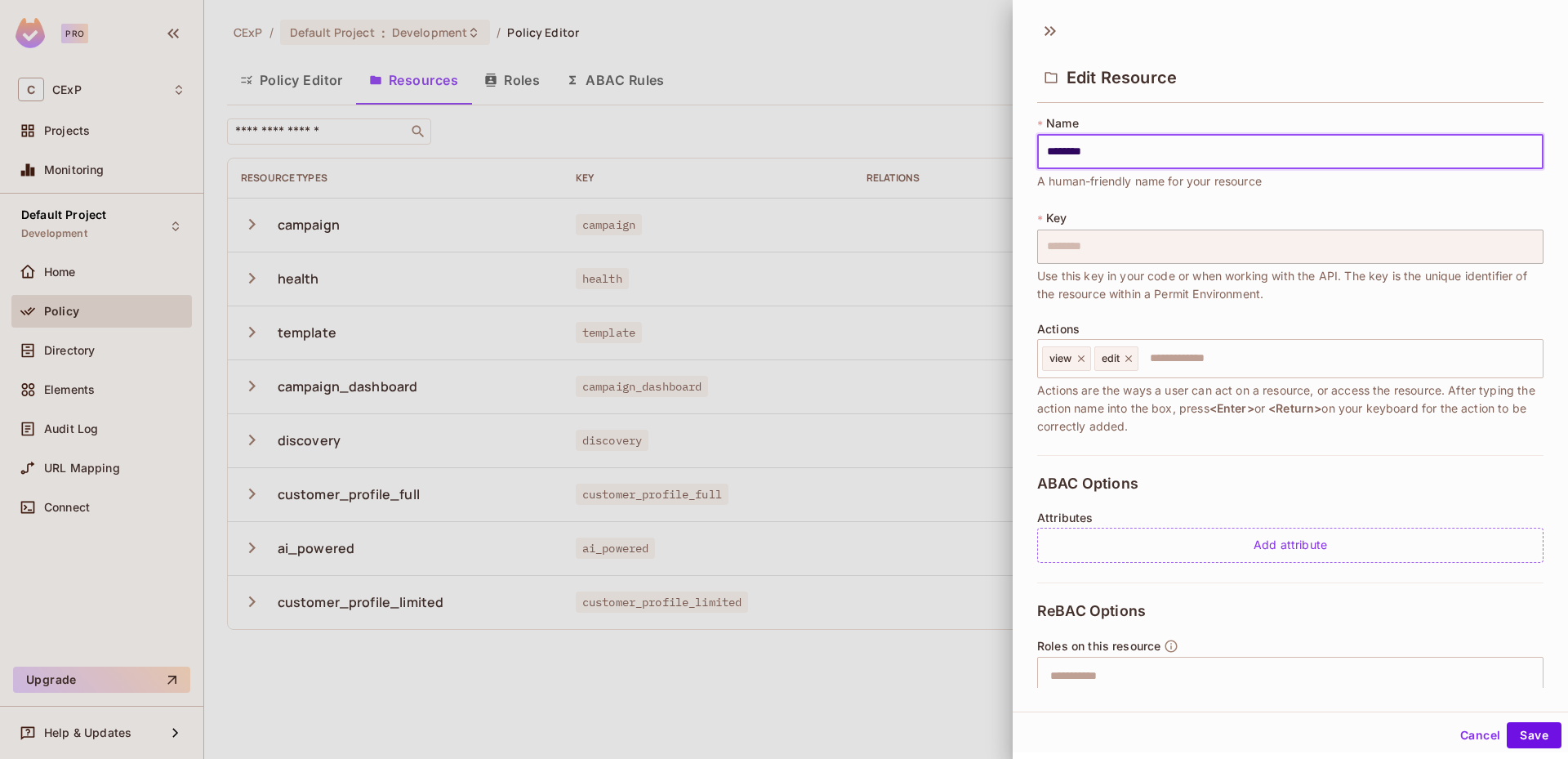 click on "Cancel" at bounding box center (1480, 735) 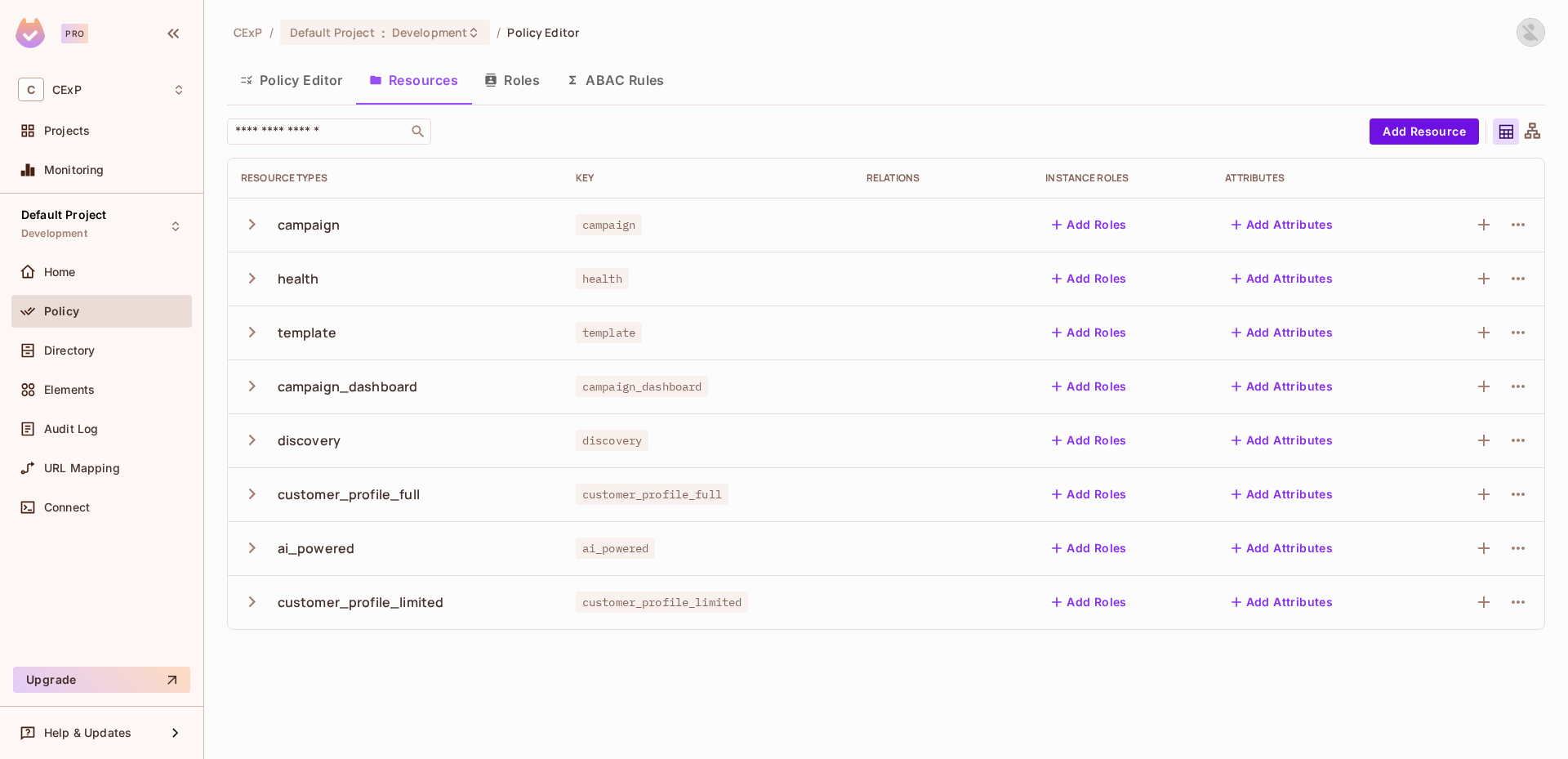 click on "Add Roles" at bounding box center [1089, 225] 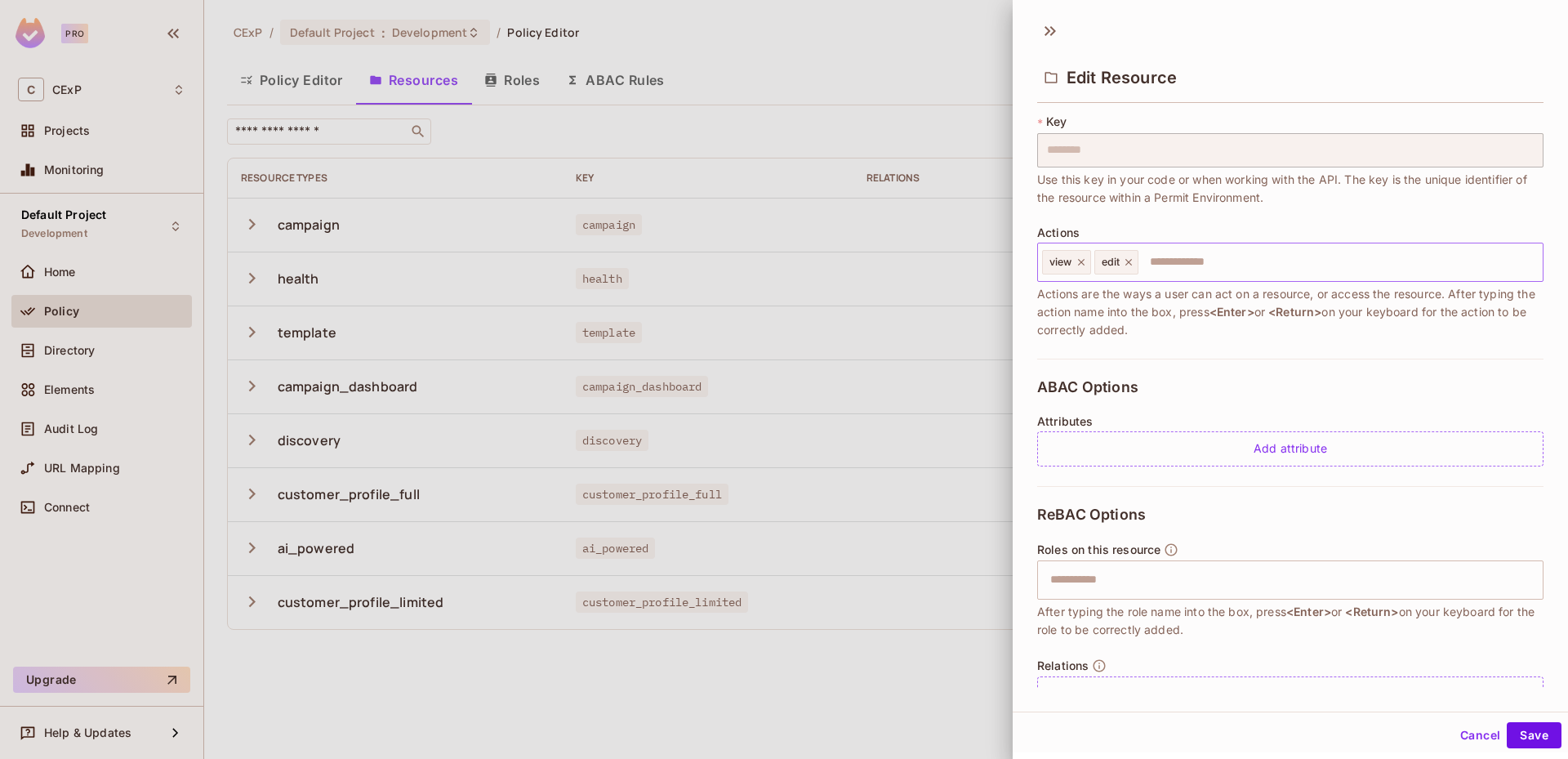 scroll, scrollTop: 140, scrollLeft: 0, axis: vertical 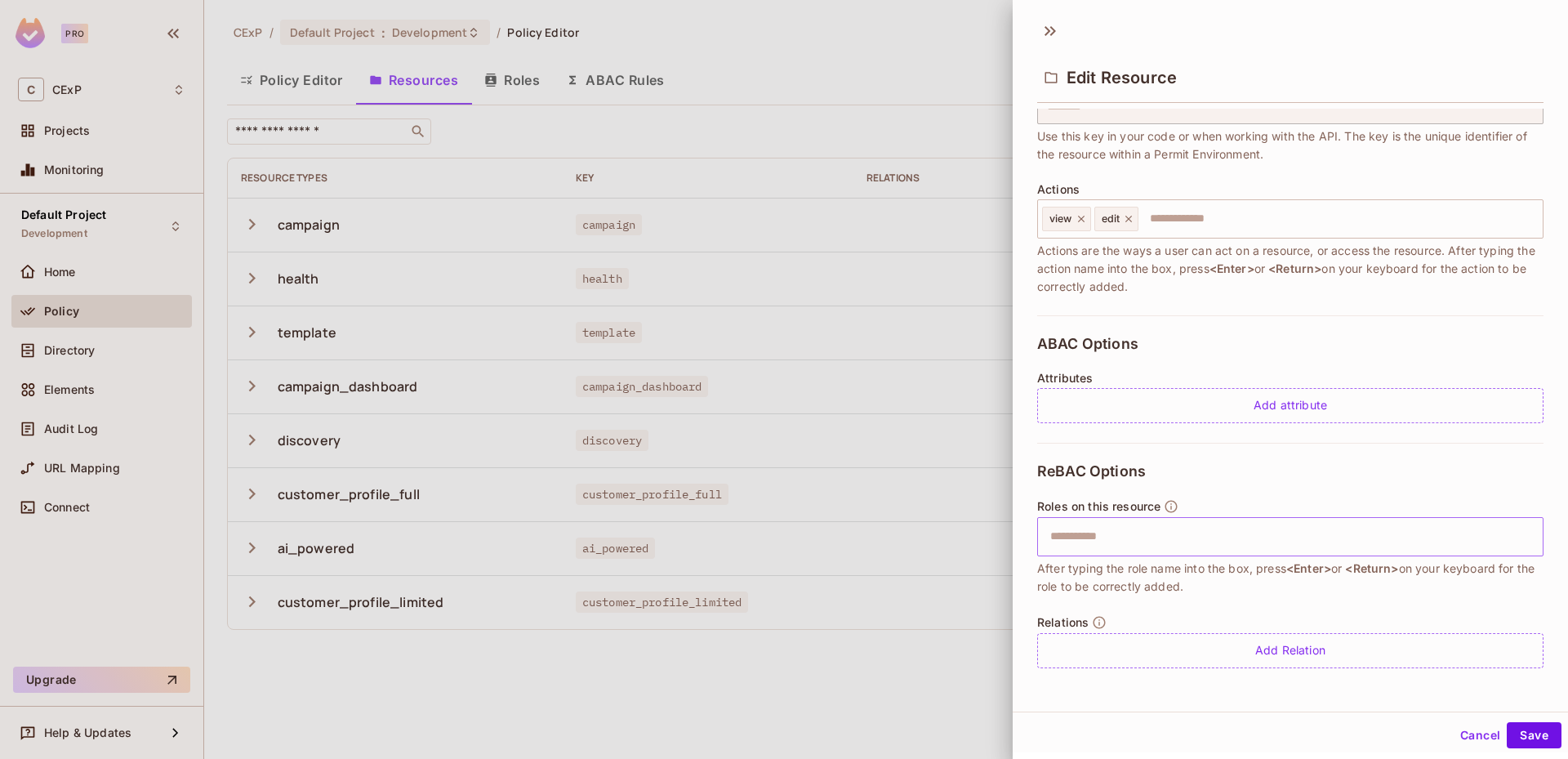 click at bounding box center [1288, 537] 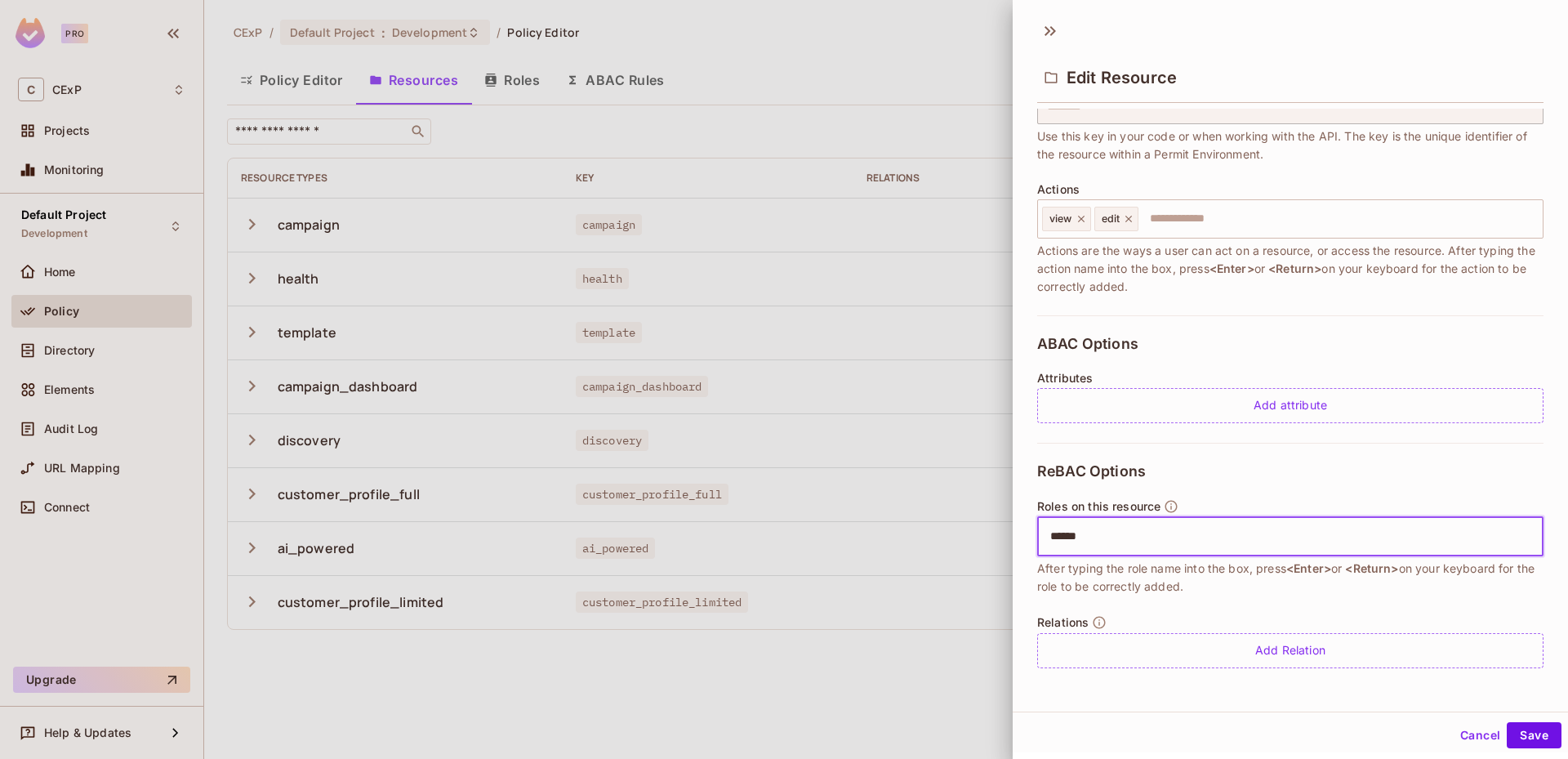 type on "*******" 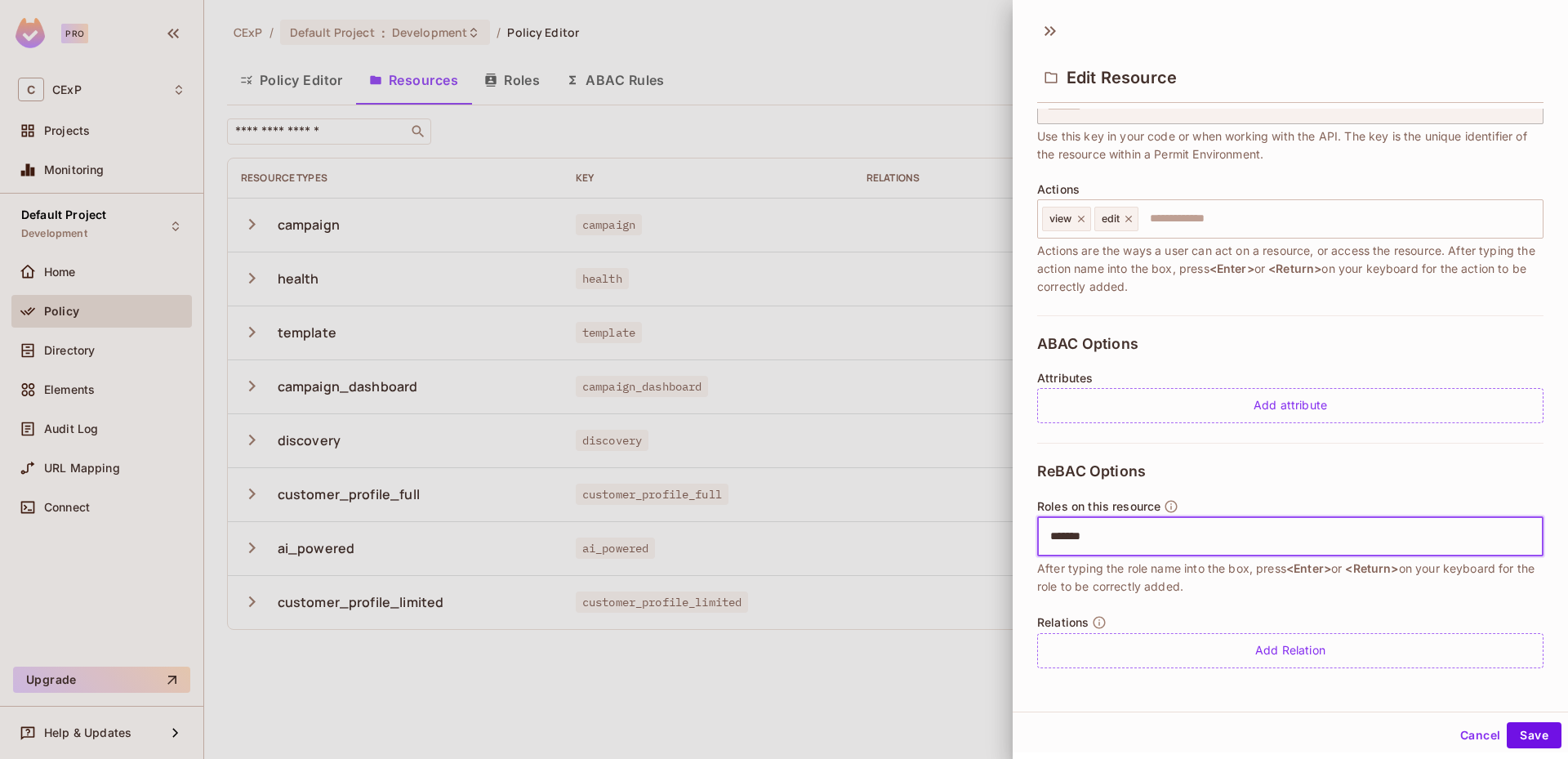 type 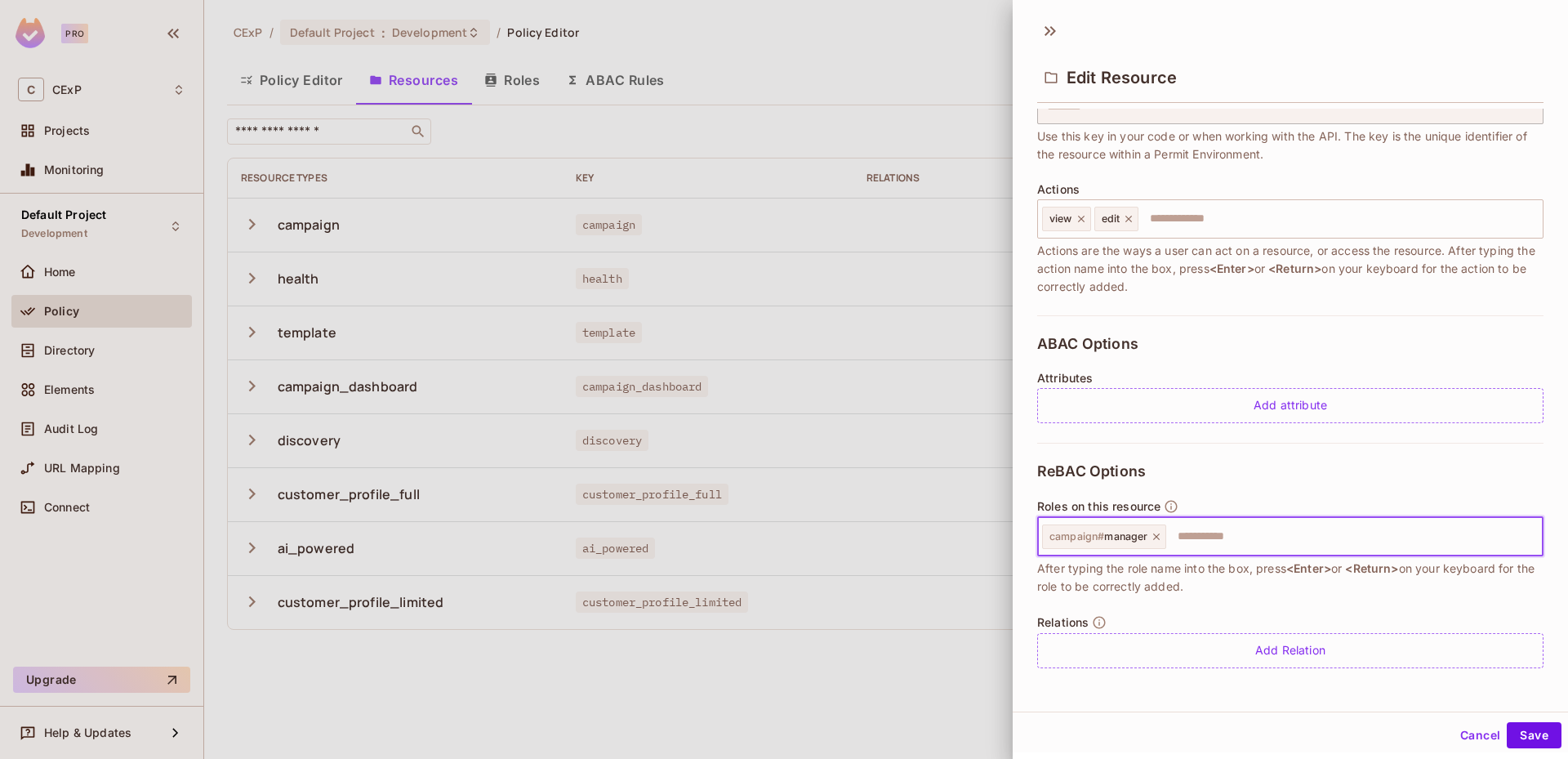scroll, scrollTop: 2, scrollLeft: 0, axis: vertical 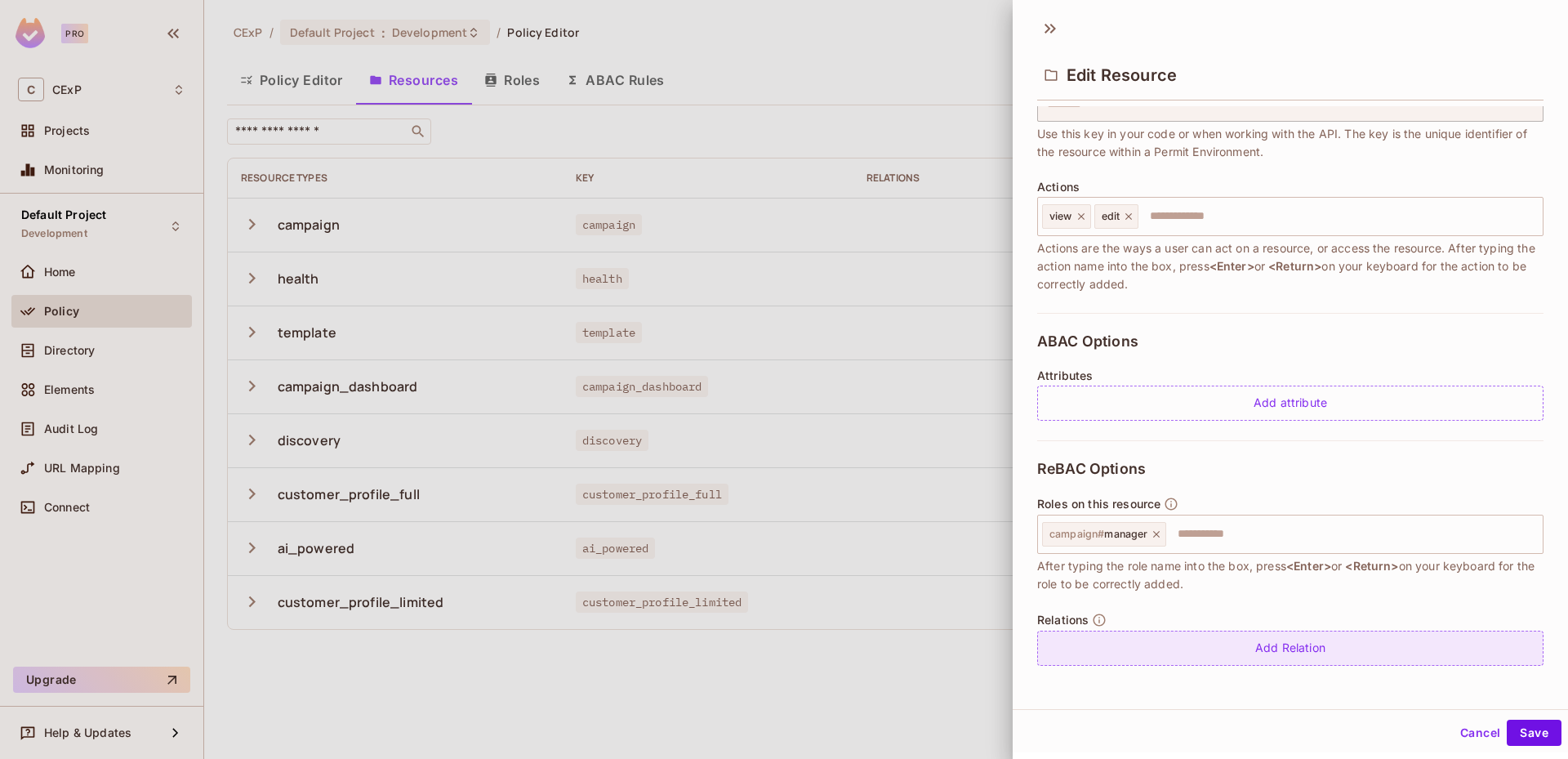 click on "Add Relation" at bounding box center [1290, 648] 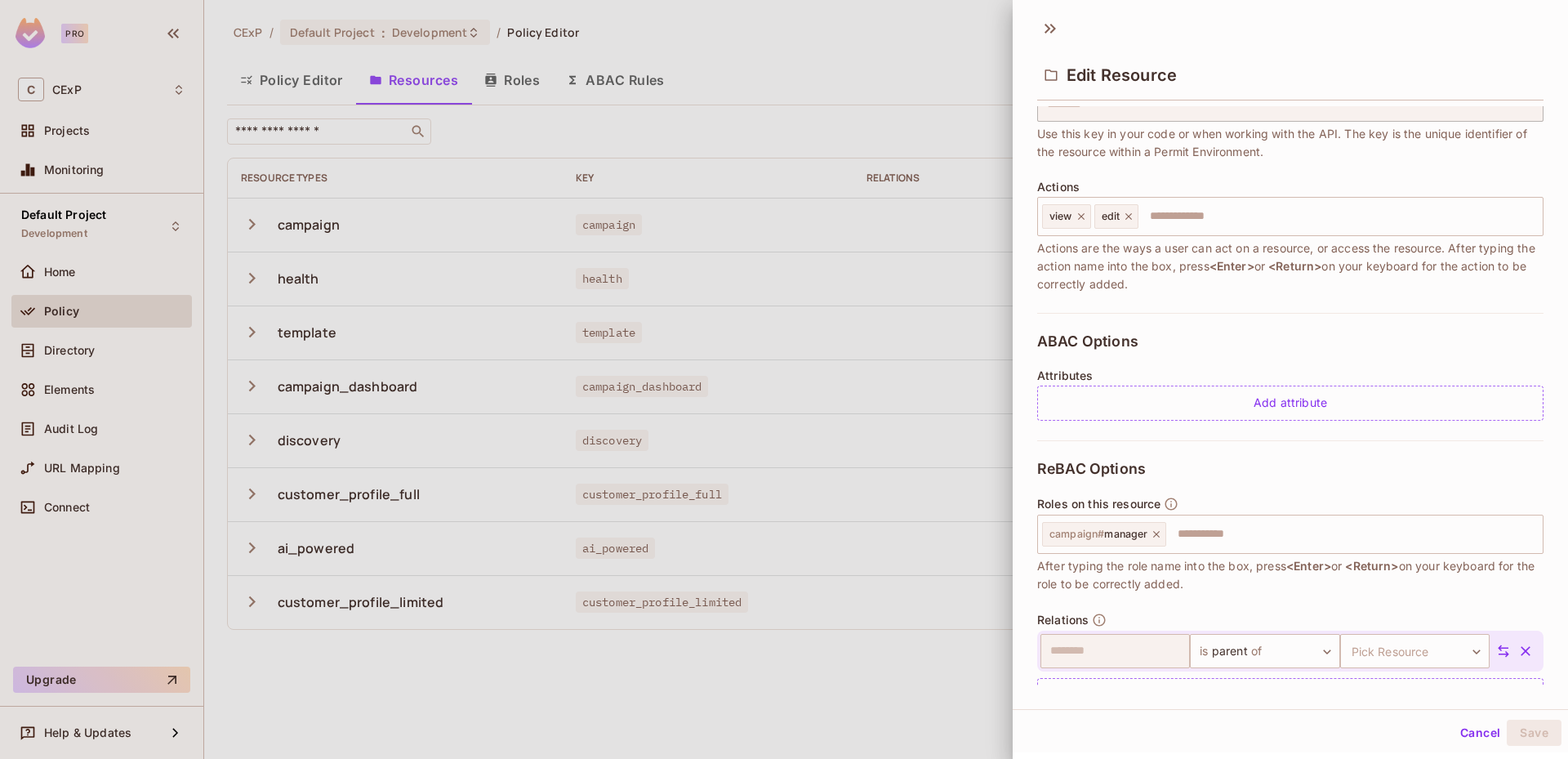 scroll, scrollTop: 187, scrollLeft: 0, axis: vertical 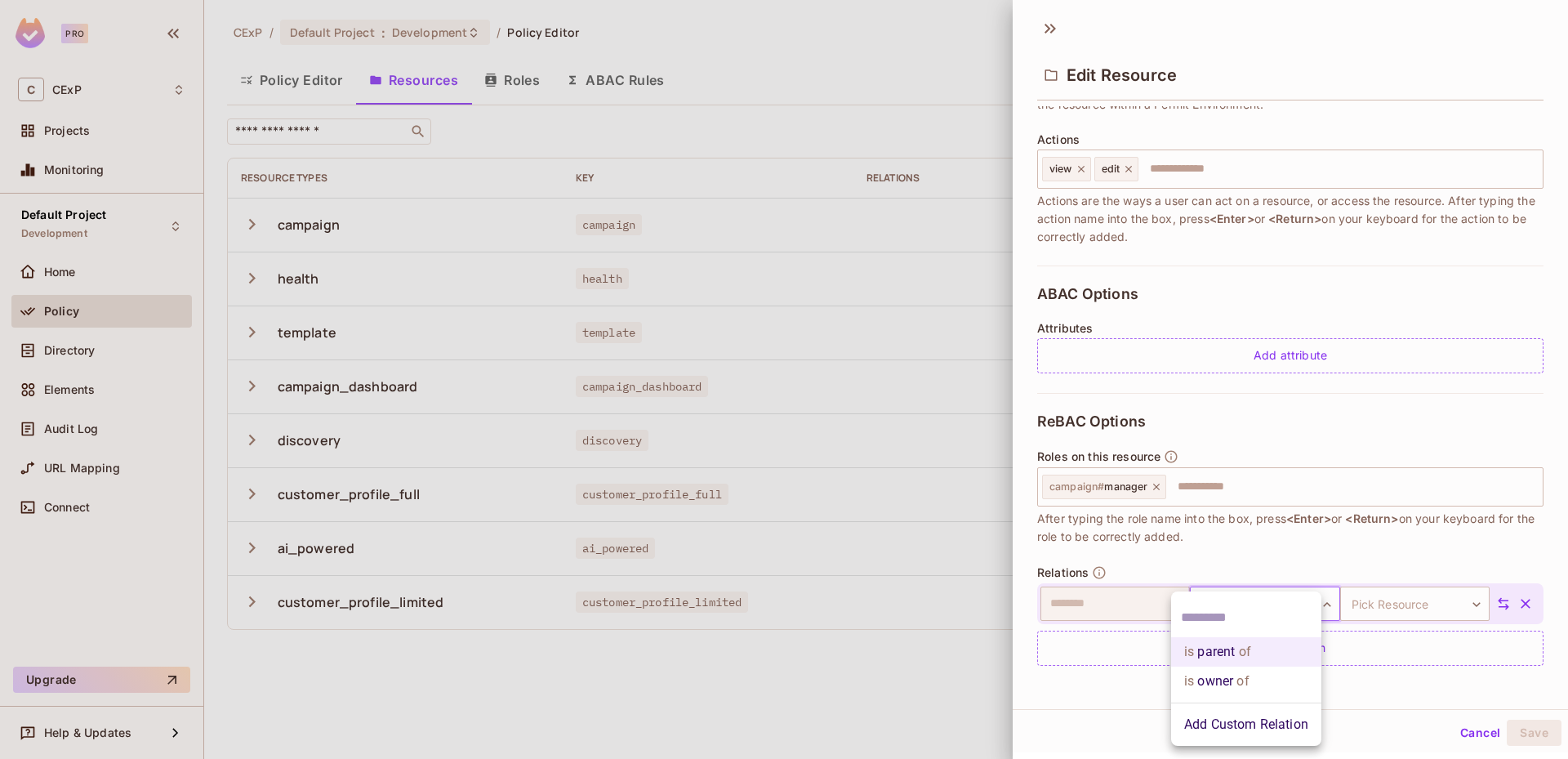 click on "Pro C CExP Projects Monitoring Default Project Development Home Policy Directory Elements Audit Log URL Mapping Connect Upgrade Help & Updates CExP / Default Project : Development / Policy Editor Policy Editor Resources Roles ABAC Rules ​ Add Resource Resource Types Key Relations Instance roles Attributes campaign campaign Add Roles Add Attributes health health Add Roles Add Attributes template template Add Roles Add Attributes campaign_dashboard campaign_dashboard Add Roles Add Attributes discovery discovery Add Roles Add Attributes customer_profile_full customer_profile_full Add Roles Add Attributes ai_powered ai_powered Add Roles Add Attributes customer_profile_limited customer_profile_limited Add Roles Add Attributes
Edit Resource * Name ******** ​ A human-friendly name for your resource * Key ******** ​ Use this key in your code or when working with the API. The key is the unique identifier of the resource within a Permit Environment. Actions view edit" at bounding box center (784, 379) 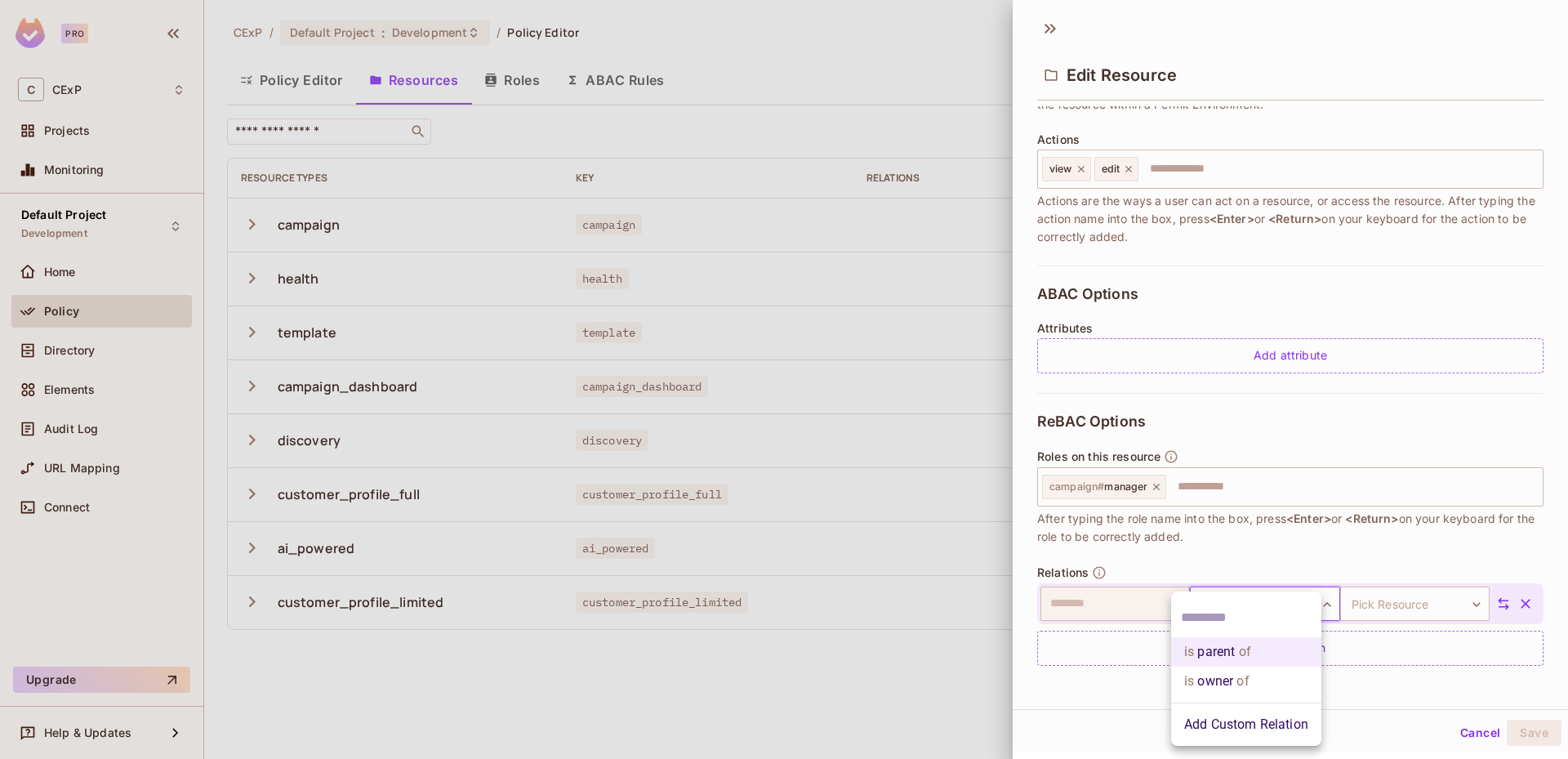 click on "Add Custom Relation" at bounding box center (1246, 725) 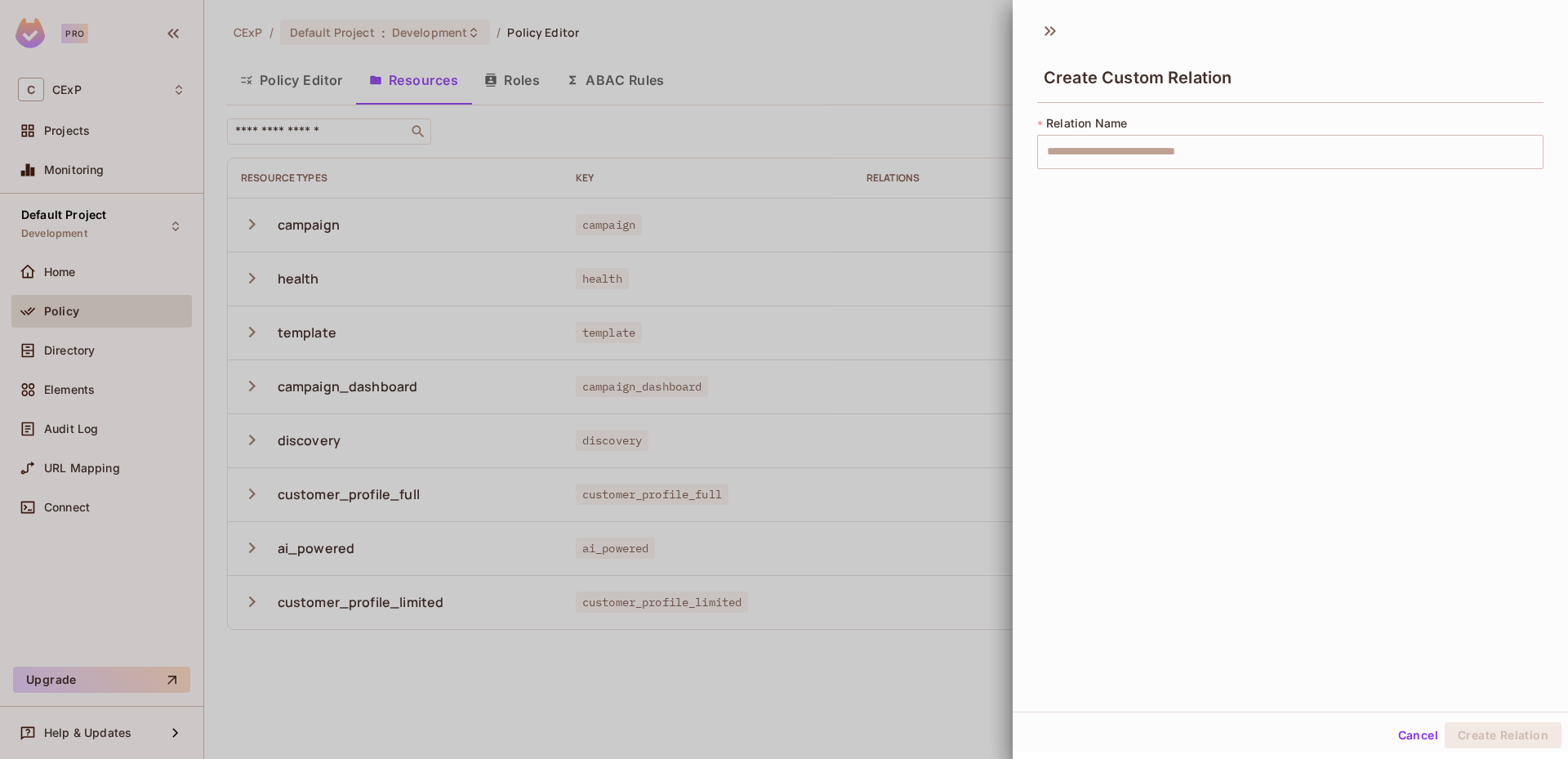 click on "Cancel" at bounding box center (1418, 735) 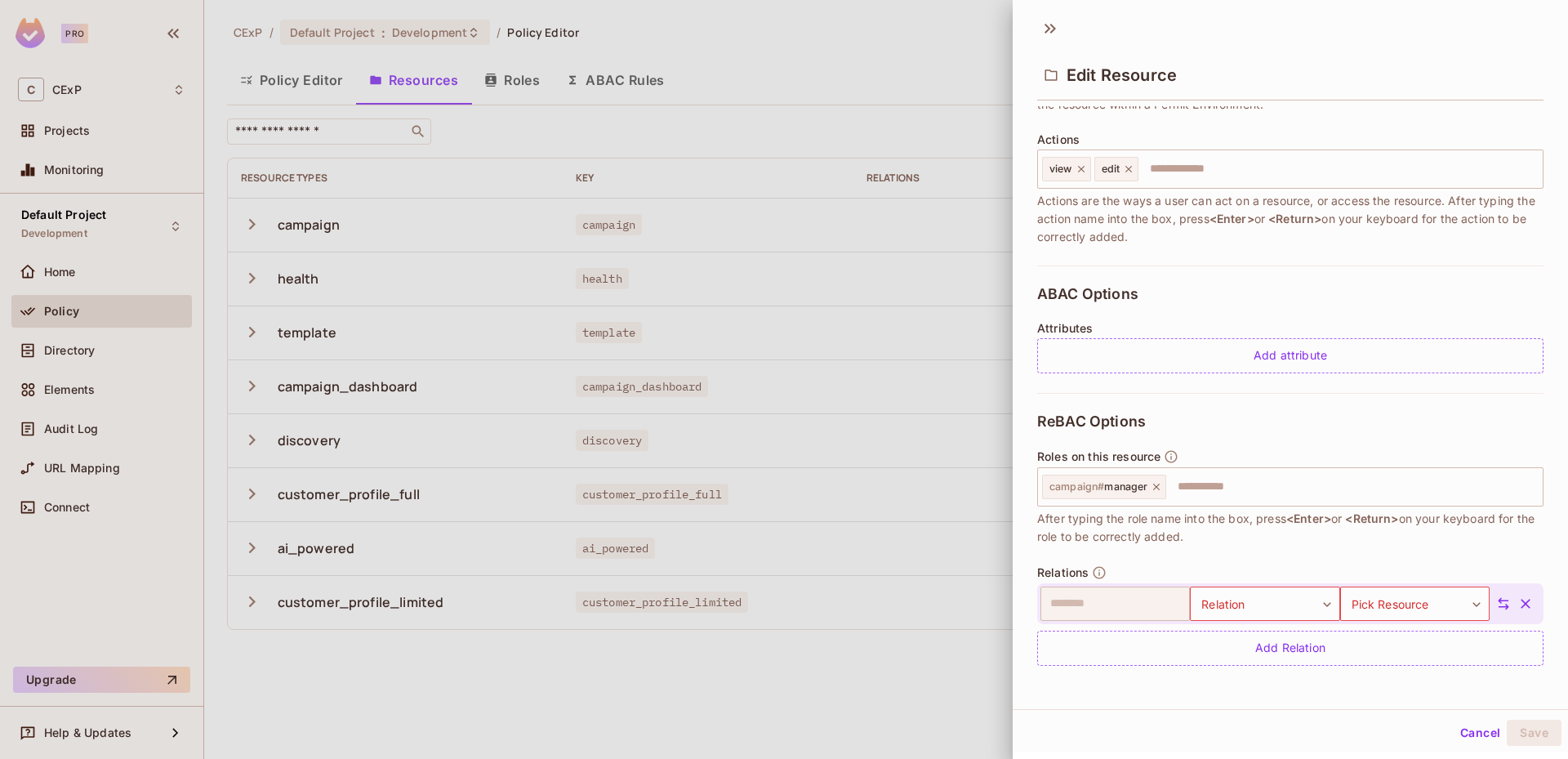 click on "Cancel" at bounding box center [1480, 733] 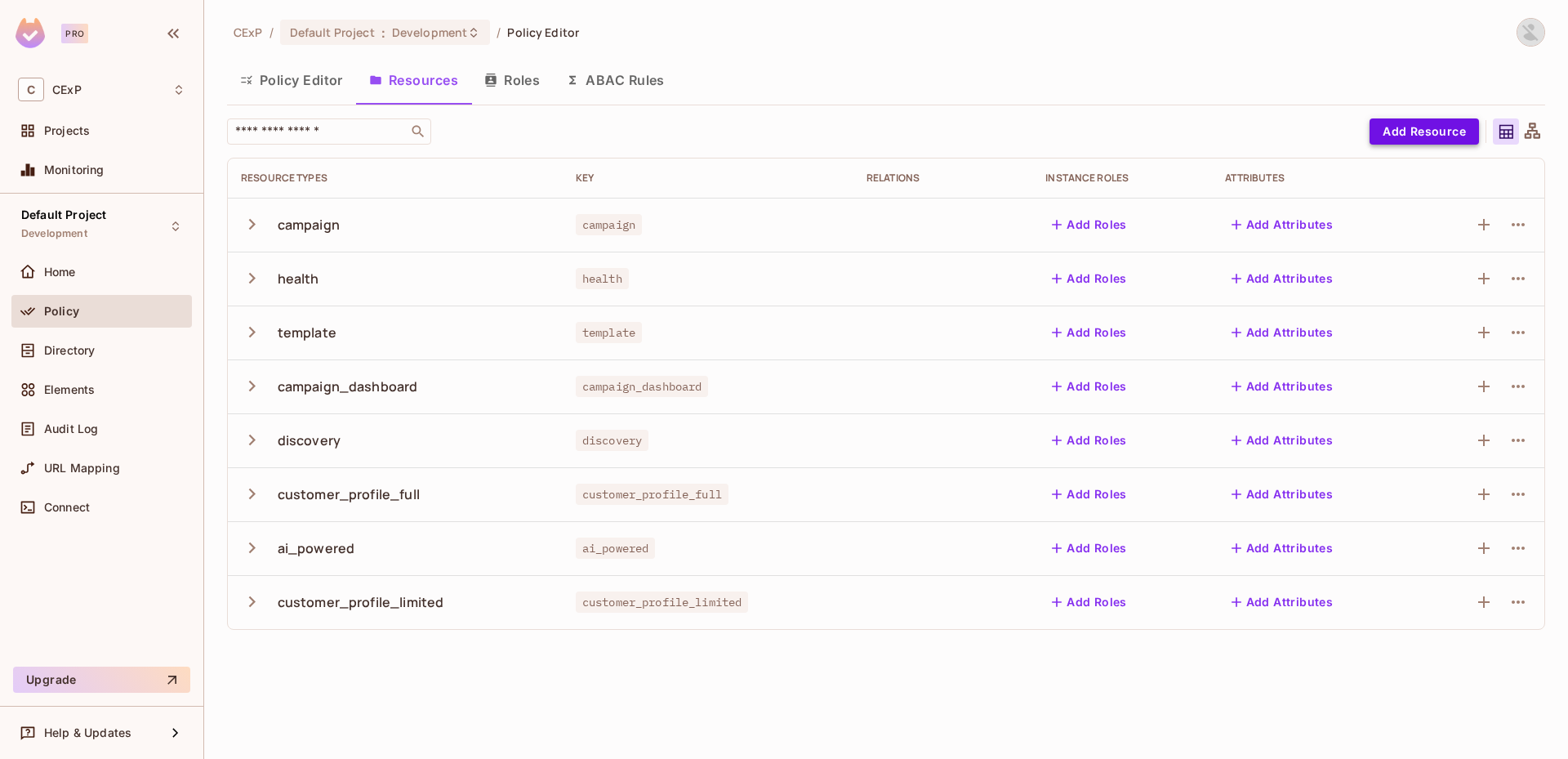 click on "Add Resource" at bounding box center [1424, 132] 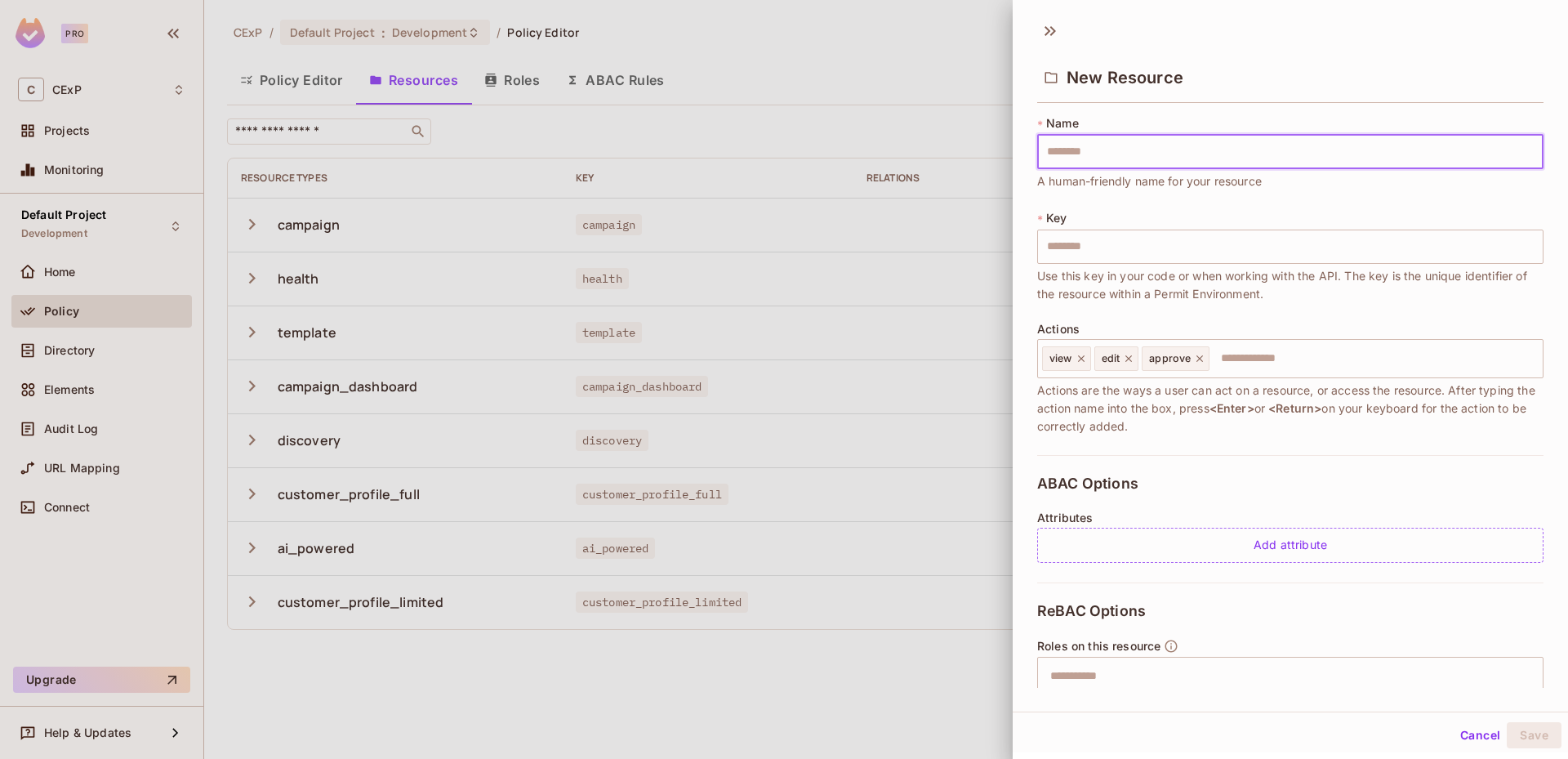 click at bounding box center [1290, 152] 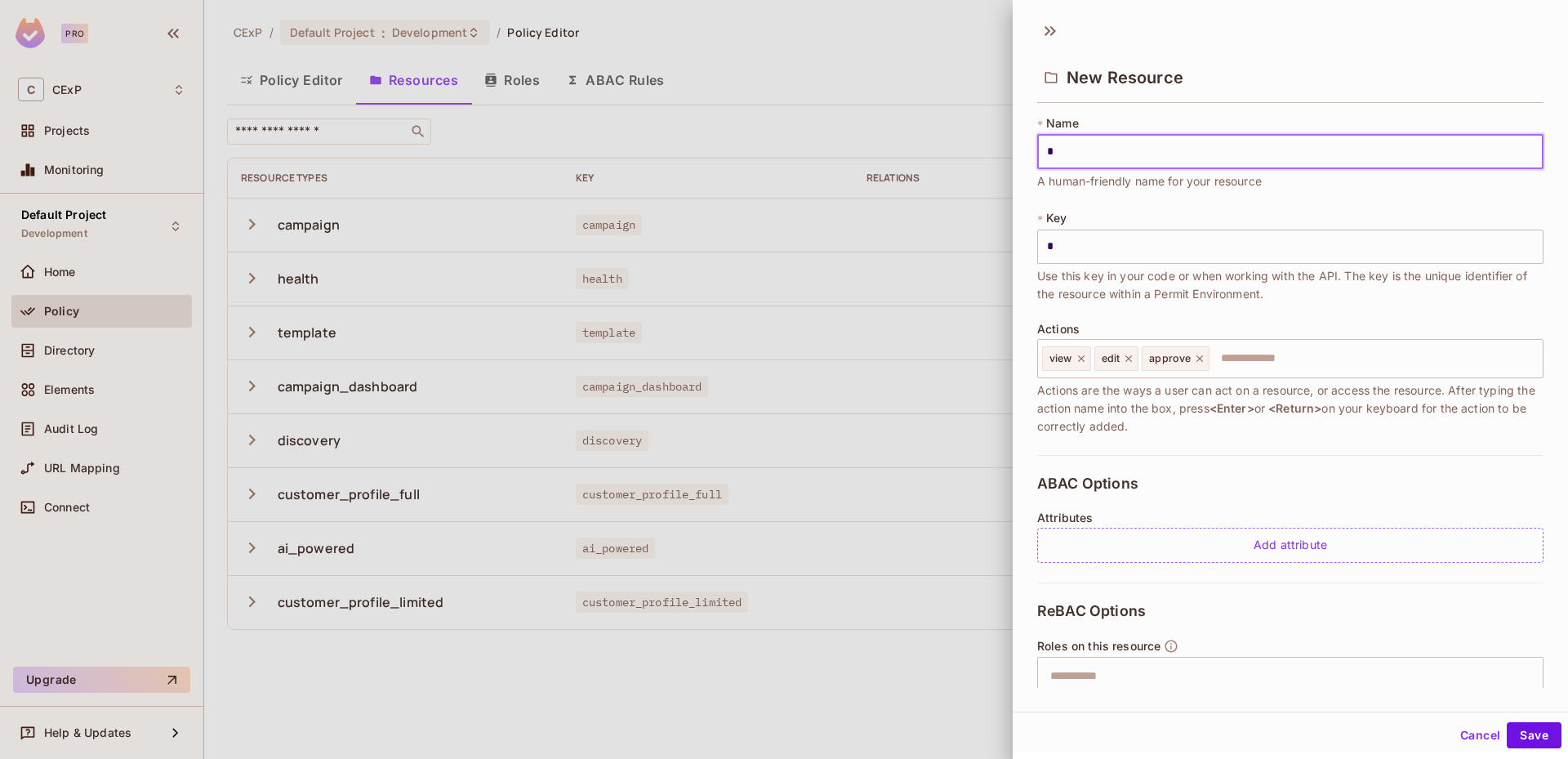 type on "**" 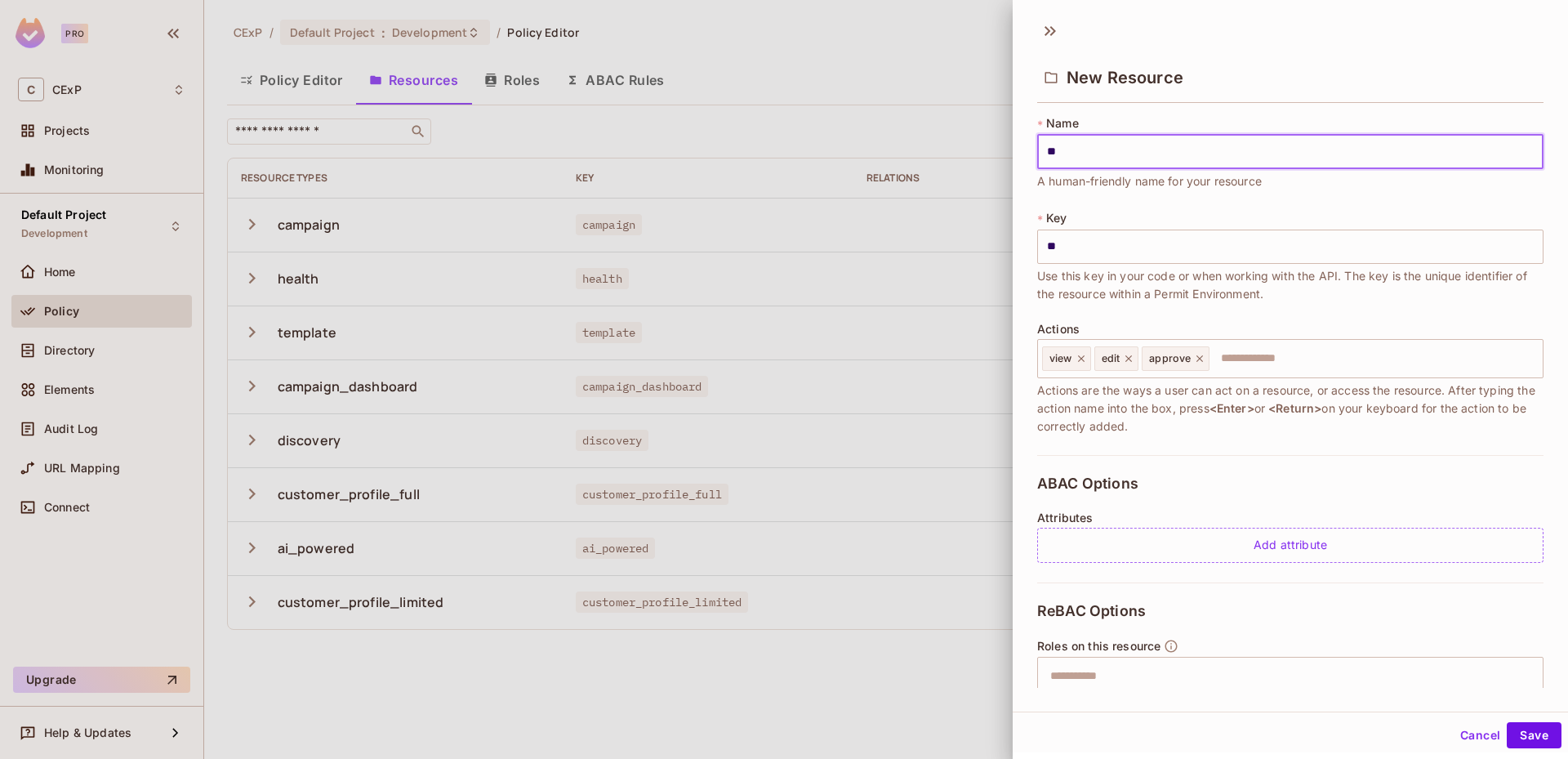 type on "***" 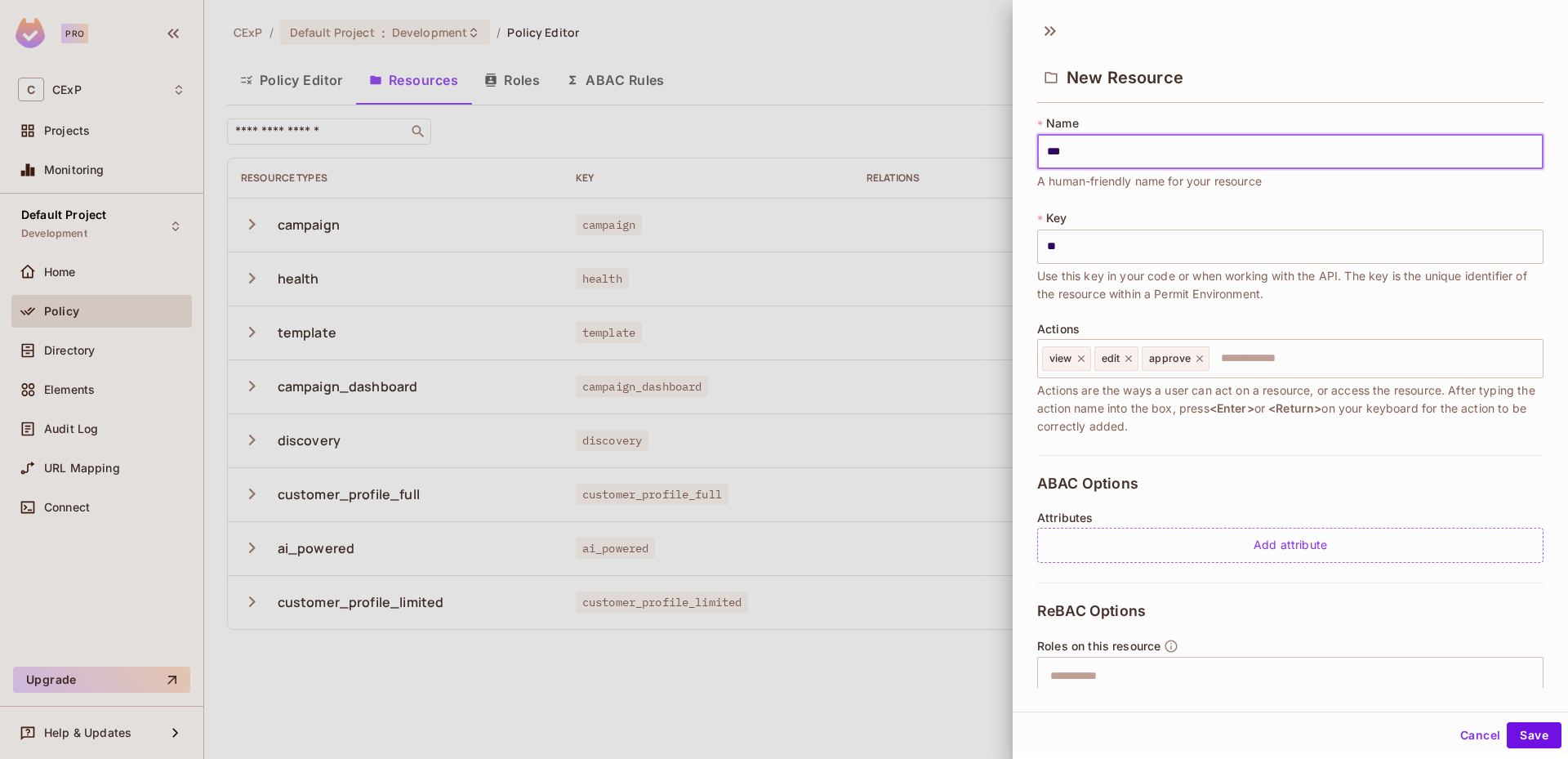 type on "***" 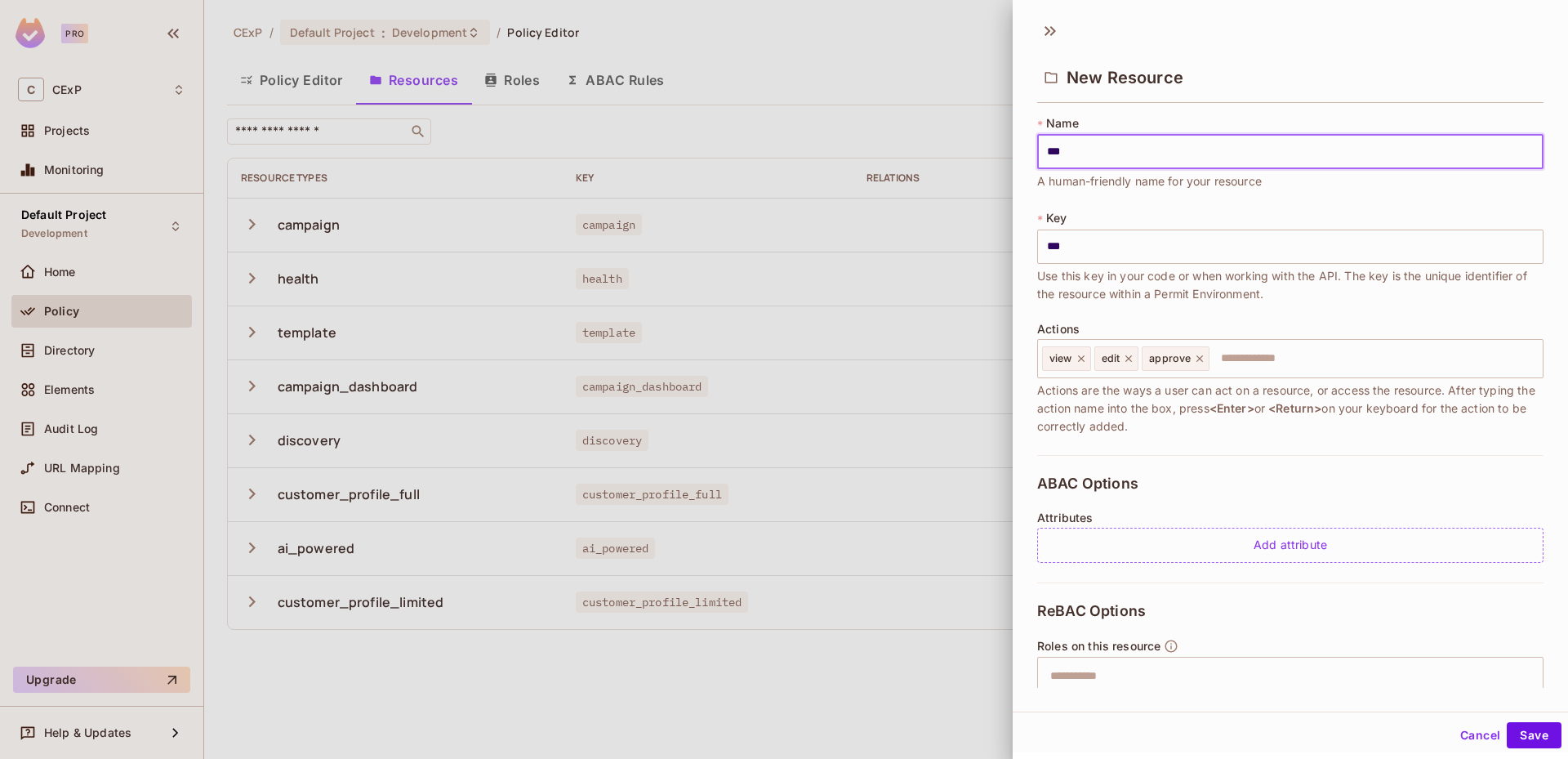type on "****" 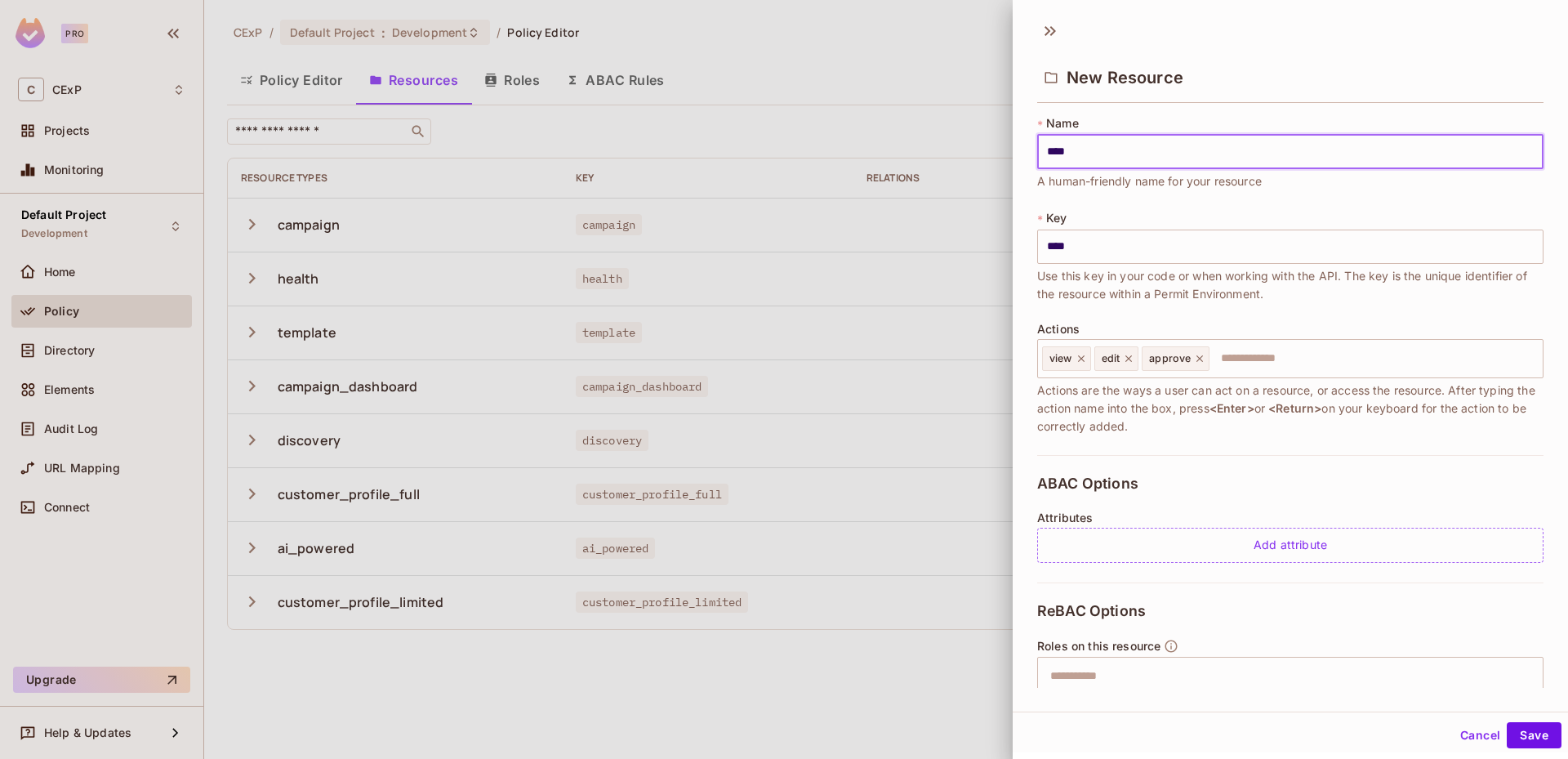 type on "*****" 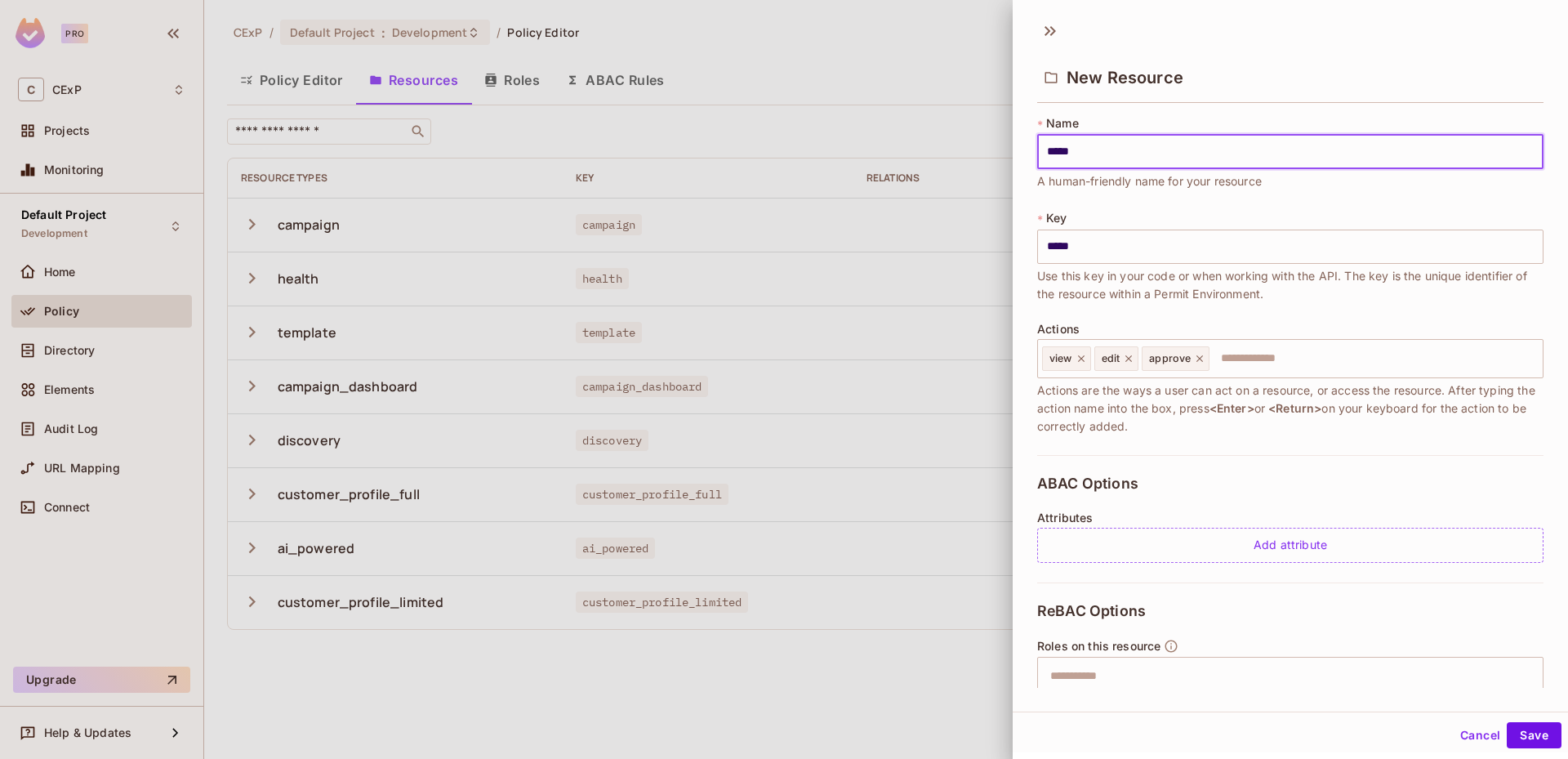 scroll, scrollTop: 140, scrollLeft: 0, axis: vertical 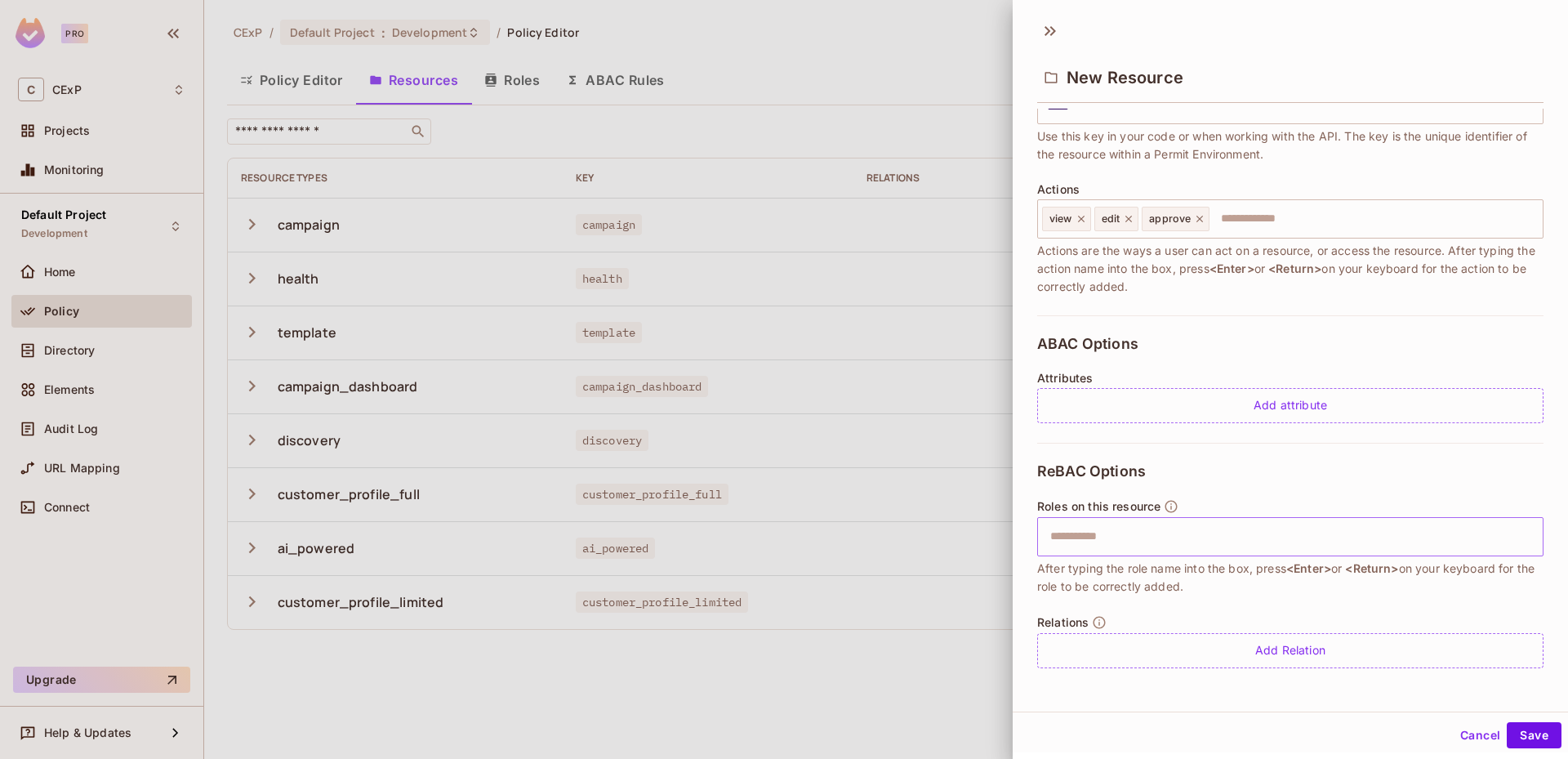 type on "*****" 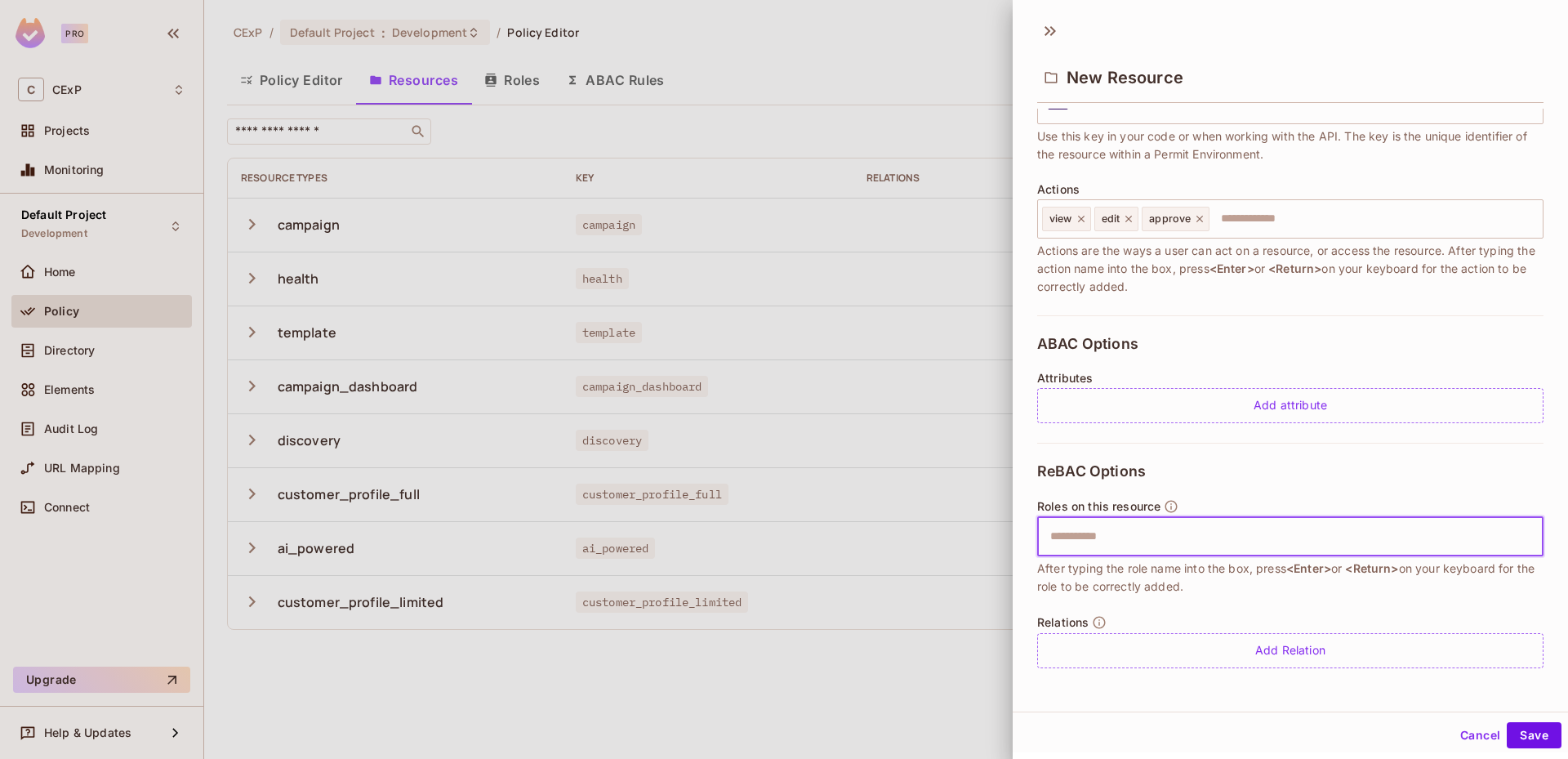 click at bounding box center (1288, 537) 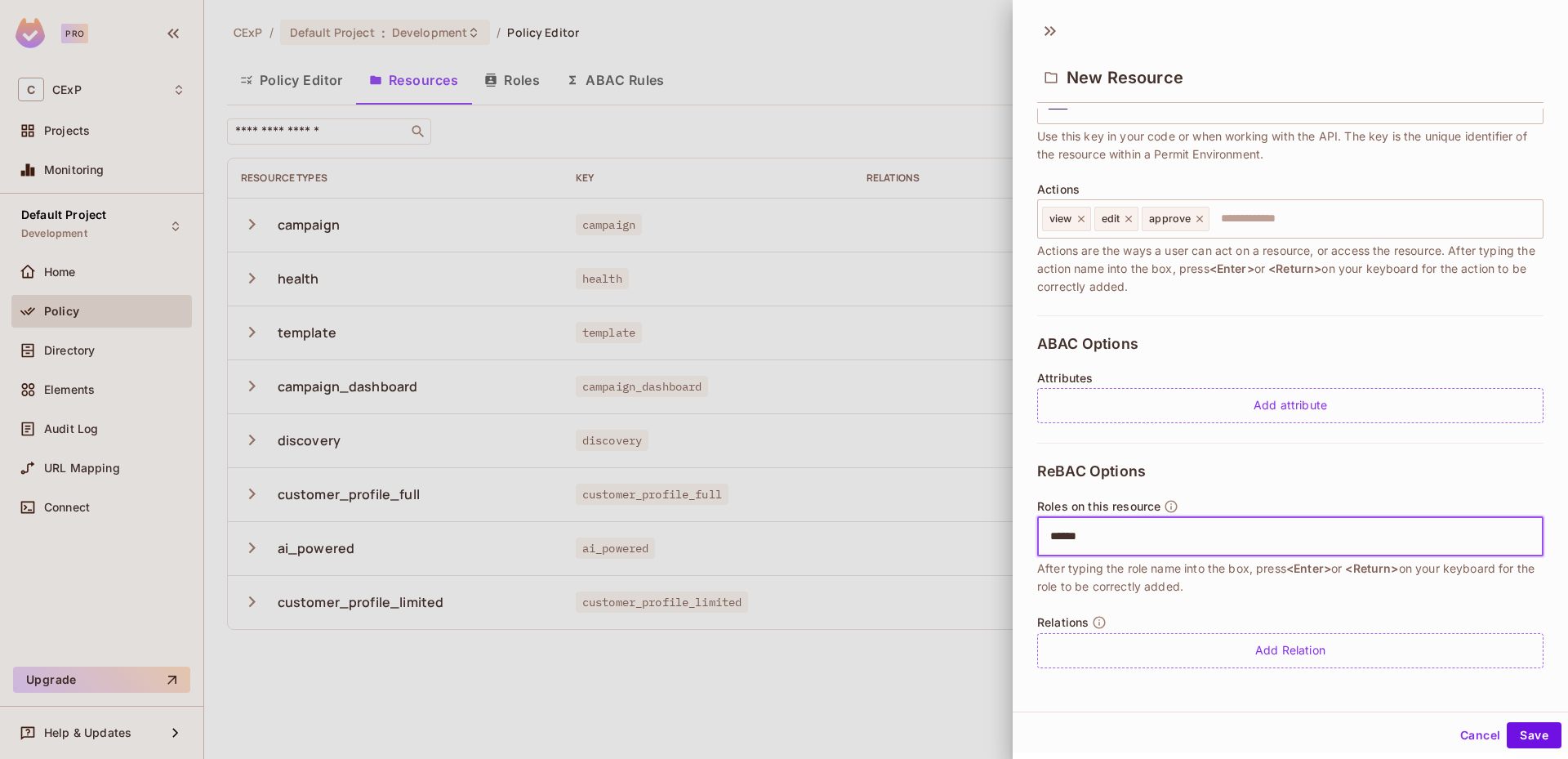 type on "*******" 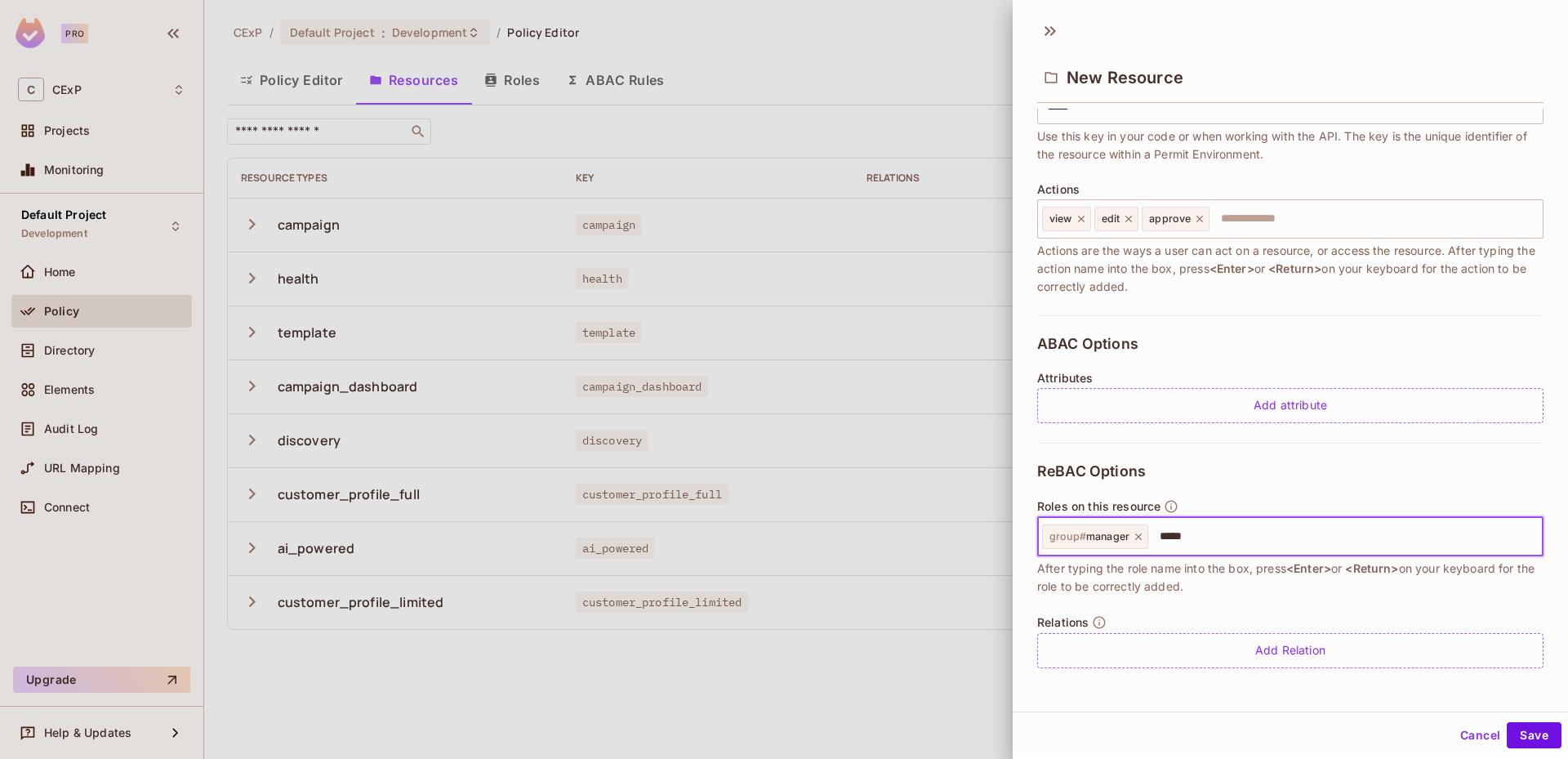 type on "******" 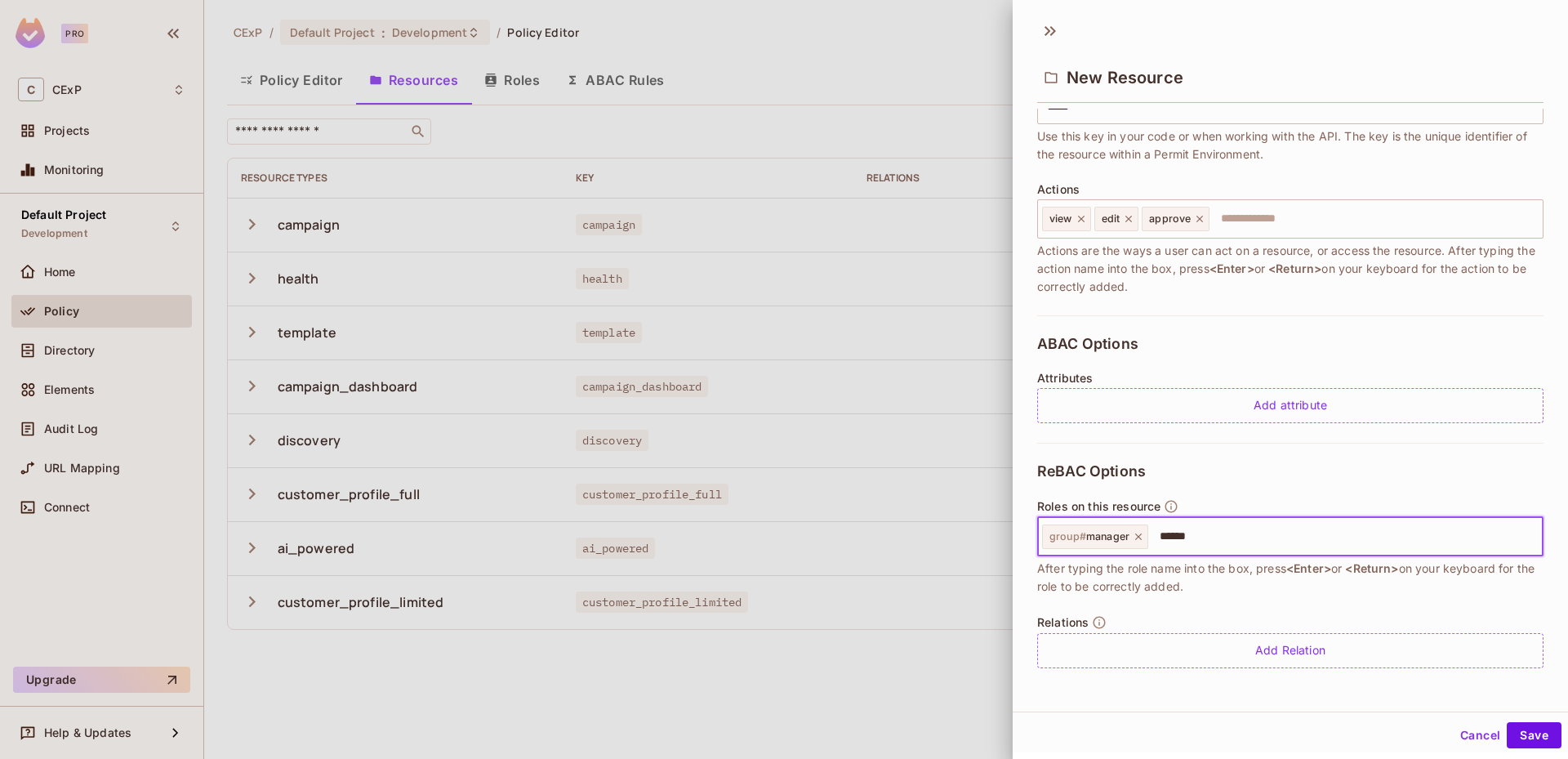 type 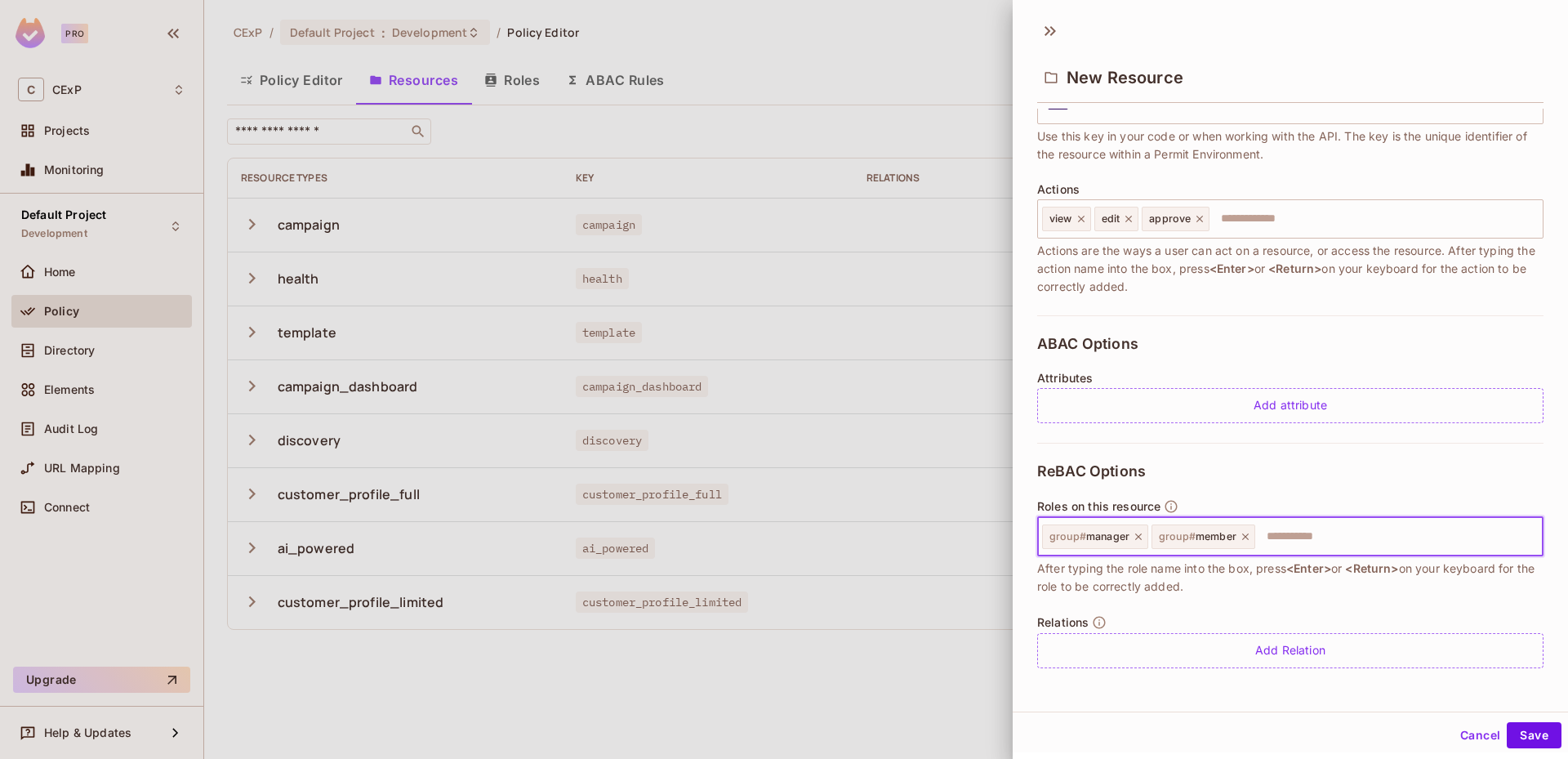 scroll, scrollTop: 2, scrollLeft: 0, axis: vertical 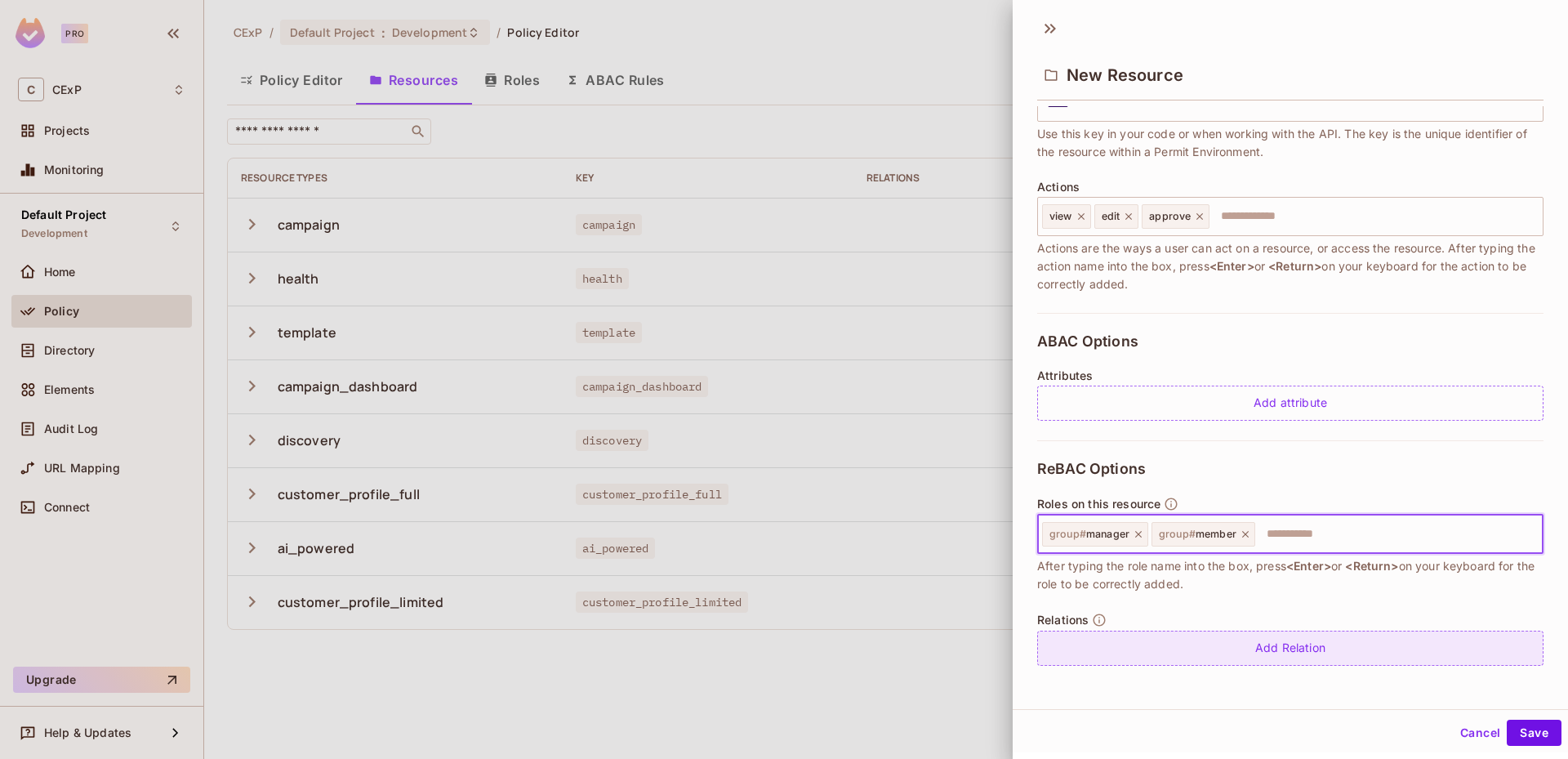 click on "Add Relation" at bounding box center (1290, 648) 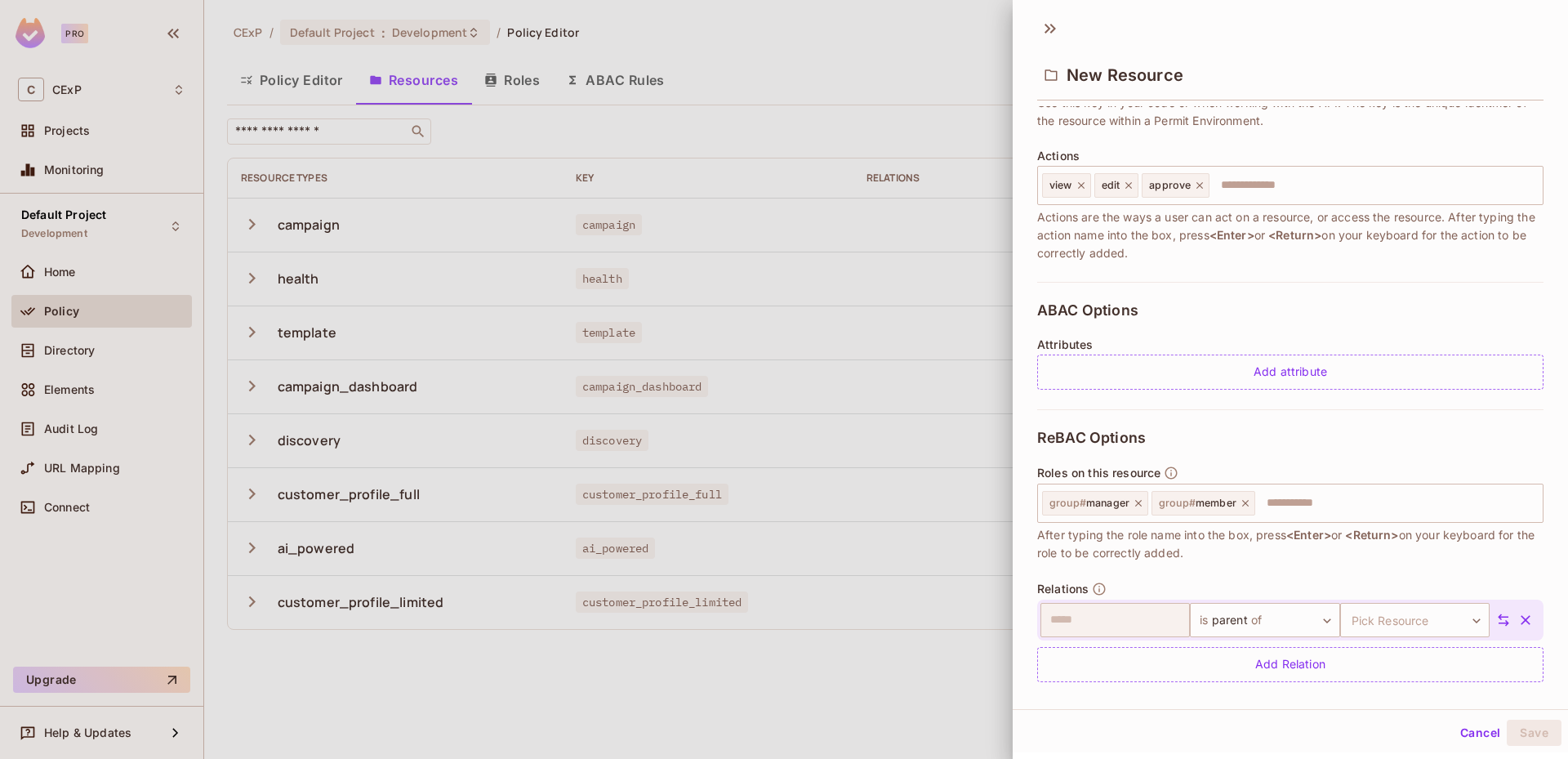 scroll, scrollTop: 187, scrollLeft: 0, axis: vertical 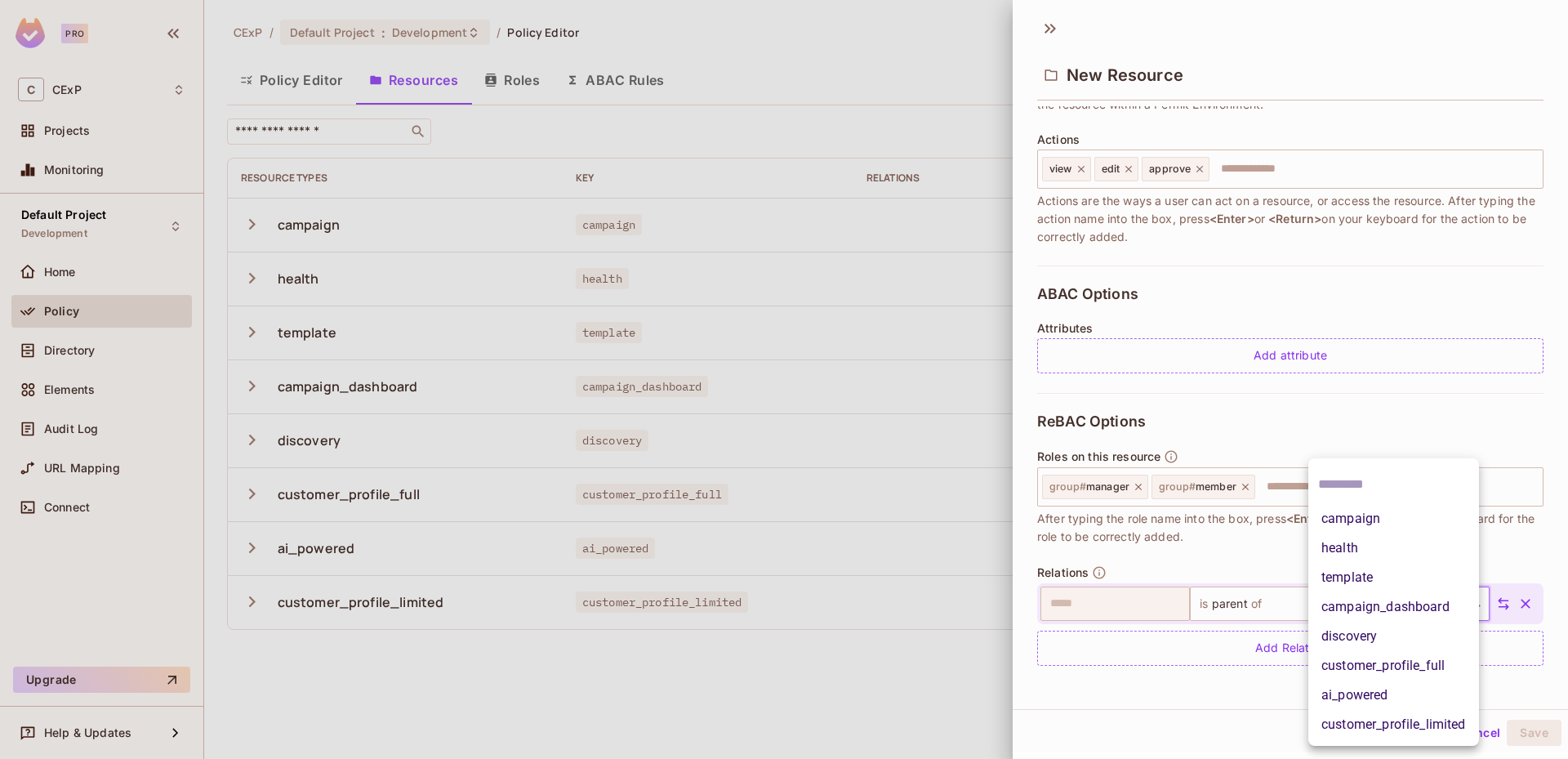 click on "Pro C CExP Projects Monitoring Default Project Development Home Policy Directory Elements Audit Log URL Mapping Connect Upgrade Help & Updates CExP / Default Project : Development / Policy Editor Policy Editor Resources Roles ABAC Rules ​ Add Resource Resource Types Key Relations Instance roles Attributes campaign campaign Add Roles Add Attributes health health Add Roles Add Attributes template template Add Roles Add Attributes campaign_dashboard campaign_dashboard Add Roles Add Attributes discovery discovery Add Roles Add Attributes customer_profile_full customer_profile_full Add Roles Add Attributes ai_powered ai_powered Add Roles Add Attributes customer_profile_limited customer_profile_limited Add Roles Add Attributes
New Resource * Name ***** ​ A human-friendly name for your resource * Key ***** ​ Use this key in your code or when working with the API. The key is the unique identifier of the resource within a Permit Environment. Actions view edit approve" at bounding box center [784, 379] 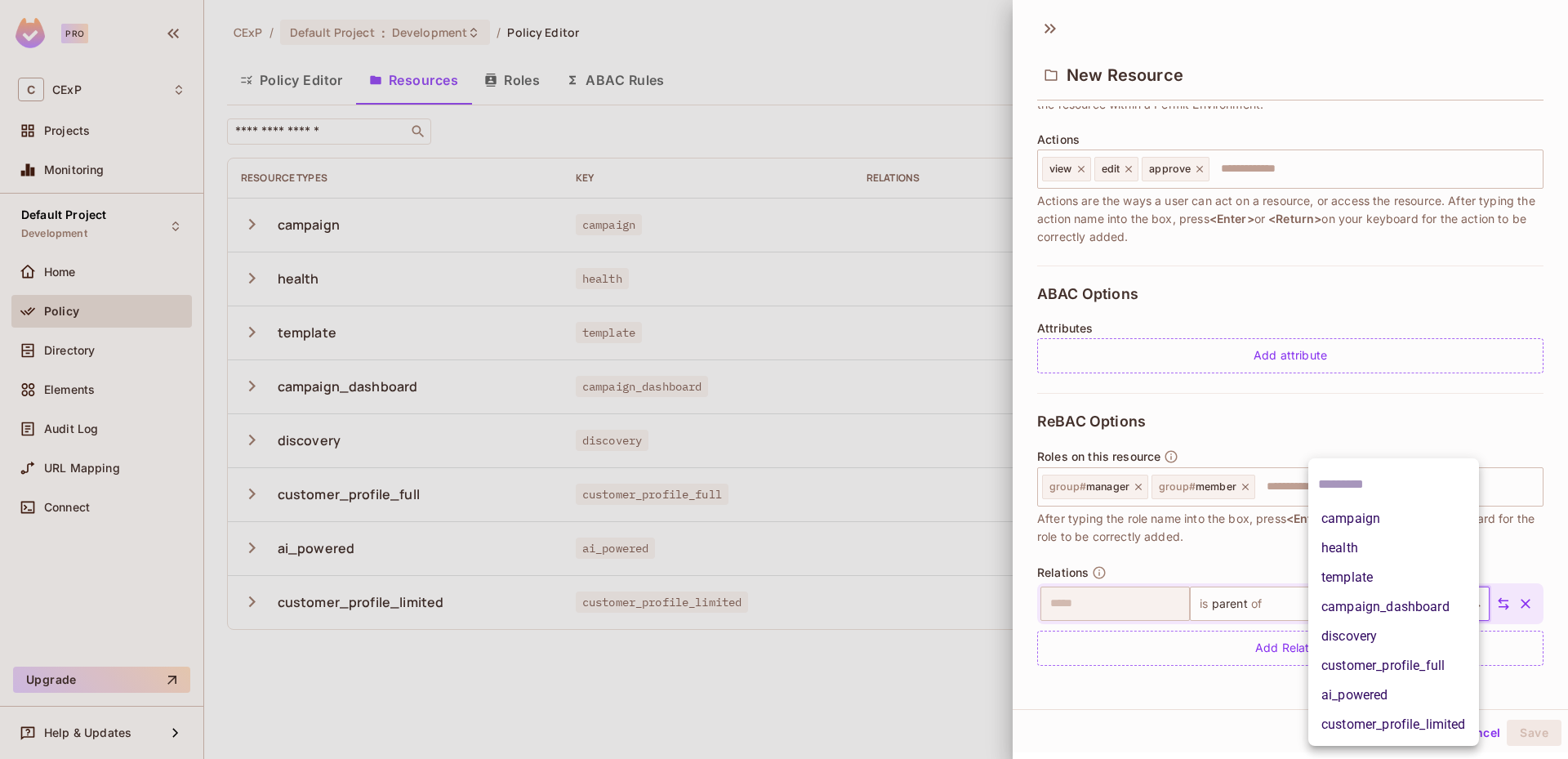 click on "campaign" at bounding box center [1393, 519] 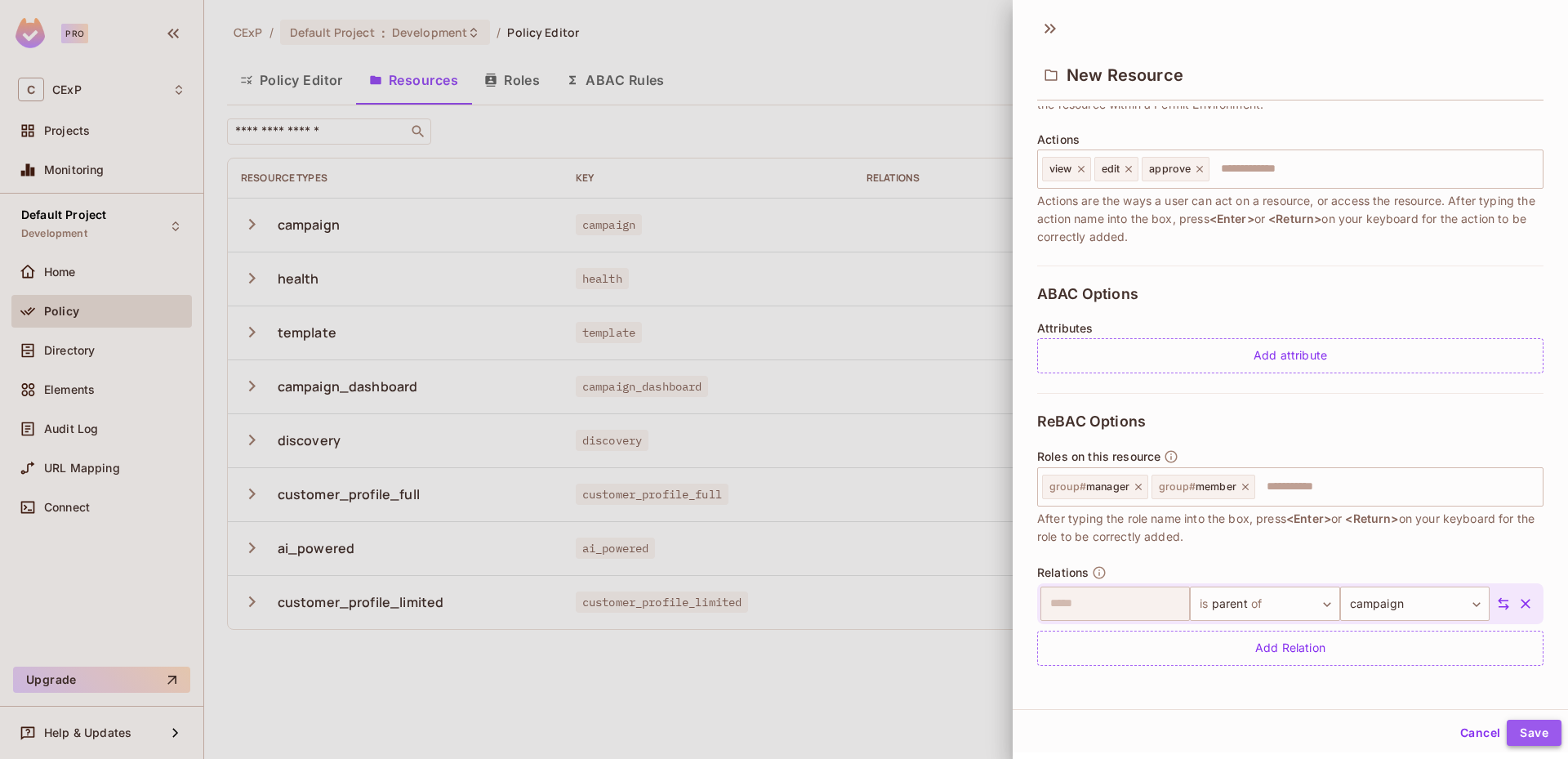 click on "Save" at bounding box center (1534, 733) 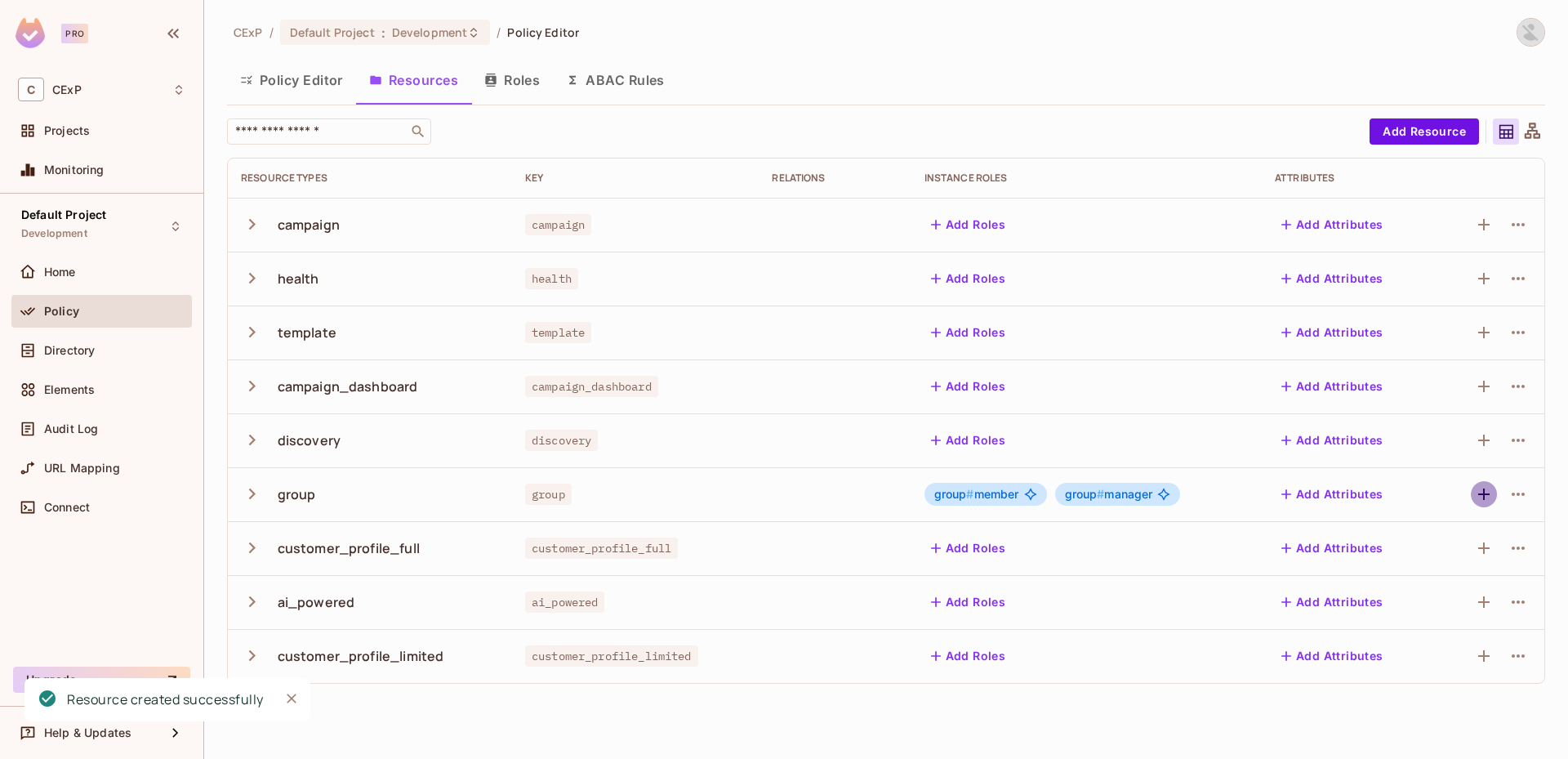 click 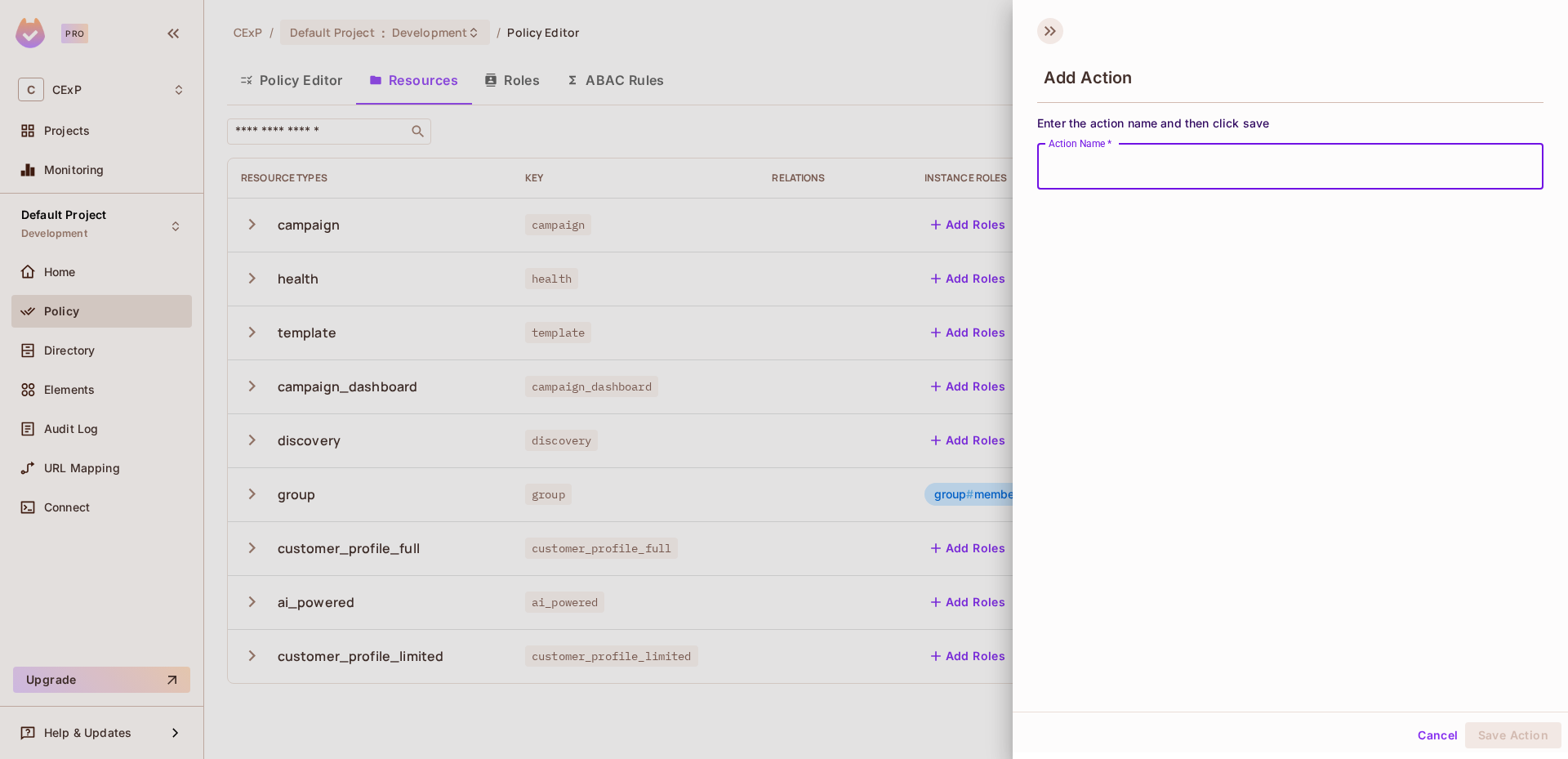 click 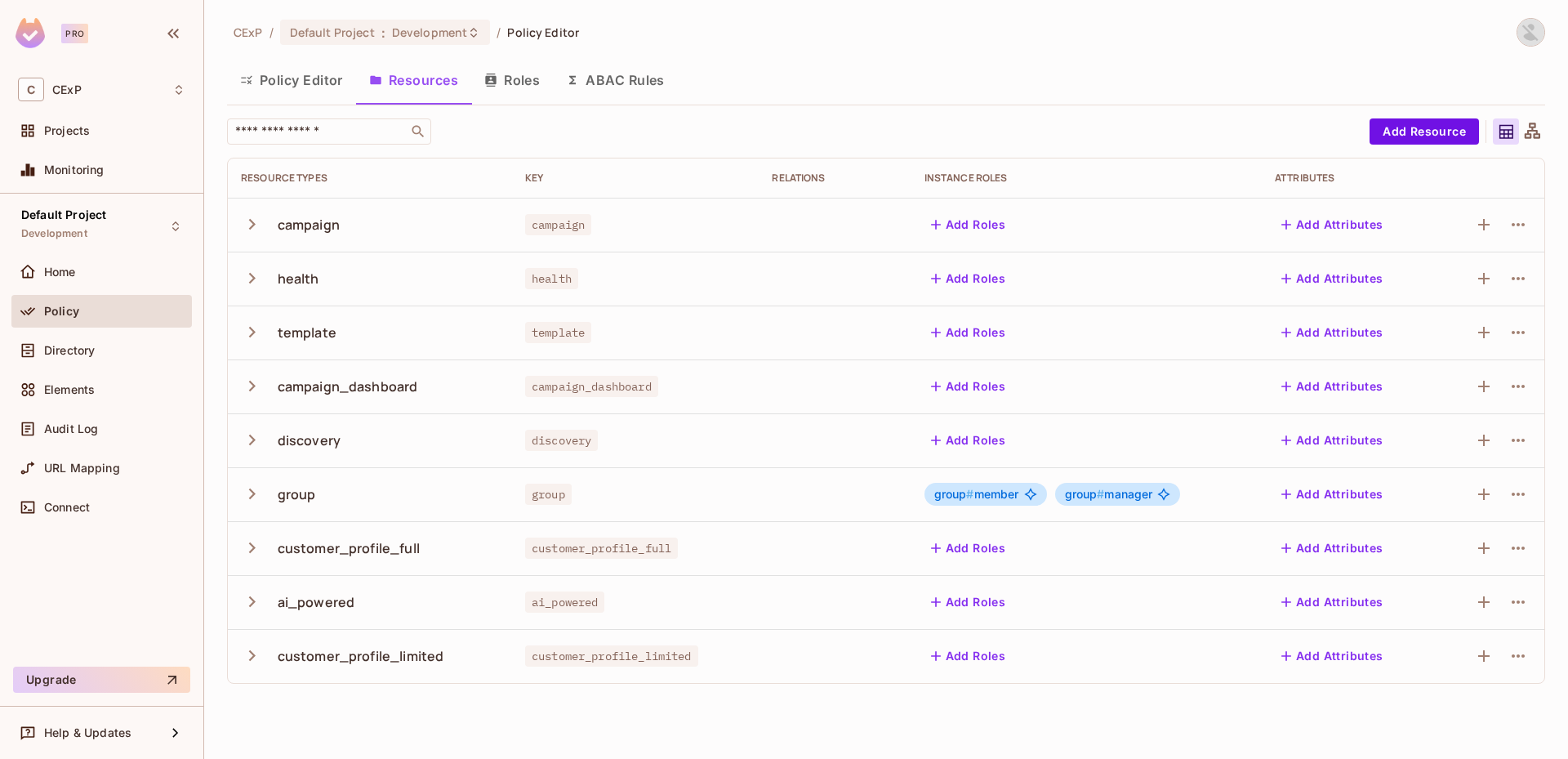 click on "group # member" at bounding box center [977, 494] 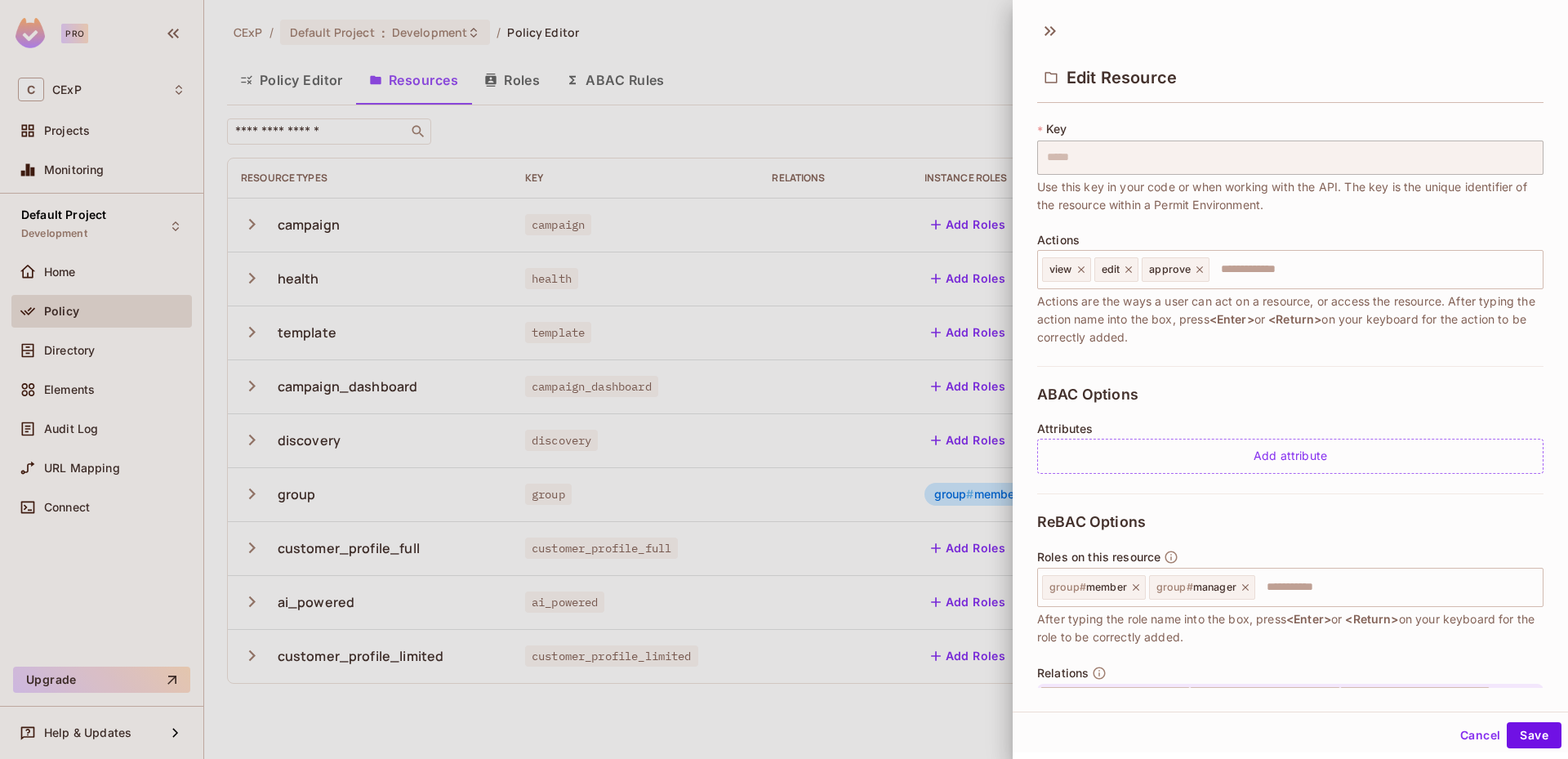 scroll, scrollTop: 187, scrollLeft: 0, axis: vertical 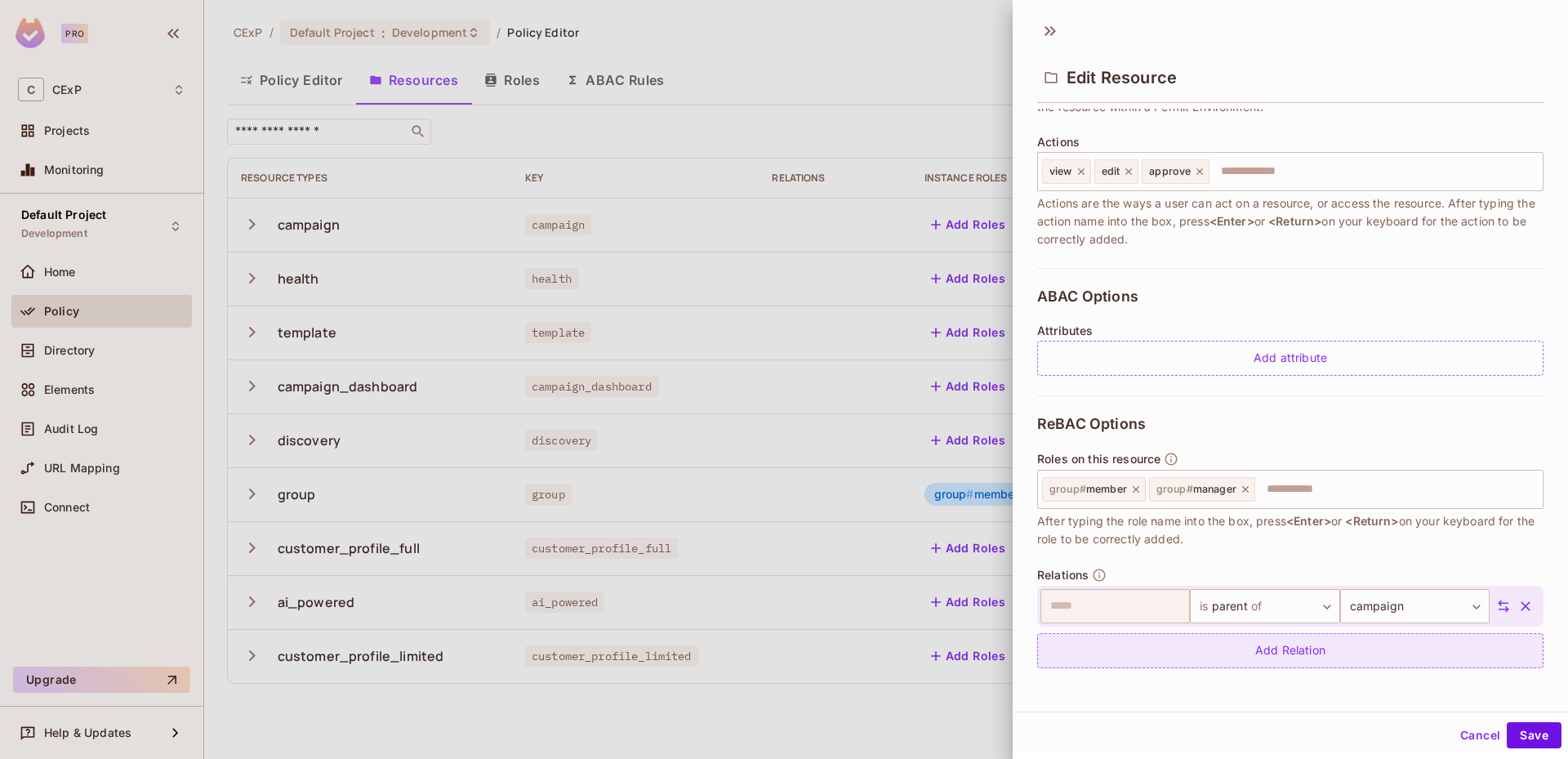 click on "Add Relation" at bounding box center (1290, 650) 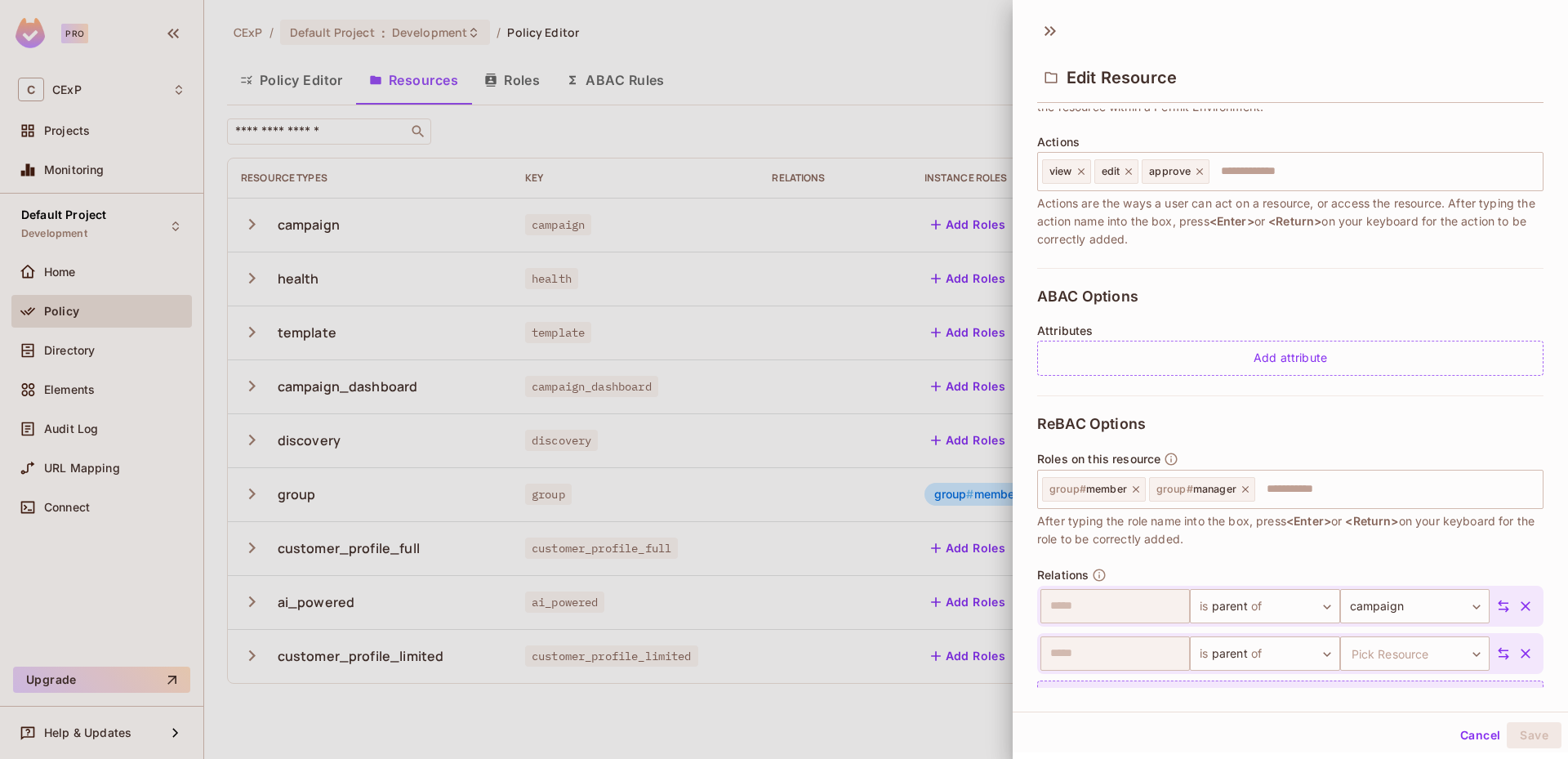 scroll, scrollTop: 234, scrollLeft: 0, axis: vertical 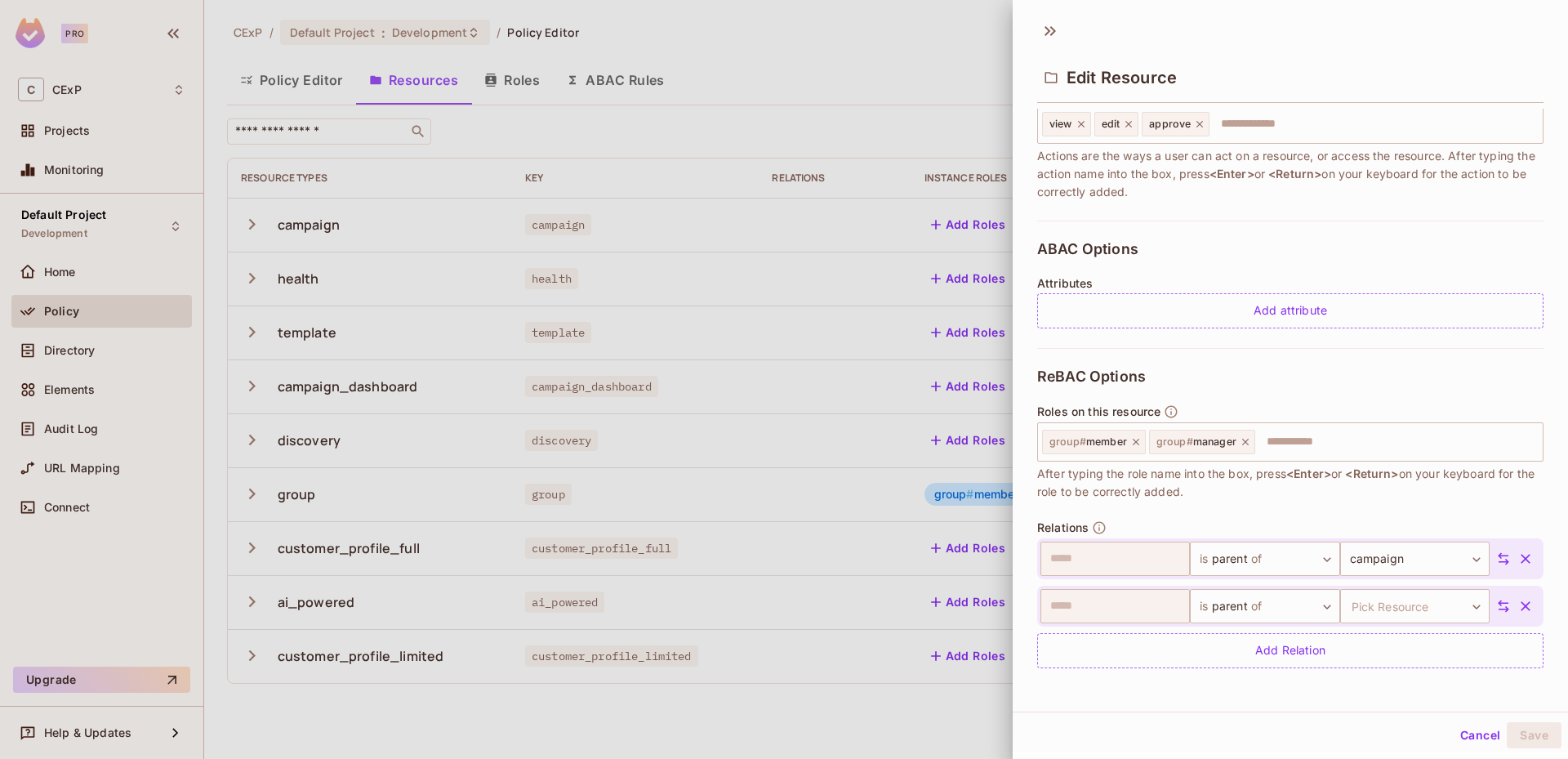 click 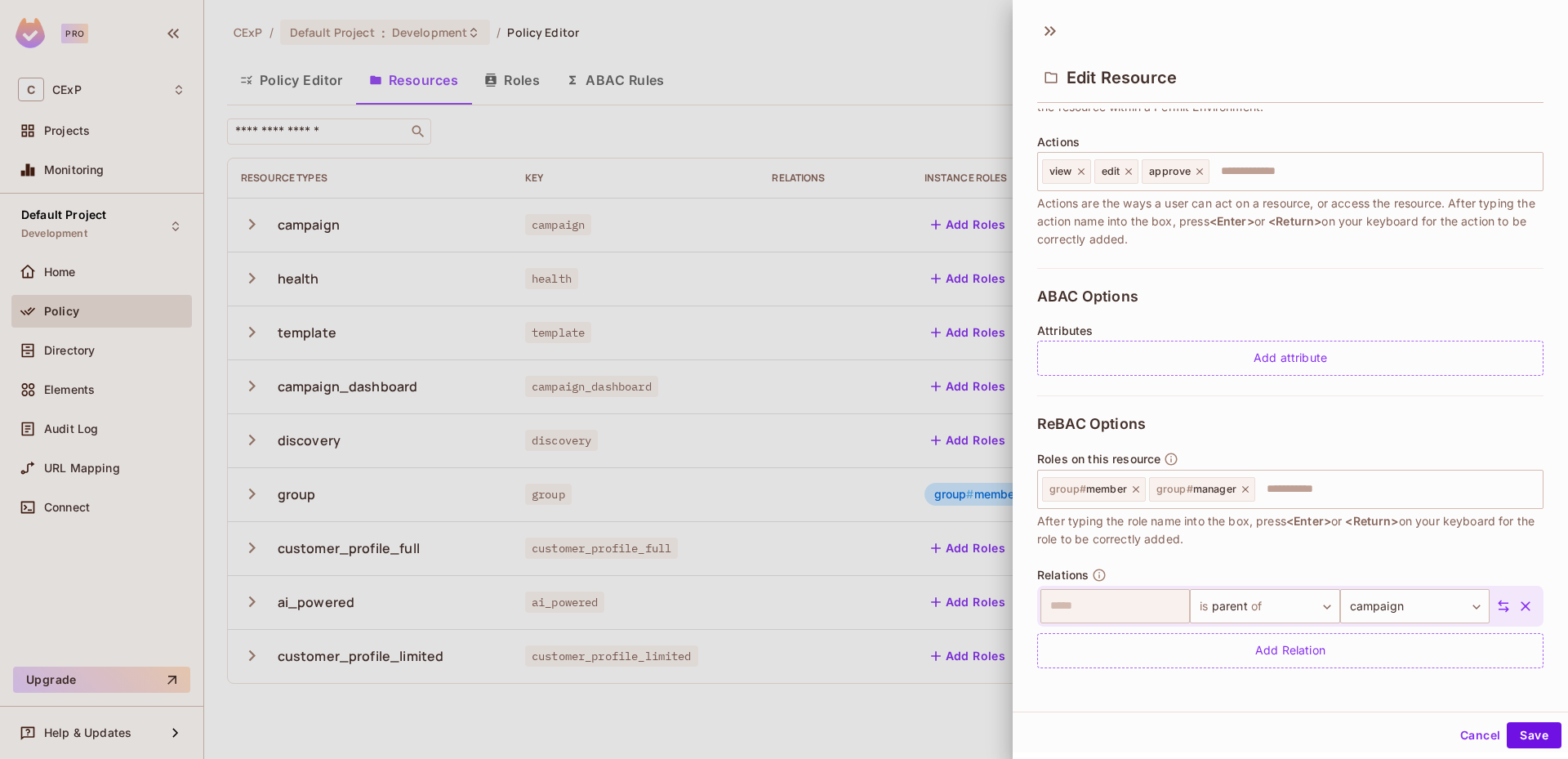 scroll, scrollTop: 187, scrollLeft: 0, axis: vertical 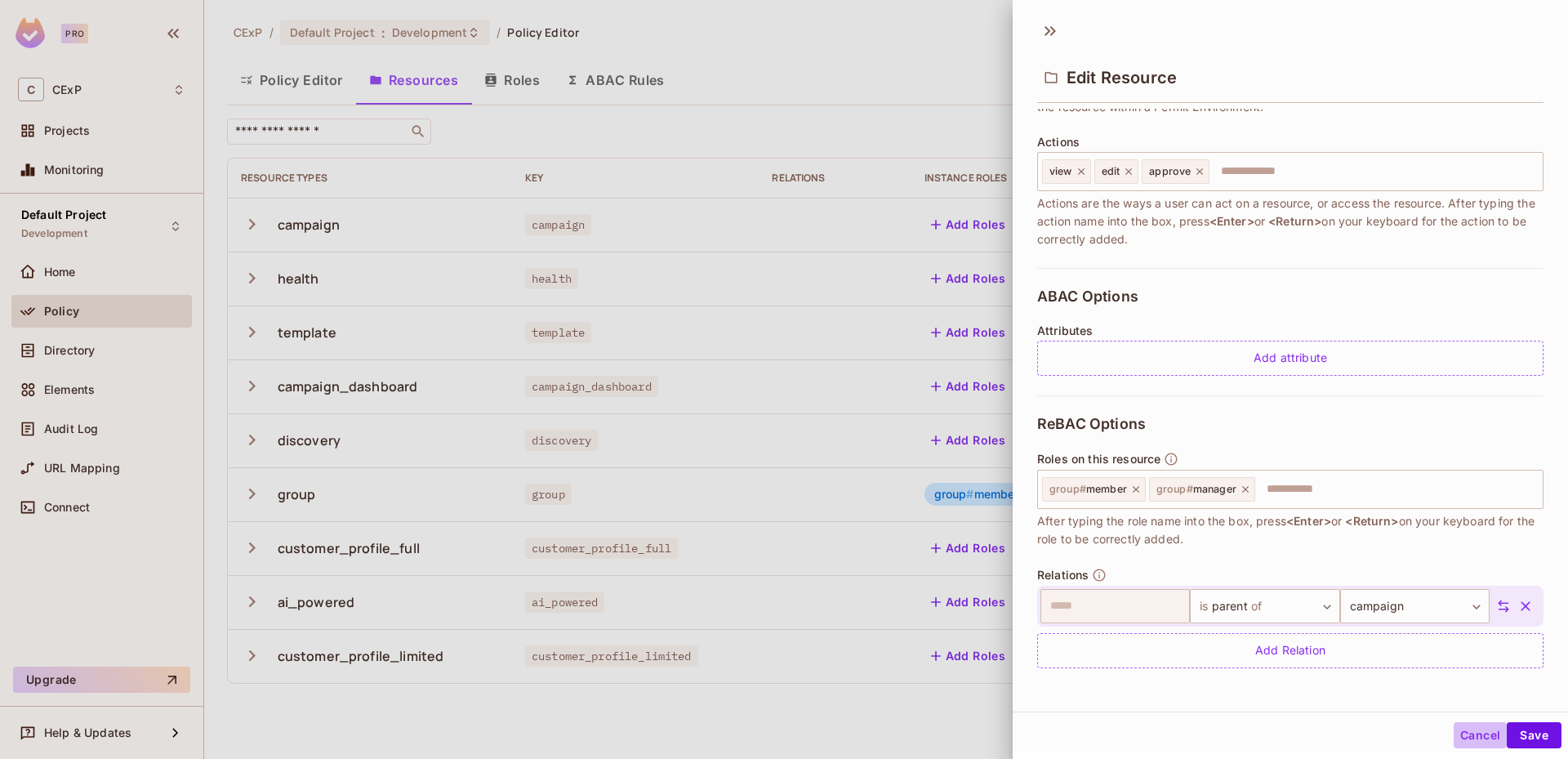 click on "Cancel" at bounding box center (1480, 735) 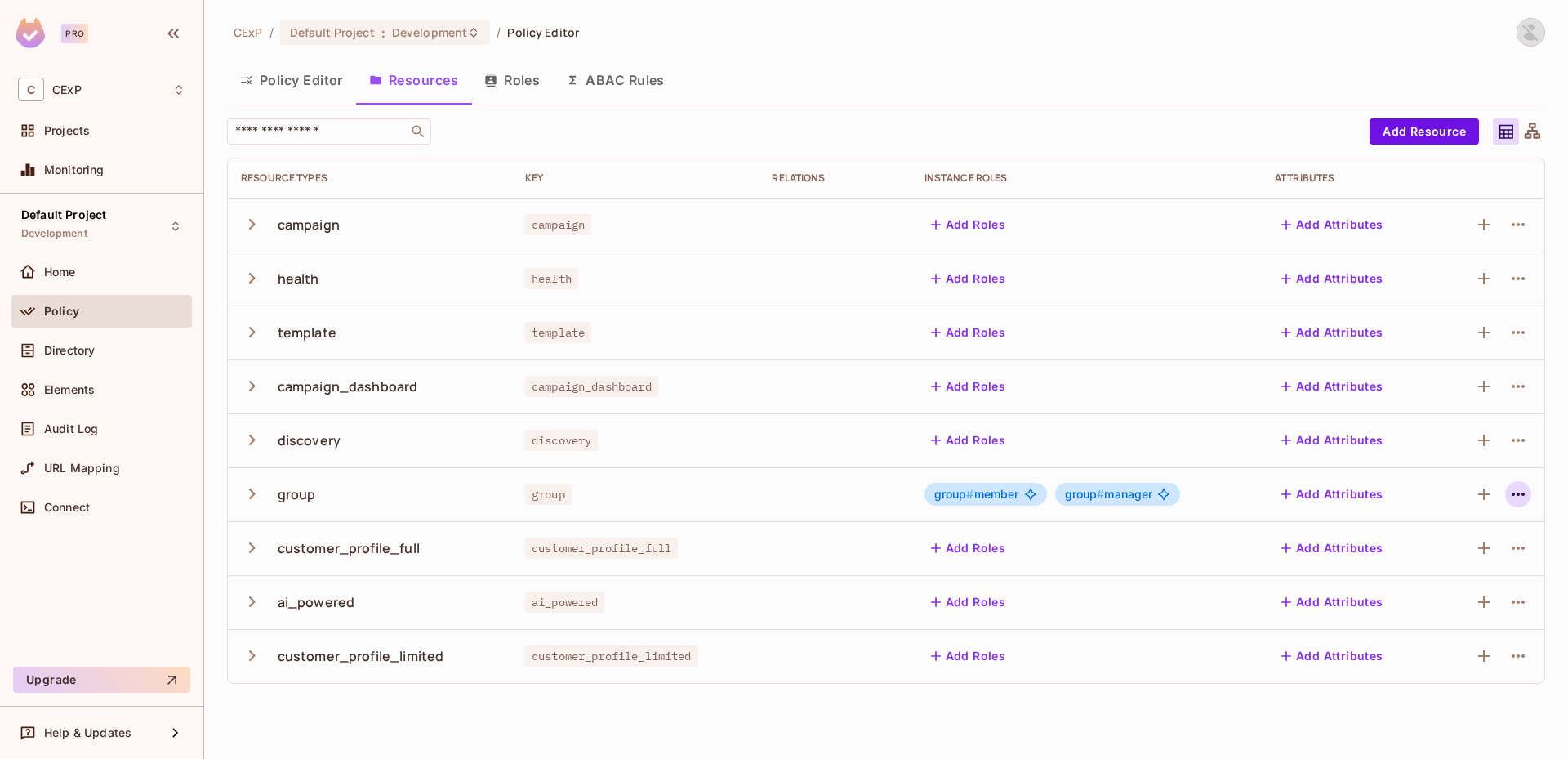 click 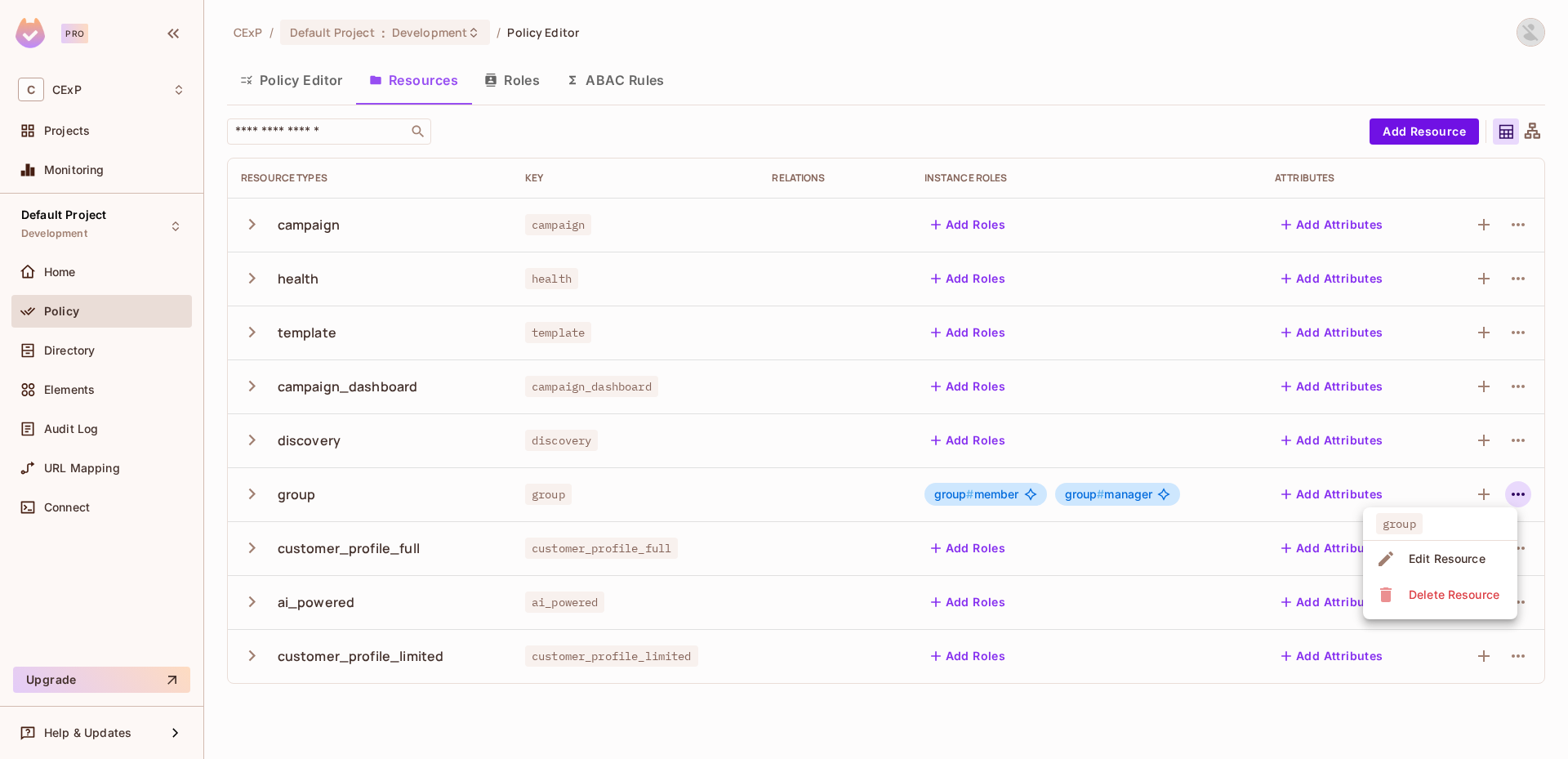 click on "Edit Resource" at bounding box center (1447, 559) 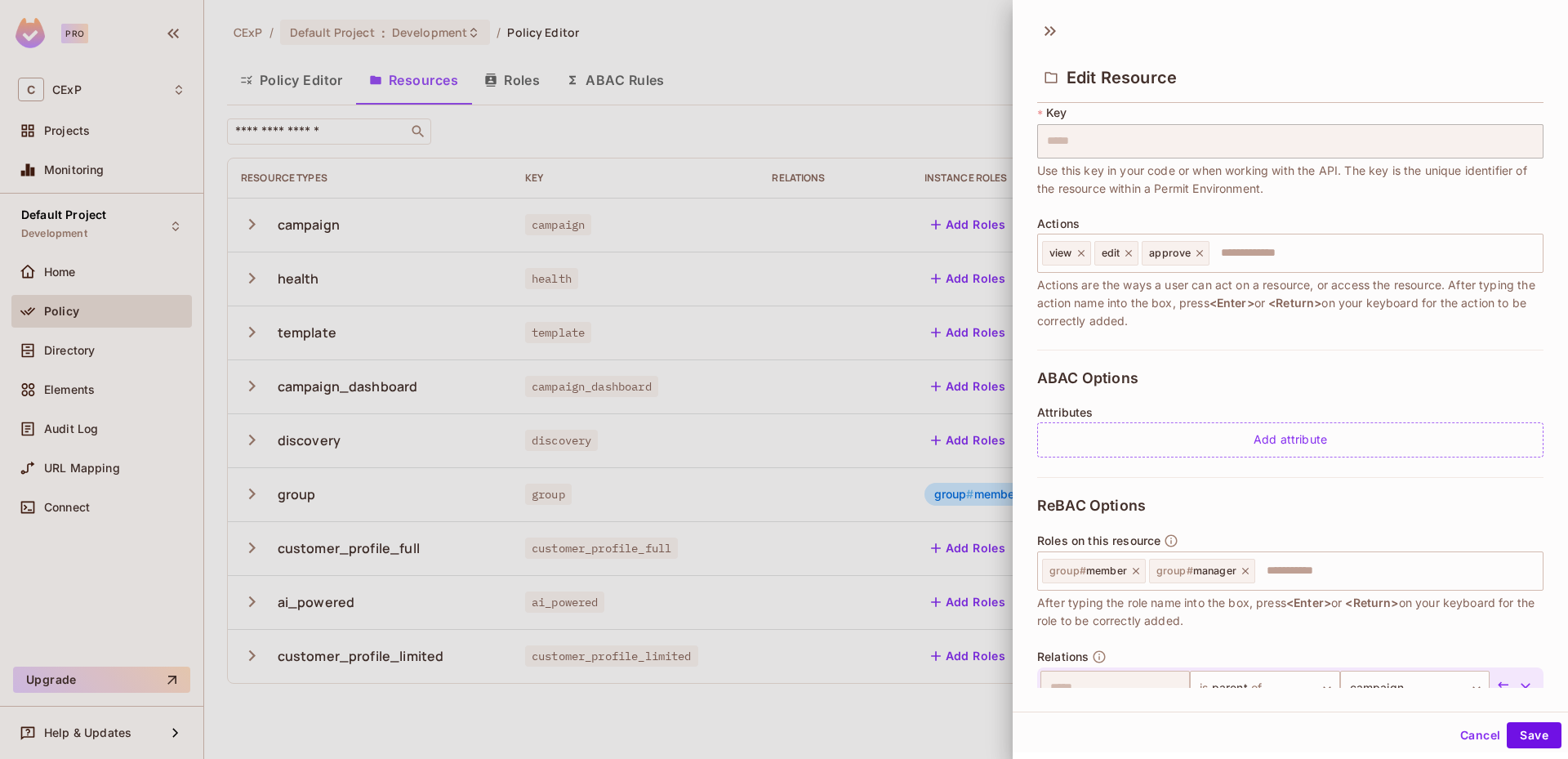 scroll, scrollTop: 187, scrollLeft: 0, axis: vertical 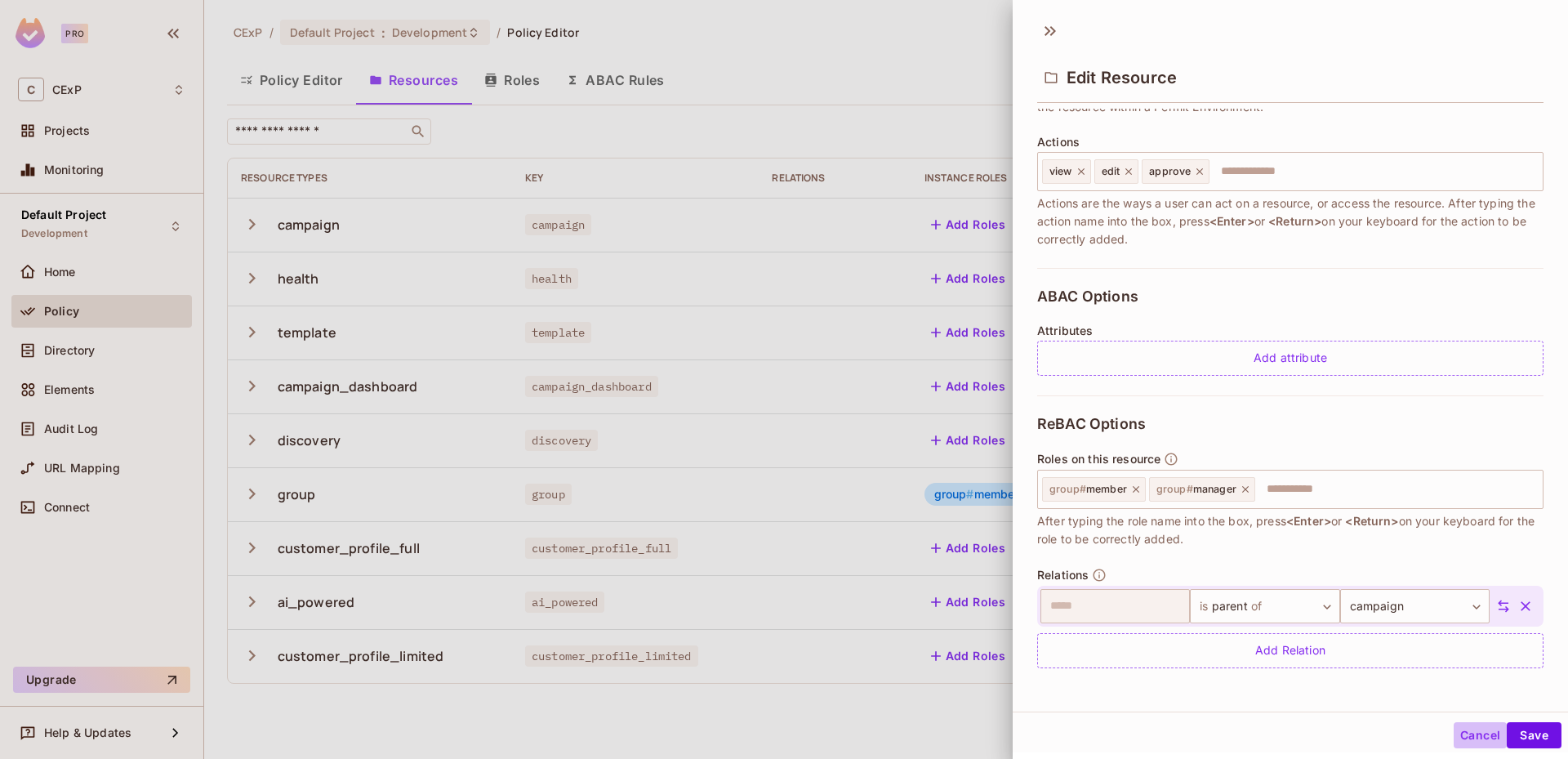 click on "Cancel" at bounding box center (1480, 735) 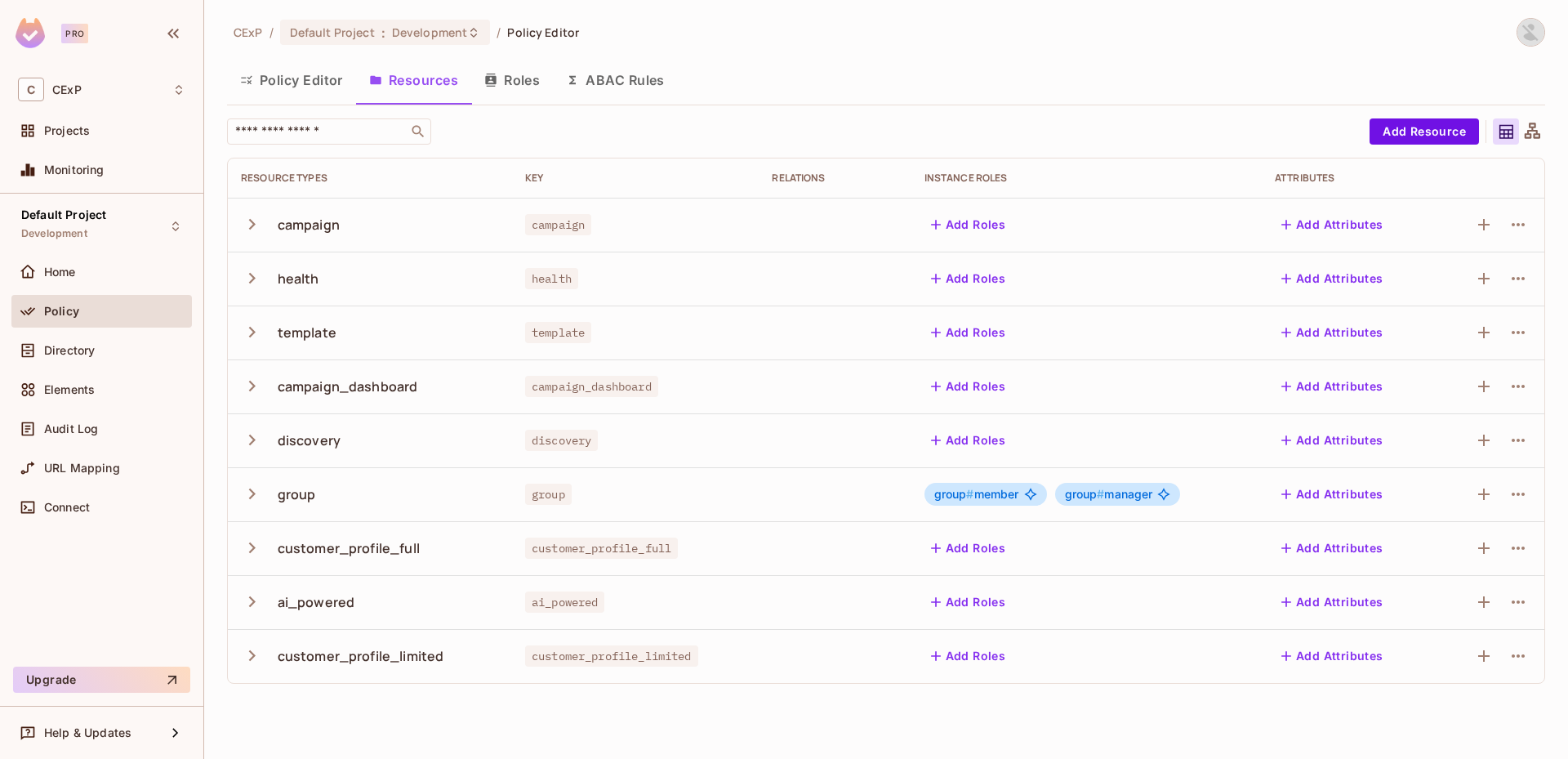 click on "Policy Editor" at bounding box center (292, 80) 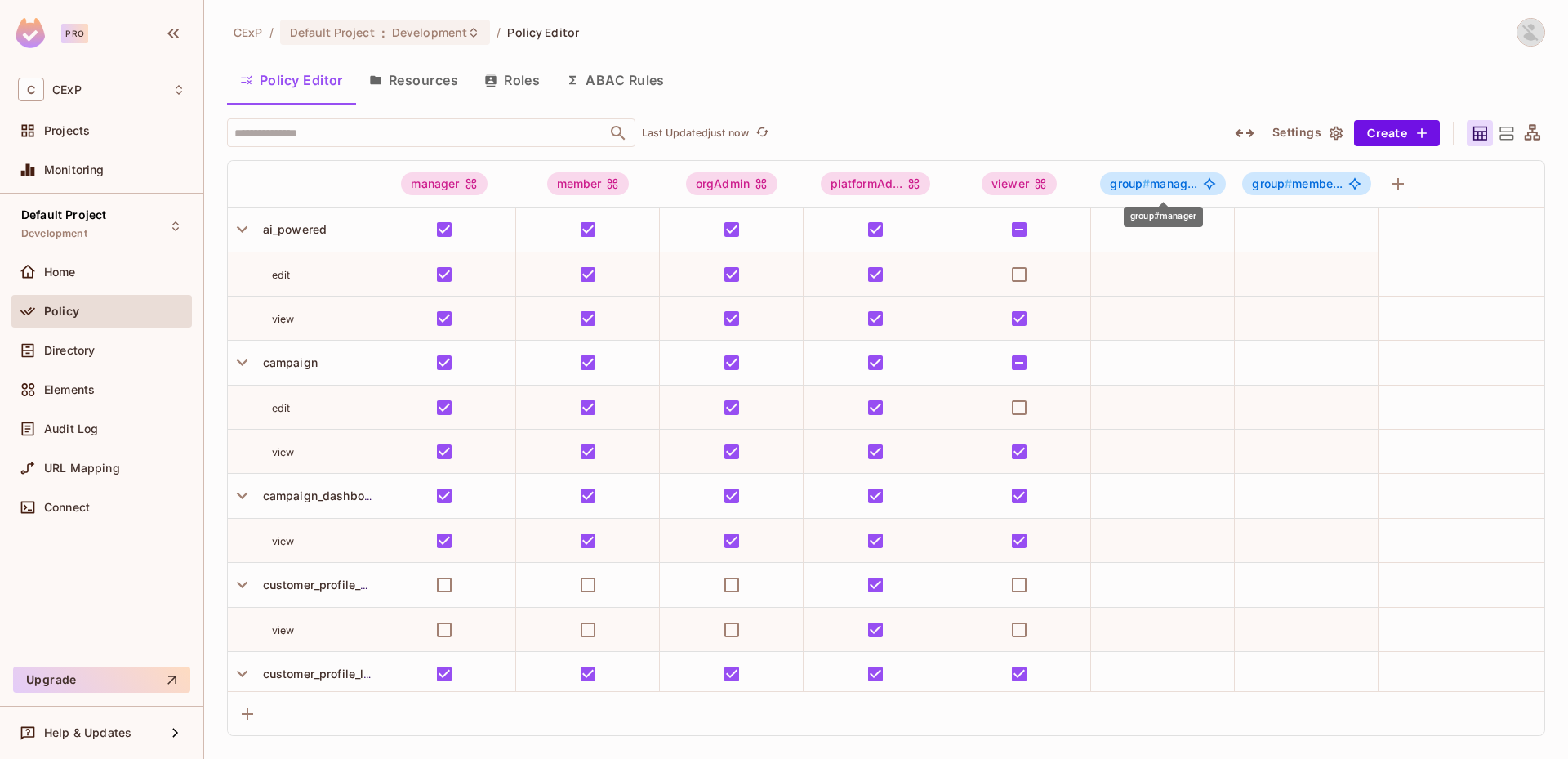 click on "group # manag..." at bounding box center [1153, 184] 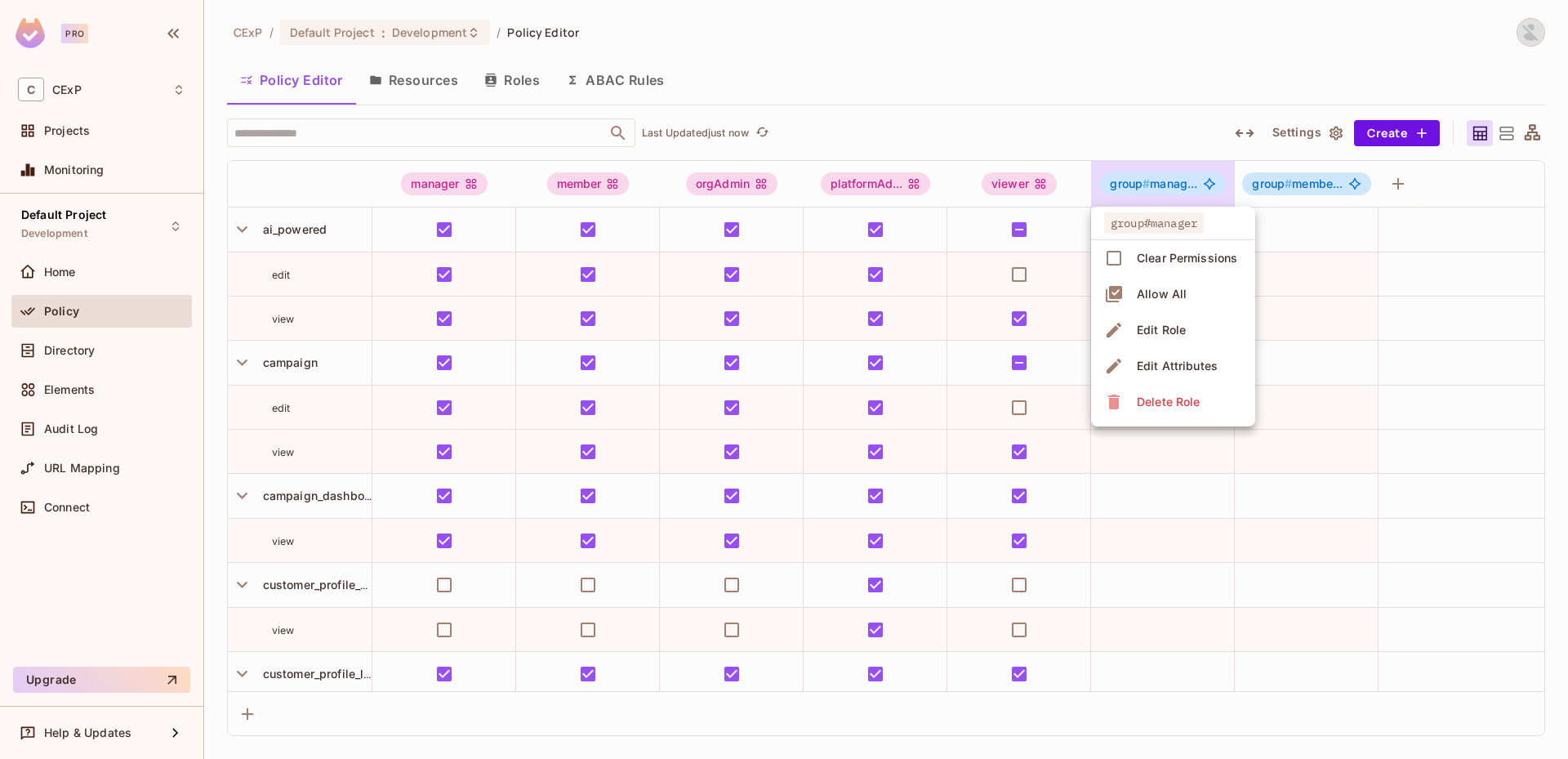 click at bounding box center [784, 379] 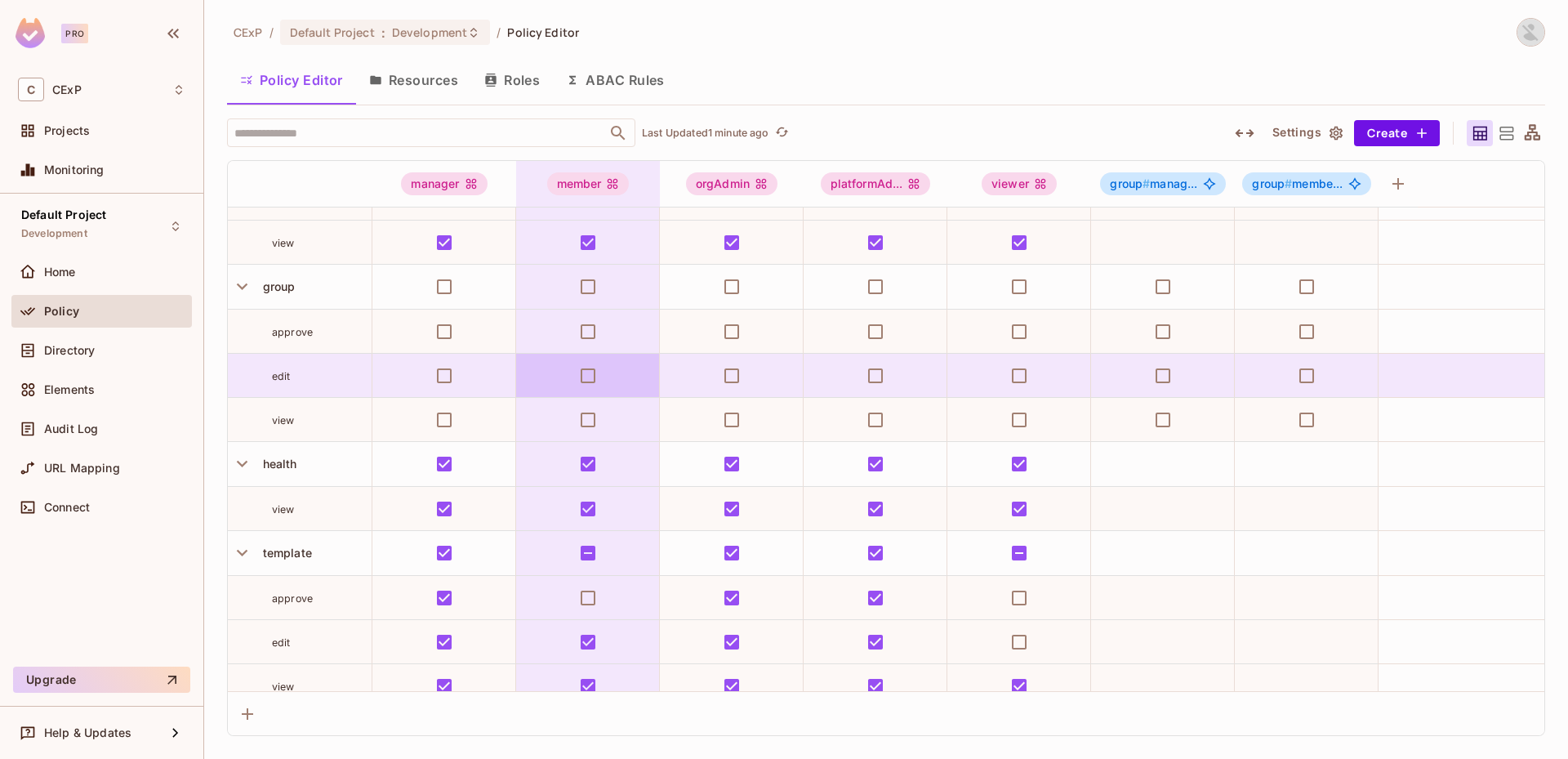 scroll, scrollTop: 683, scrollLeft: 0, axis: vertical 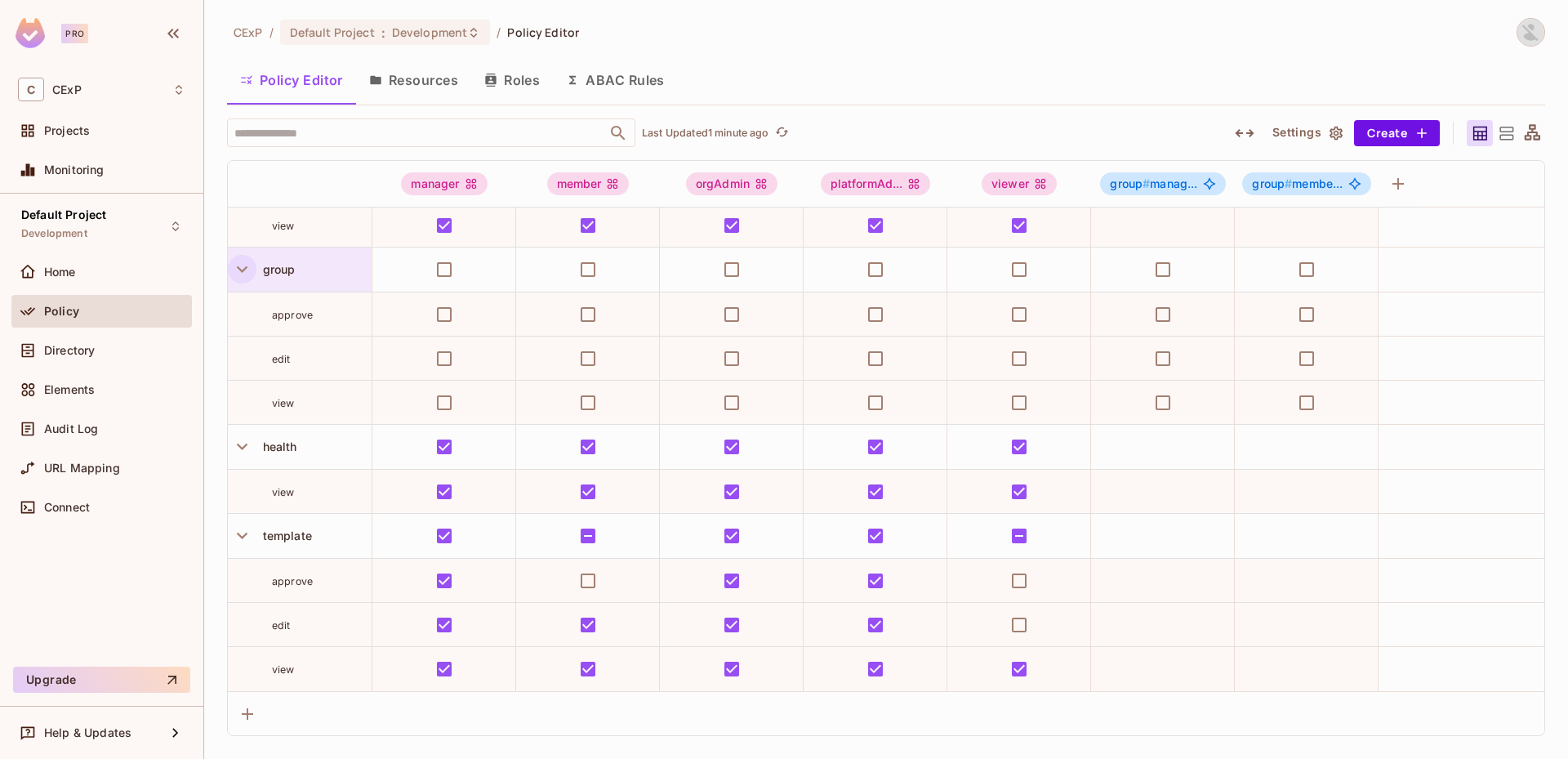 click 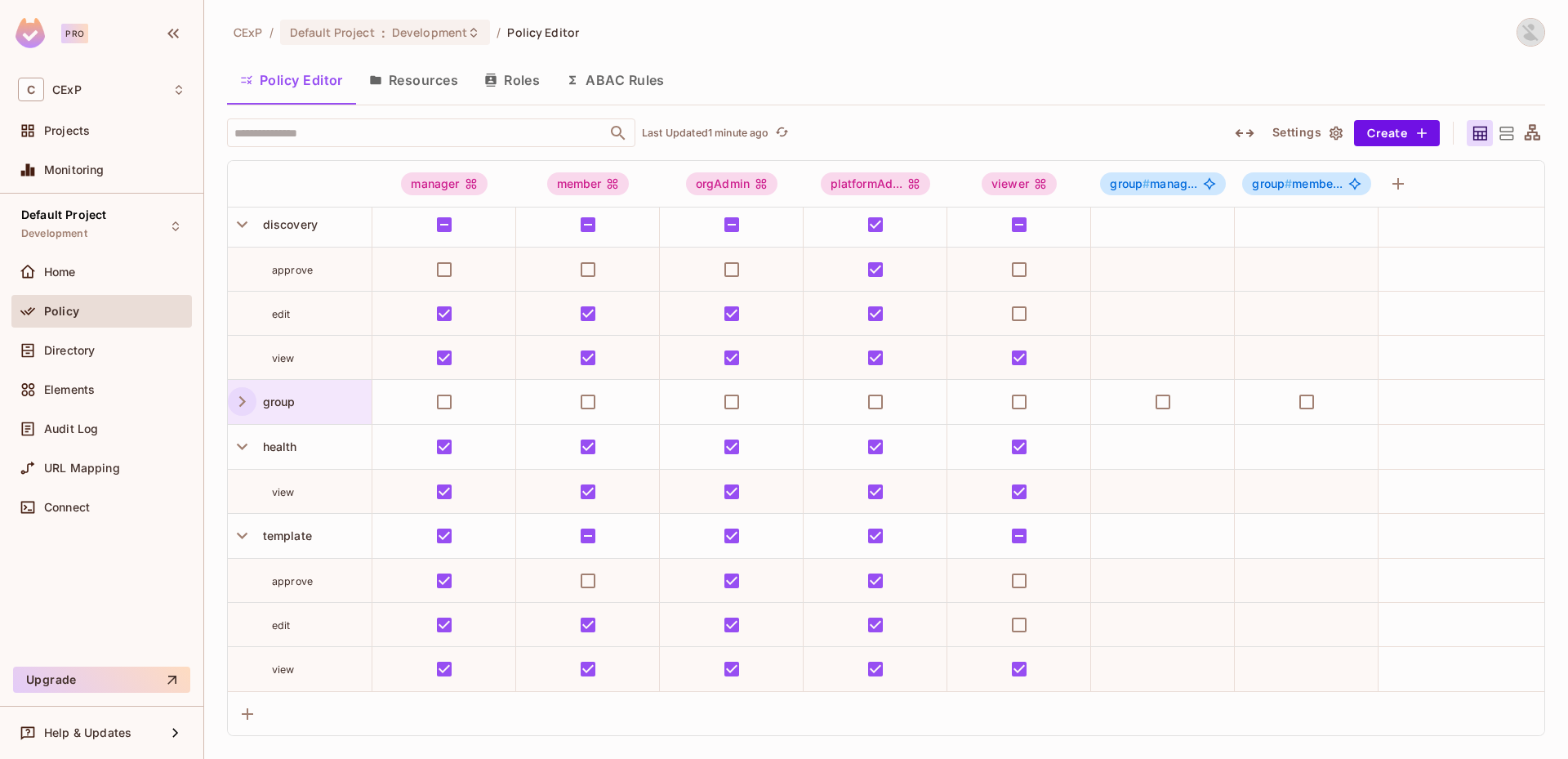 scroll, scrollTop: 551, scrollLeft: 0, axis: vertical 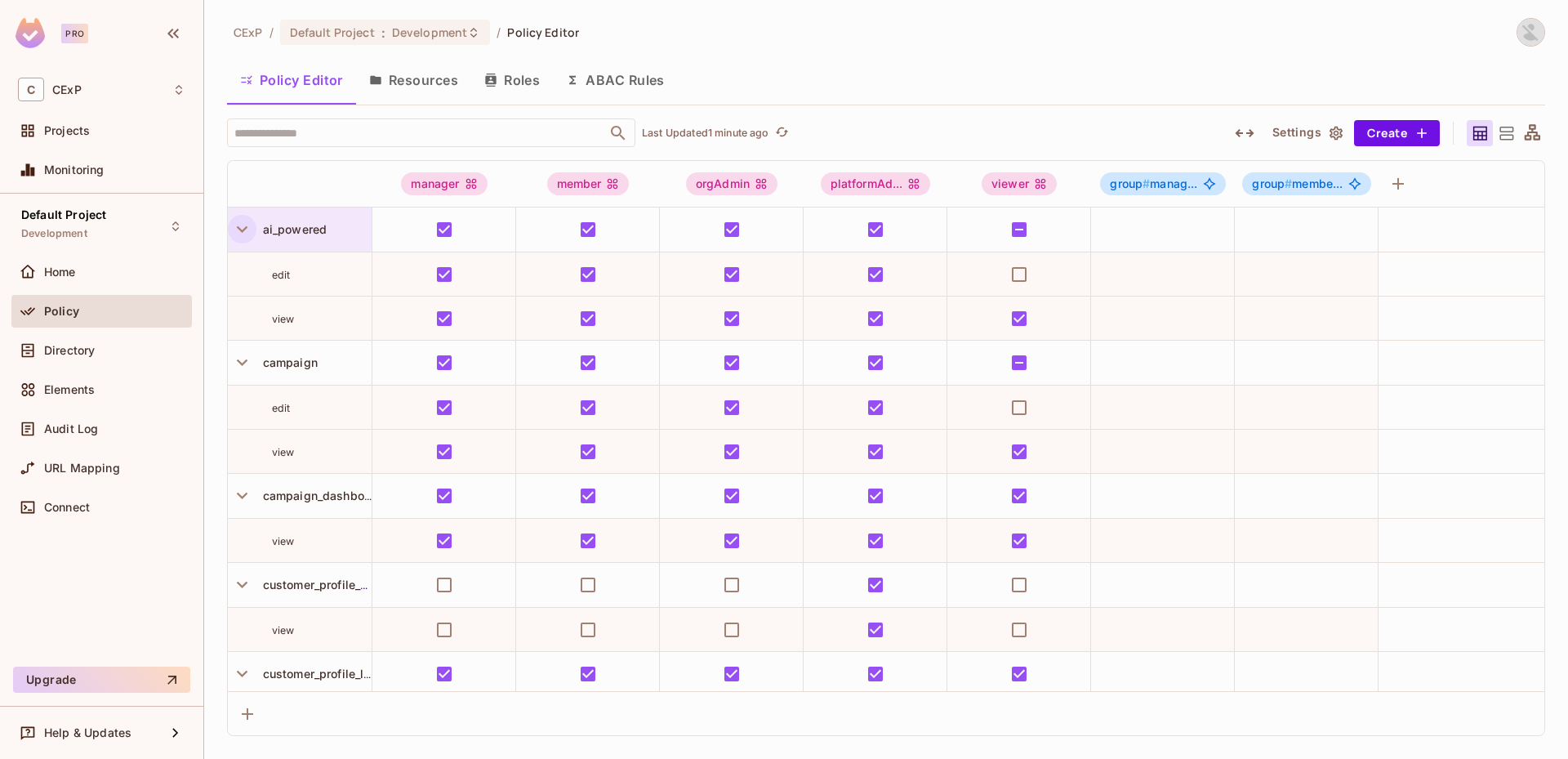 click 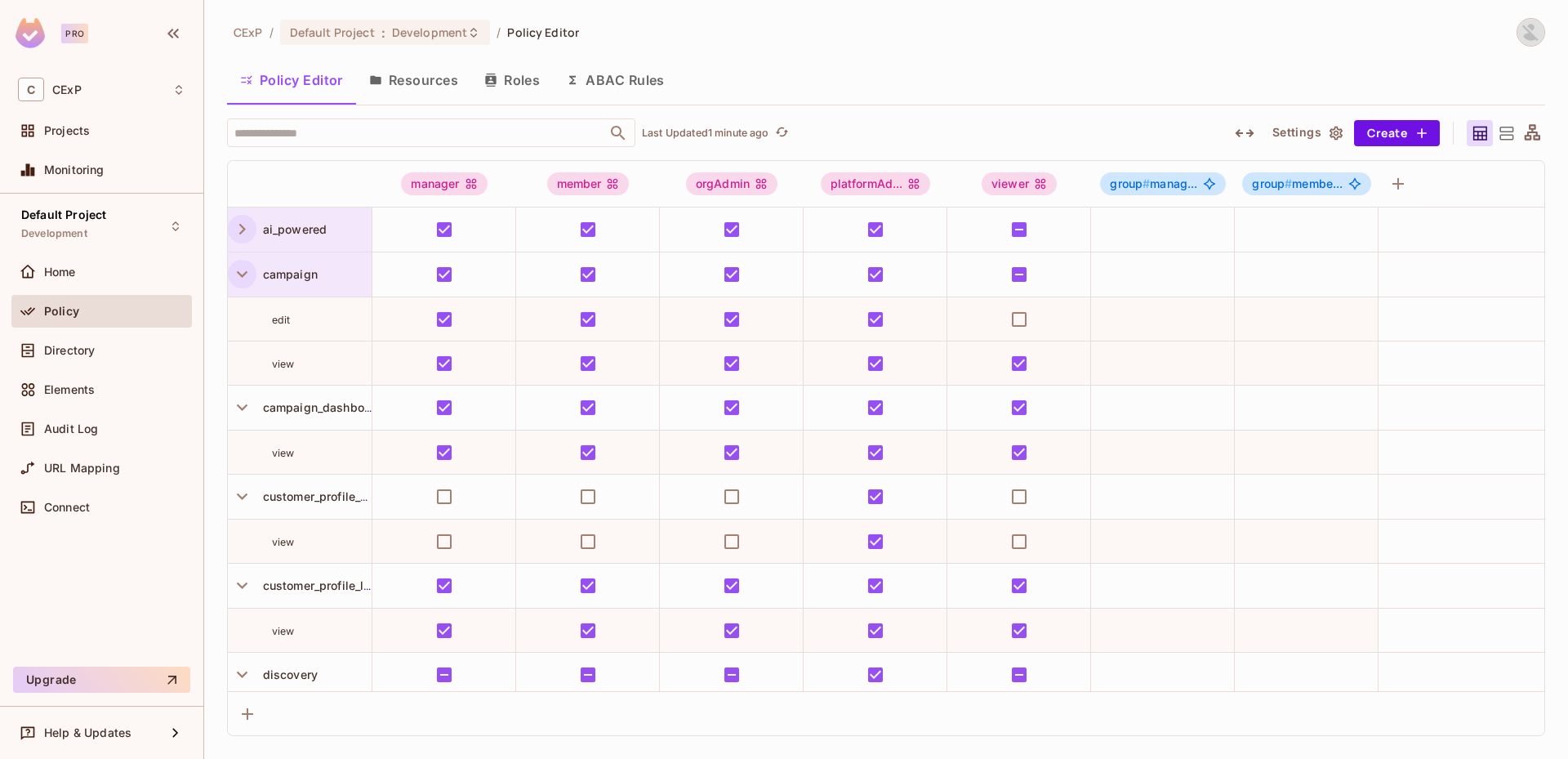 click 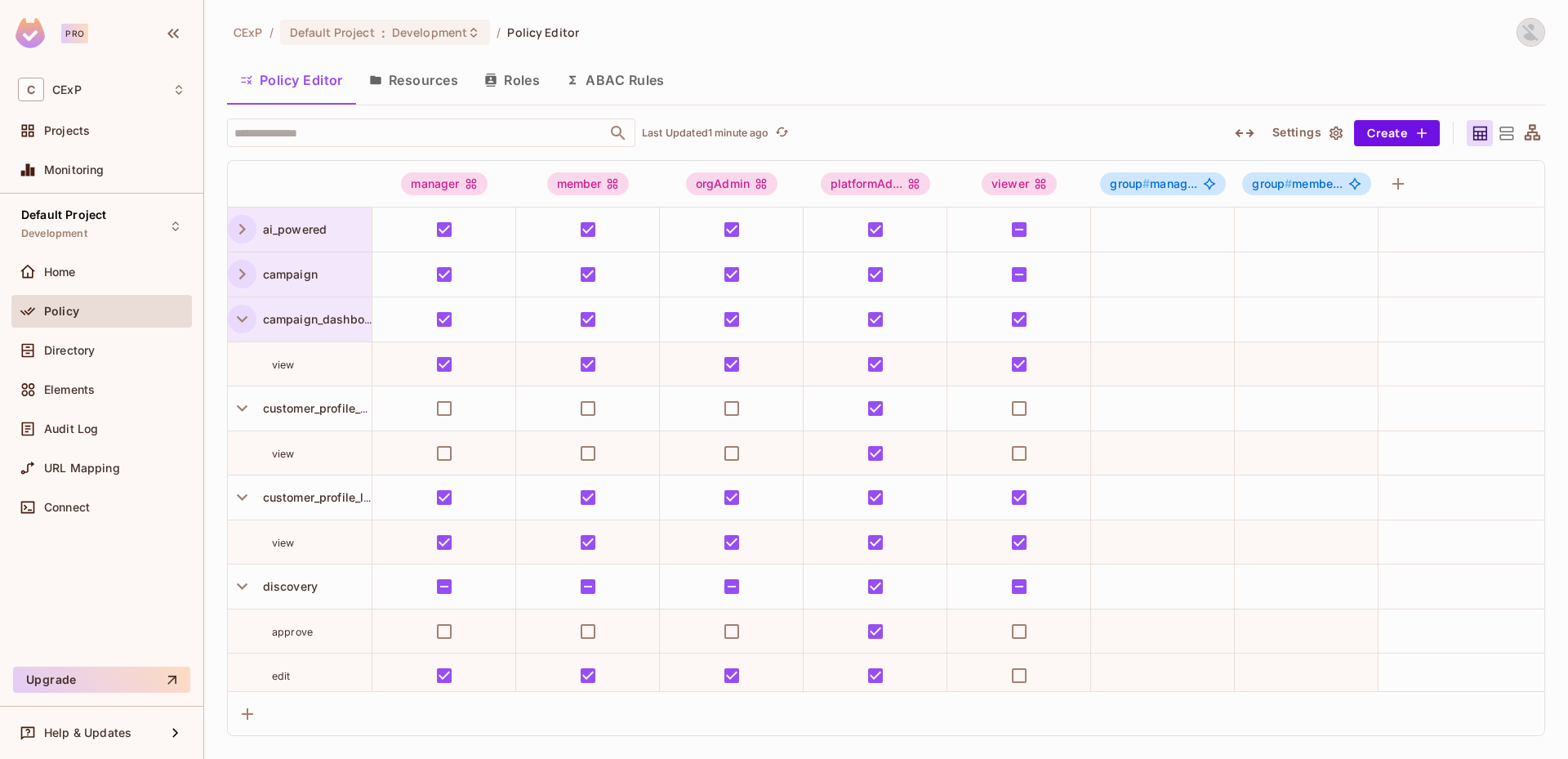 click 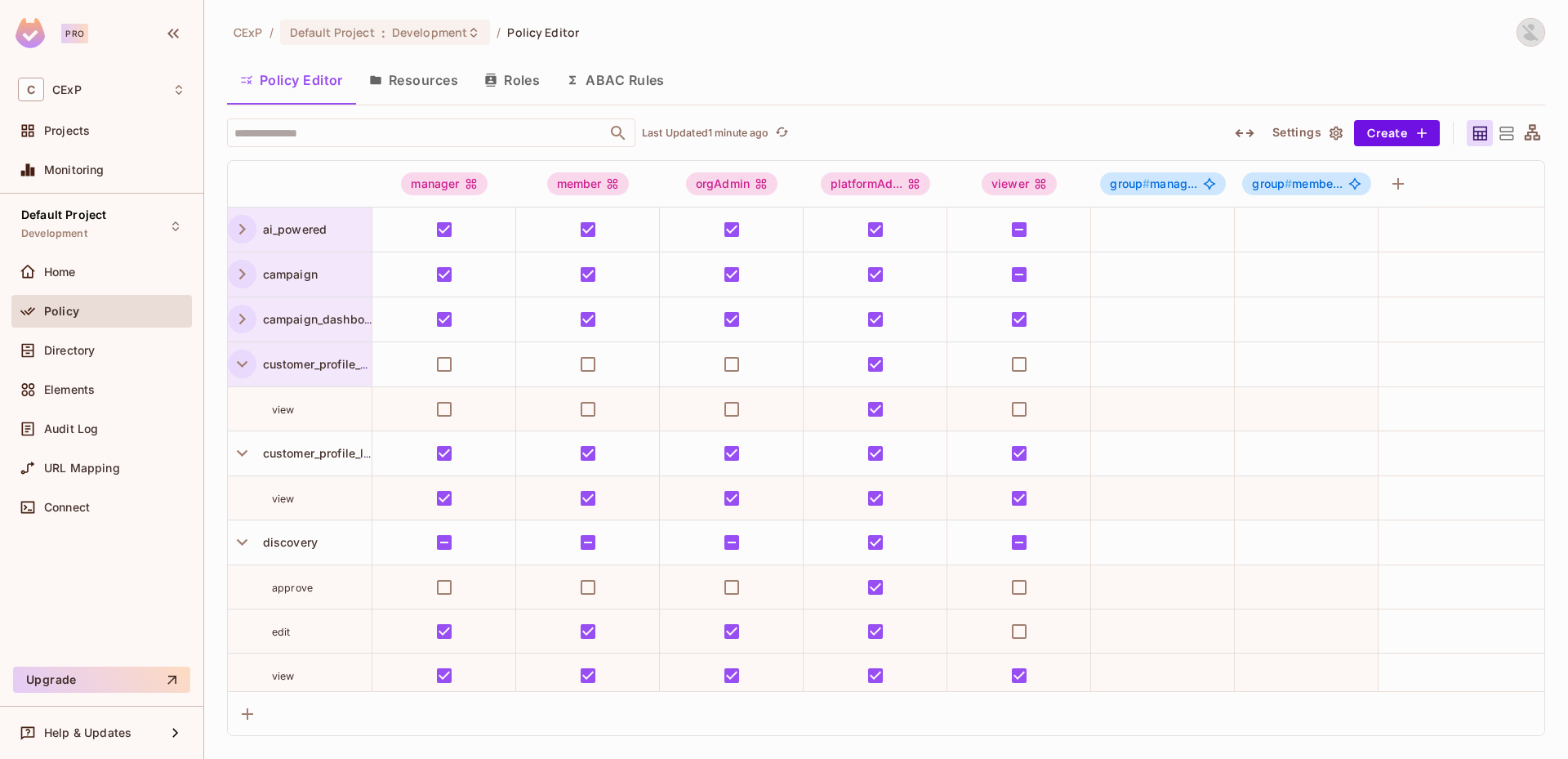 click 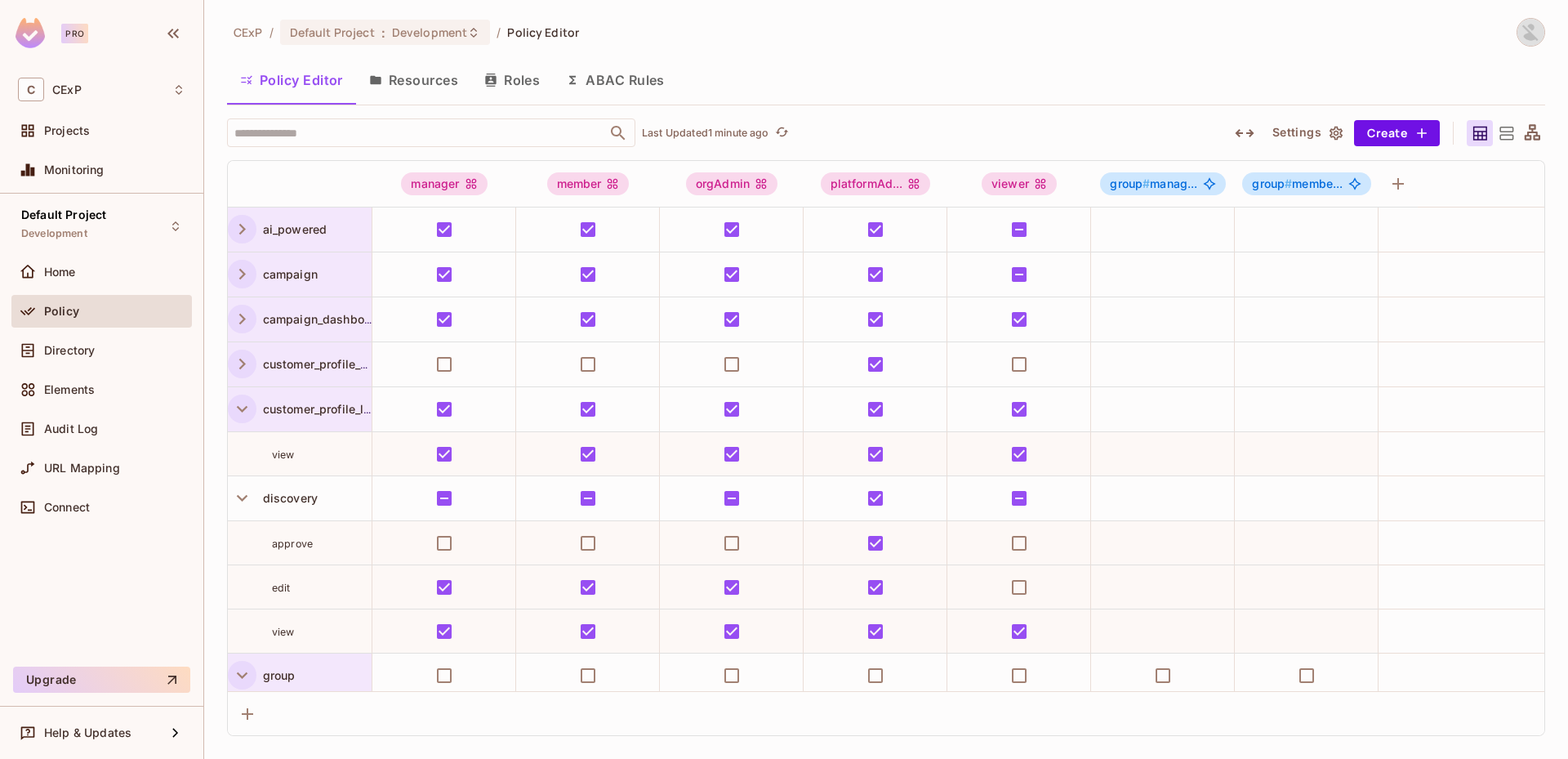 click 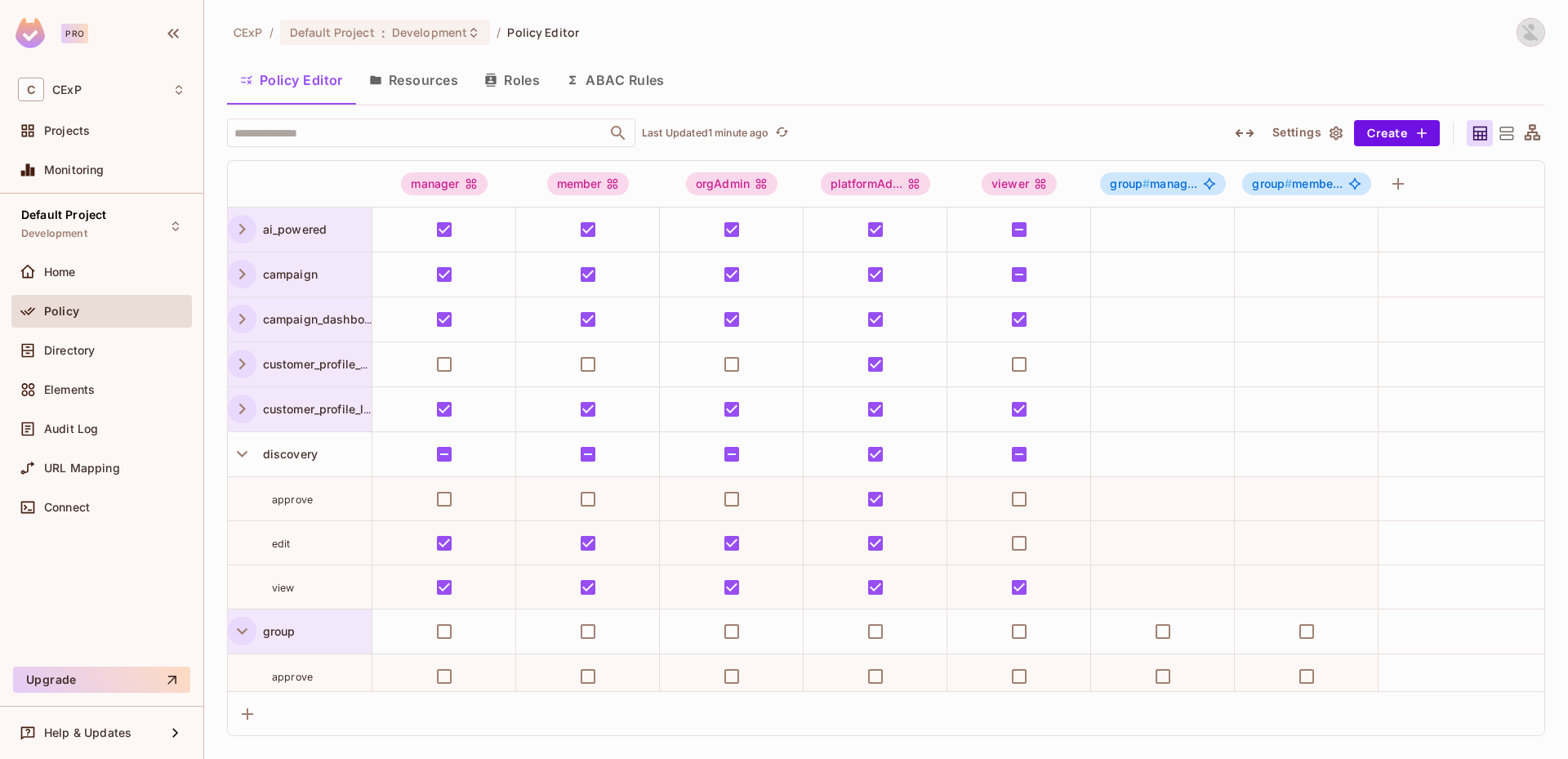scroll, scrollTop: 82, scrollLeft: 0, axis: vertical 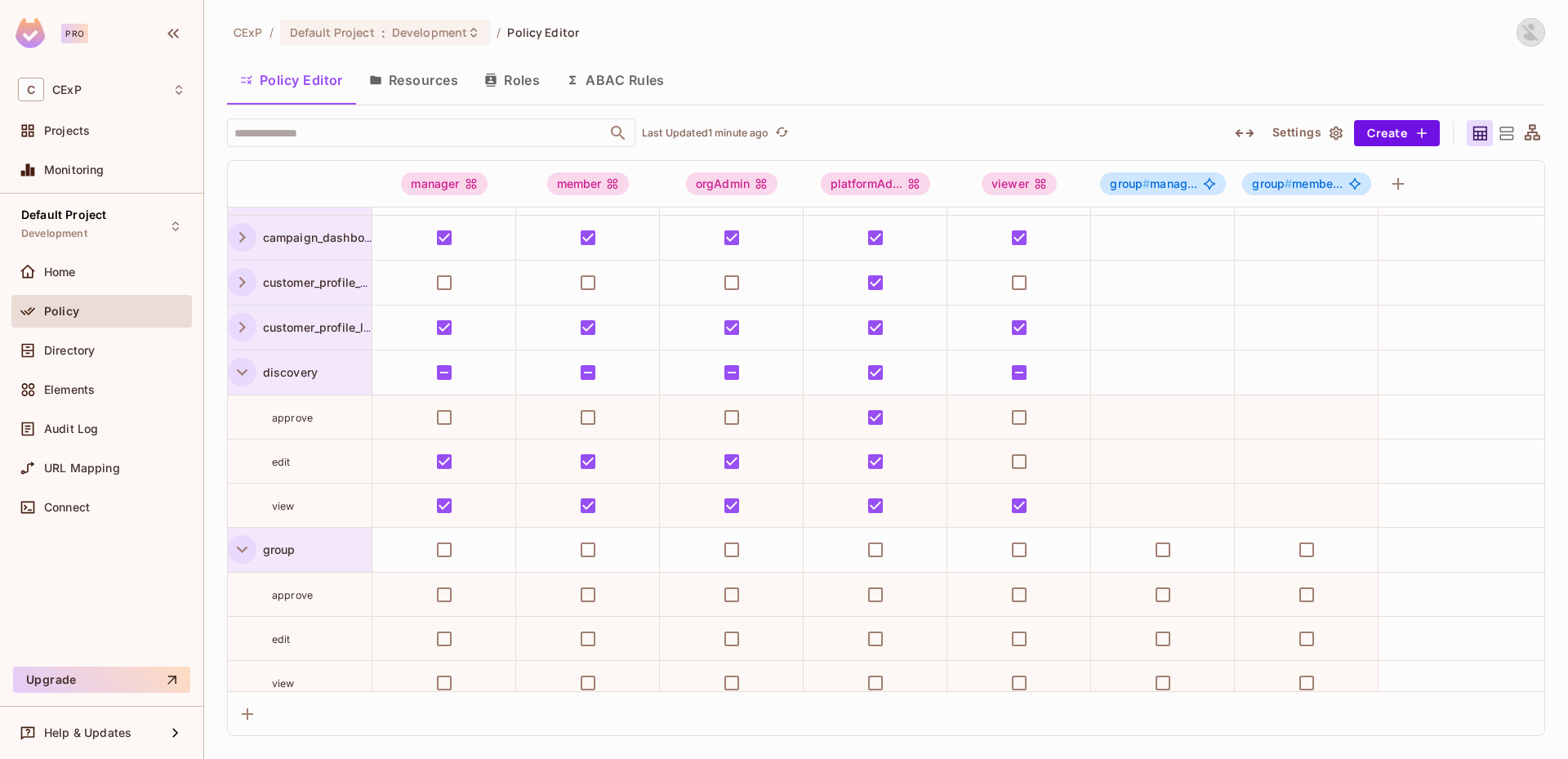 click 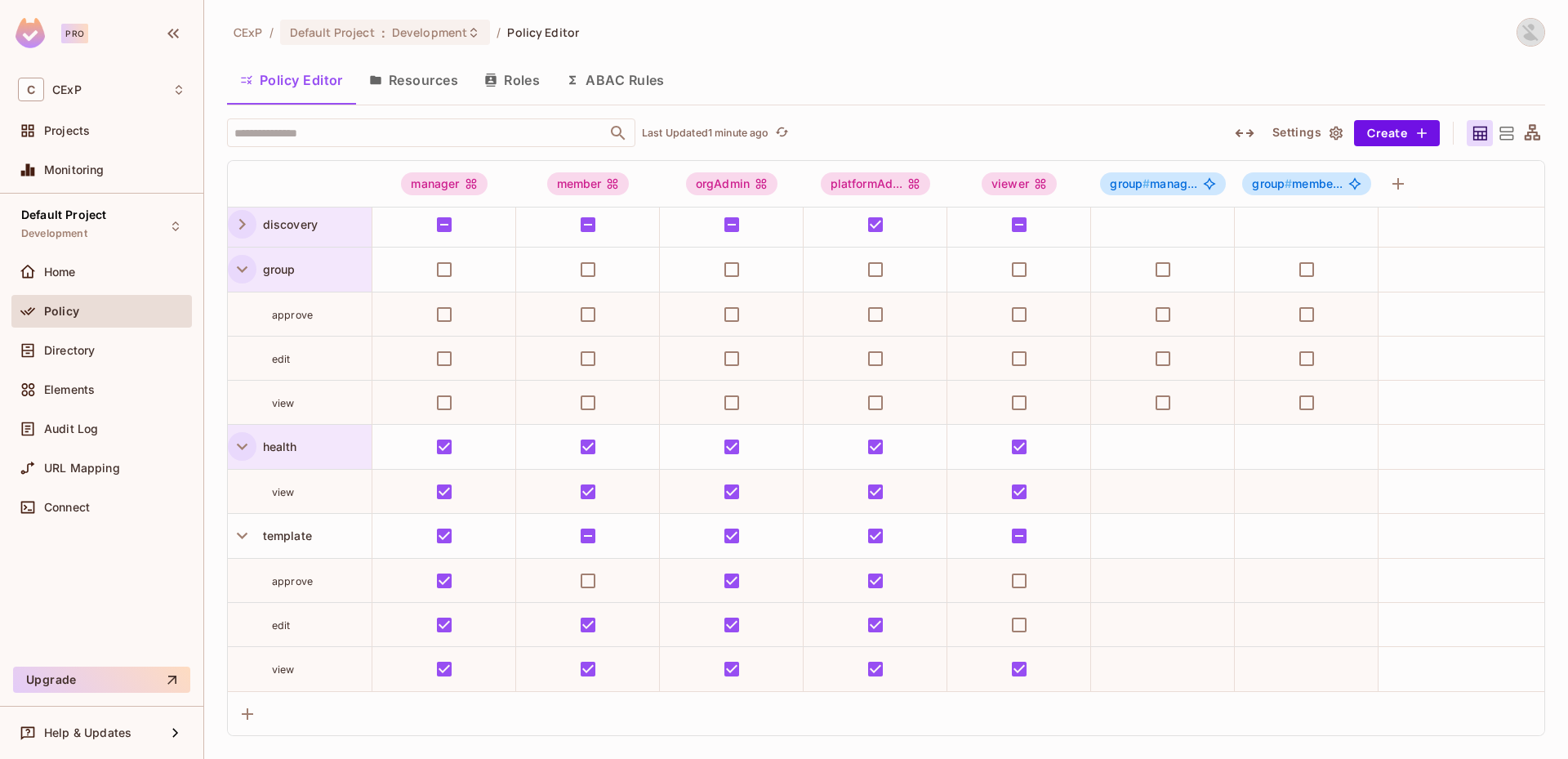 click 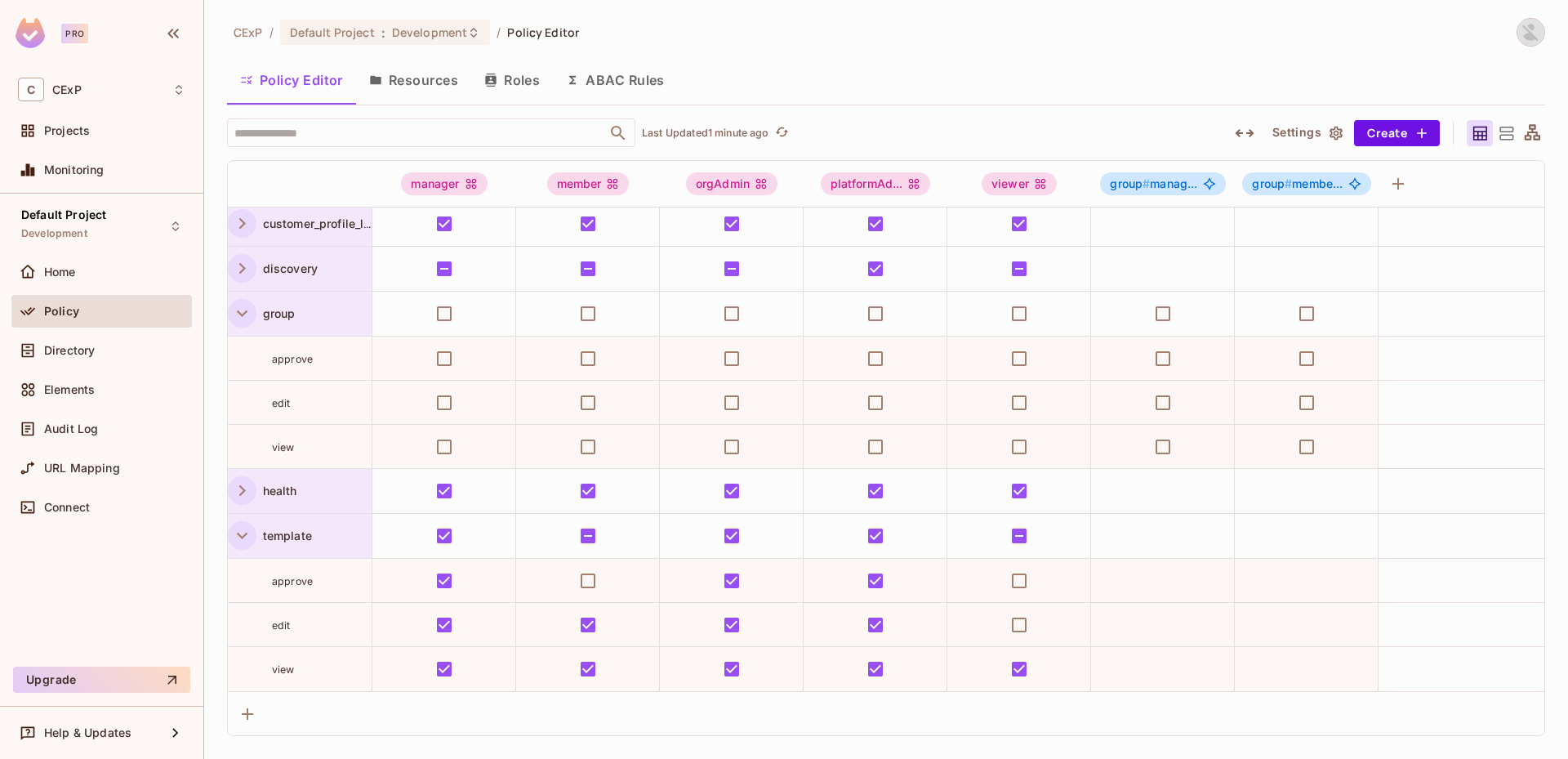 click 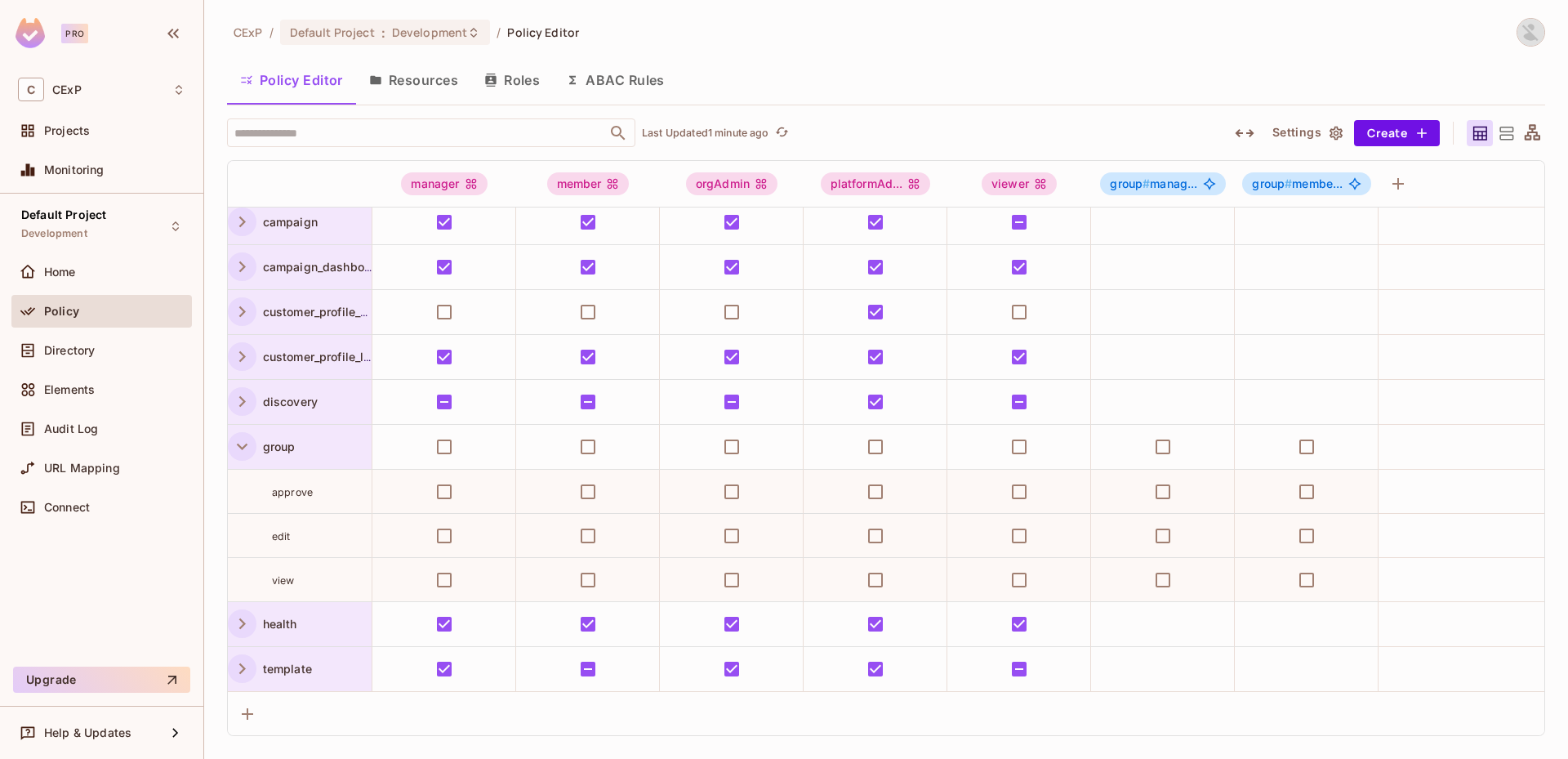 scroll, scrollTop: 65, scrollLeft: 0, axis: vertical 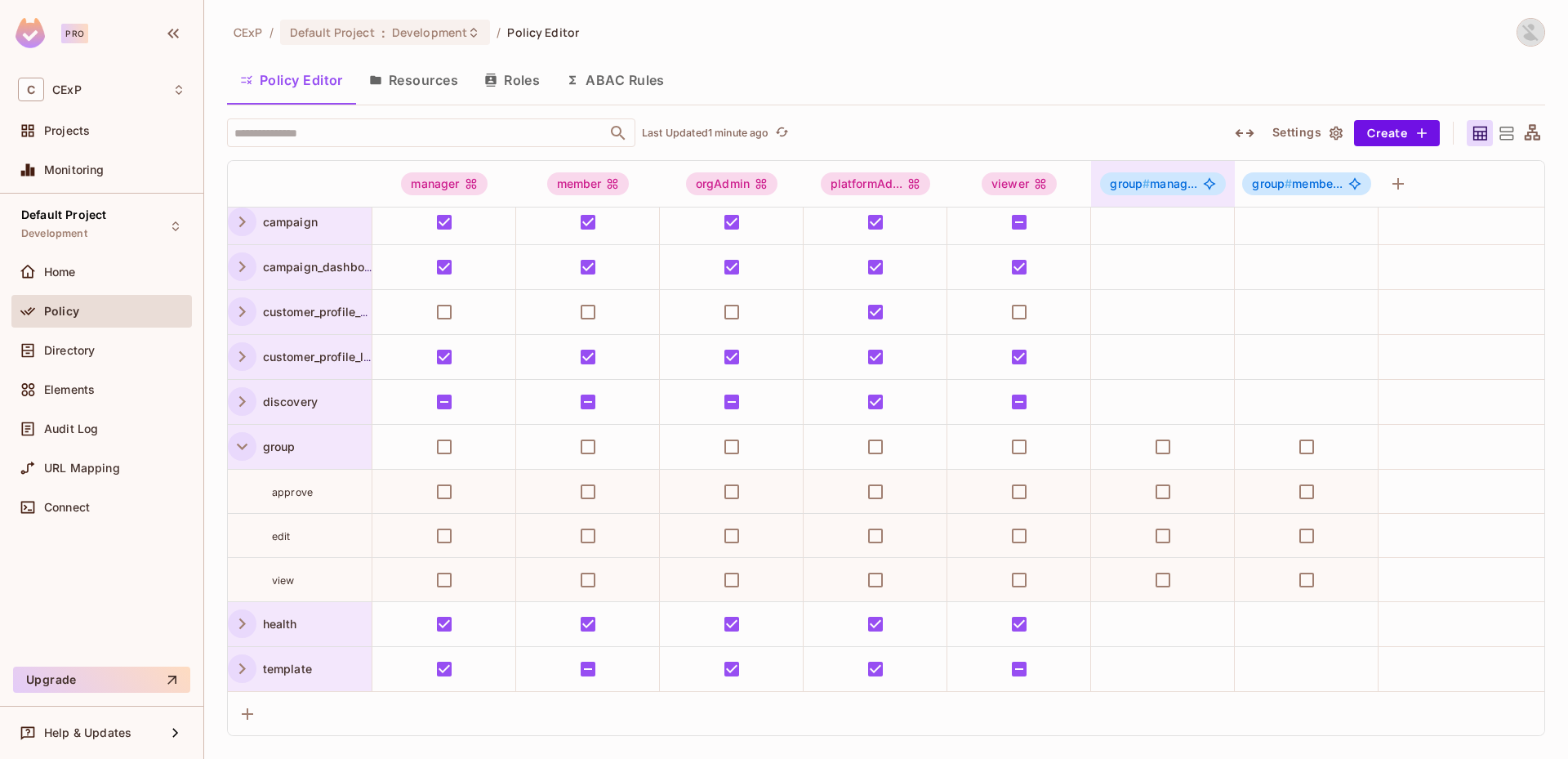 click on "group #" at bounding box center [1129, 183] 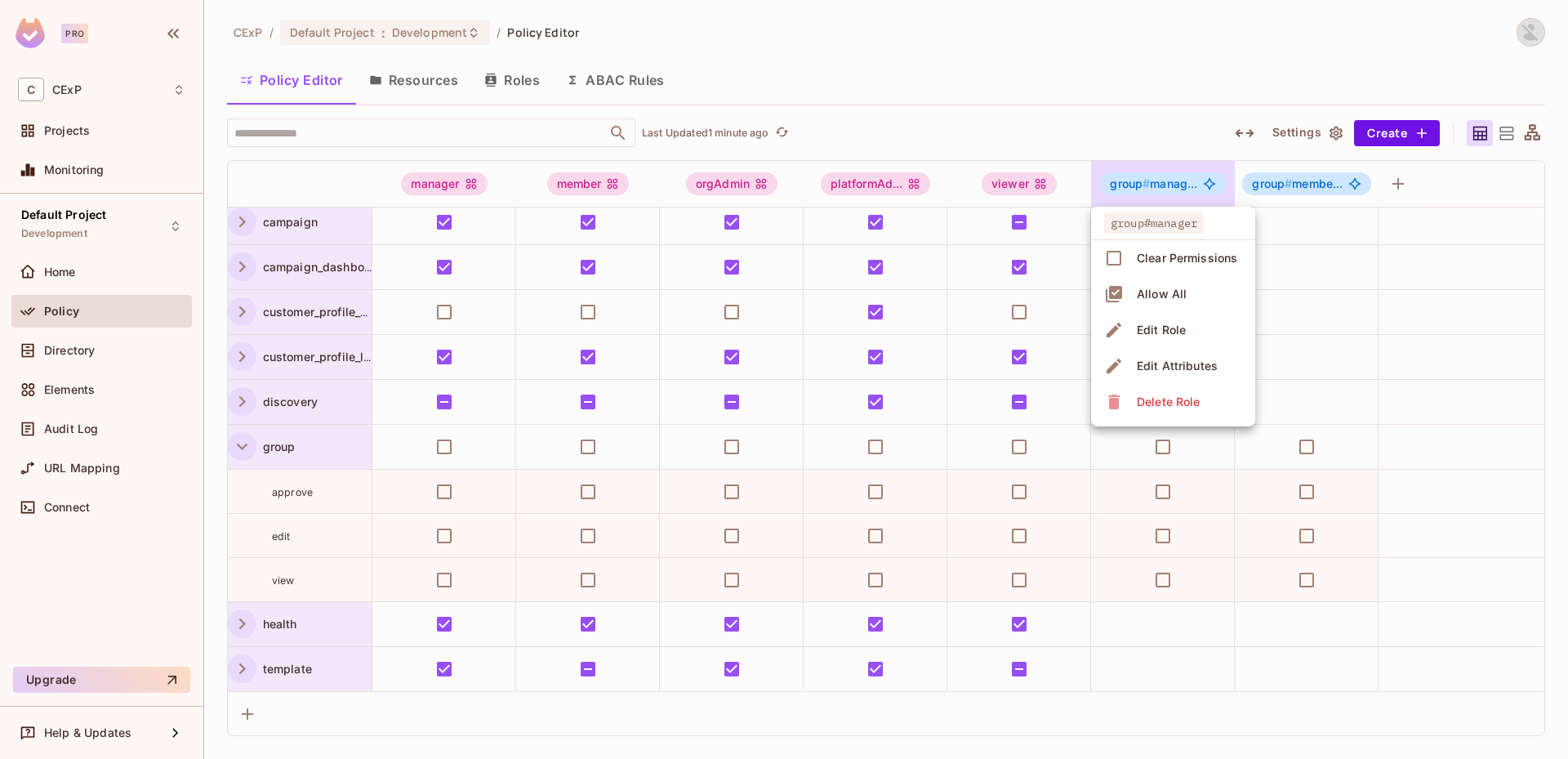click on "Edit Role" at bounding box center (1161, 330) 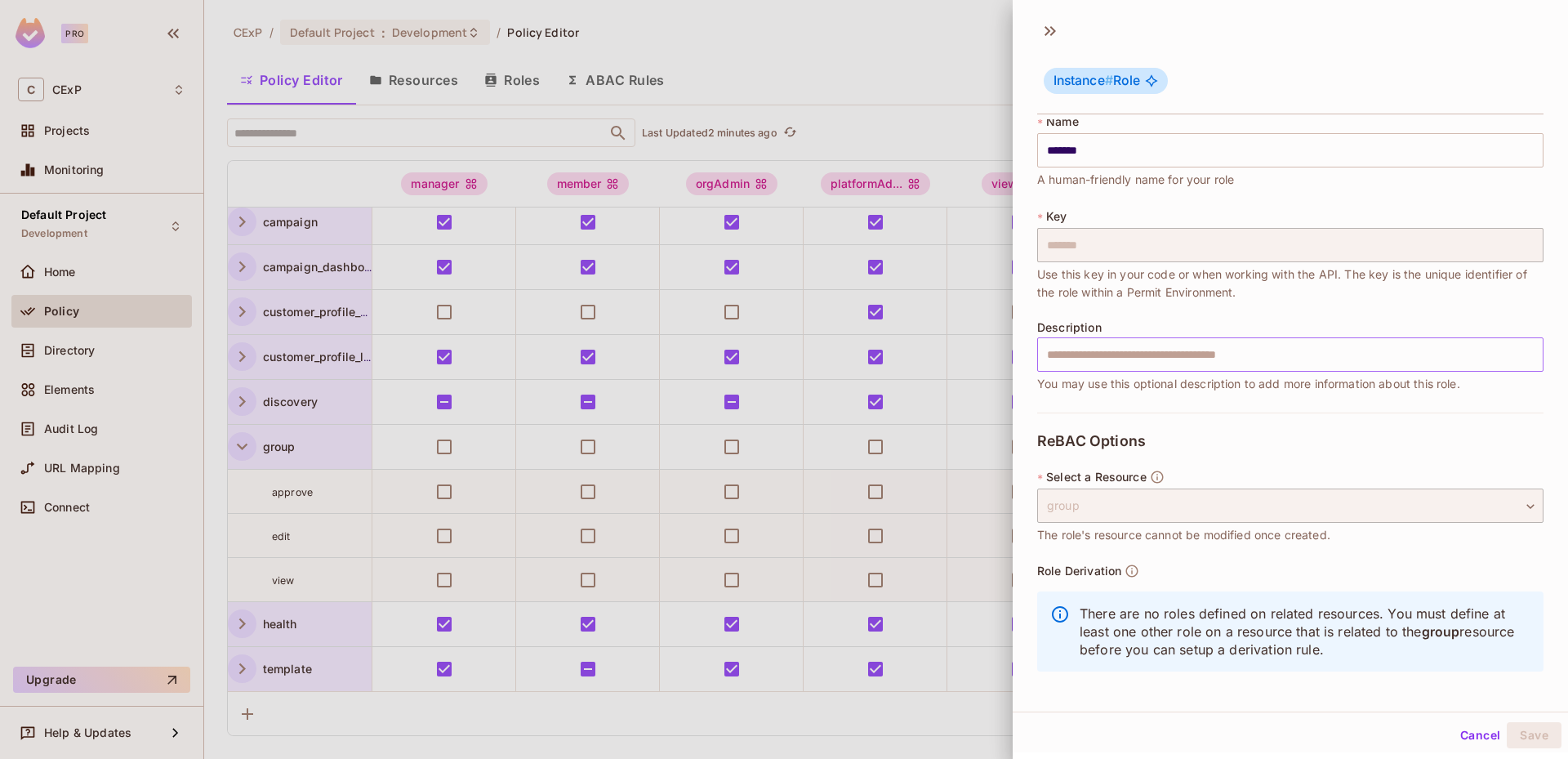 scroll, scrollTop: 15, scrollLeft: 0, axis: vertical 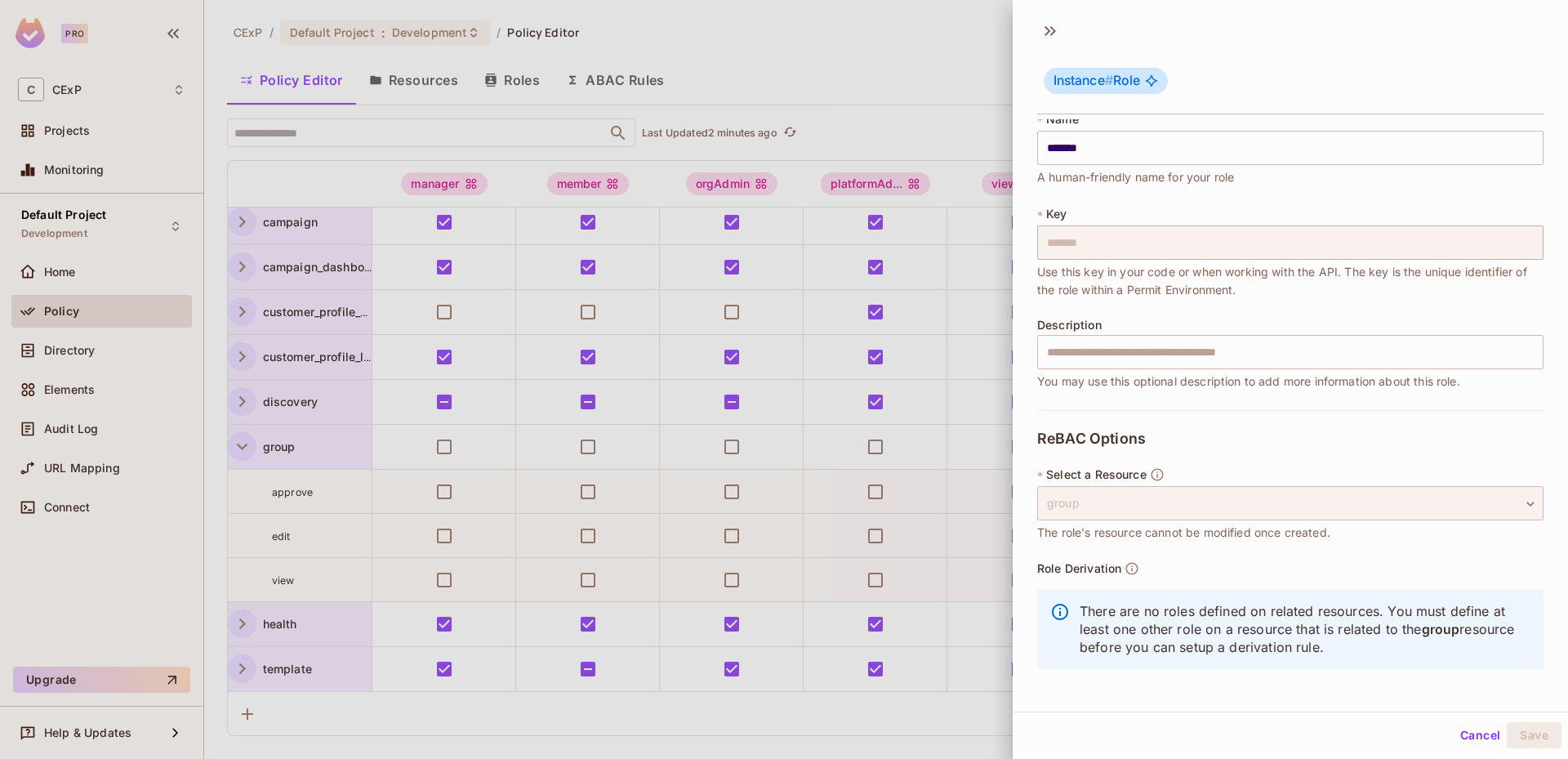 click on "group" at bounding box center (1290, 503) 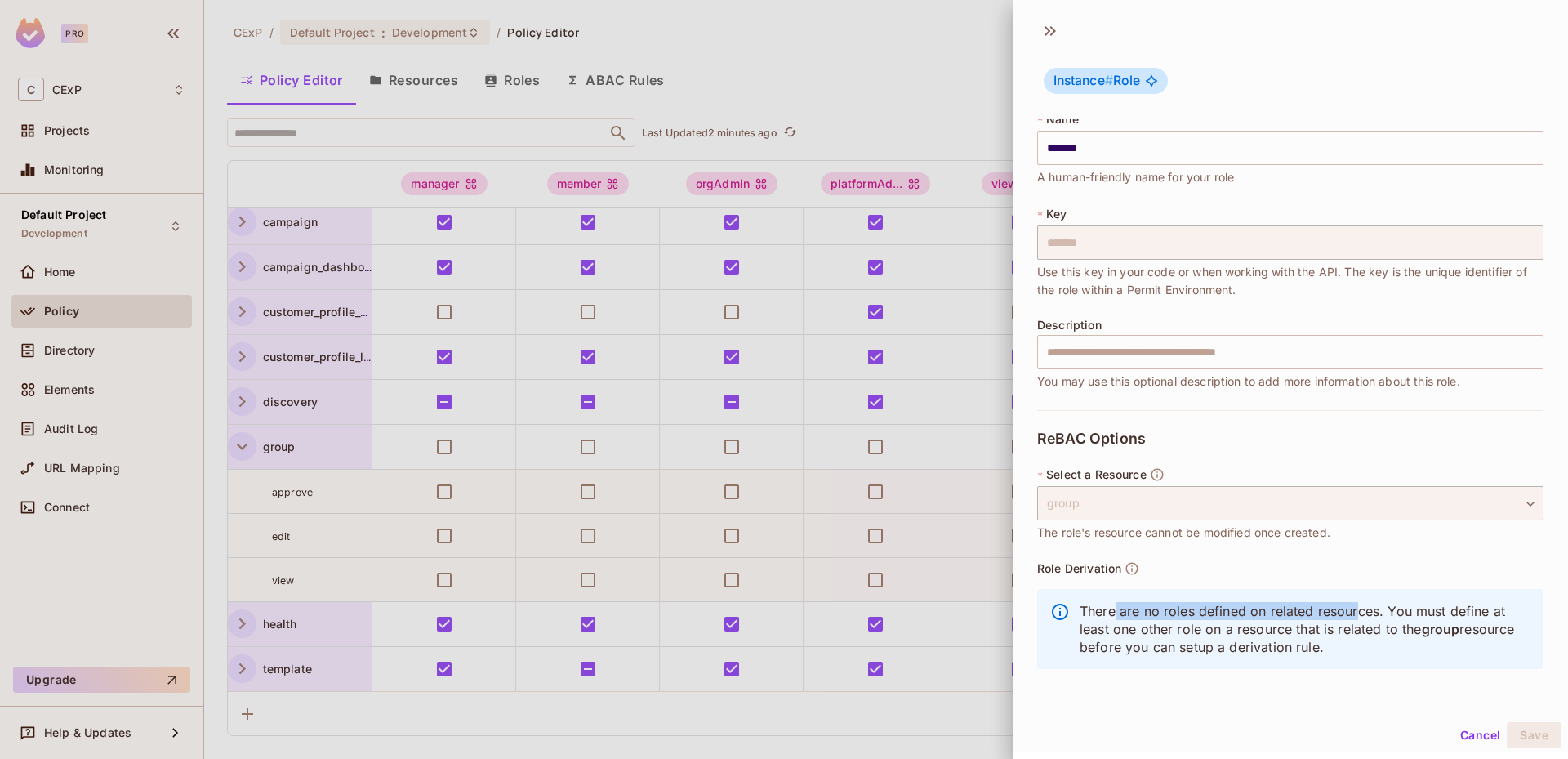 drag, startPoint x: 1138, startPoint y: 608, endPoint x: 1358, endPoint y: 612, distance: 220.03636 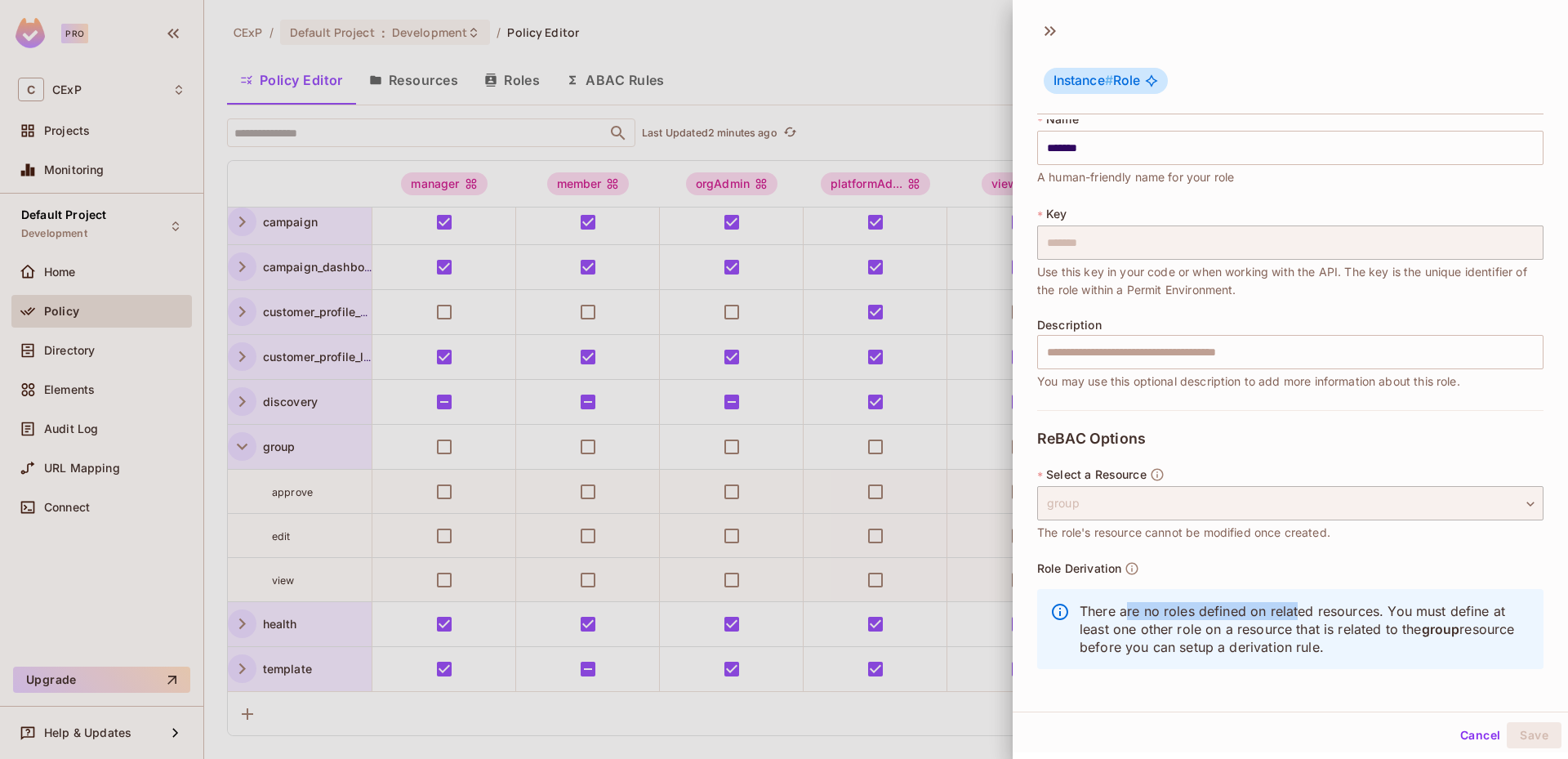drag, startPoint x: 1125, startPoint y: 618, endPoint x: 1296, endPoint y: 615, distance: 171.02631 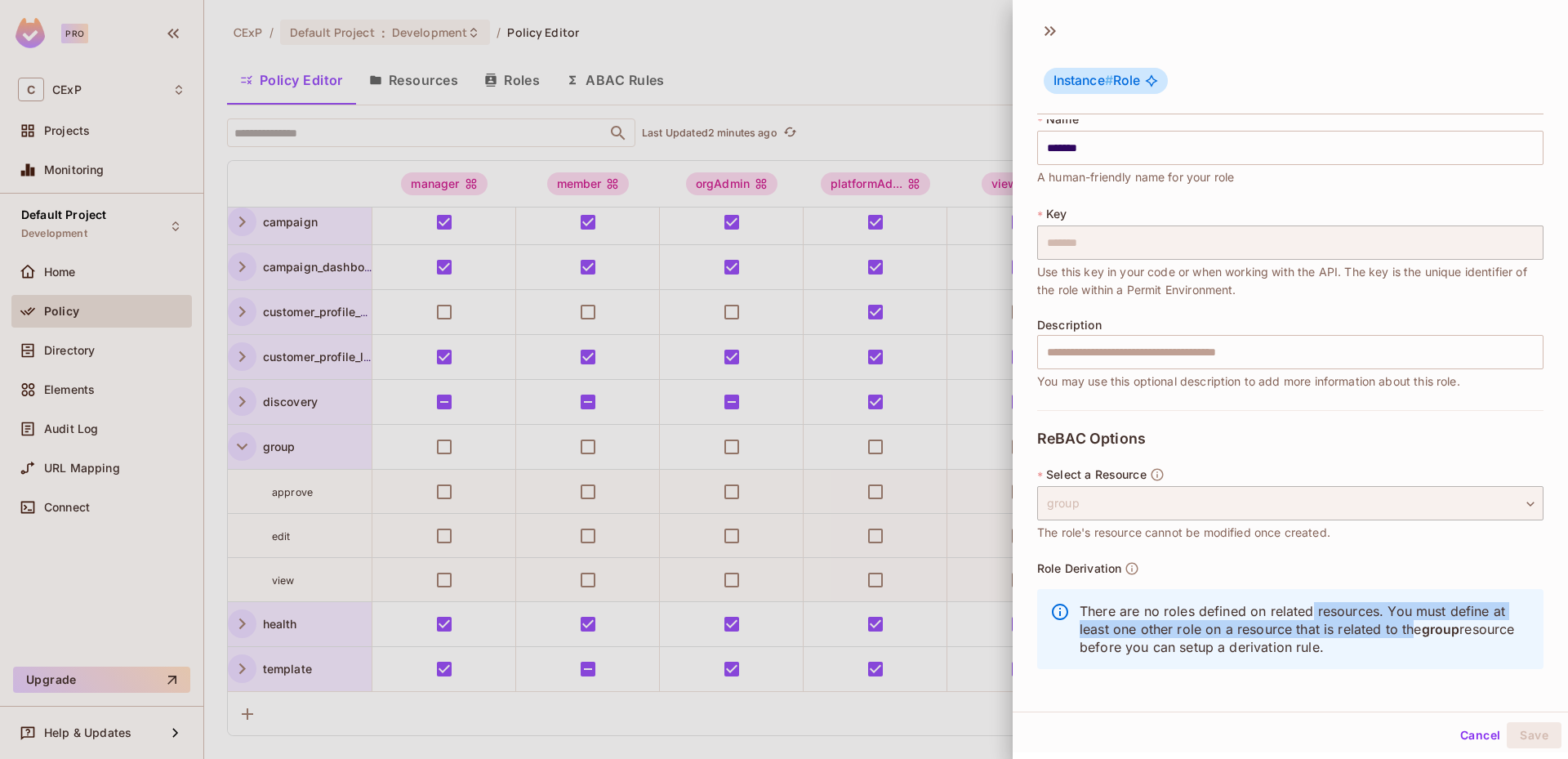 drag, startPoint x: 1317, startPoint y: 610, endPoint x: 1410, endPoint y: 623, distance: 93.90421 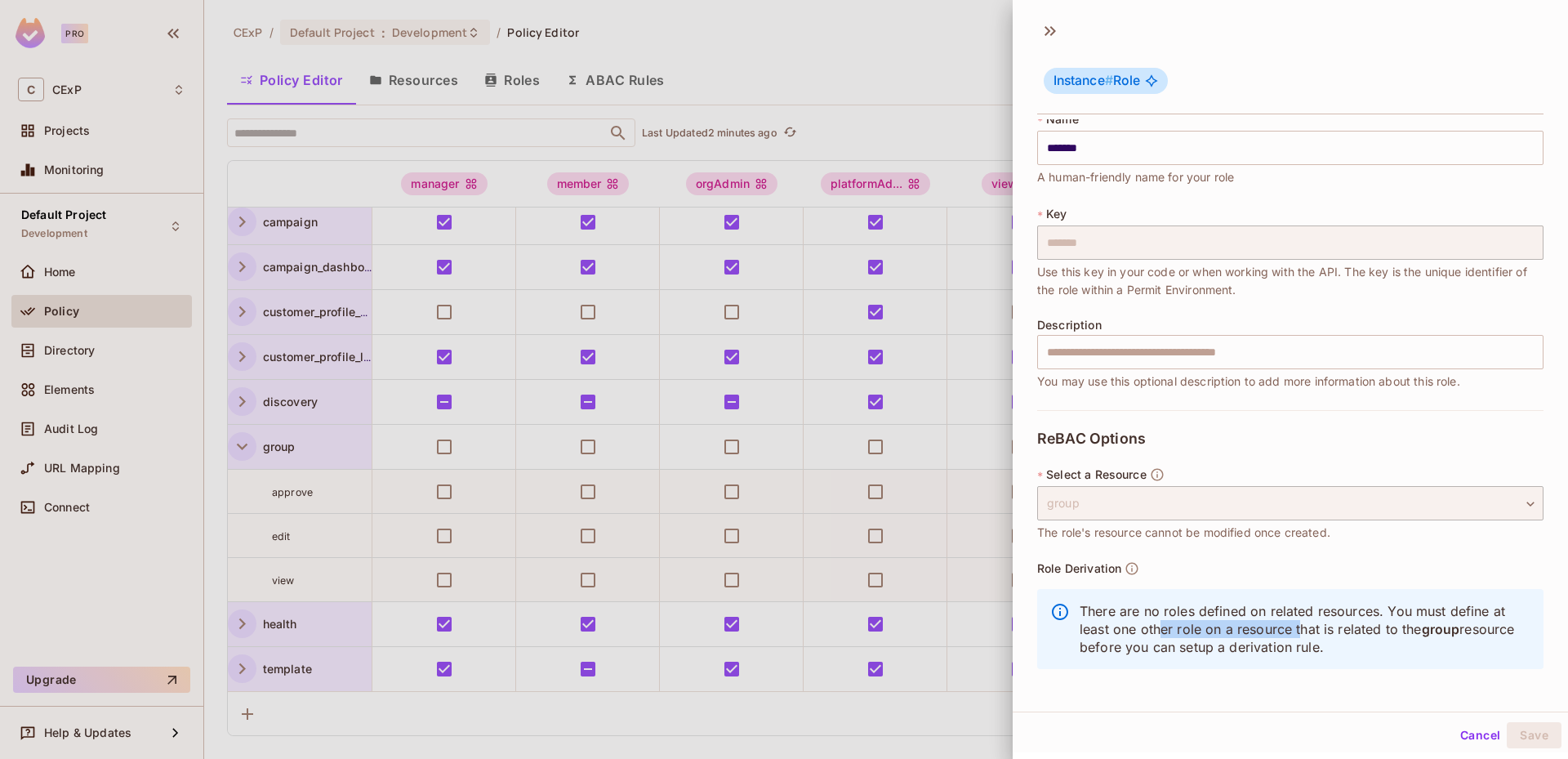 drag, startPoint x: 1160, startPoint y: 636, endPoint x: 1298, endPoint y: 636, distance: 138 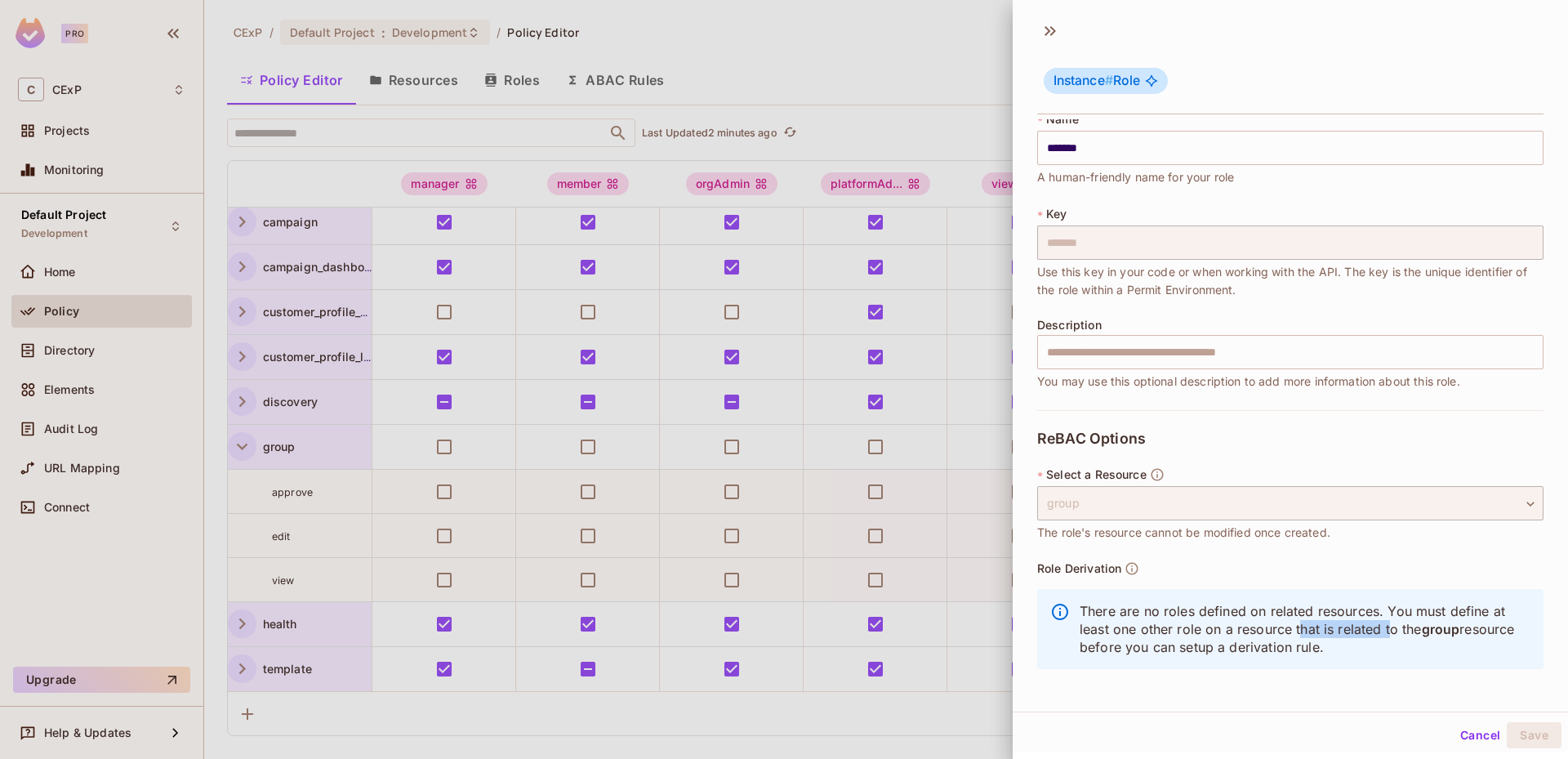 drag, startPoint x: 1298, startPoint y: 636, endPoint x: 1388, endPoint y: 634, distance: 90.022219 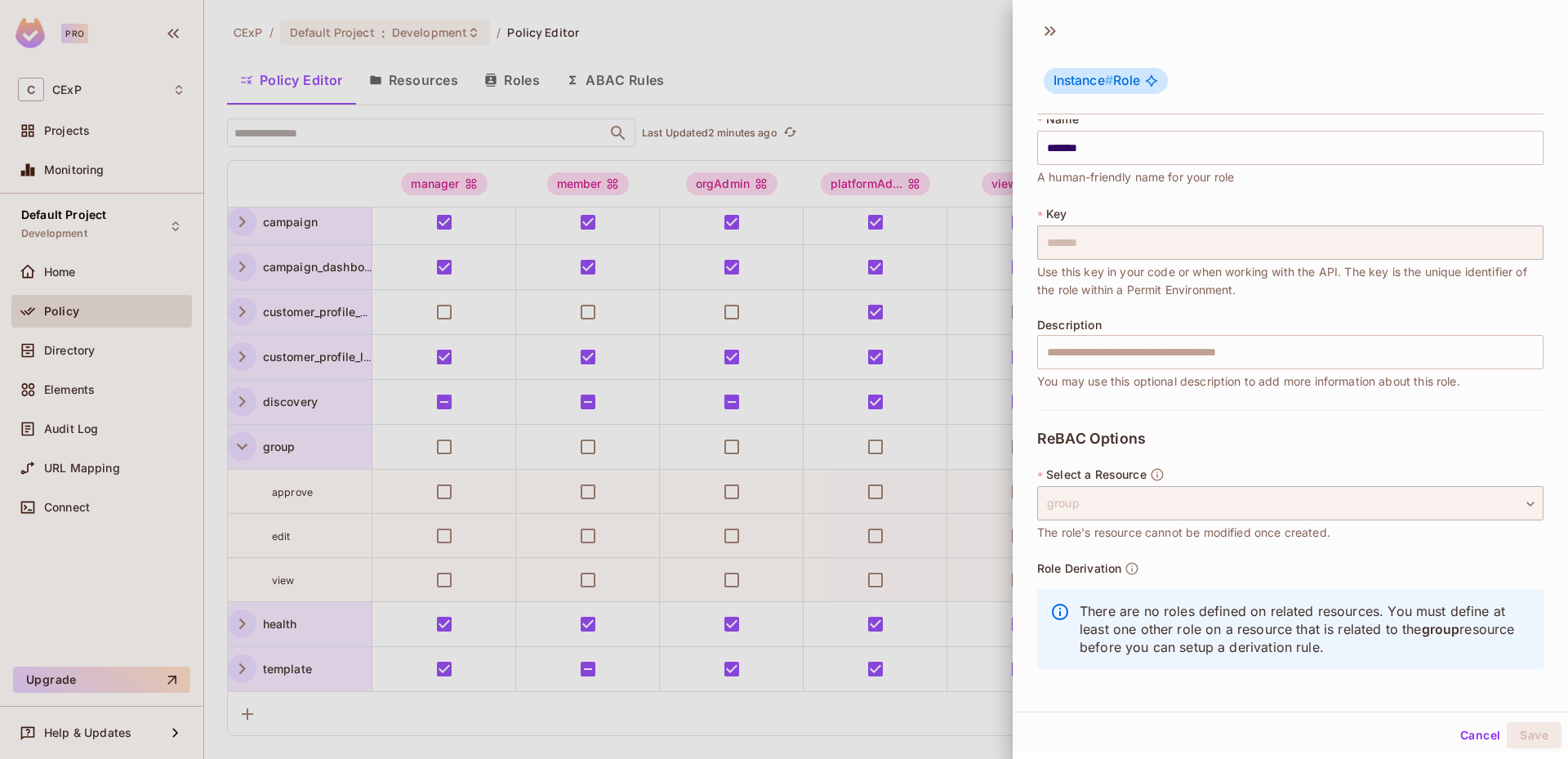 click on "Cancel" at bounding box center [1480, 735] 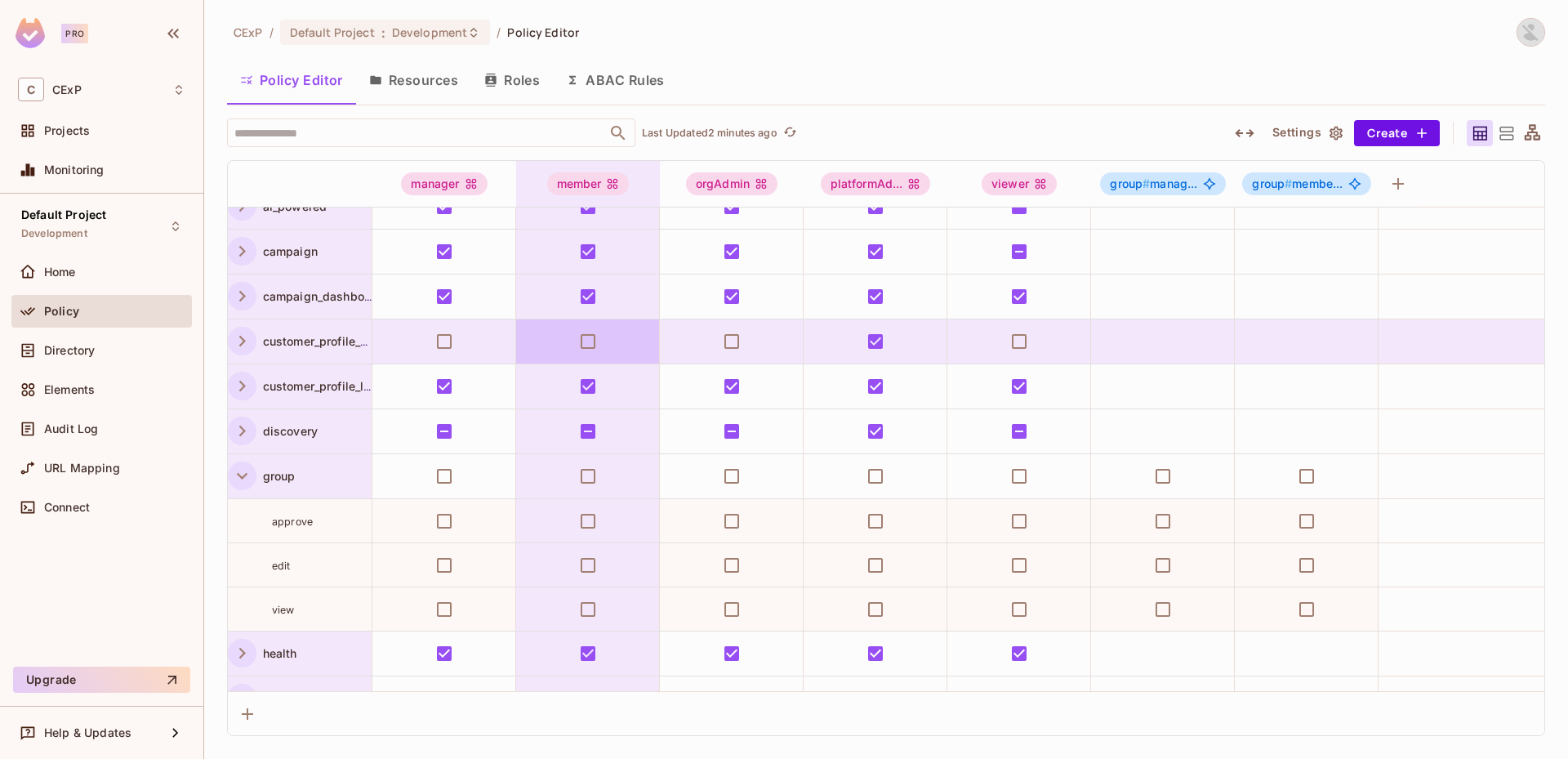 scroll, scrollTop: 0, scrollLeft: 0, axis: both 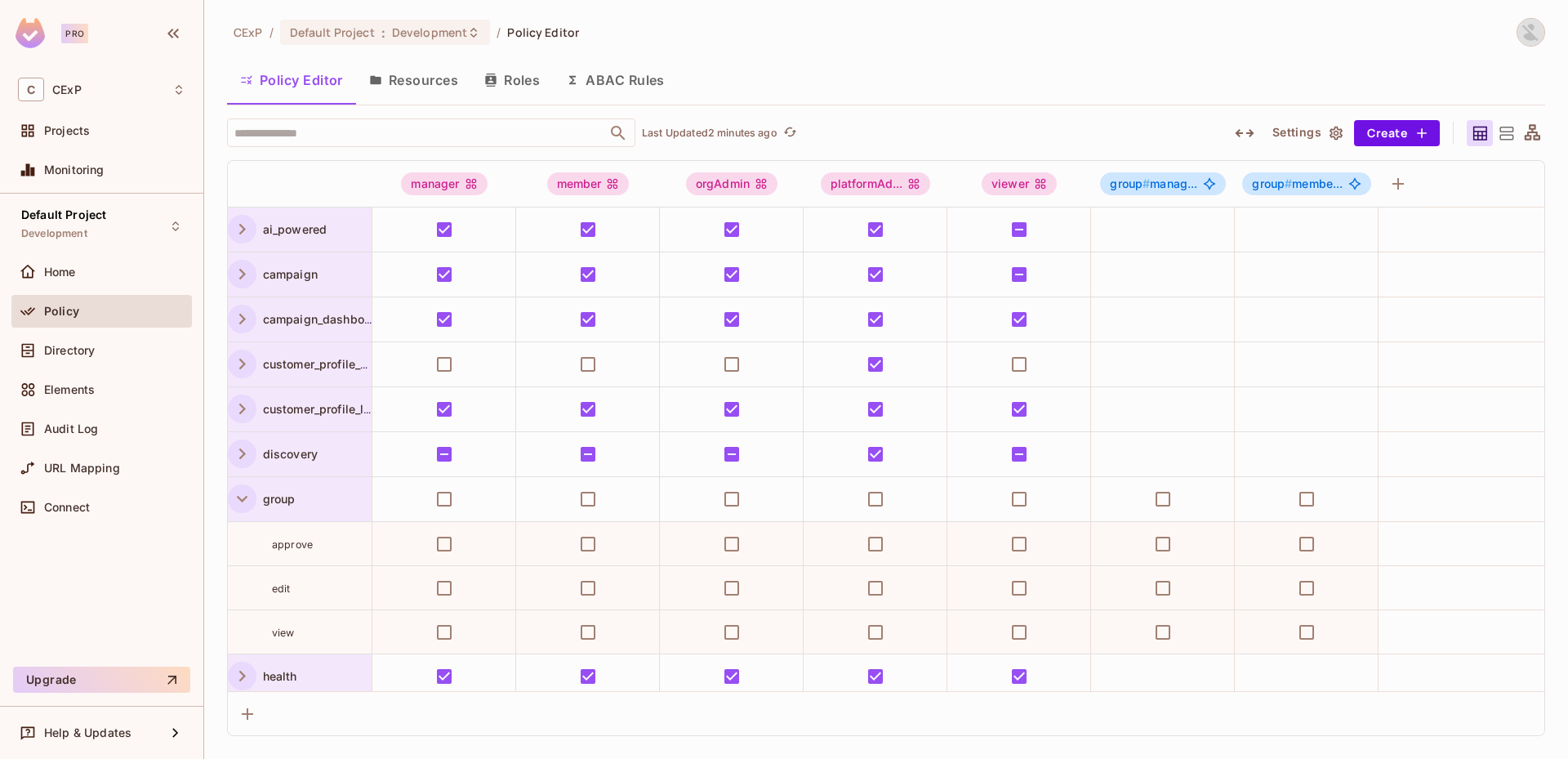 click on "Resources" at bounding box center (413, 80) 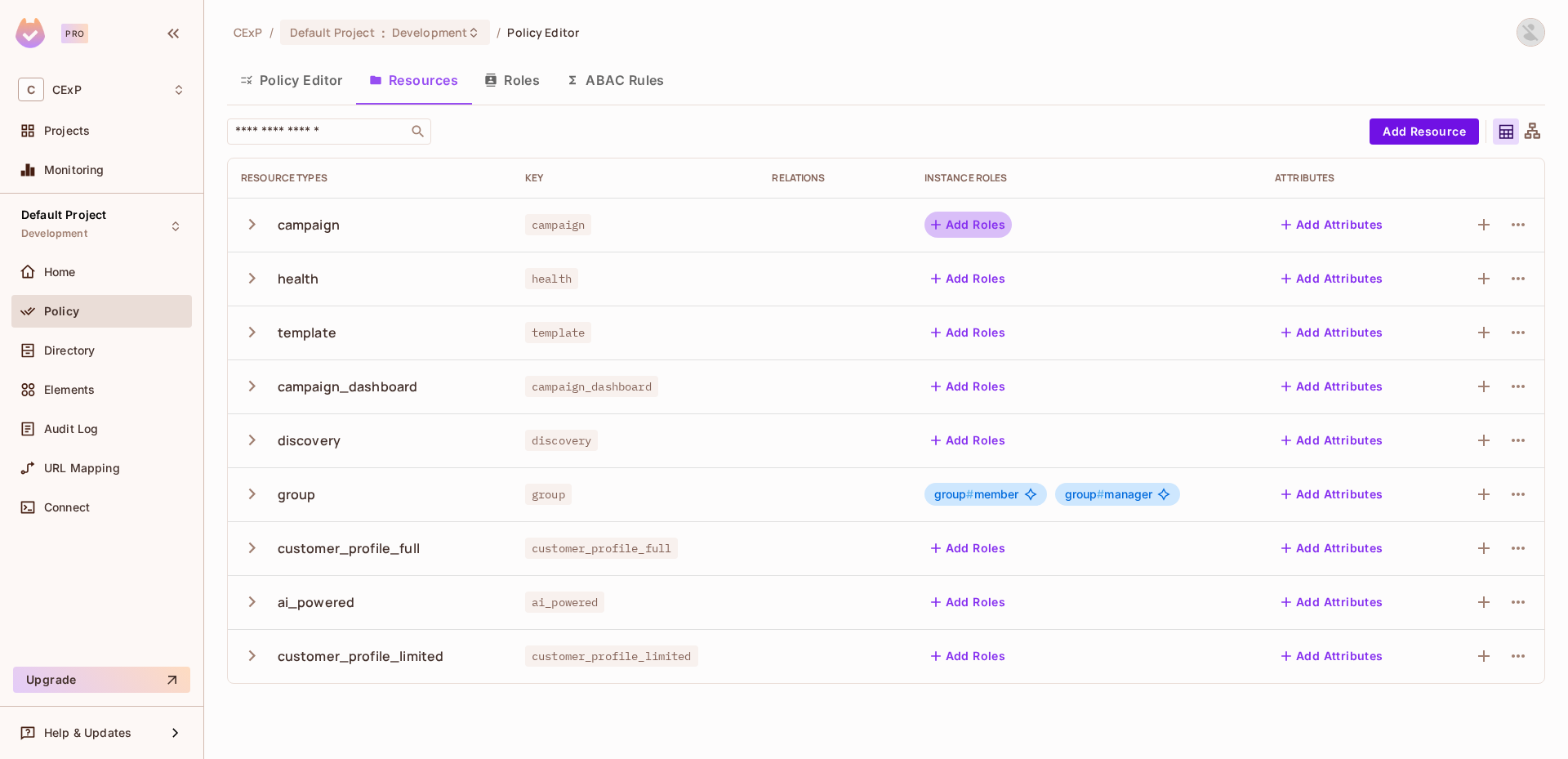 click 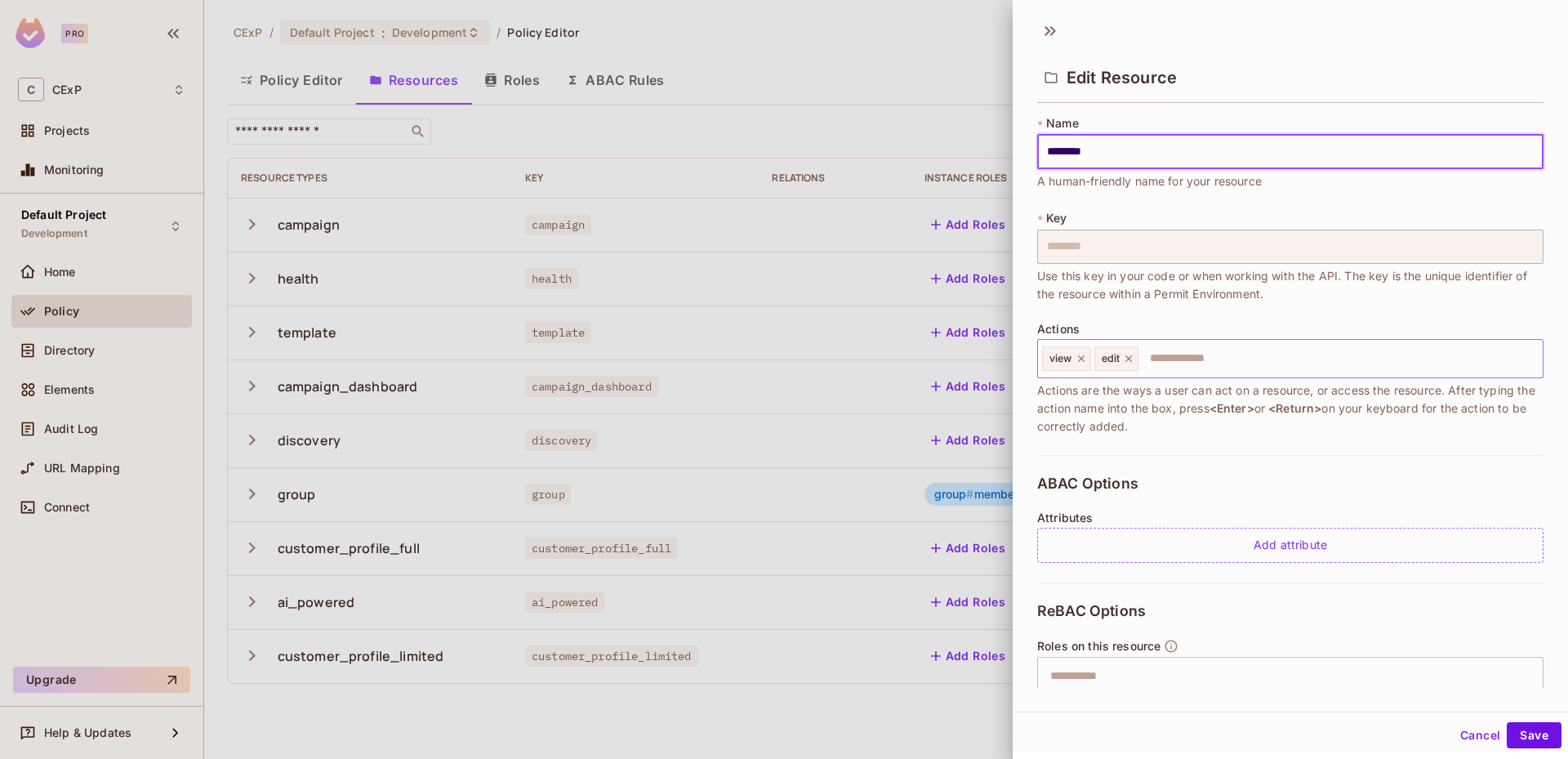 scroll, scrollTop: 187, scrollLeft: 0, axis: vertical 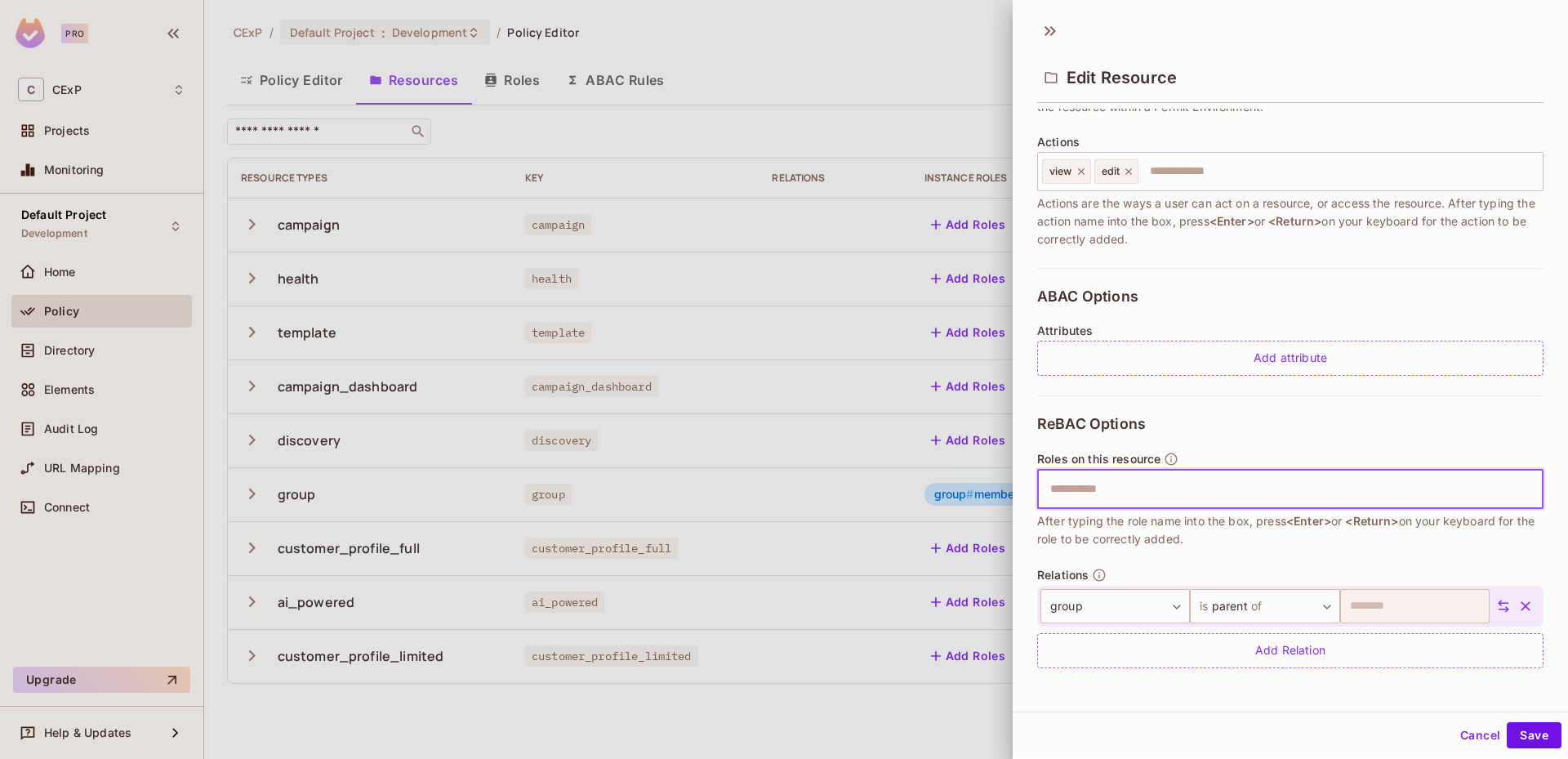 click at bounding box center (1288, 489) 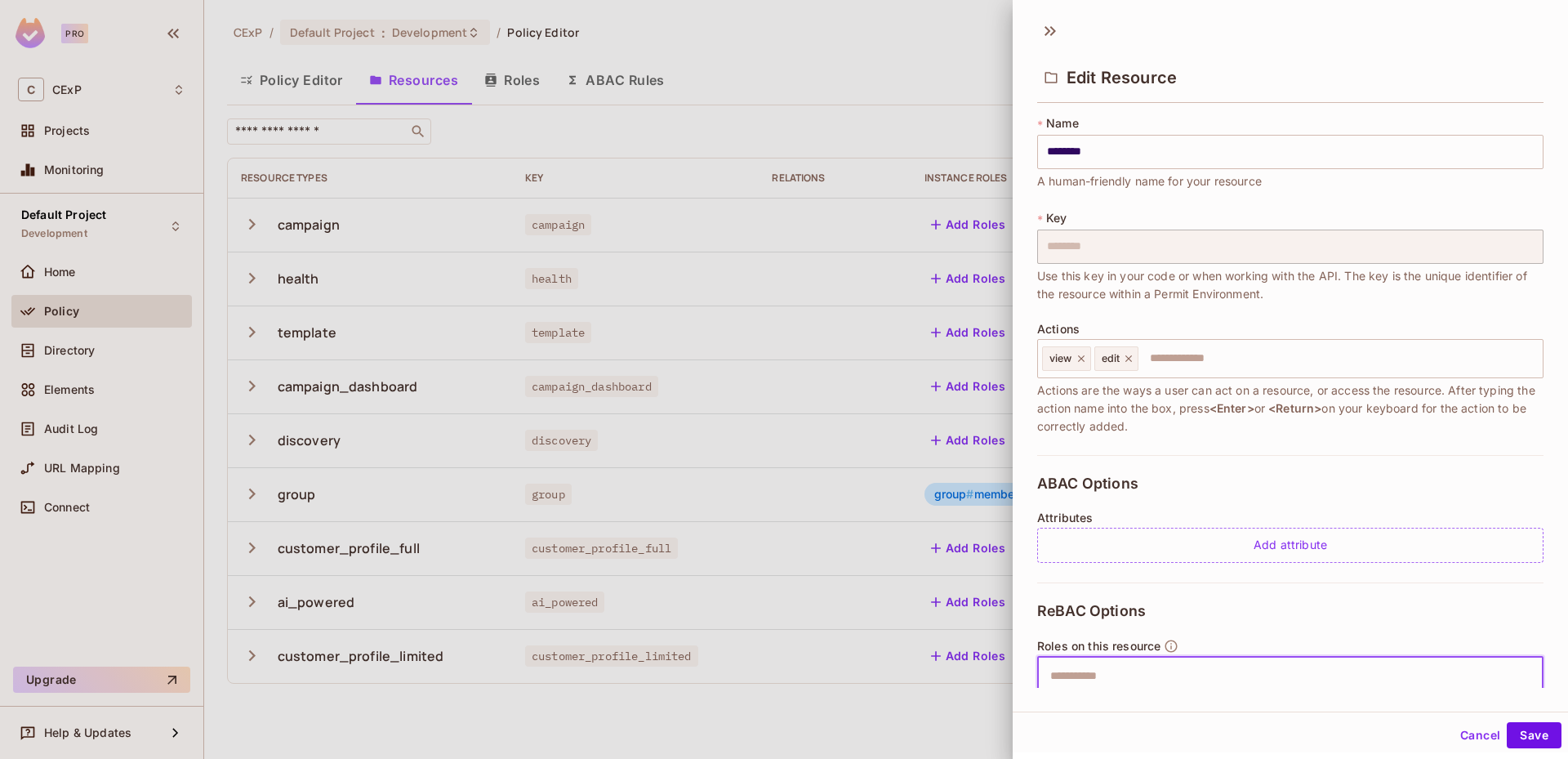 scroll, scrollTop: 187, scrollLeft: 0, axis: vertical 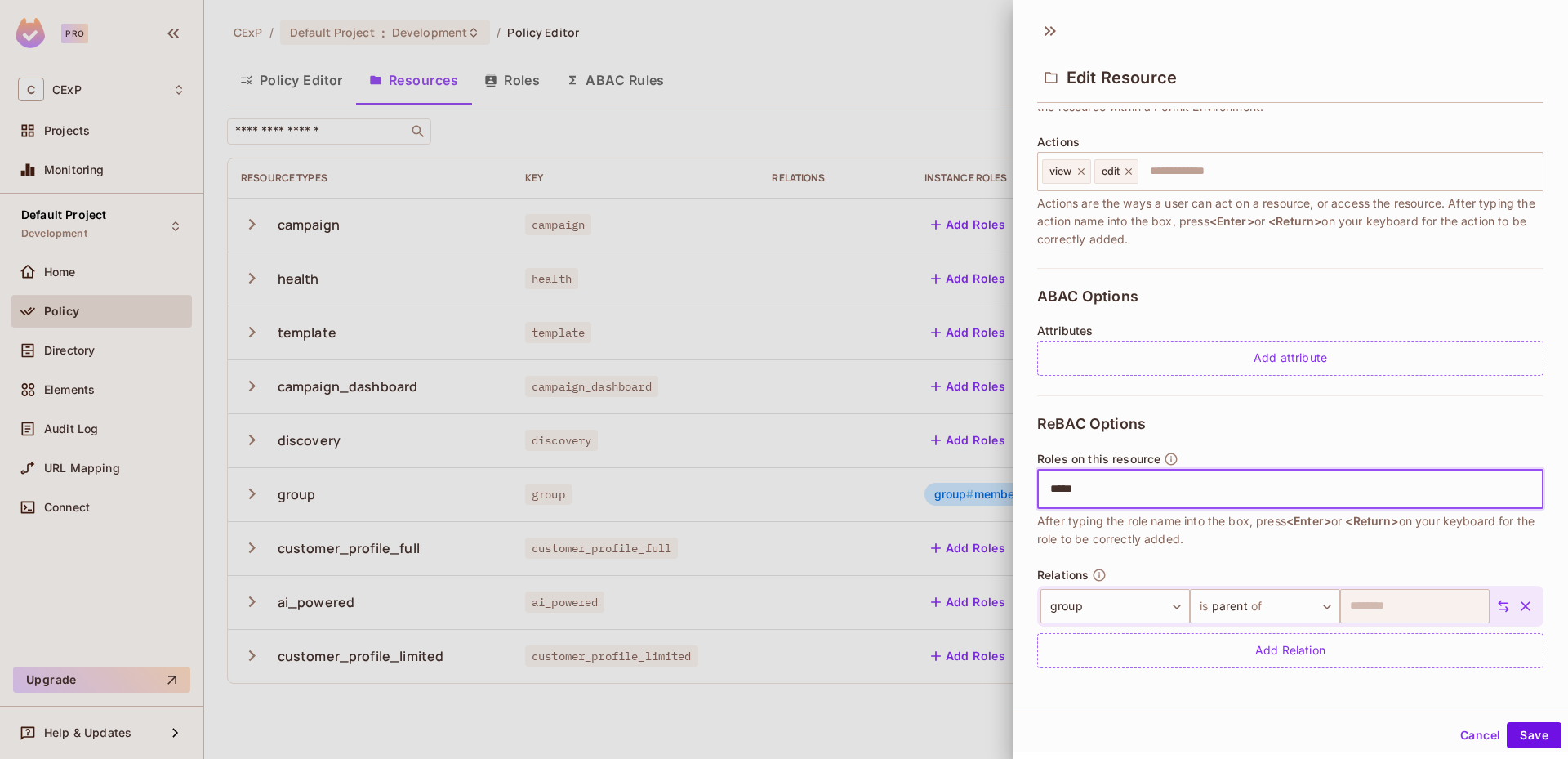 type on "******" 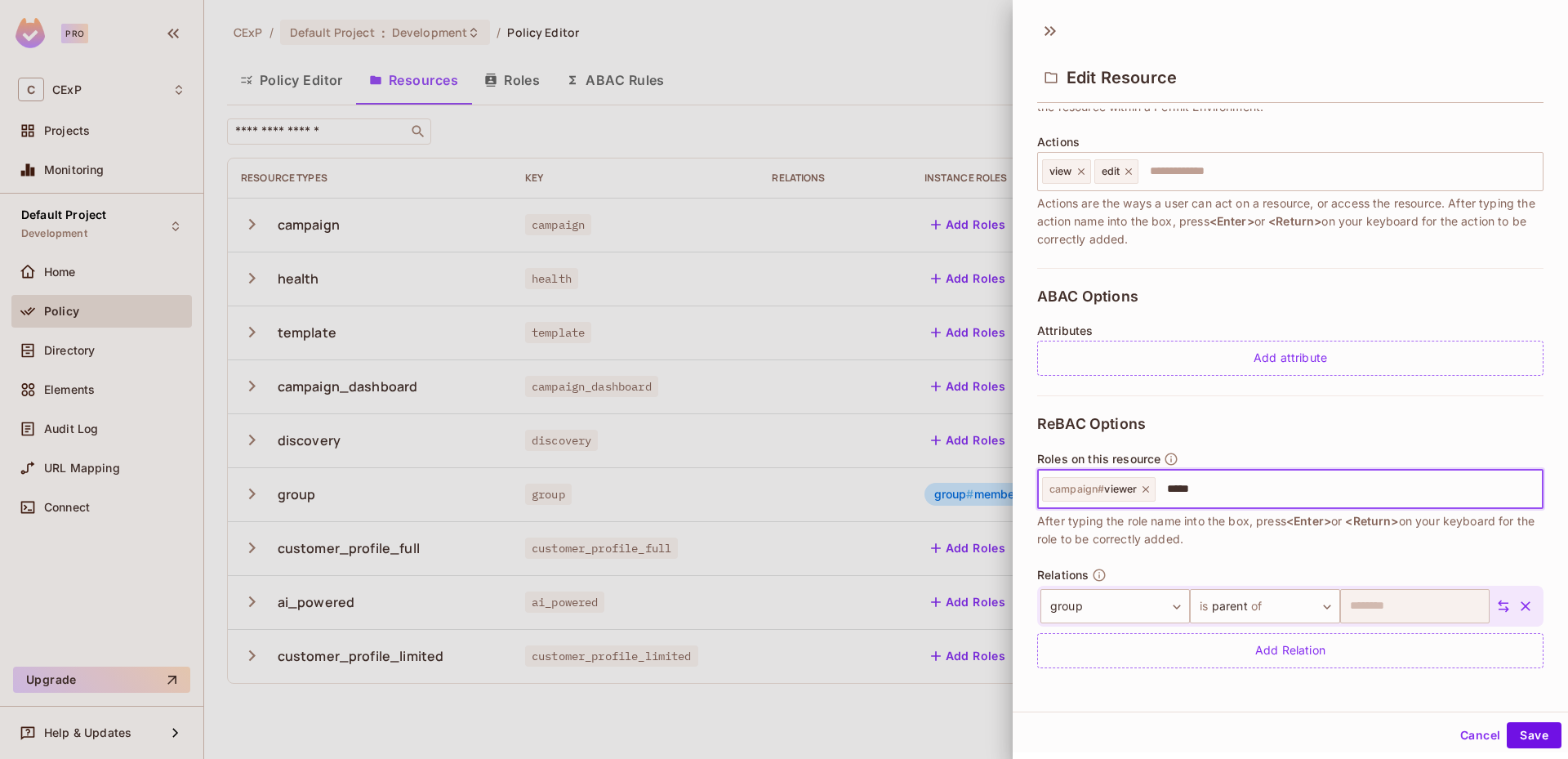 type on "******" 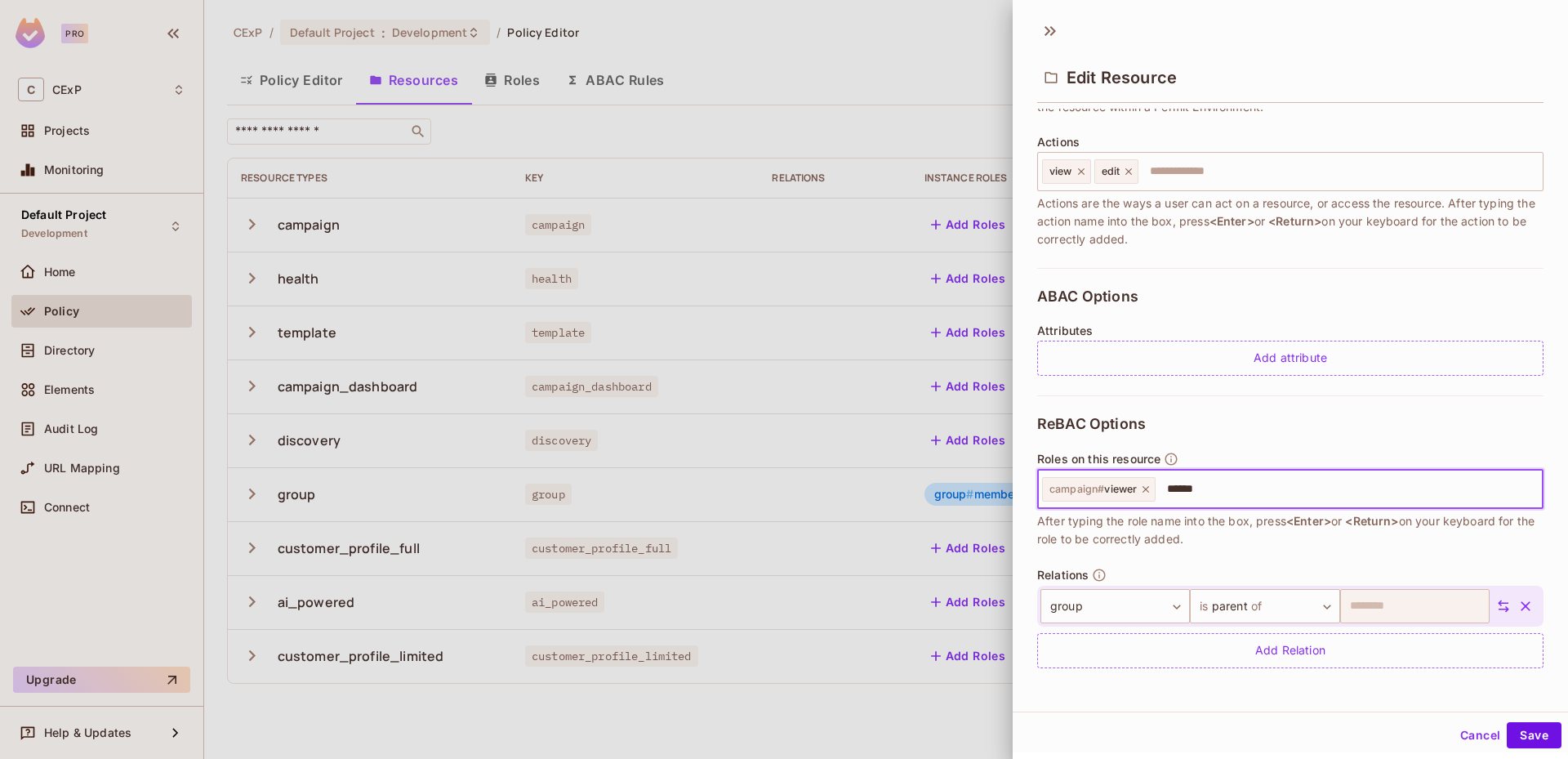 type 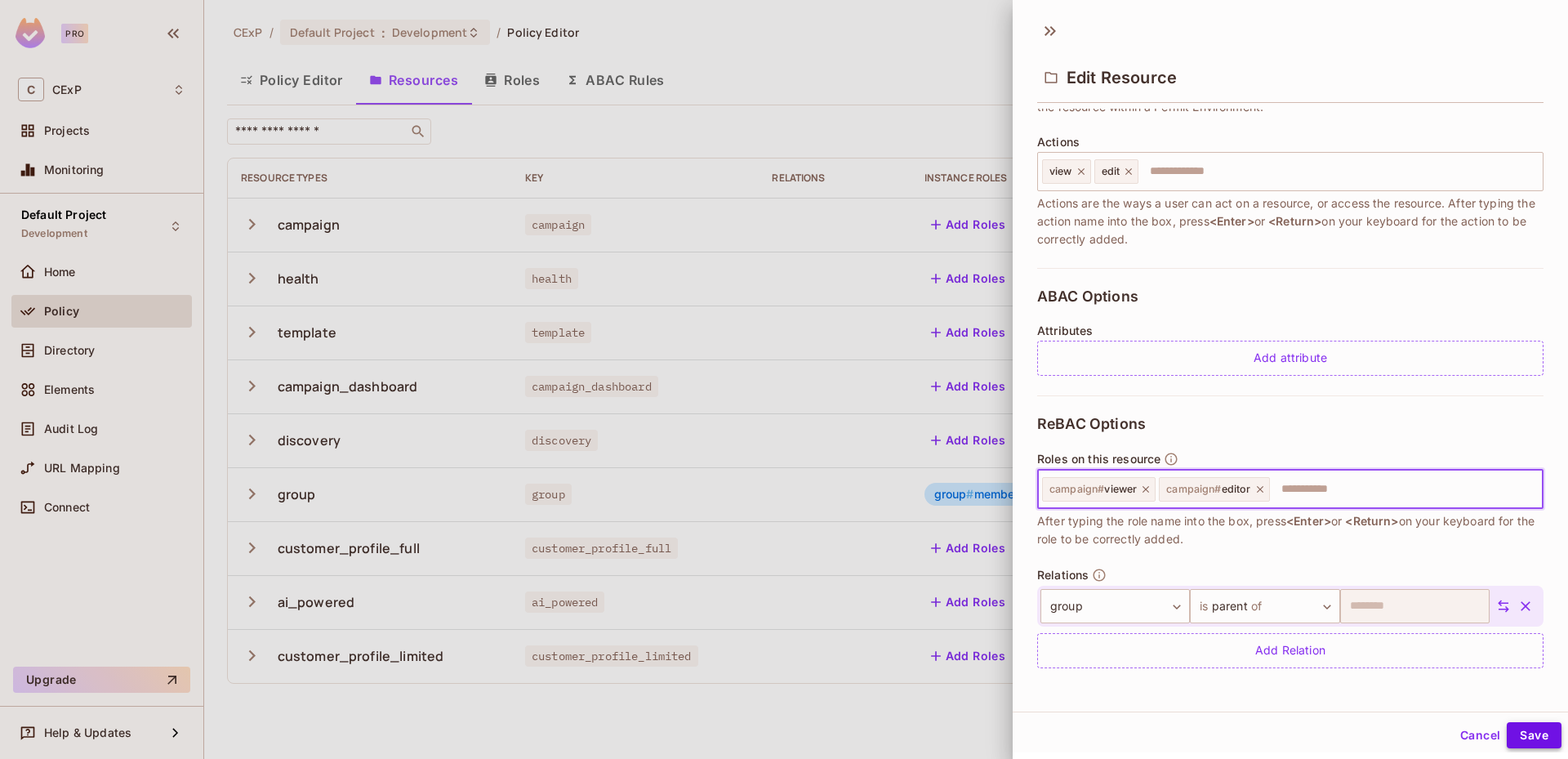 click on "Save" at bounding box center (1534, 735) 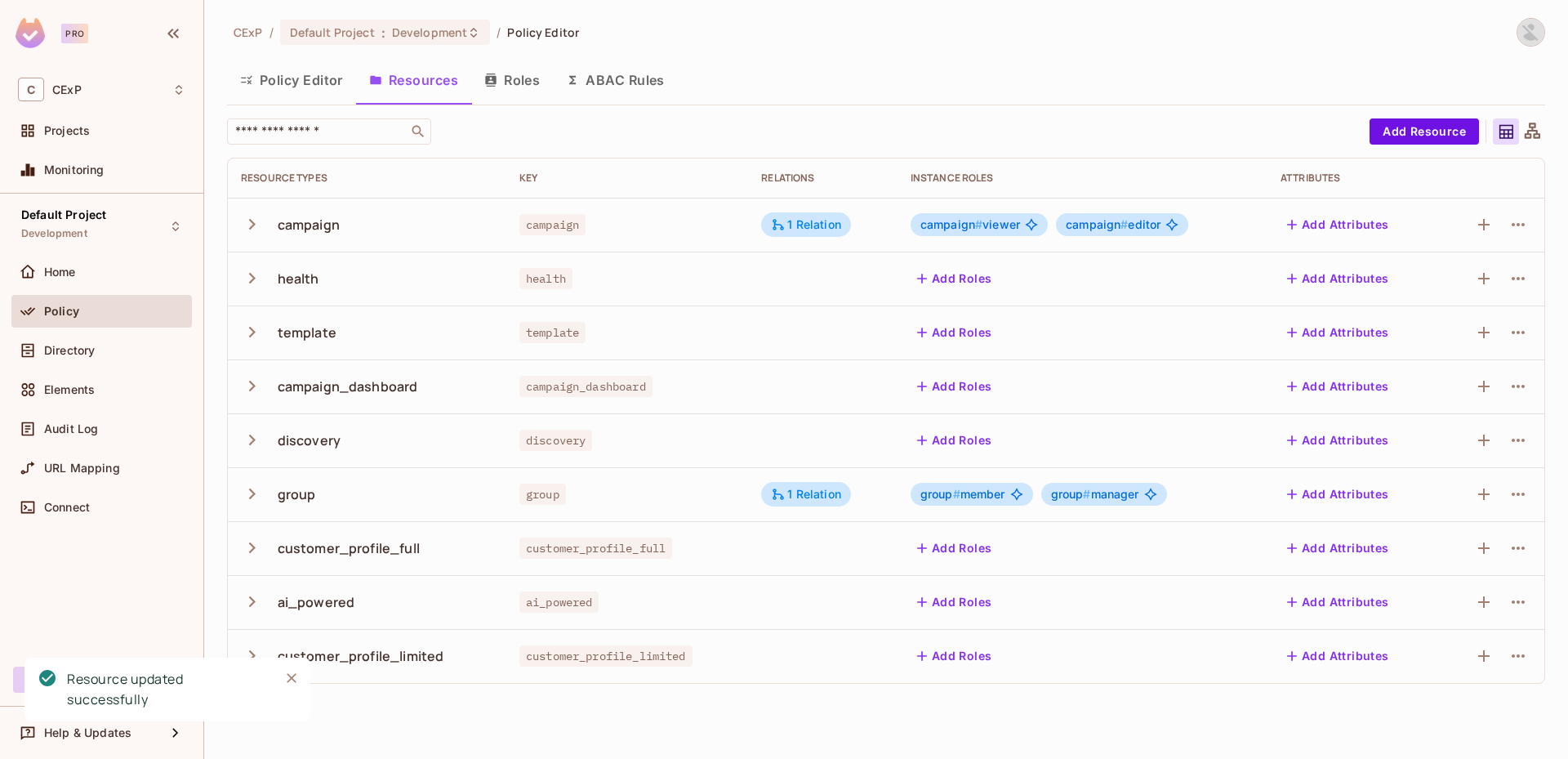 click on "Policy Editor" at bounding box center (292, 80) 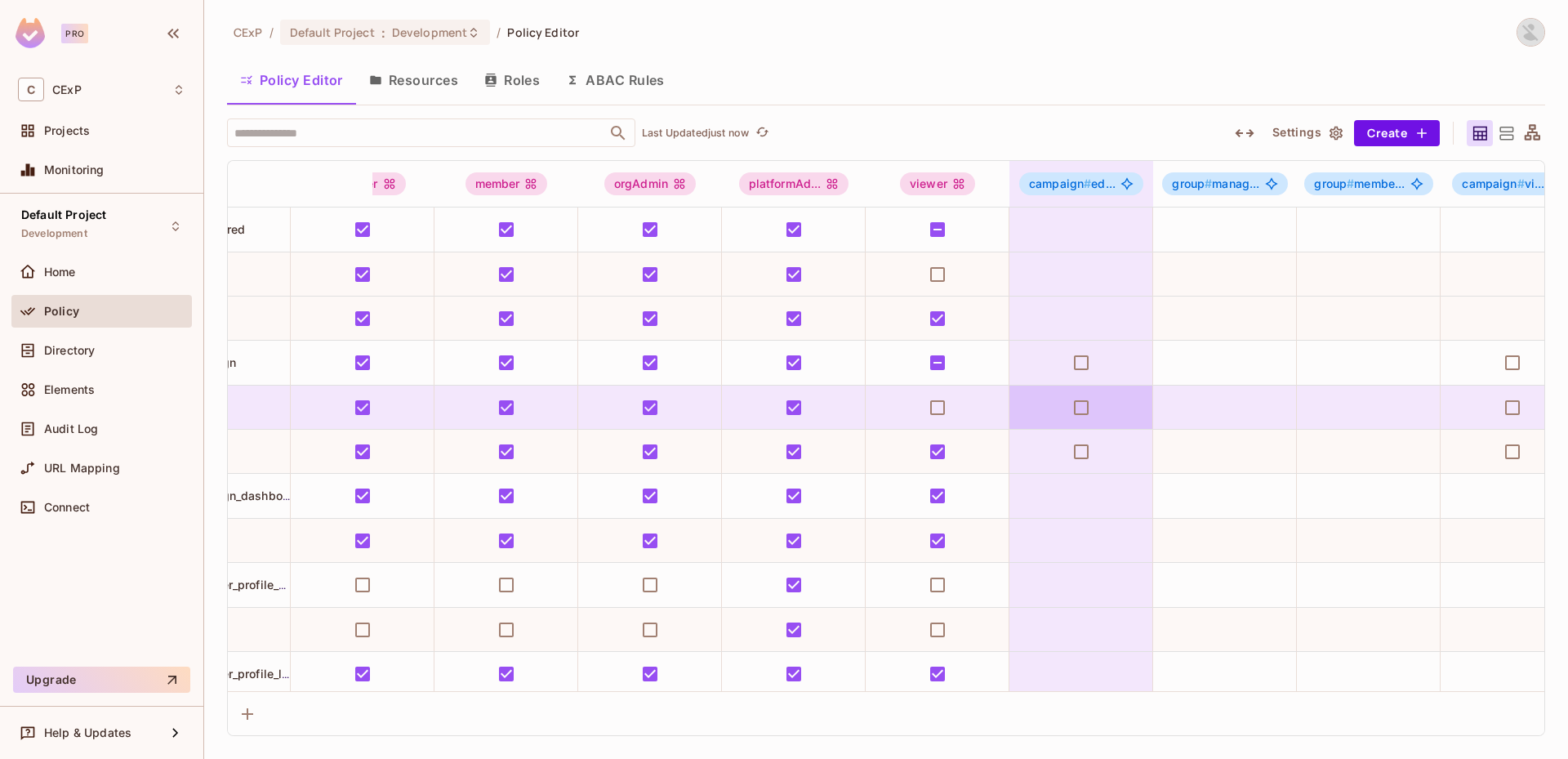 scroll, scrollTop: 0, scrollLeft: 0, axis: both 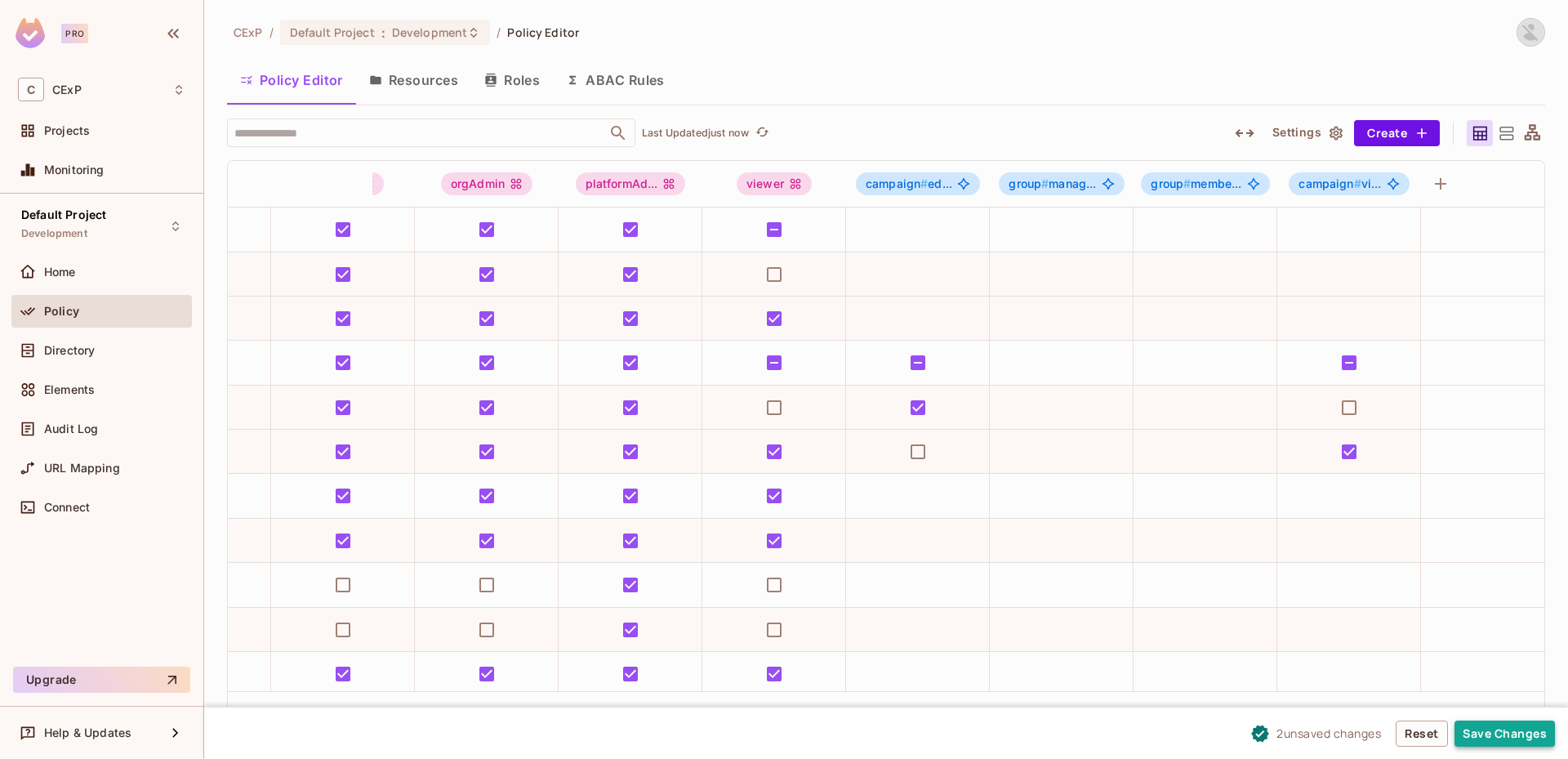 click on "Save Changes" at bounding box center [1504, 734] 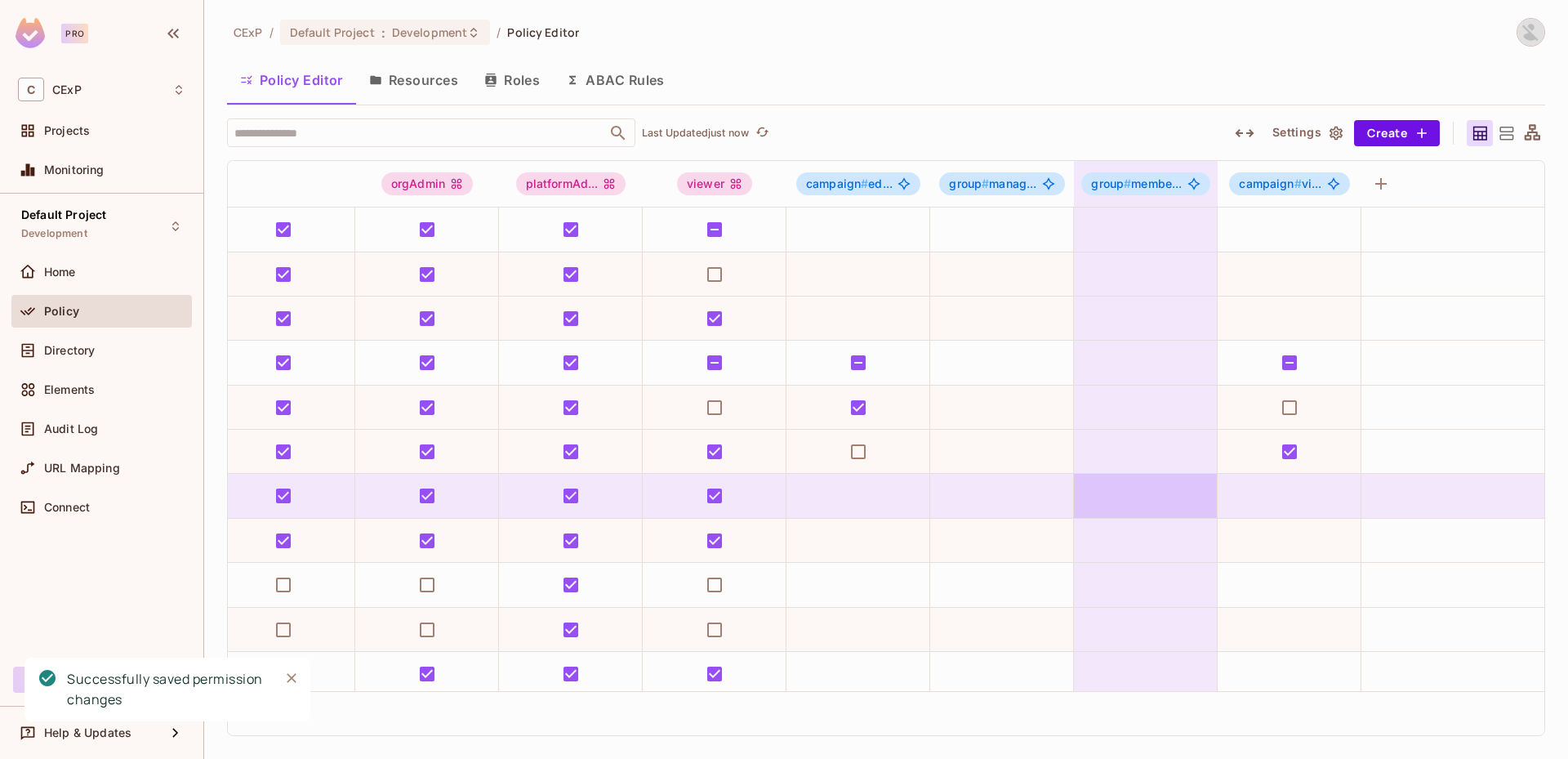 scroll, scrollTop: 0, scrollLeft: 0, axis: both 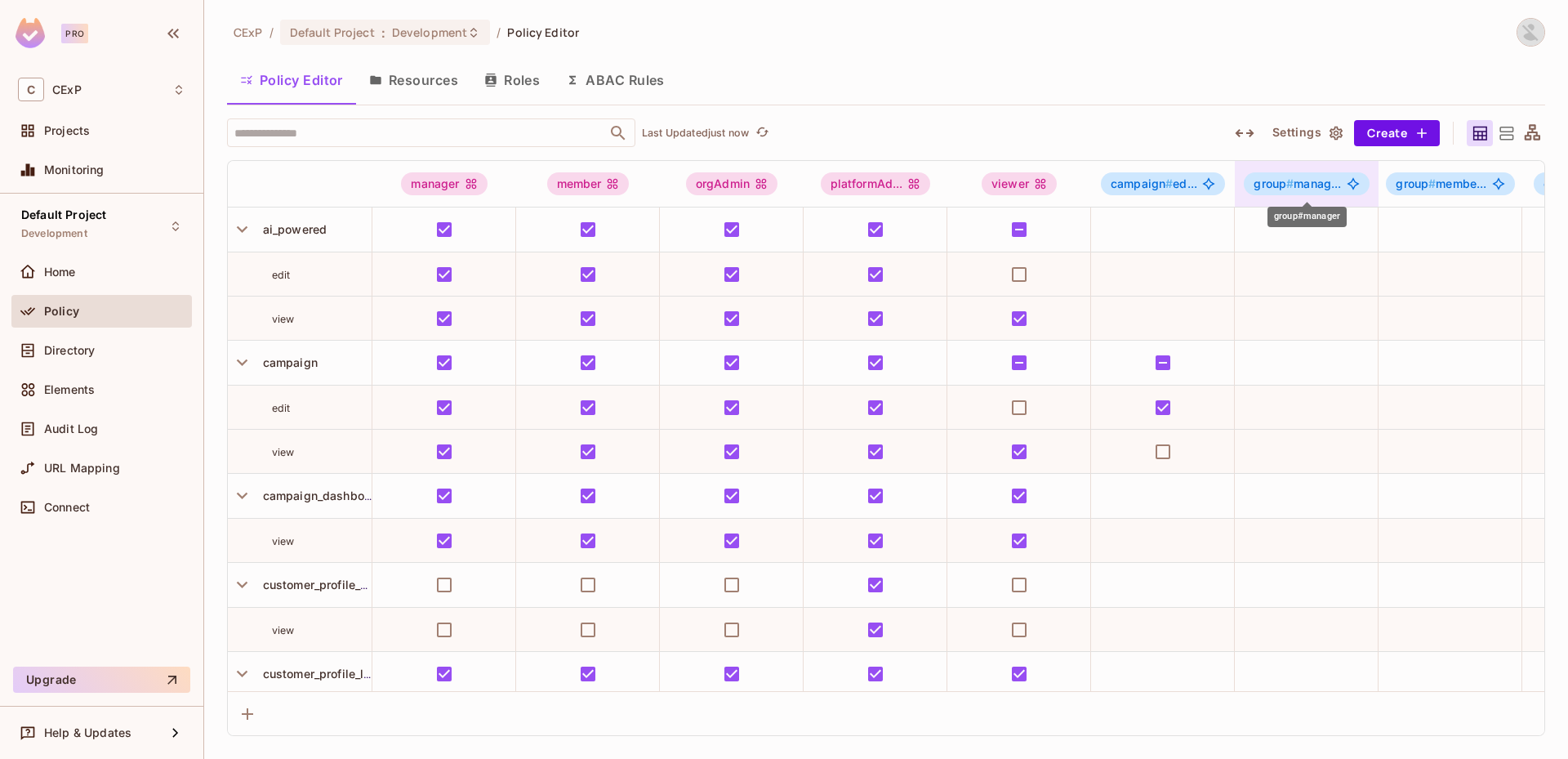 click on "group # manag..." at bounding box center [1297, 184] 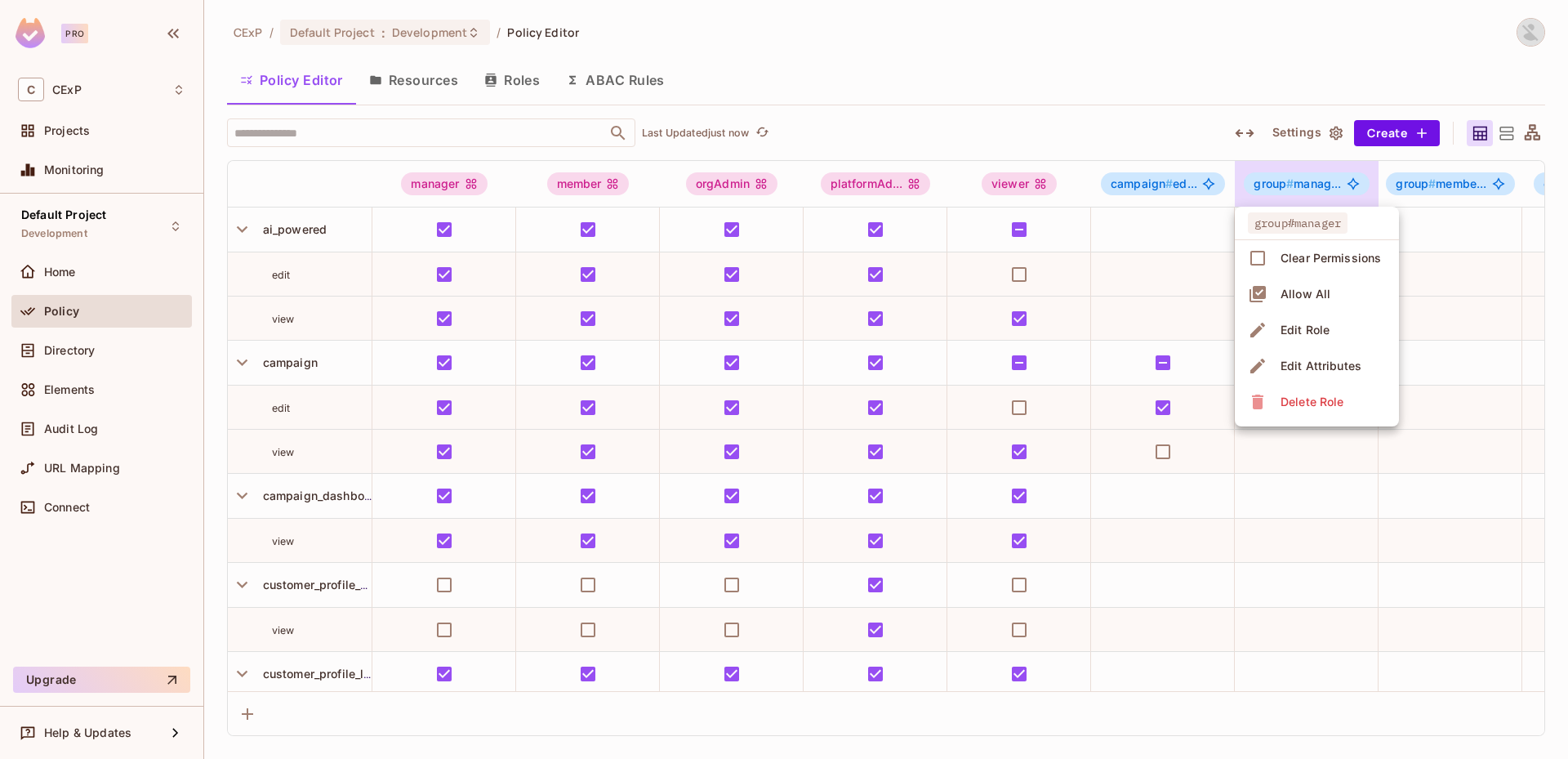 click on "Edit Role" at bounding box center [1305, 330] 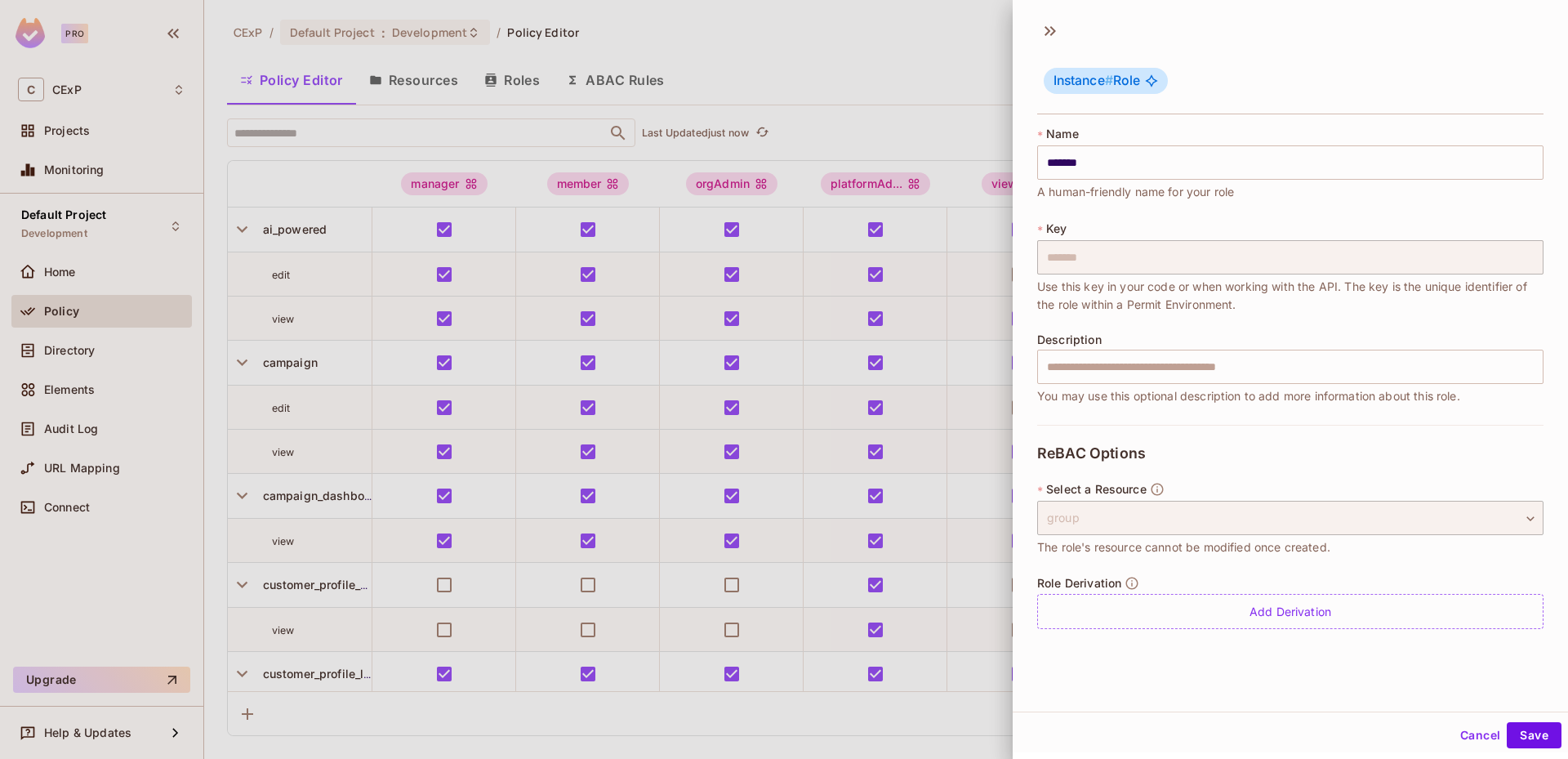 scroll, scrollTop: 2, scrollLeft: 0, axis: vertical 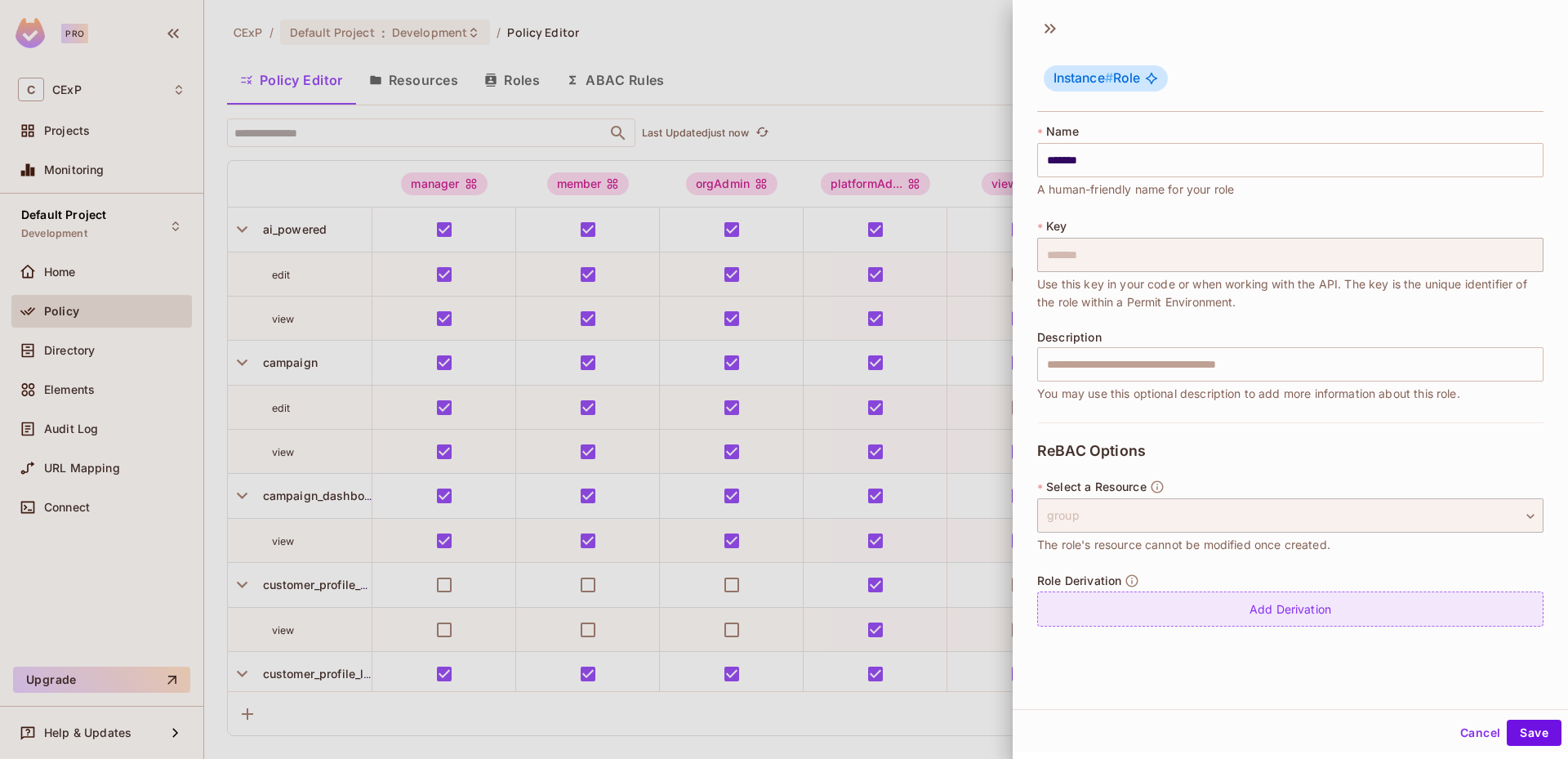 click on "Add Derivation" at bounding box center [1290, 609] 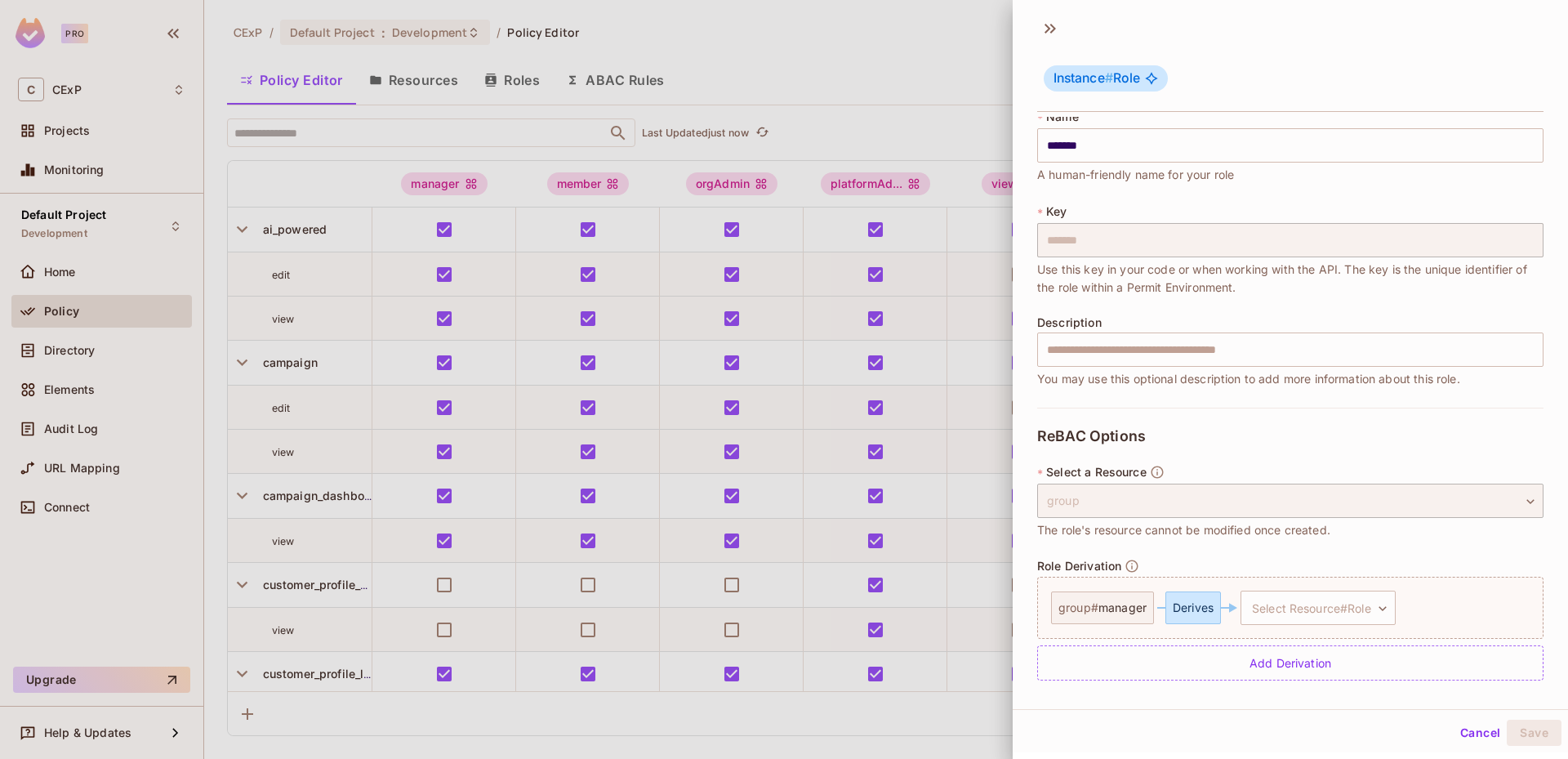 scroll, scrollTop: 19, scrollLeft: 0, axis: vertical 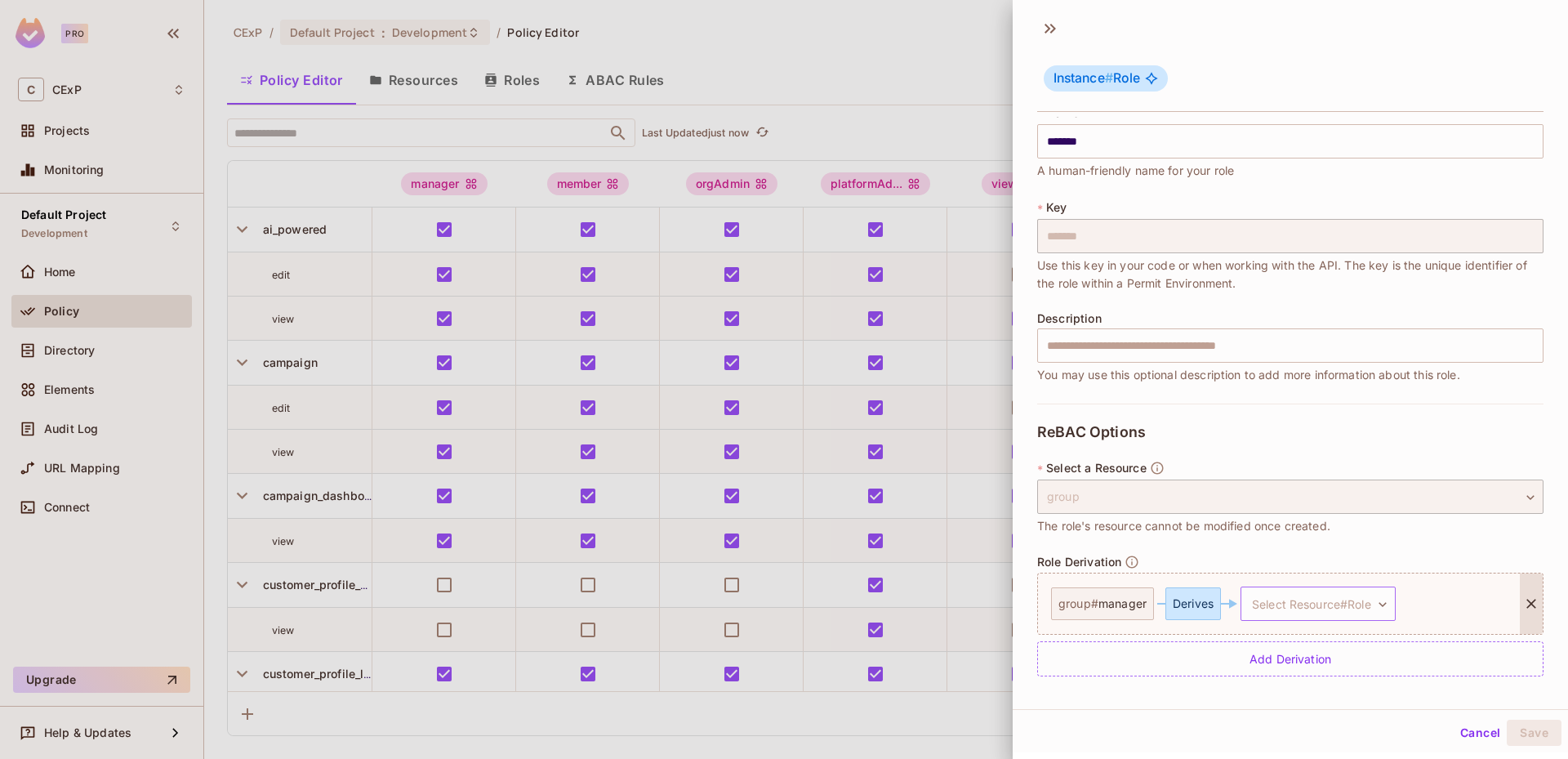 click on "Pro C CExP Projects Monitoring Default Project Development Home Policy Directory Elements Audit Log URL Mapping Connect Upgrade Help & Updates CExP / Default Project : Development / Policy Editor Policy Editor Resources Roles ABAC Rules ​ Last Updated  just now Settings Create manager member orgAdmin platformAd... viewer campaign # ed... group # manag... group # membe... campaign # vi... ai_powered           edit           view           campaign               edit               view               campaign_dashboard           view           customer_profile_full           view           customer_profile_limited           view           discovery           approve           edit           view           group               approve               edit               view               health           view           template           approve           edit           view
Instance # Role * Name ******* ​ A human-friendly name for your role * Key ******* *" at bounding box center [784, 379] 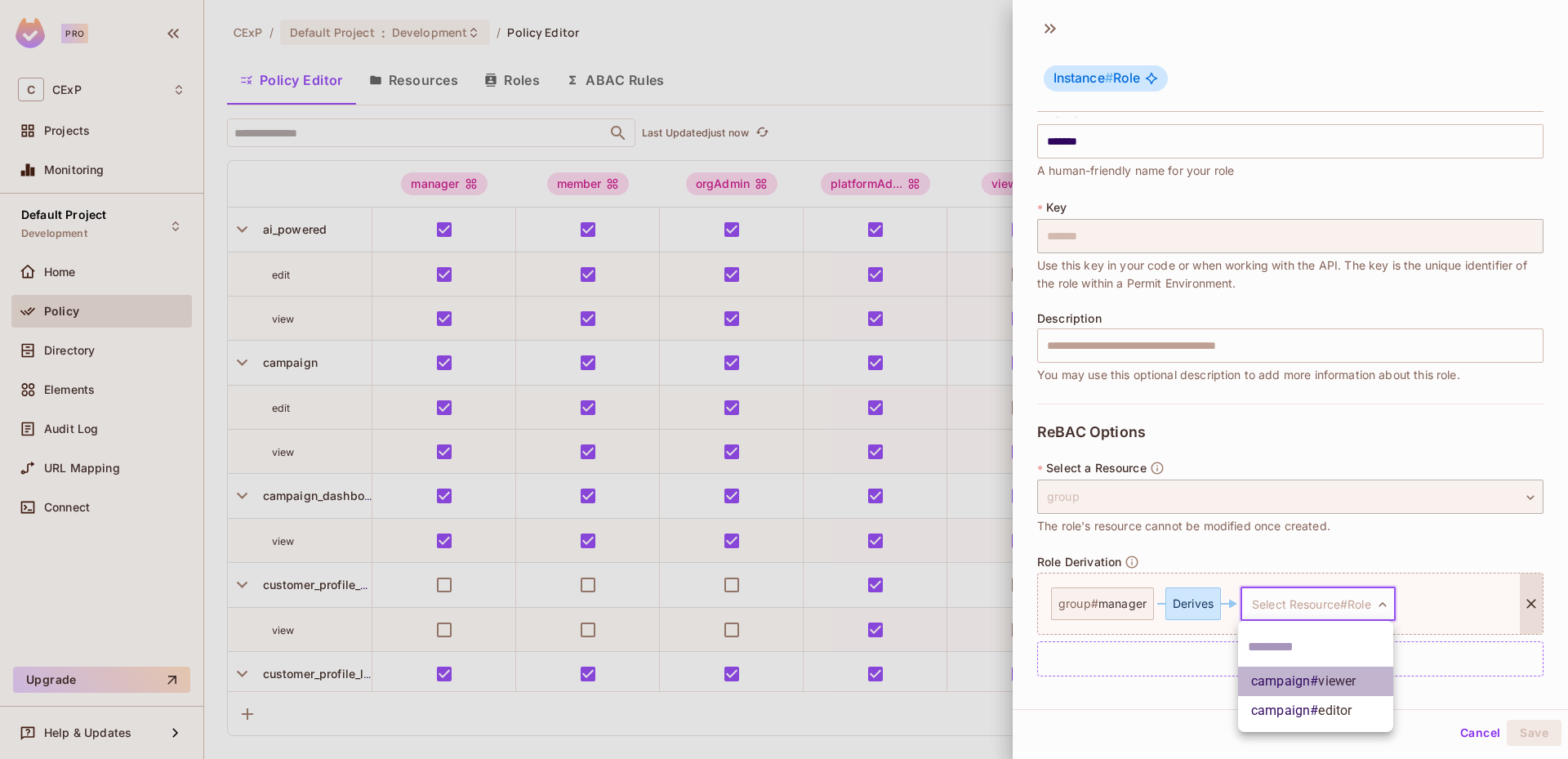 click on "viewer" at bounding box center [1337, 681] 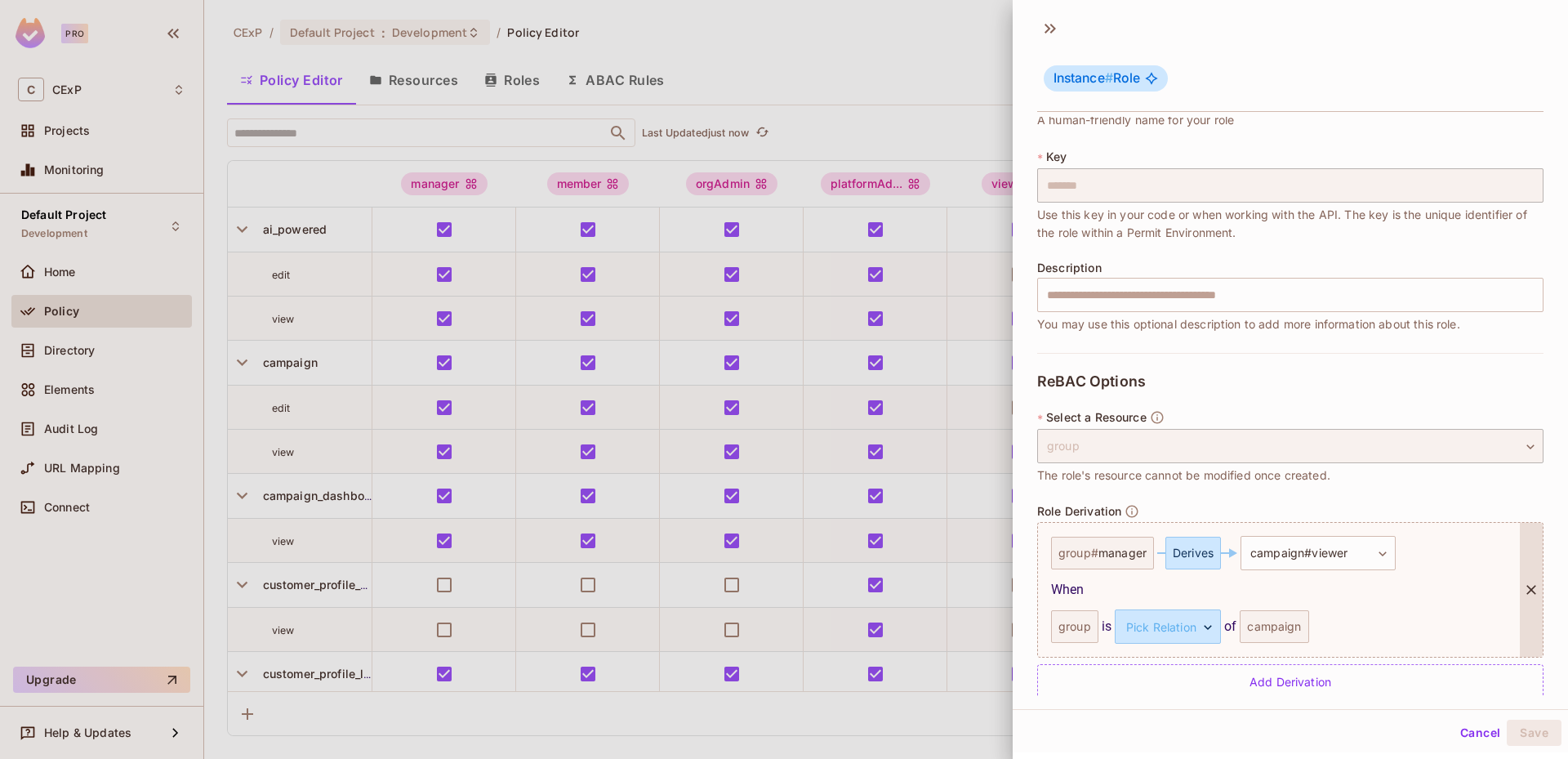 scroll, scrollTop: 92, scrollLeft: 0, axis: vertical 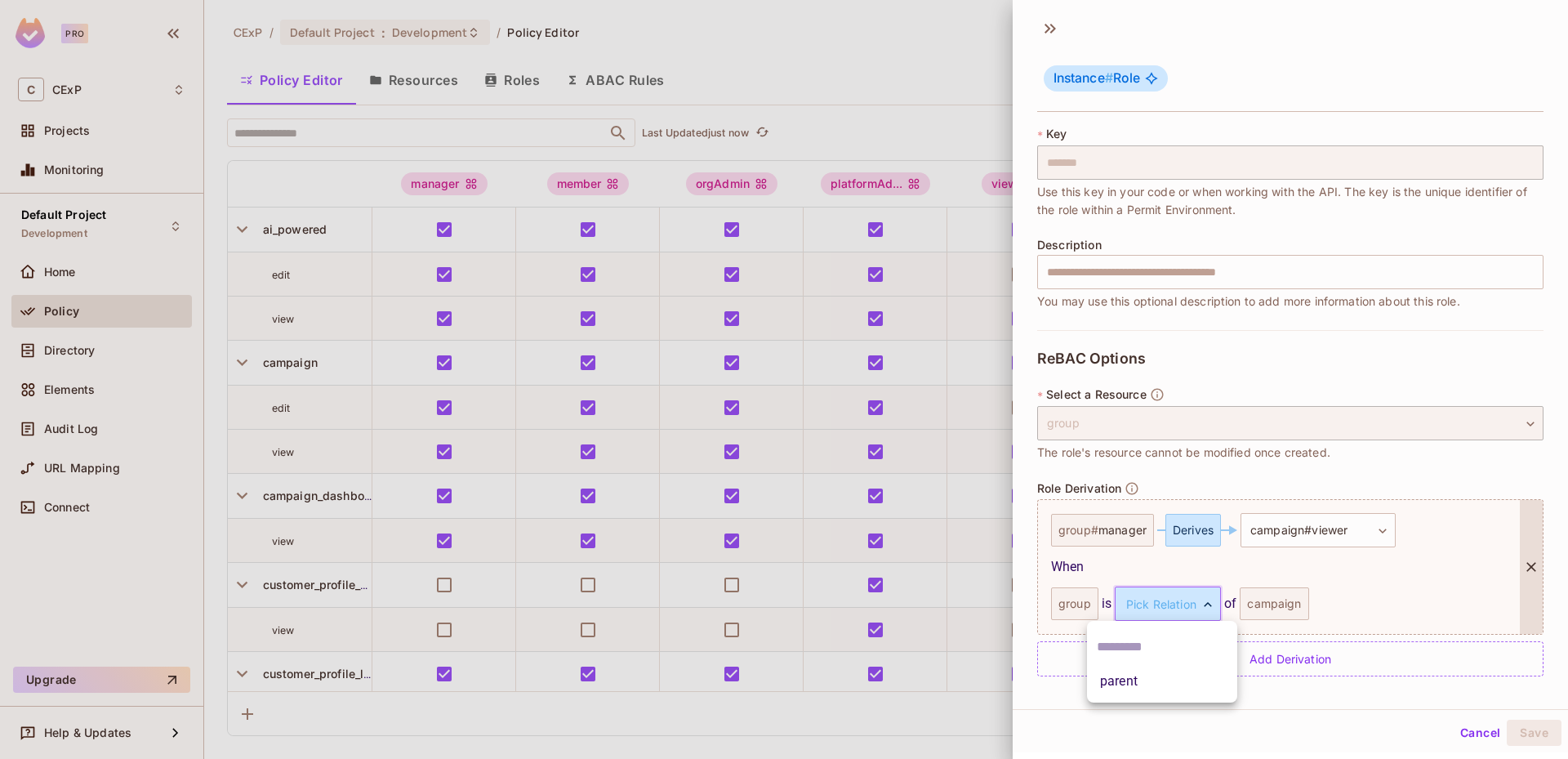 click on "Pro C CExP Projects Monitoring Default Project Development Home Policy Directory Elements Audit Log URL Mapping Connect Upgrade Help & Updates CExP / Default Project : Development / Policy Editor Policy Editor Resources Roles ABAC Rules ​ Last Updated  just now Settings Create manager member orgAdmin platformAd... viewer campaign # ed... group # manag... group # membe... campaign # vi... ai_powered           edit           view           campaign               edit               view               campaign_dashboard           view           customer_profile_full           view           customer_profile_limited           view           discovery           approve           edit           view           group               approve               edit               view               health           view           template           approve           edit           view
Instance # Role * Name ******* ​ A human-friendly name for your role * Key ******* *" at bounding box center [784, 379] 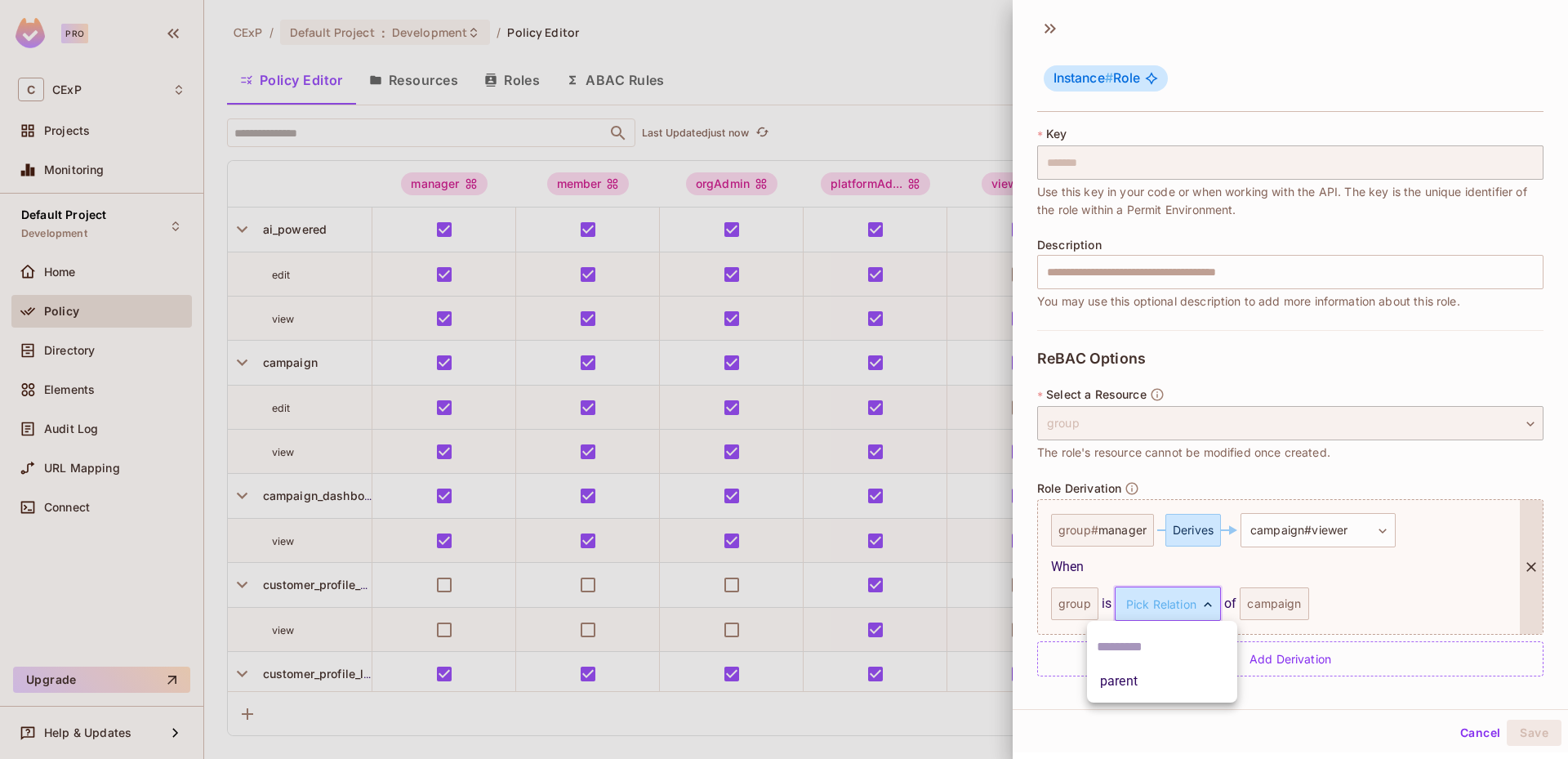 click on "parent" at bounding box center (1162, 681) 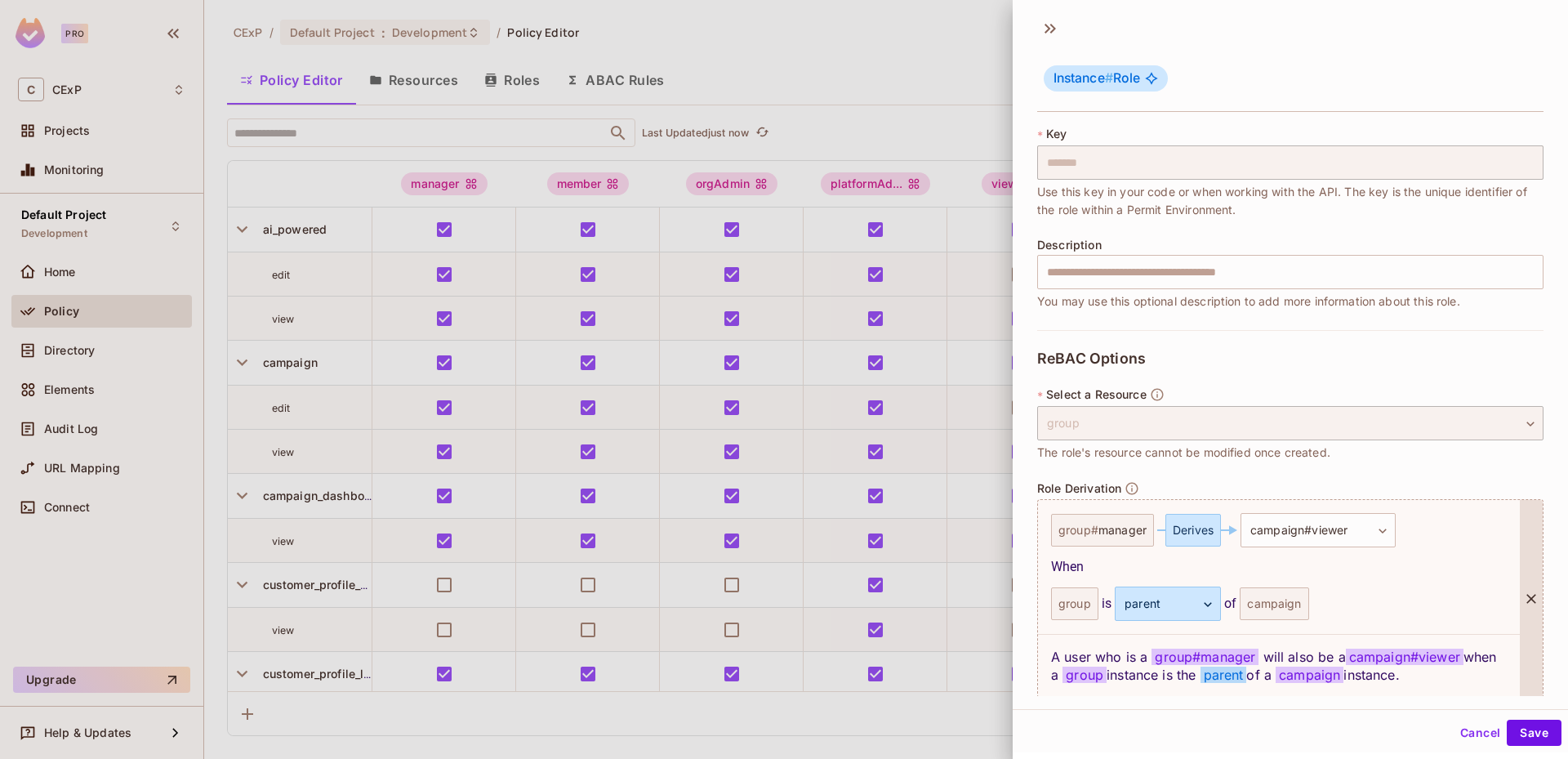 scroll, scrollTop: 155, scrollLeft: 0, axis: vertical 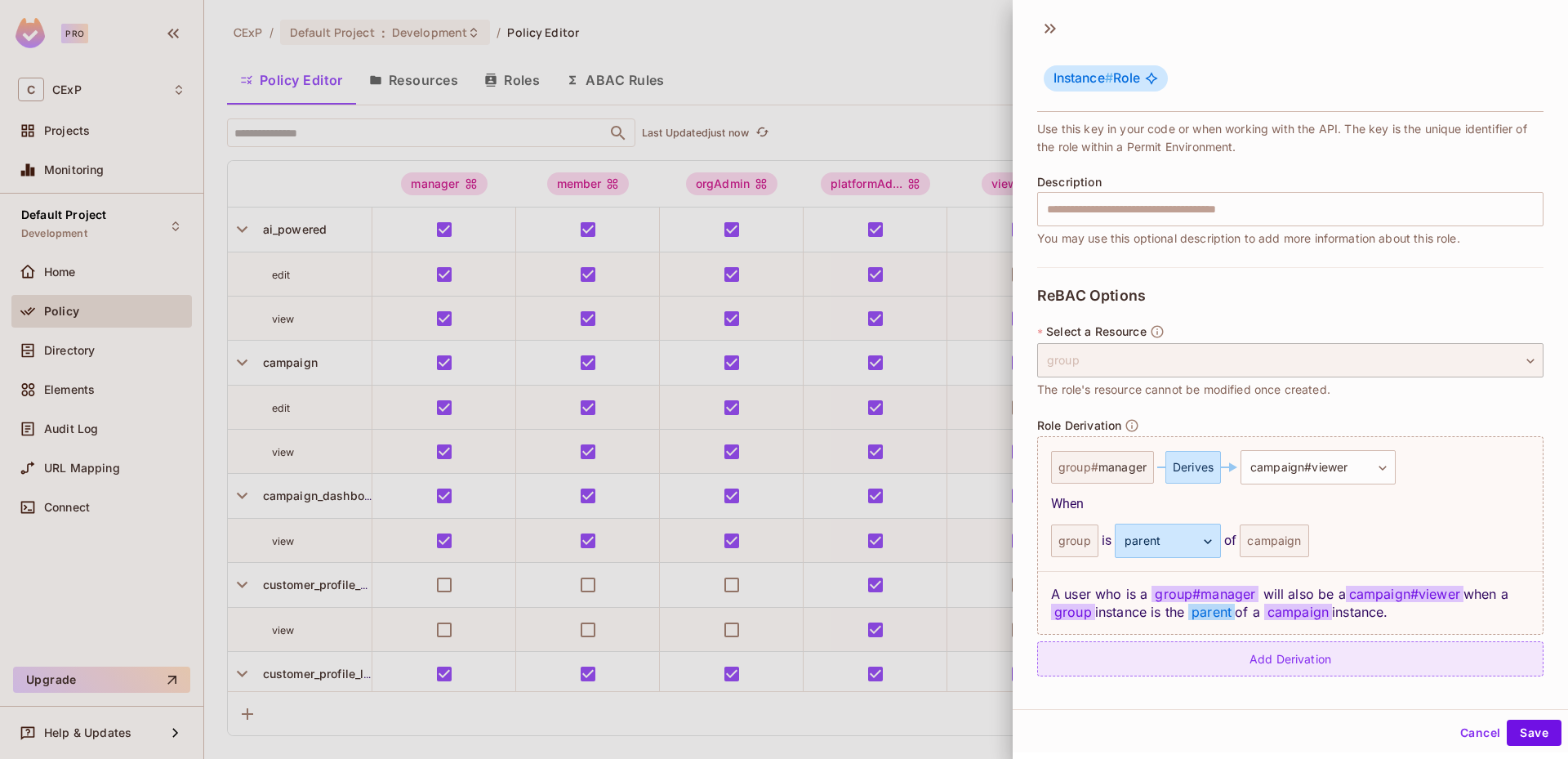 click on "Add Derivation" at bounding box center (1290, 659) 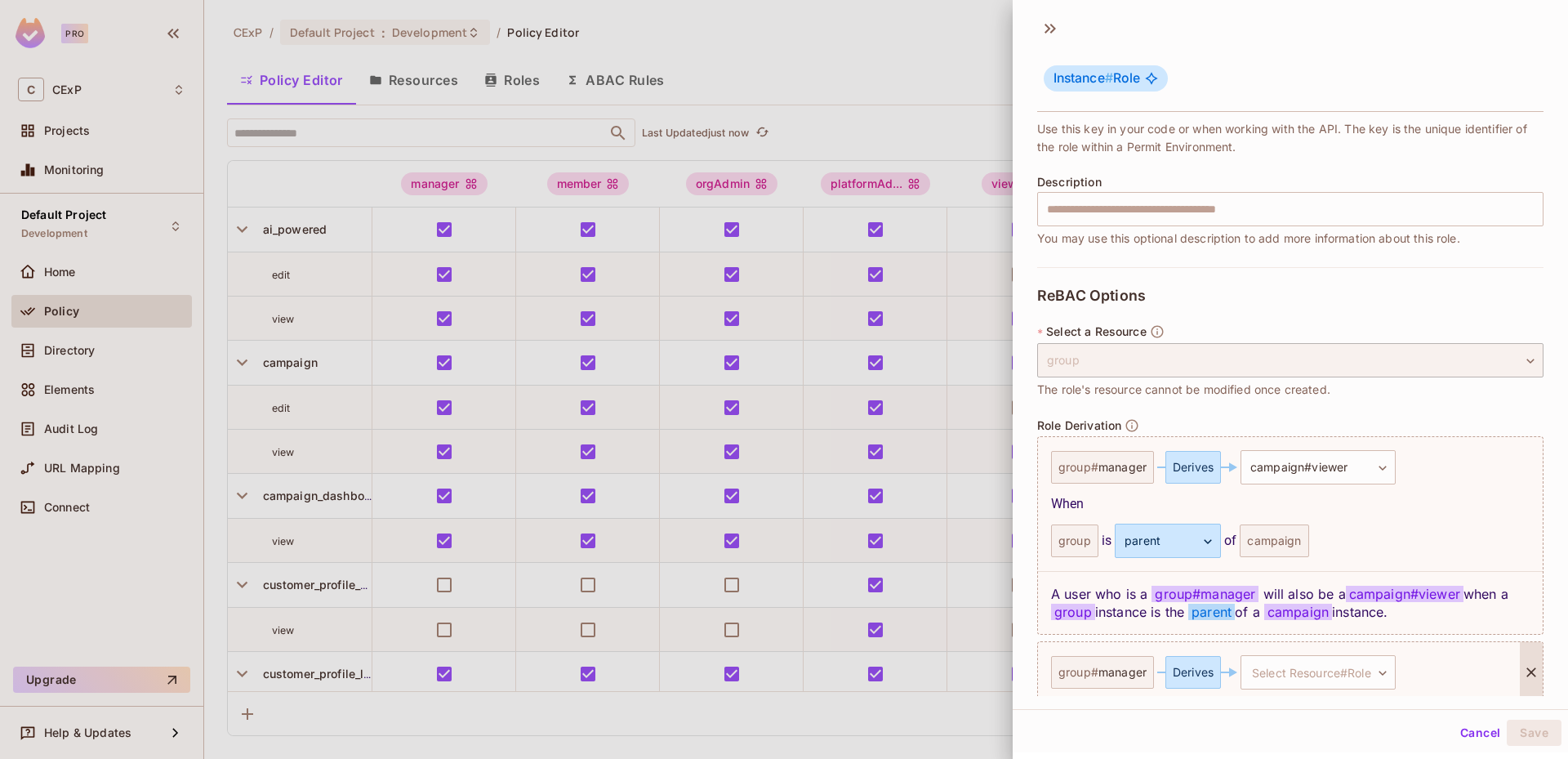 scroll, scrollTop: 224, scrollLeft: 0, axis: vertical 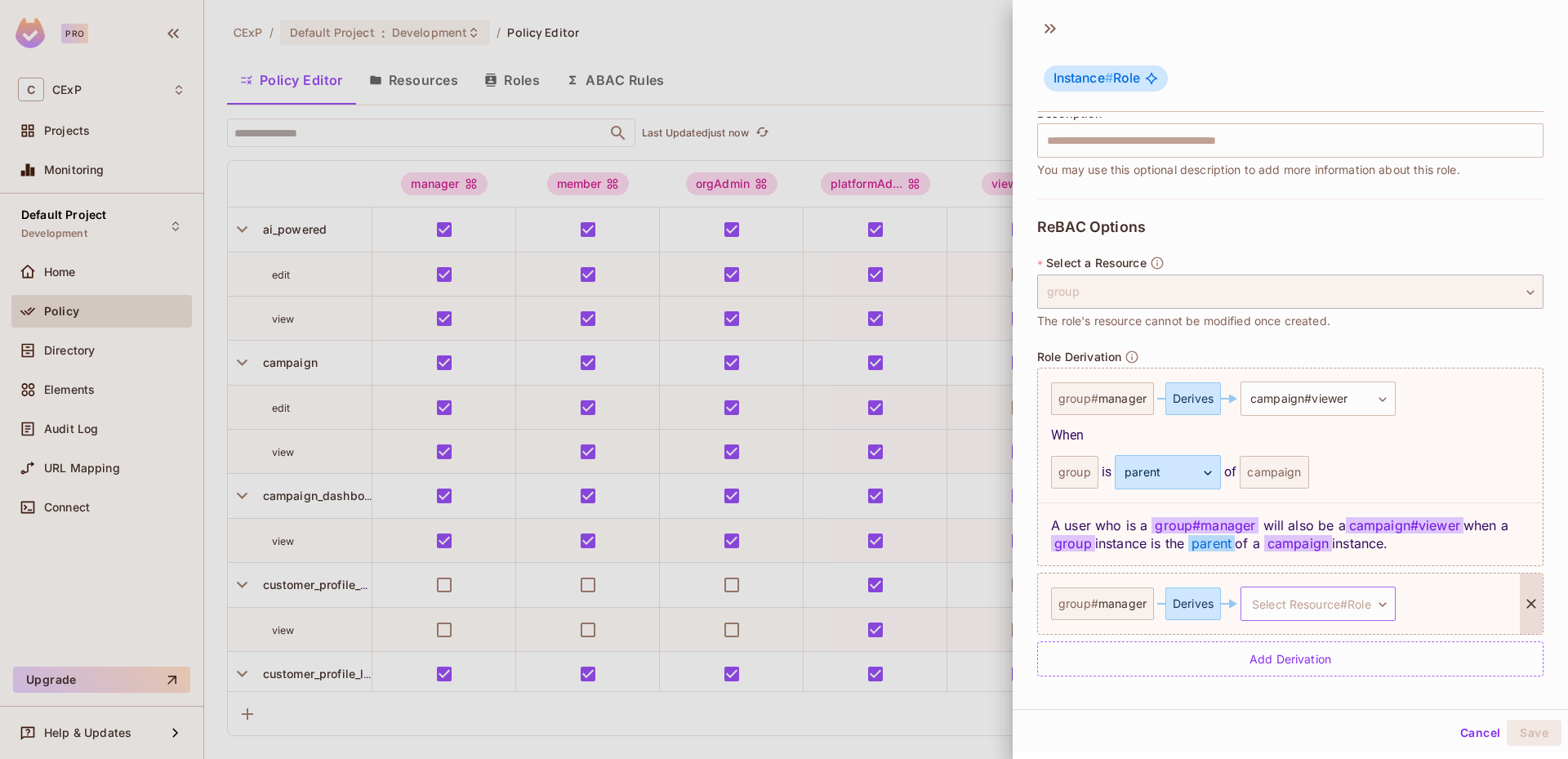 click on "Pro C CExP Projects Monitoring Default Project Development Home Policy Directory Elements Audit Log URL Mapping Connect Upgrade Help & Updates CExP / Default Project : Development / Policy Editor Policy Editor Resources Roles ABAC Rules ​ Last Updated  just now Settings Create manager member orgAdmin platformAd... viewer campaign # ed... group # manag... group # membe... campaign # vi... ai_powered           edit           view           campaign               edit               view               campaign_dashboard           view           customer_profile_full           view           customer_profile_limited           view           discovery           approve           edit           view           group               approve               edit               view               health           view           template           approve           edit           view
Instance # Role * Name ******* ​ A human-friendly name for your role * Key ******* *" at bounding box center [784, 379] 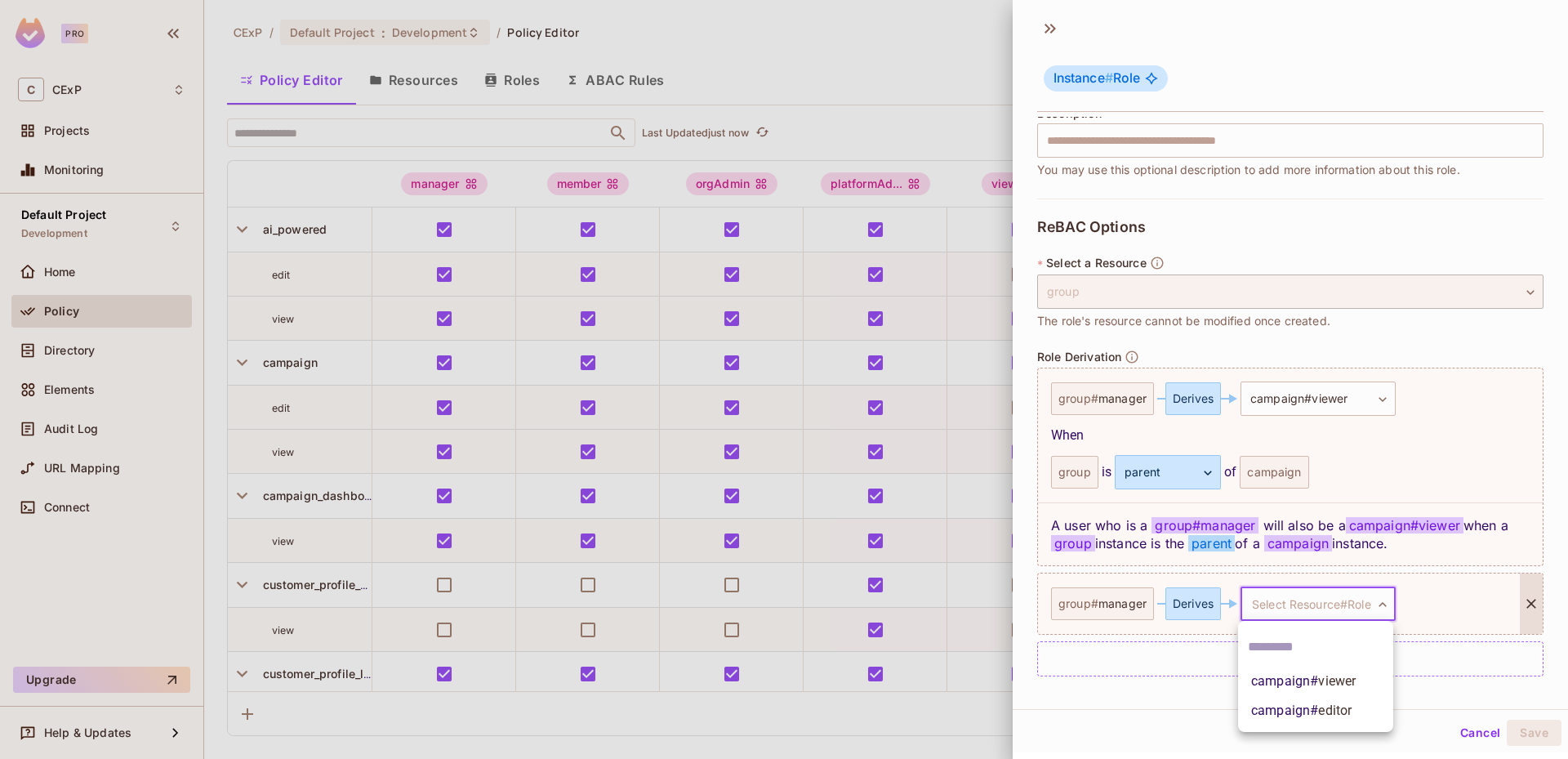 click on "campaign # editor" at bounding box center (1301, 711) 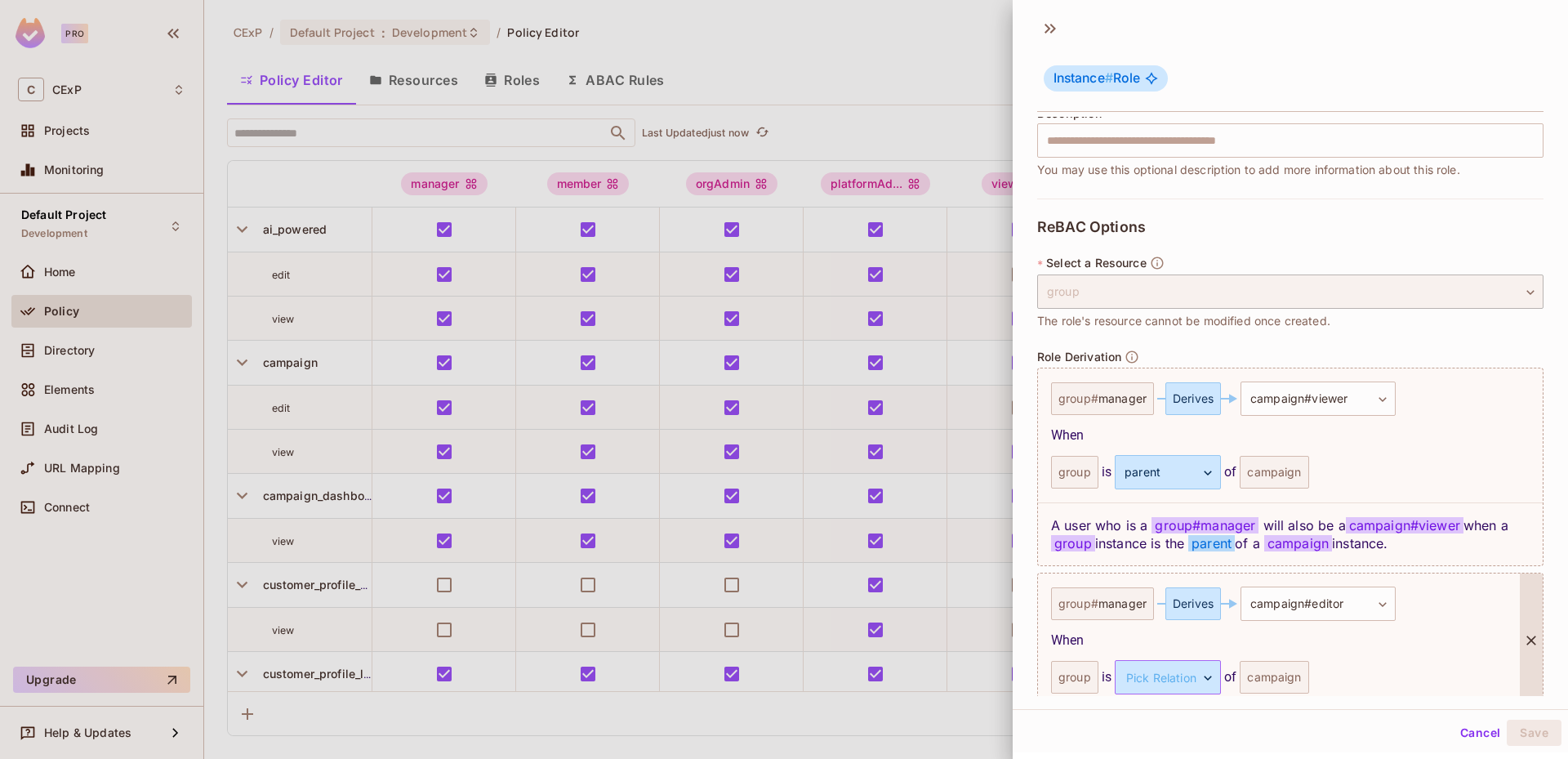 click on "Pro C CExP Projects Monitoring Default Project Development Home Policy Directory Elements Audit Log URL Mapping Connect Upgrade Help & Updates CExP / Default Project : Development / Policy Editor Policy Editor Resources Roles ABAC Rules ​ Last Updated  just now Settings Create manager member orgAdmin platformAd... viewer campaign # ed... group # manag... group # membe... campaign # vi... ai_powered           edit           view           campaign               edit               view               campaign_dashboard           view           customer_profile_full           view           customer_profile_limited           view           discovery           approve           edit           view           group               approve               edit               view               health           view           template           approve           edit           view
Instance # Role * Name ******* ​ A human-friendly name for your role * Key ******* *" at bounding box center [784, 379] 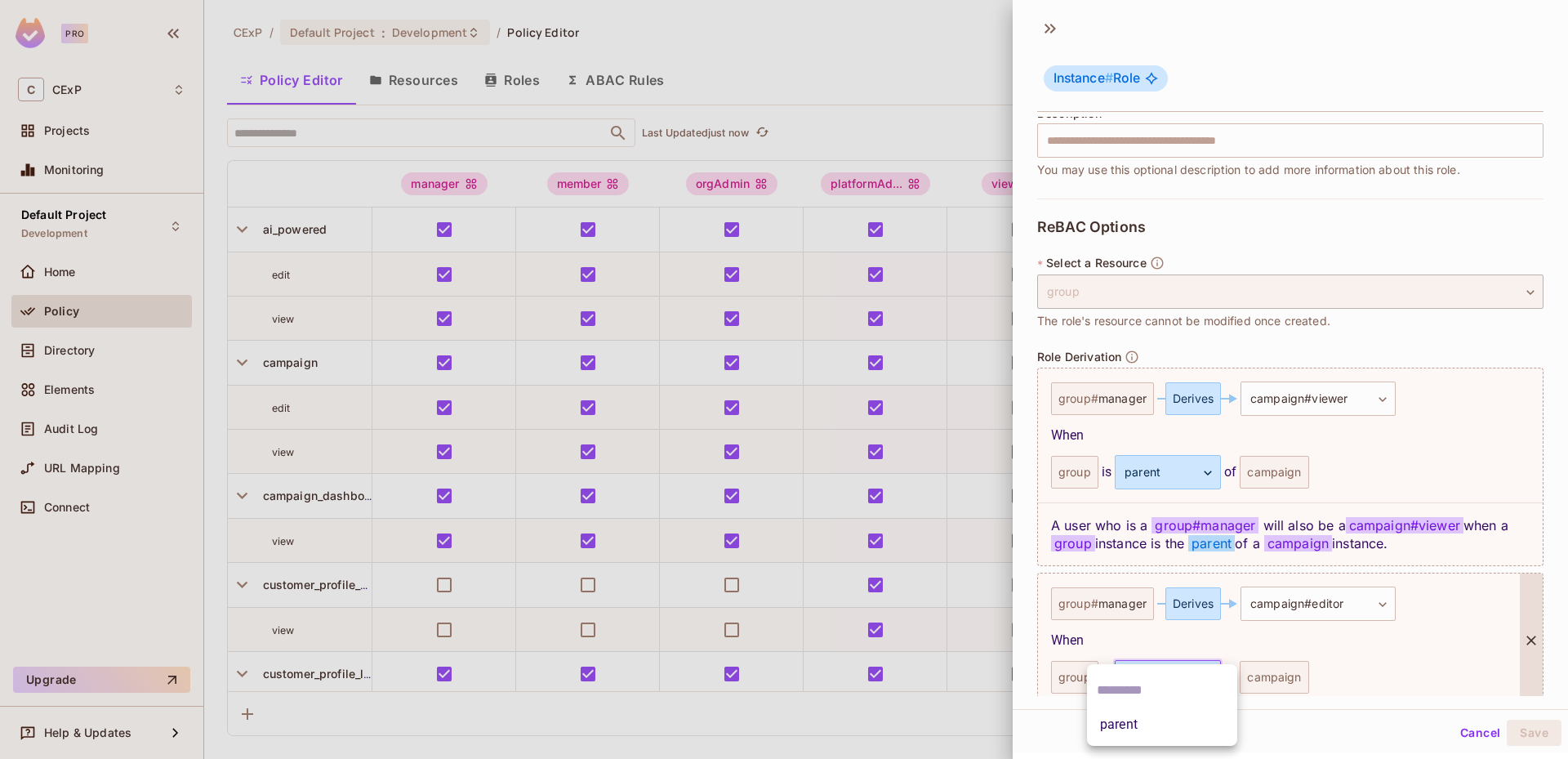 click on "parent" at bounding box center (1162, 725) 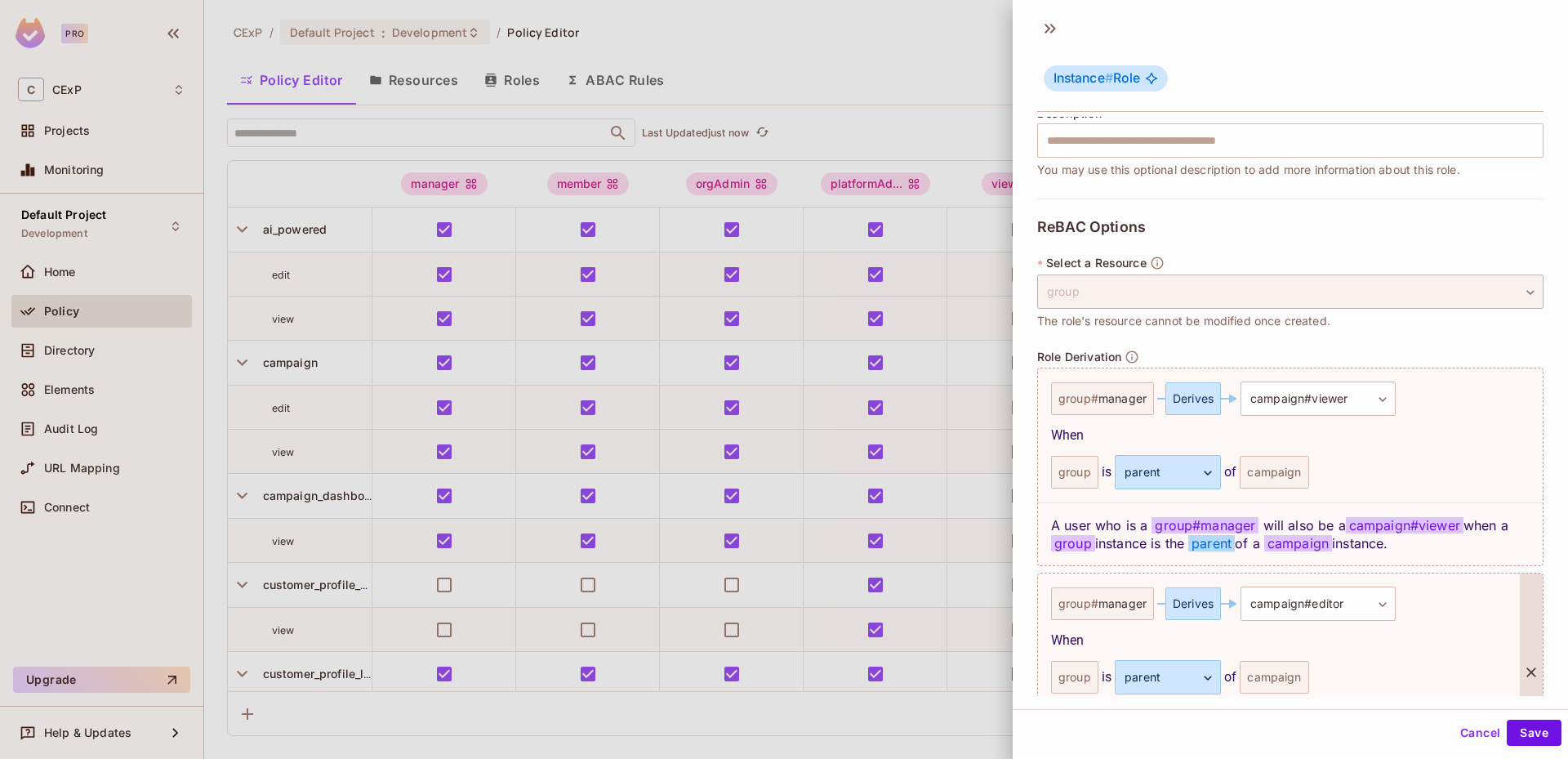 scroll, scrollTop: 360, scrollLeft: 0, axis: vertical 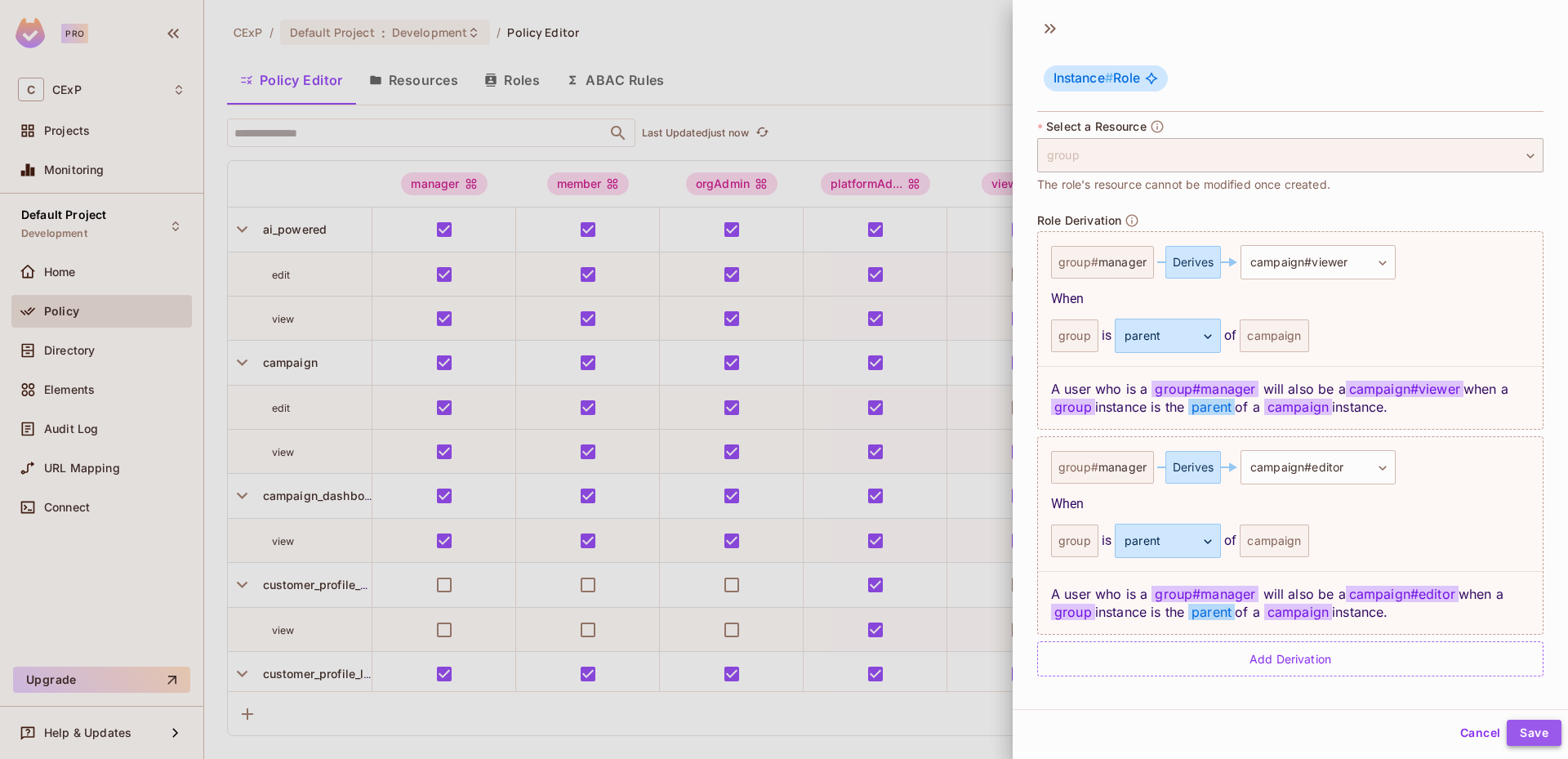 click on "Save" at bounding box center [1534, 733] 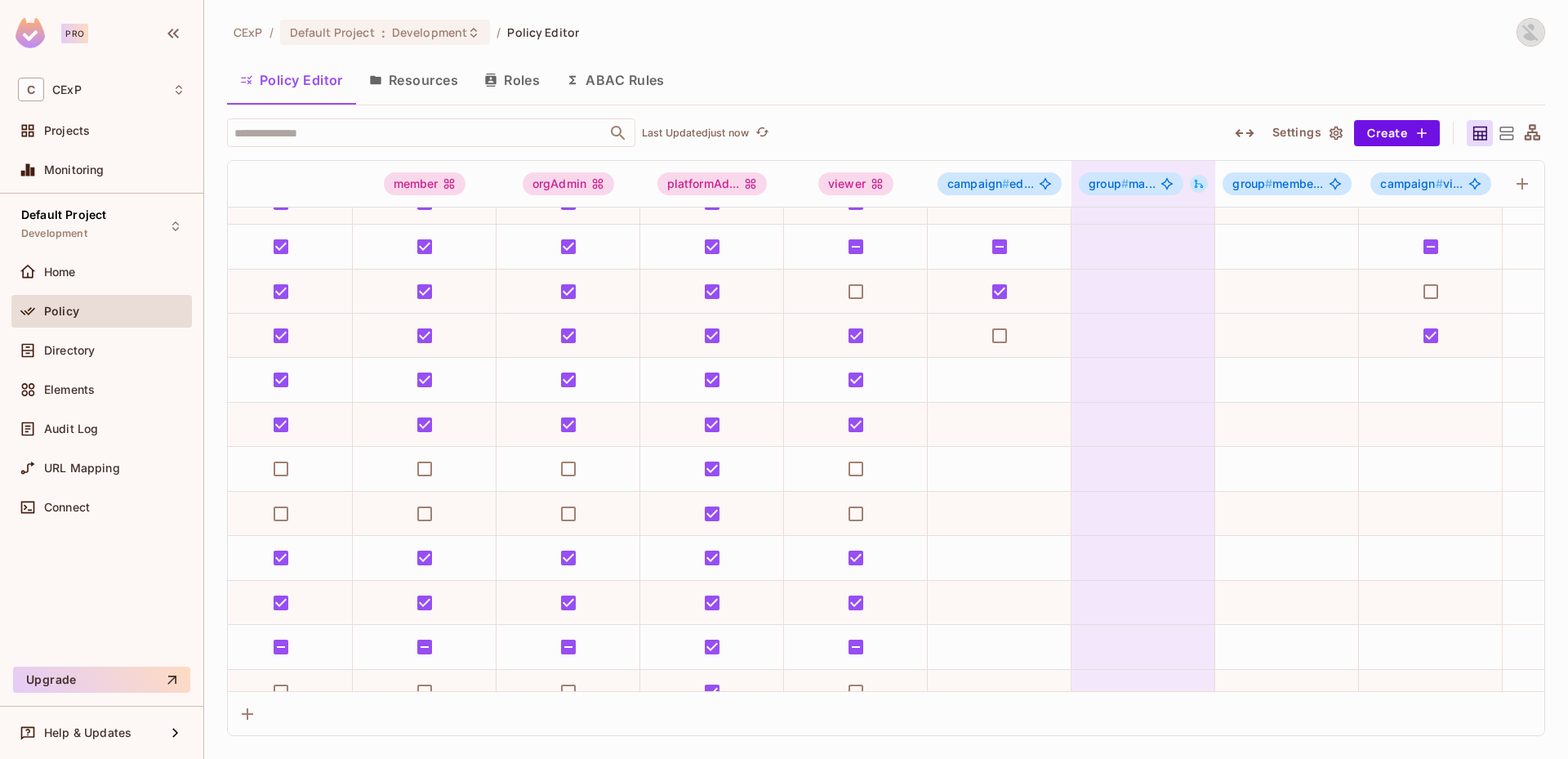 scroll, scrollTop: 0, scrollLeft: 163, axis: horizontal 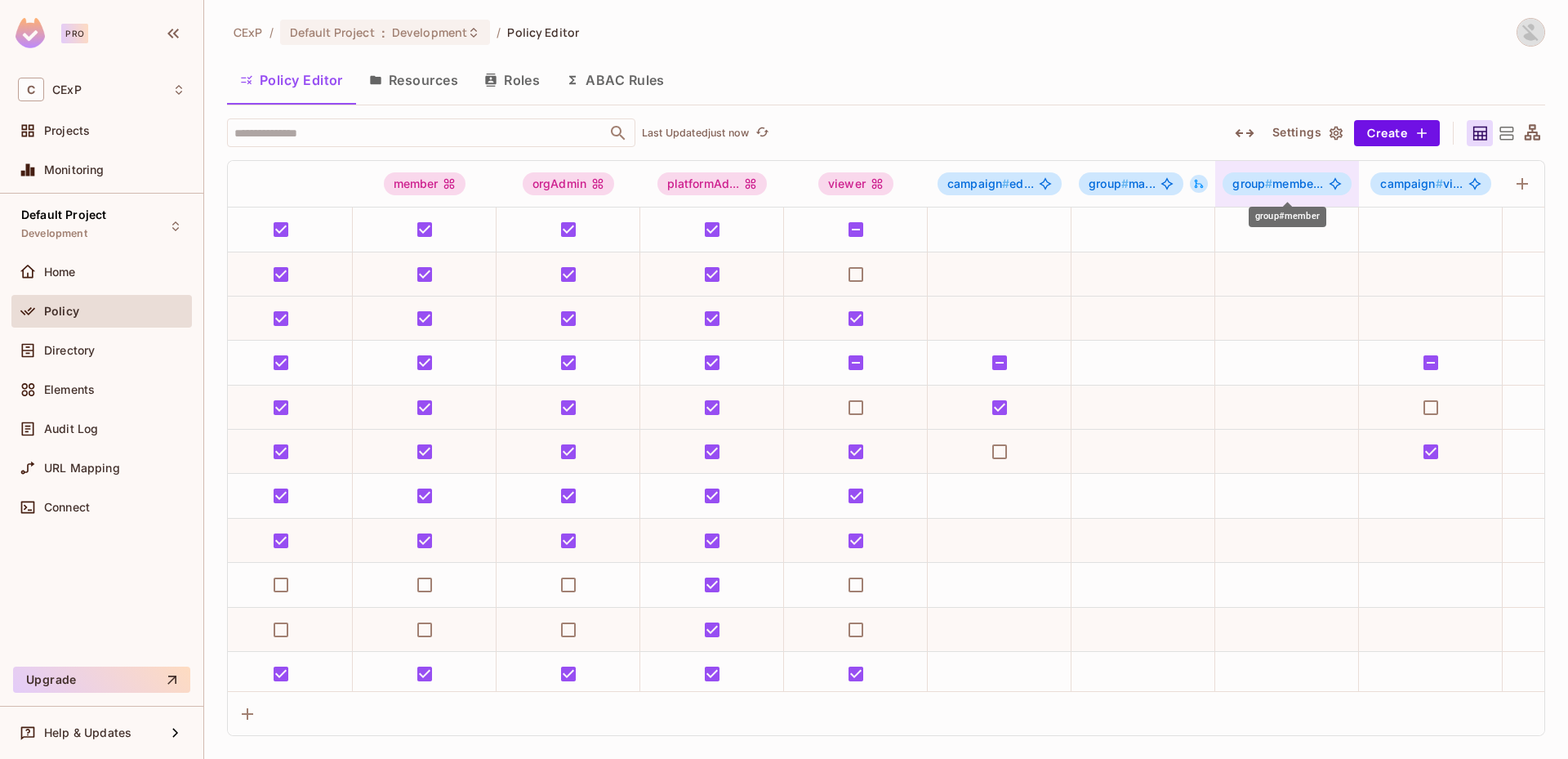 click on "group # membe..." at bounding box center (1277, 184) 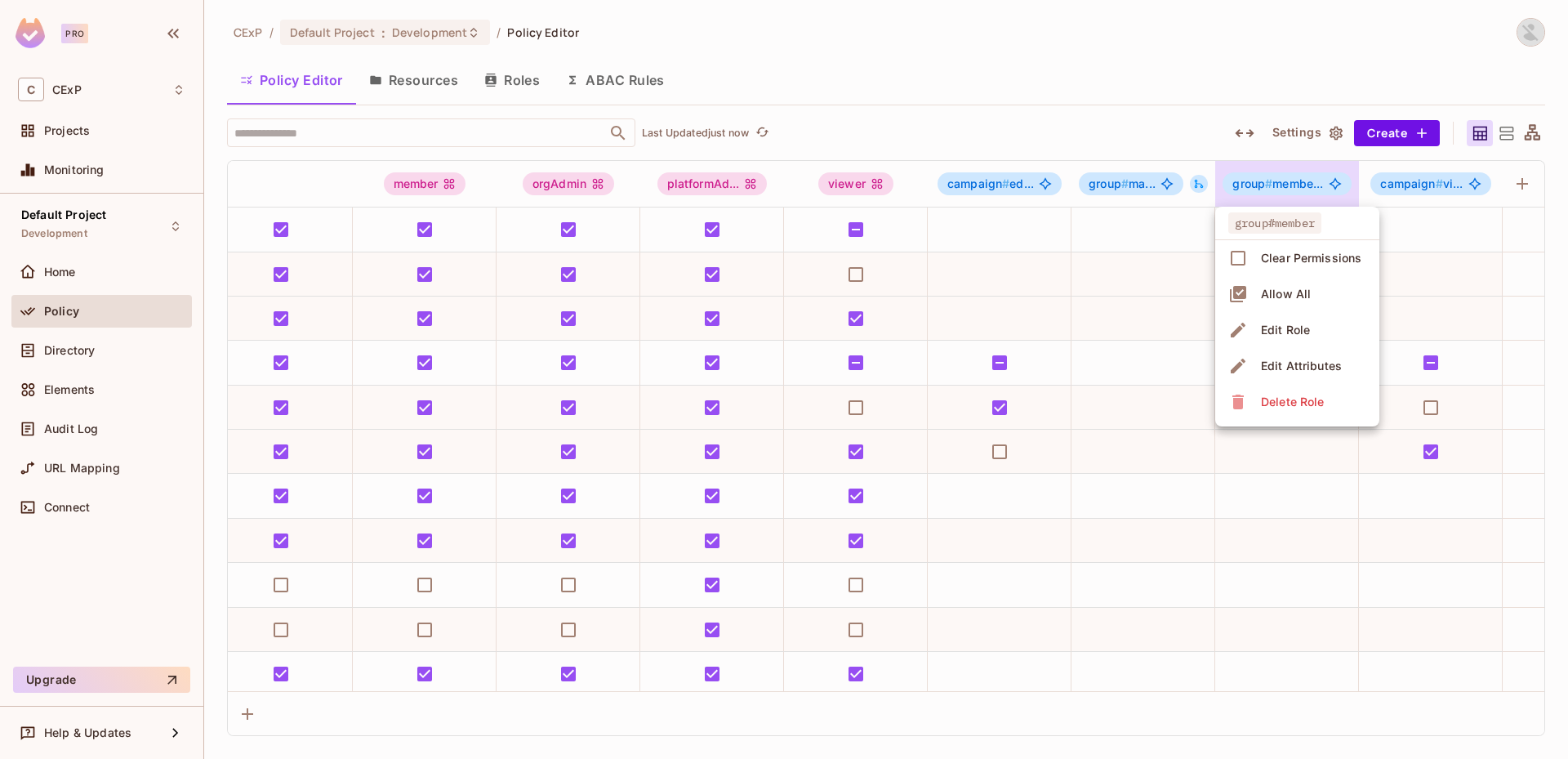 click on "Edit Role" at bounding box center (1285, 330) 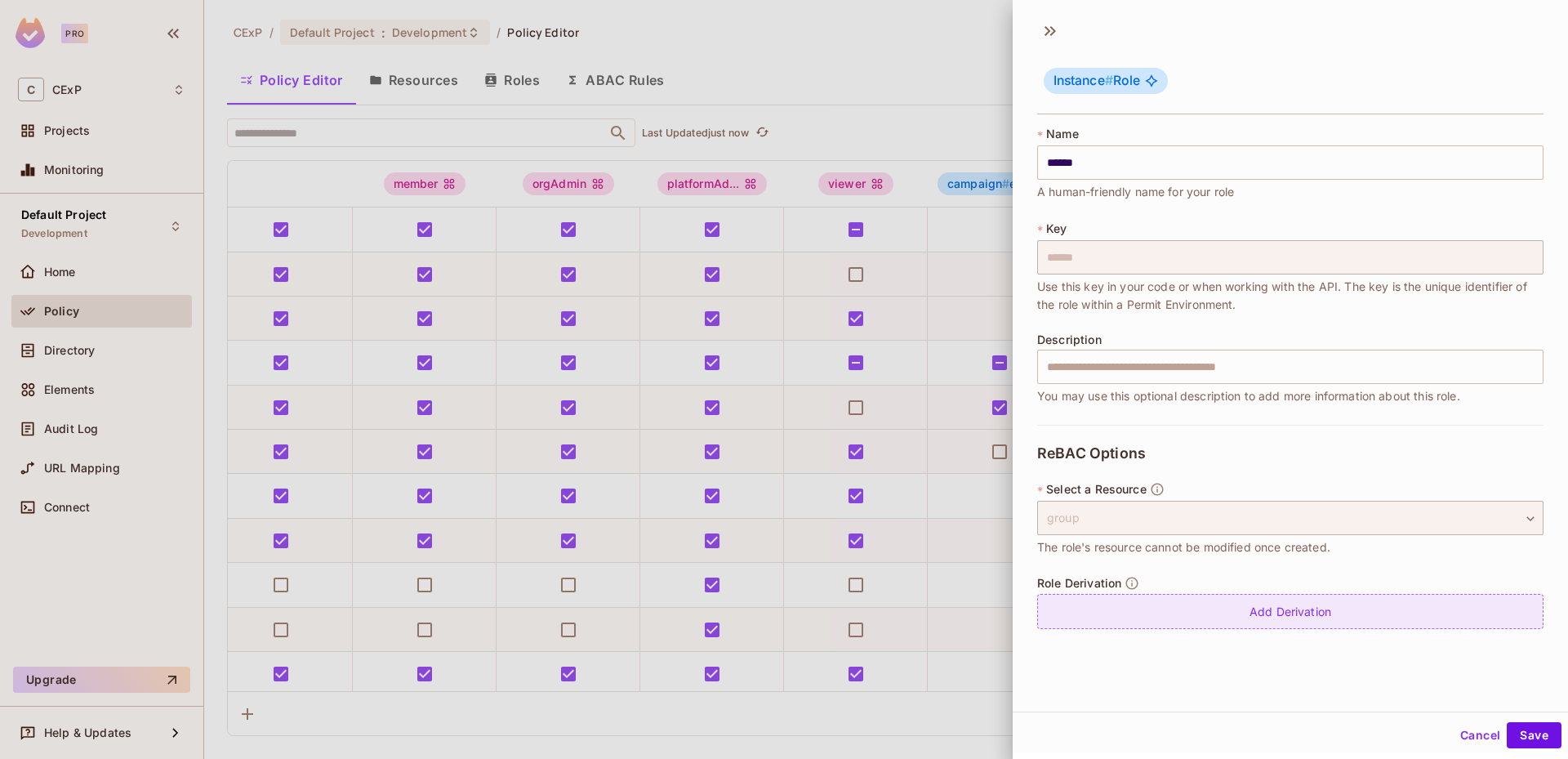 click on "Add Derivation" at bounding box center [1290, 611] 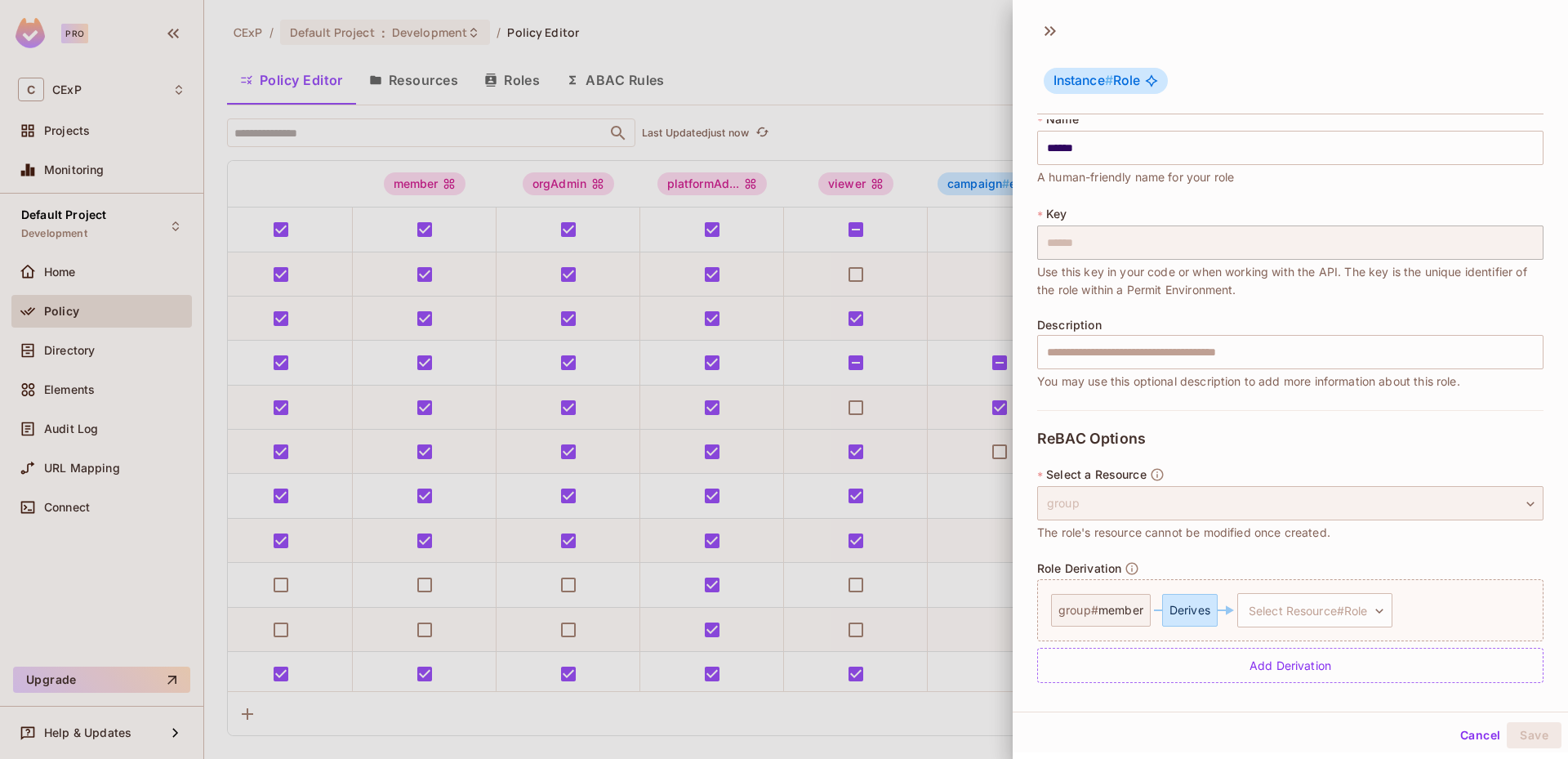 scroll, scrollTop: 19, scrollLeft: 0, axis: vertical 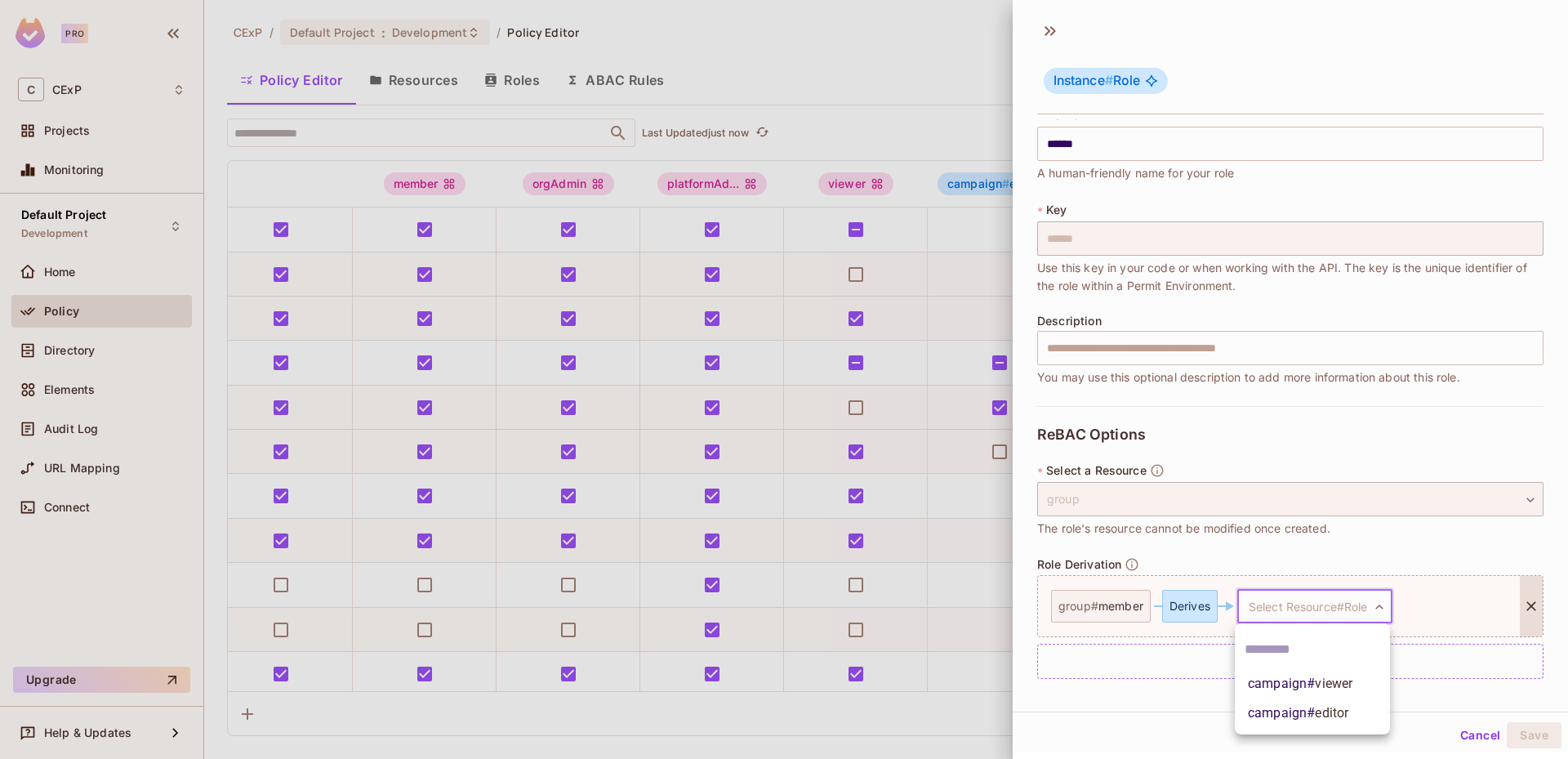 click on "Pro C CExP Projects Monitoring Default Project Development Home Policy Directory Elements Audit Log URL Mapping Connect Upgrade Help & Updates CExP / Default Project : Development / Policy Editor Policy Editor Resources Roles ABAC Rules ​ Last Updated  just now Settings Create manager member orgAdmin platformAd... viewer campaign # ed... group # ma... group # membe... campaign # vi... ai_powered           edit           view           campaign               edit               view               campaign_dashboard           view           customer_profile_full           view           customer_profile_limited           view           discovery           approve           edit           view           group               approve               edit               view               health           view           template           approve           edit           view
Instance # Role * Name ****** ​ A human-friendly name for your role * Key ****** ​ *" at bounding box center (784, 379) 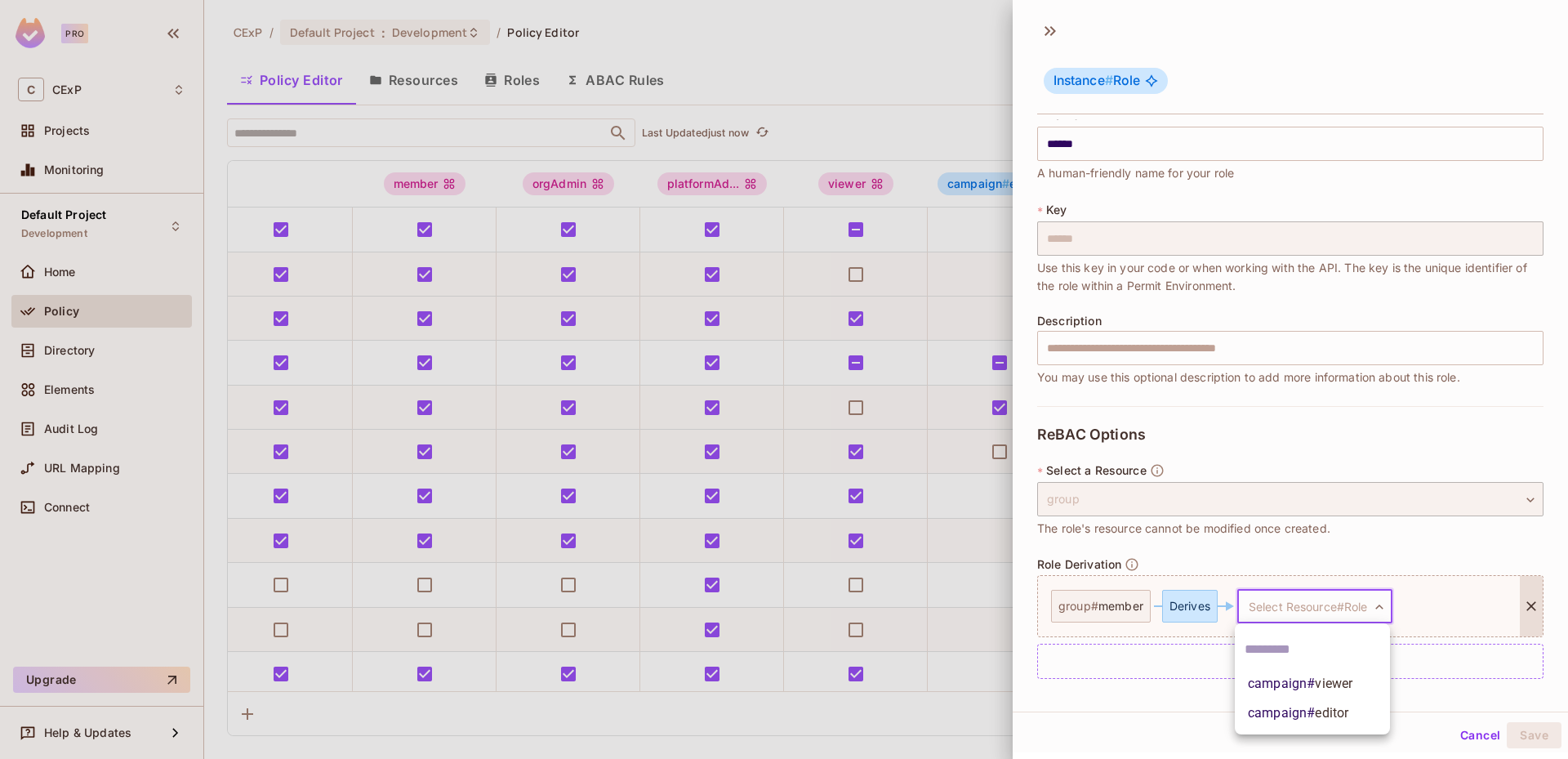 click on "campaign # viewer" at bounding box center [1300, 684] 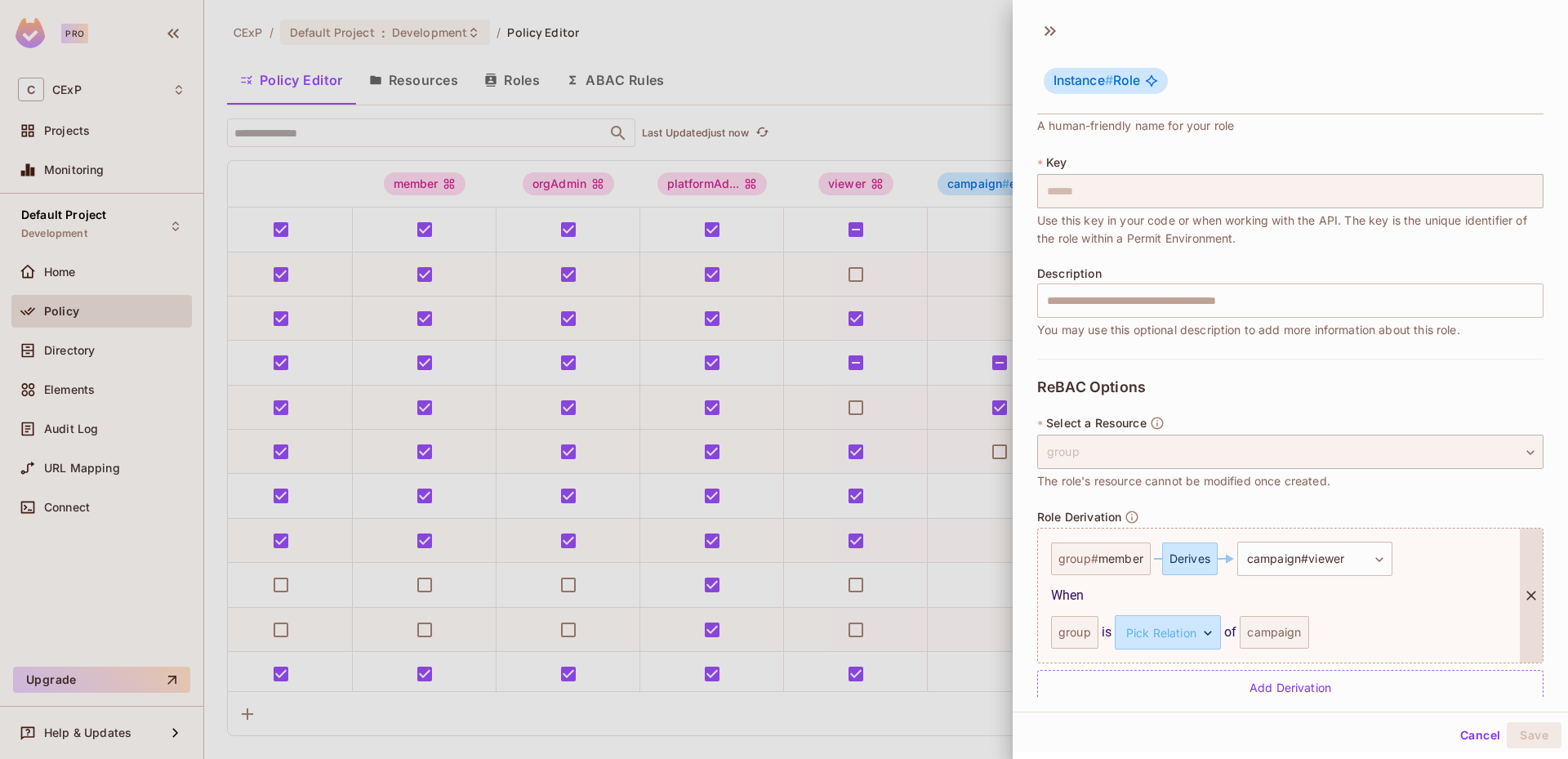 scroll, scrollTop: 92, scrollLeft: 0, axis: vertical 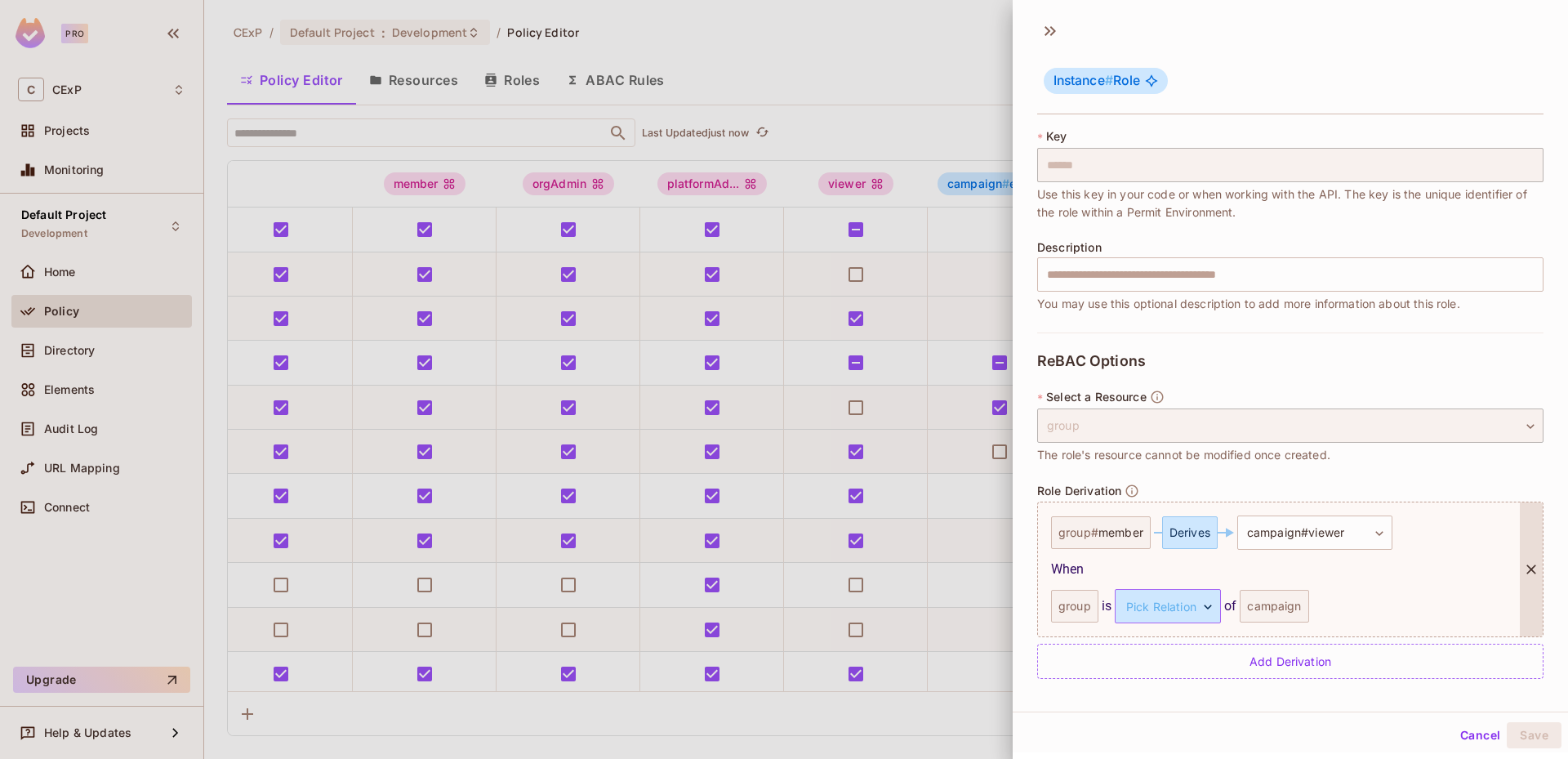 click on "Pro C CExP Projects Monitoring Default Project Development Home Policy Directory Elements Audit Log URL Mapping Connect Upgrade Help & Updates CExP / Default Project : Development / Policy Editor Policy Editor Resources Roles ABAC Rules ​ Last Updated  just now Settings Create manager member orgAdmin platformAd... viewer campaign # ed... group # ma... group # membe... campaign # vi... ai_powered           edit           view           campaign               edit               view               campaign_dashboard           view           customer_profile_full           view           customer_profile_limited           view           discovery           approve           edit           view           group               approve               edit               view               health           view           template           approve           edit           view
Instance # Role * Name ****** ​ A human-friendly name for your role * Key ****** ​ *" at bounding box center (784, 379) 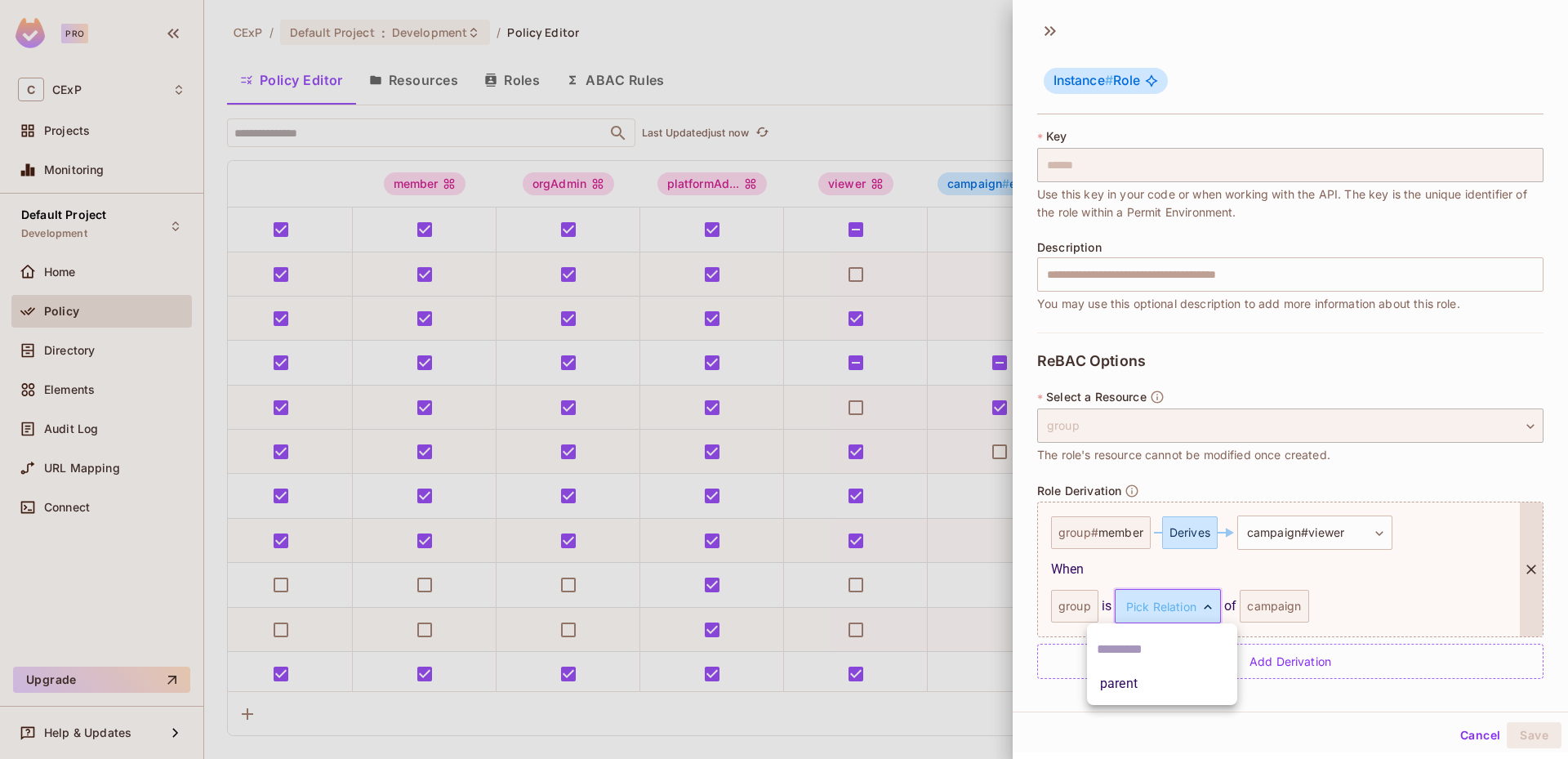 click on "parent" at bounding box center (1162, 684) 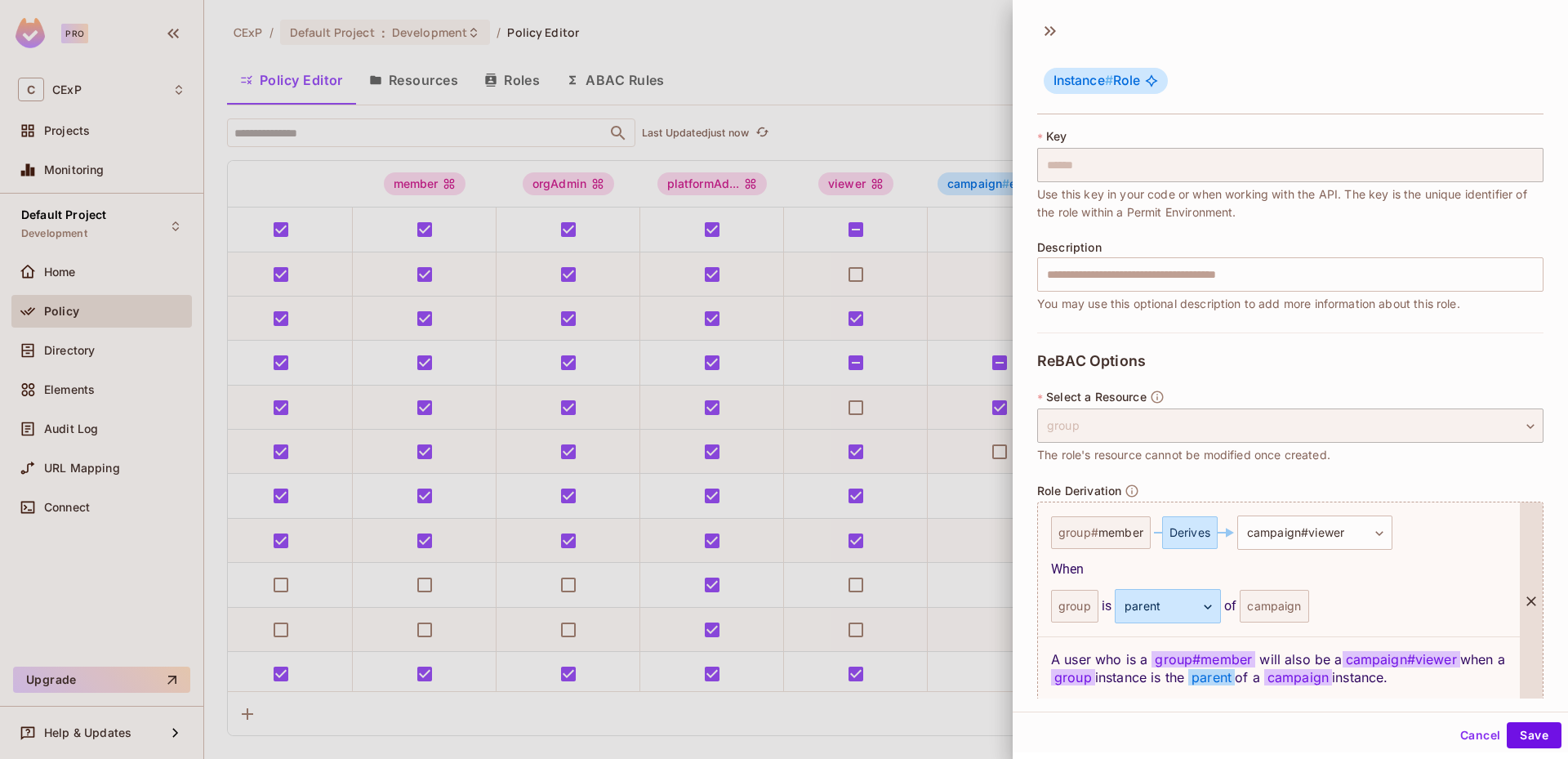 scroll, scrollTop: 155, scrollLeft: 0, axis: vertical 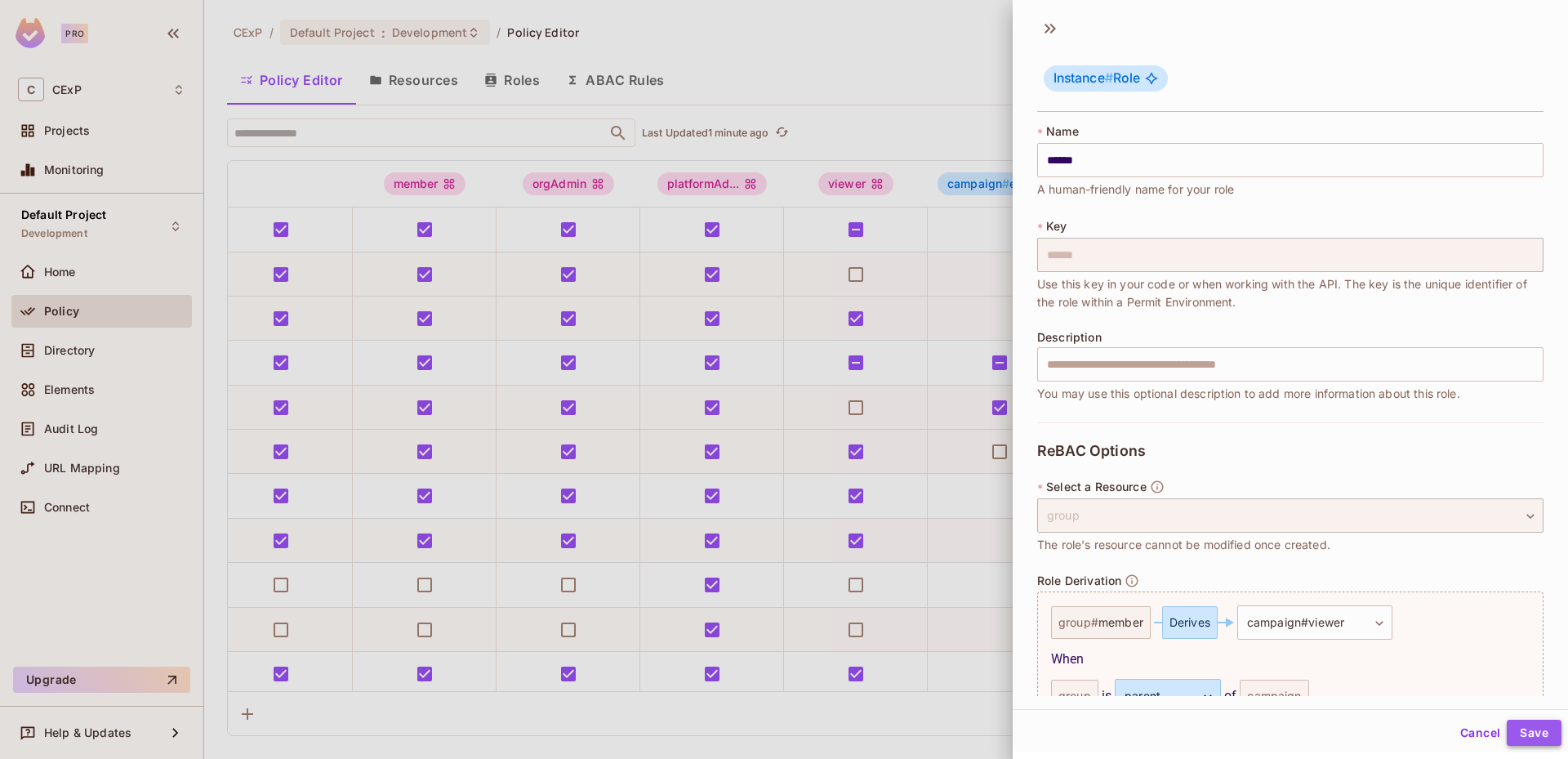 click on "Save" at bounding box center [1534, 733] 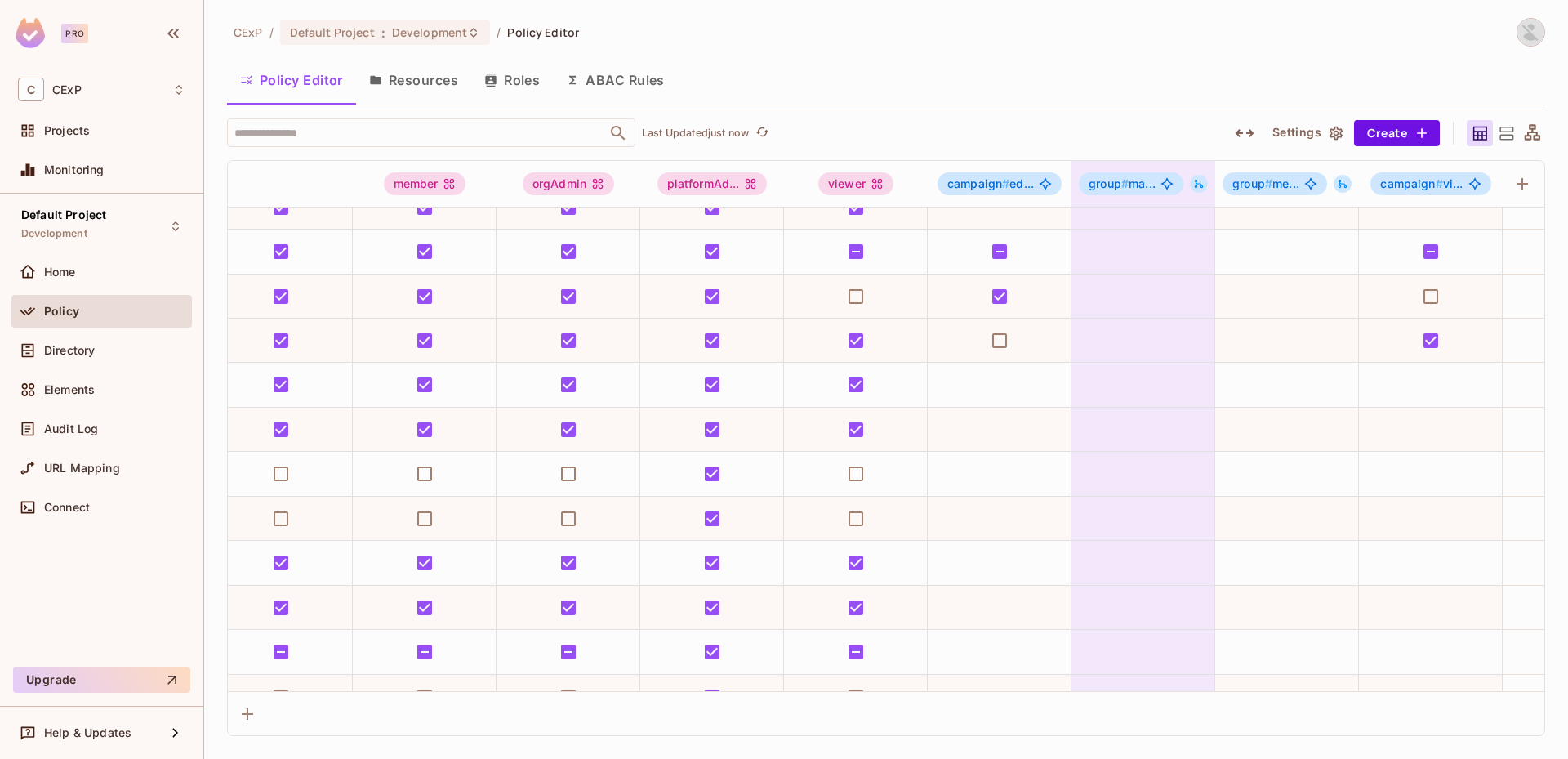 scroll, scrollTop: 0, scrollLeft: 163, axis: horizontal 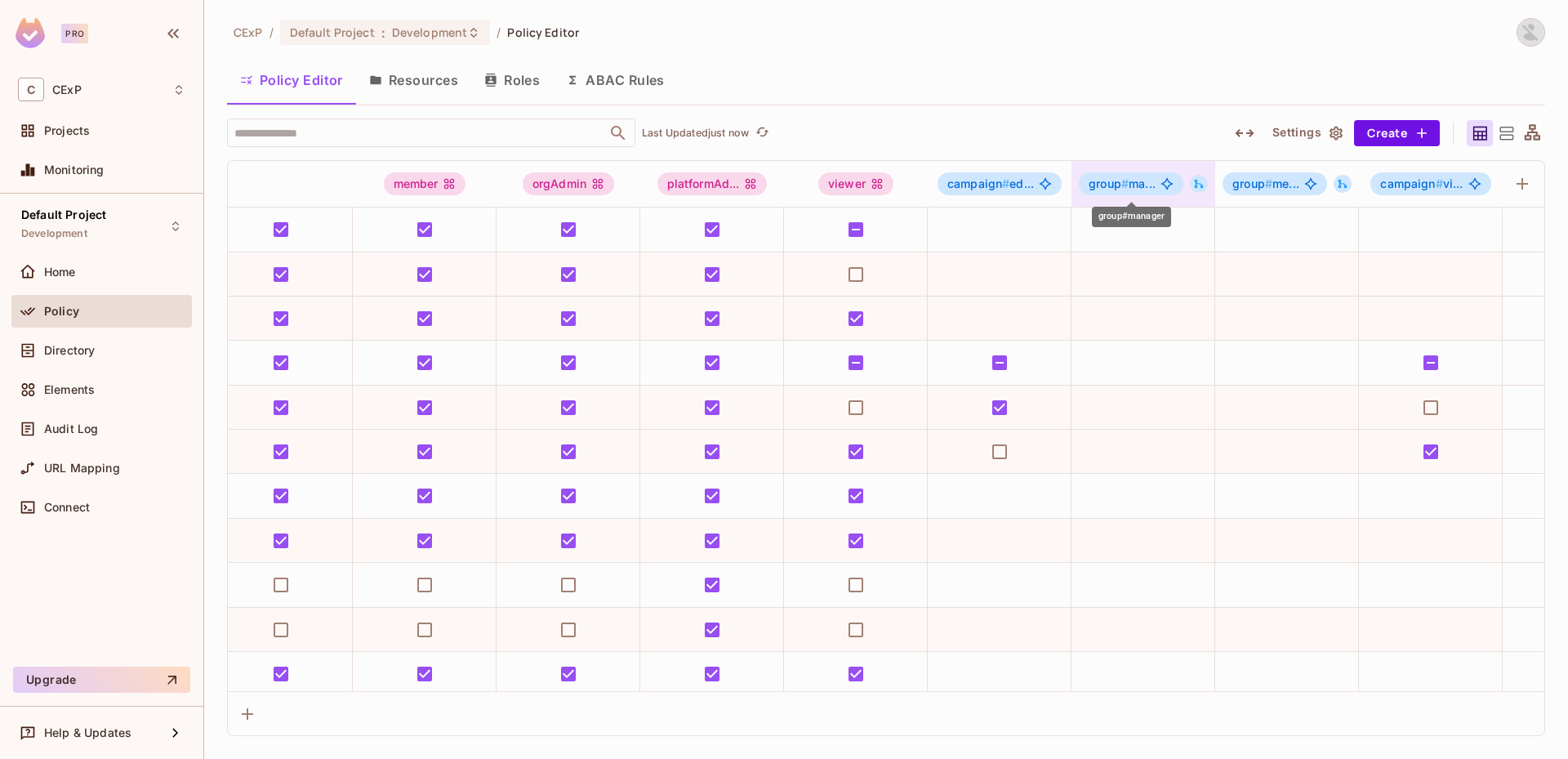 click on "group # ma..." at bounding box center (1122, 184) 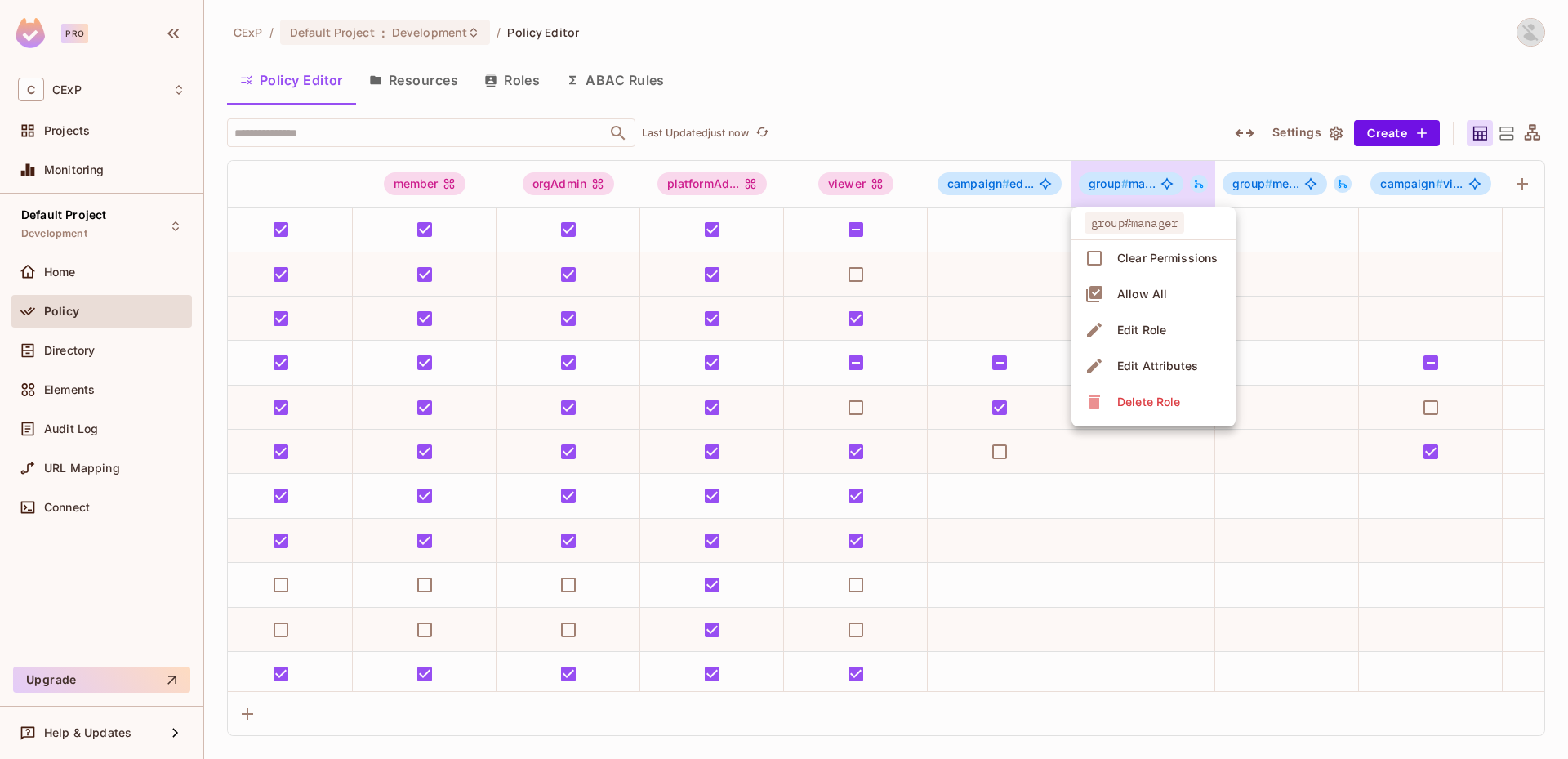 click at bounding box center (784, 379) 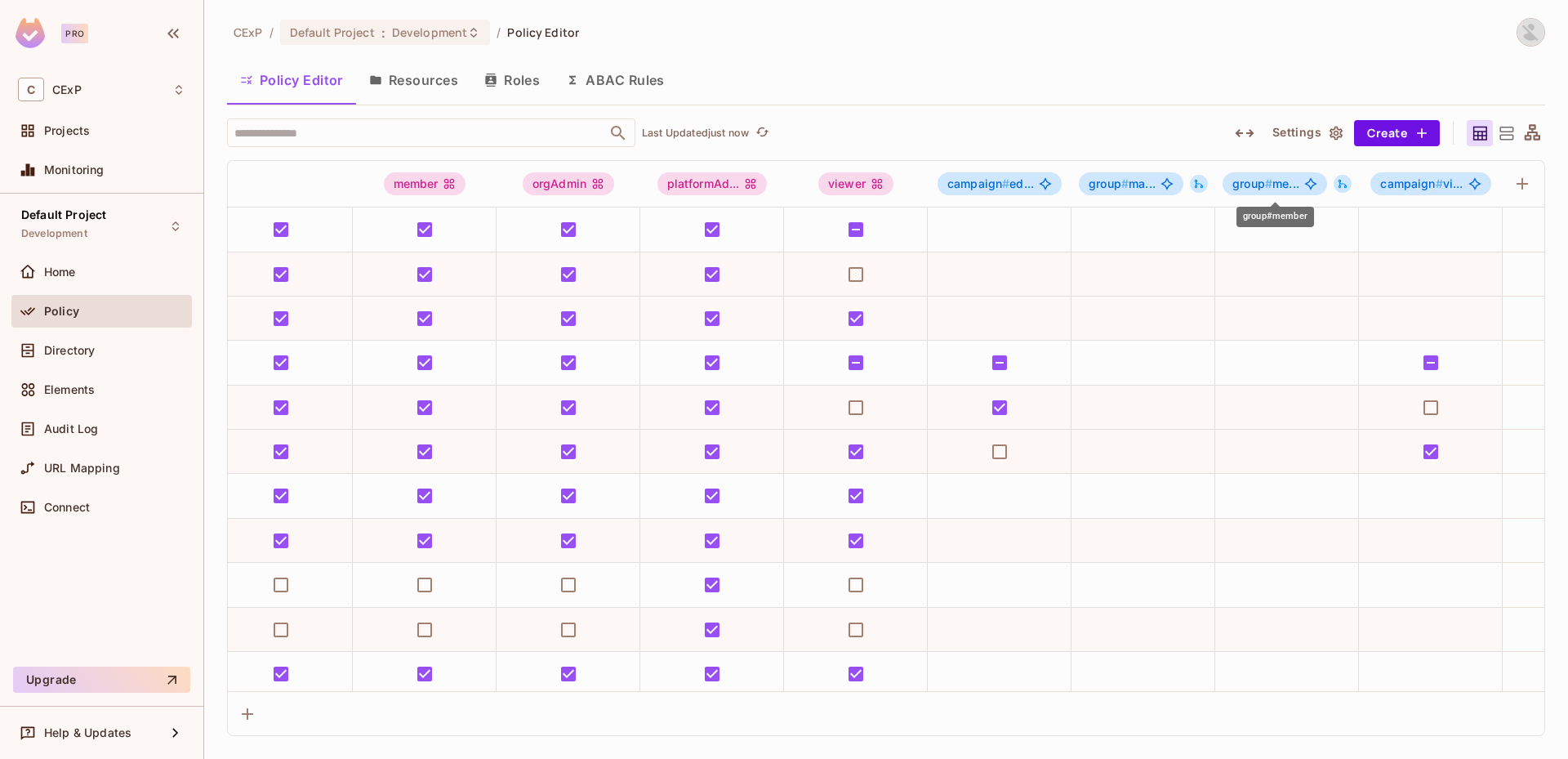 click on "group #" at bounding box center (1252, 183) 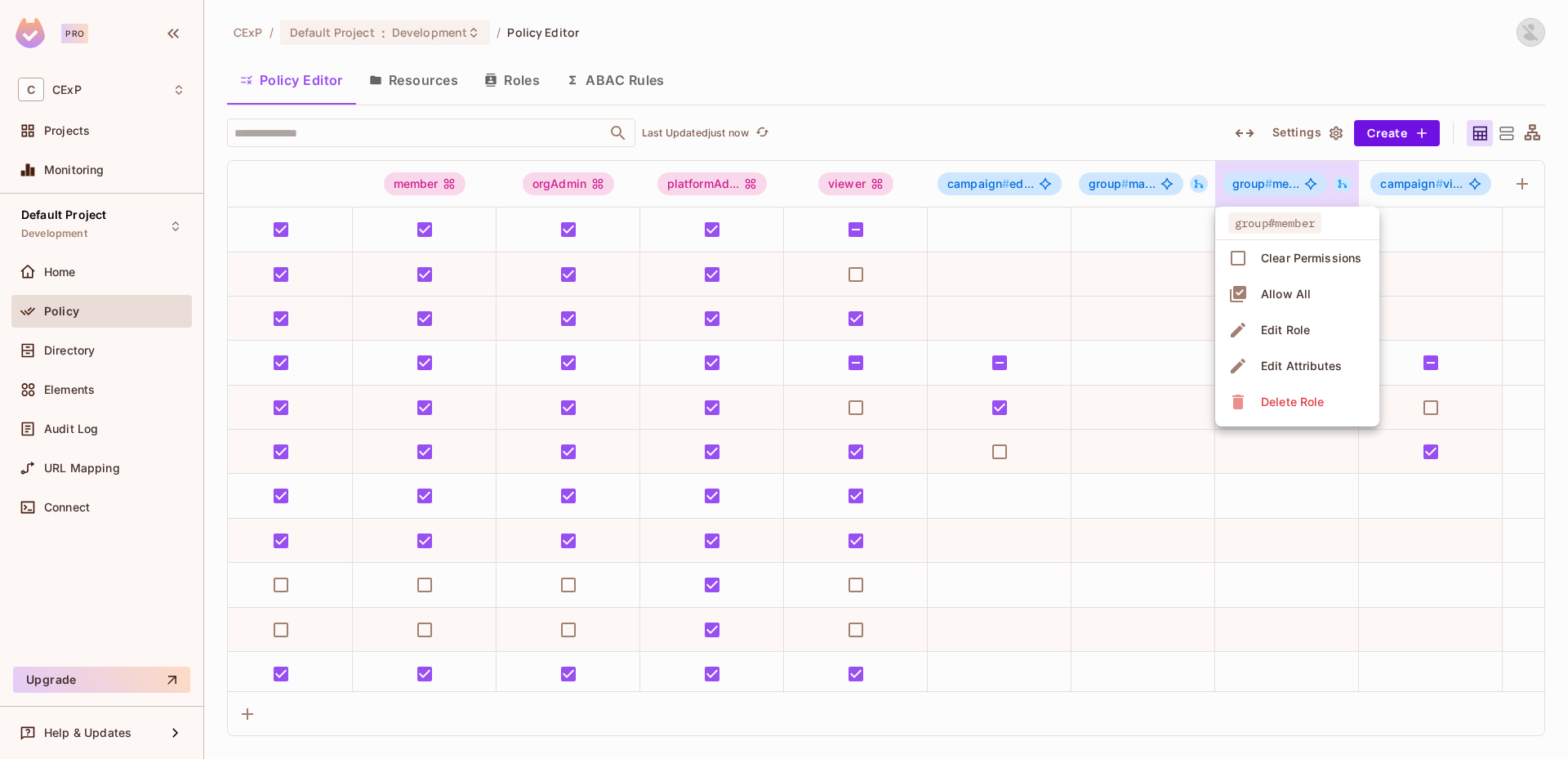 click at bounding box center [784, 379] 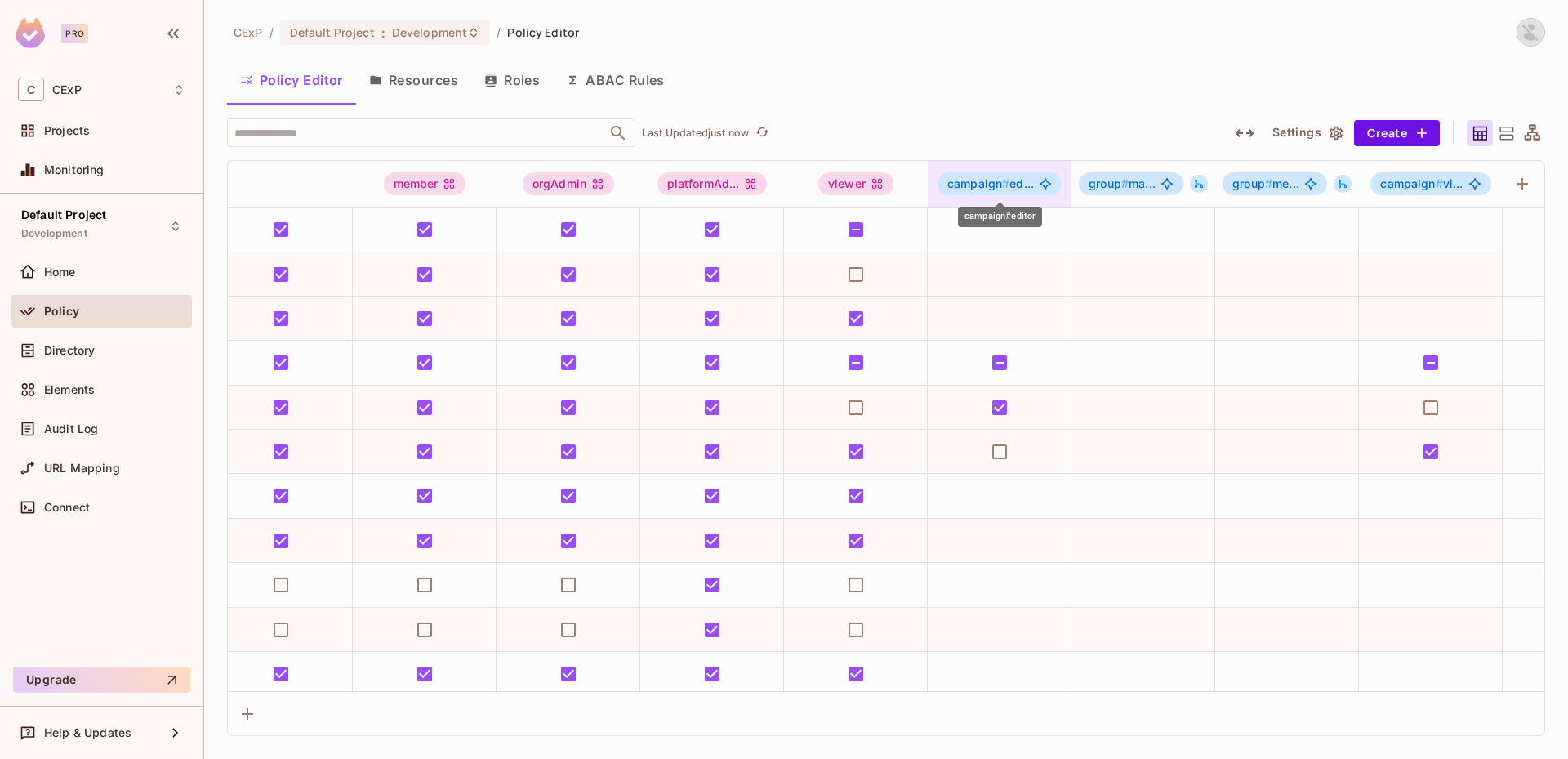 click on "campaign #" at bounding box center [978, 183] 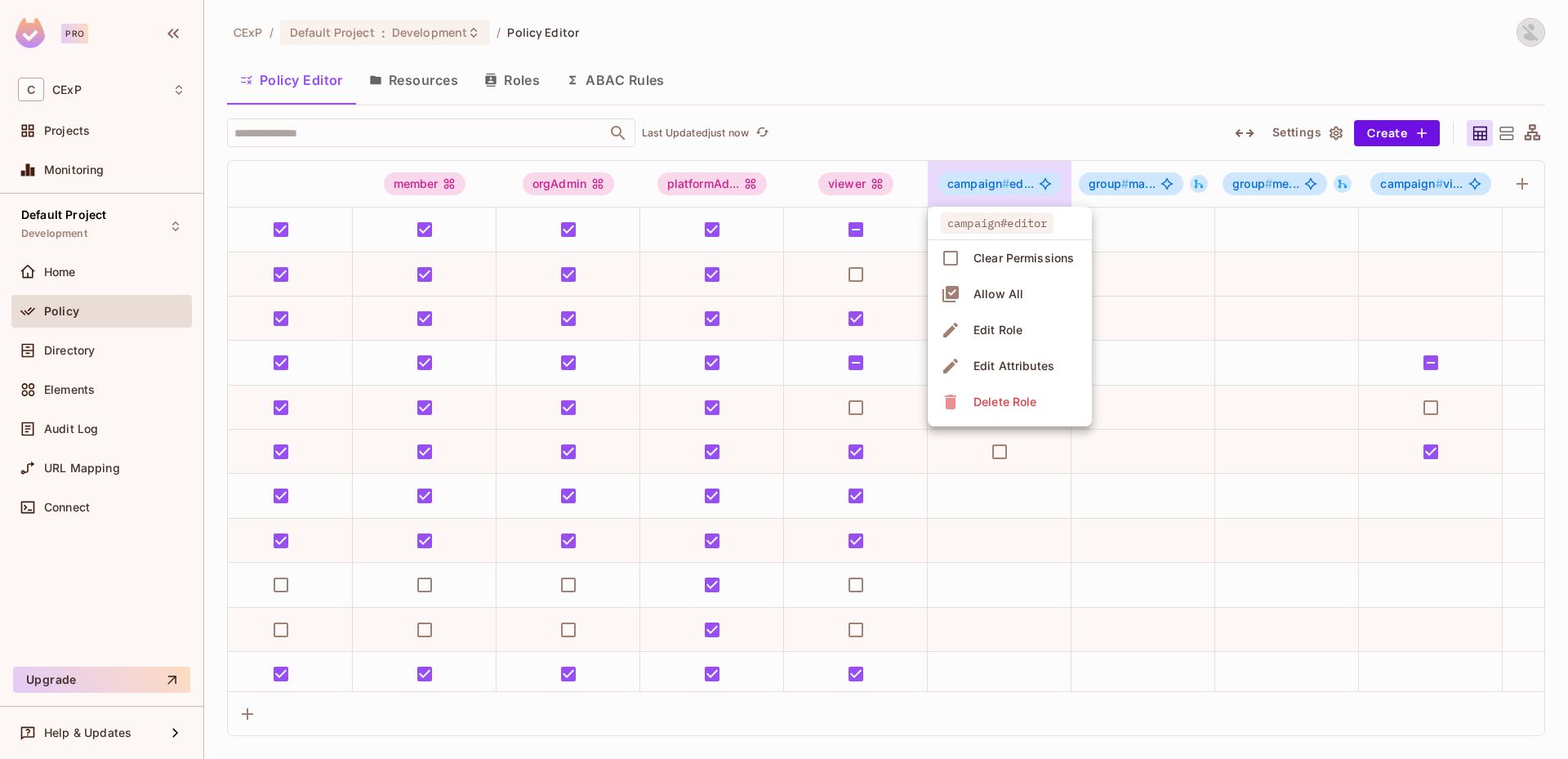 click at bounding box center [784, 379] 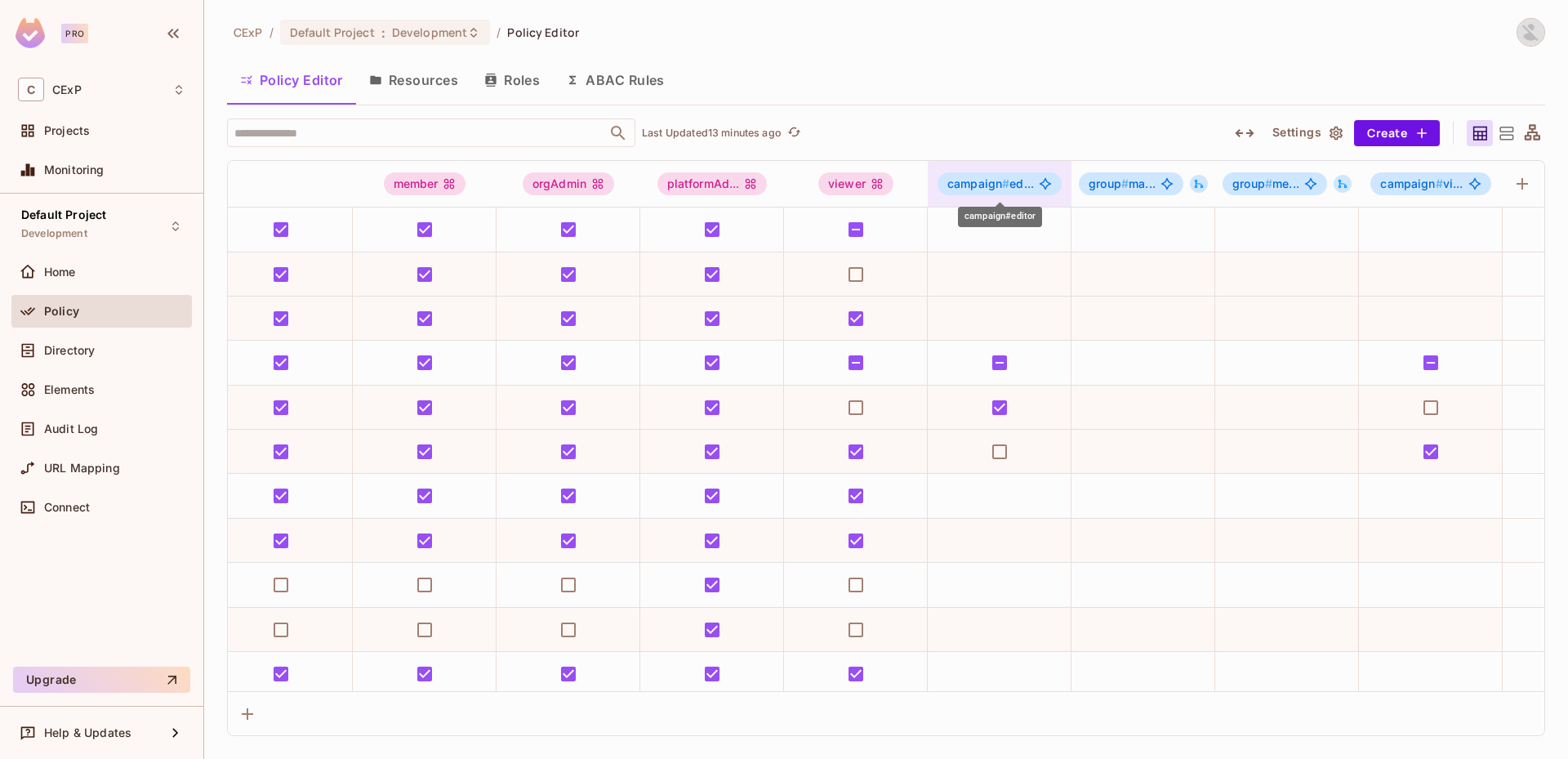 click on "campaign #" at bounding box center (978, 183) 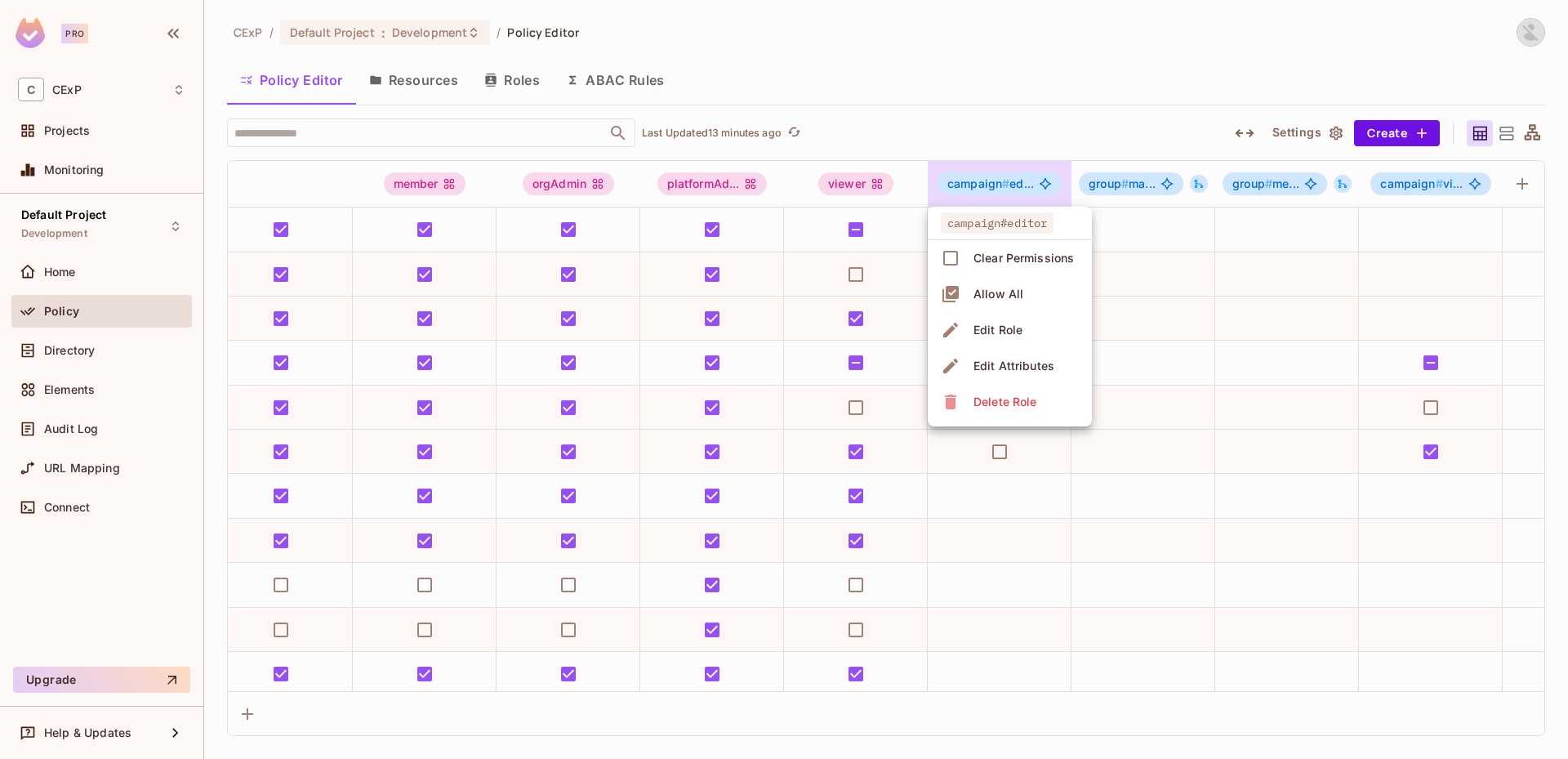 click at bounding box center [784, 379] 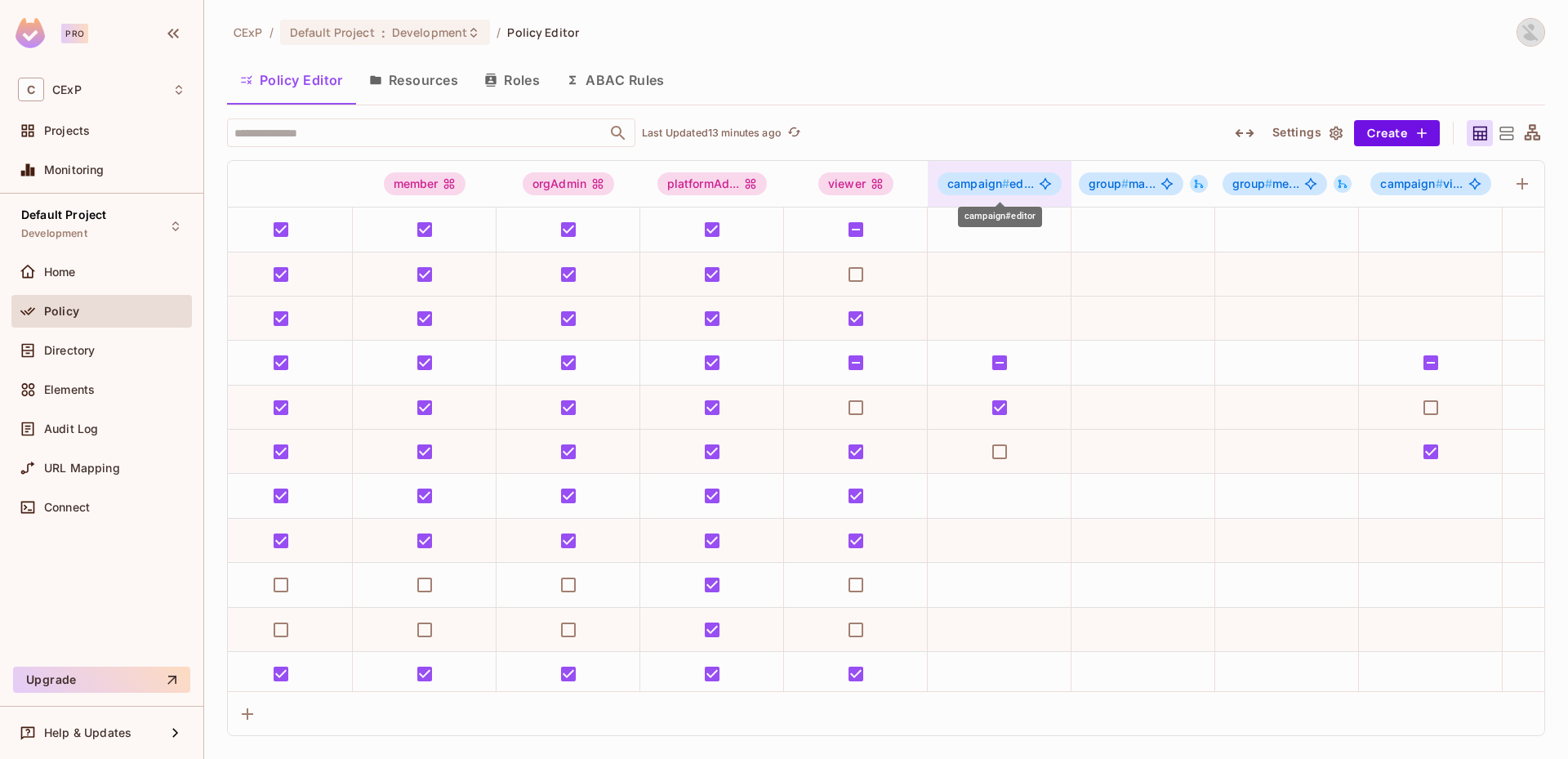 click on "campaign # ed..." at bounding box center (991, 184) 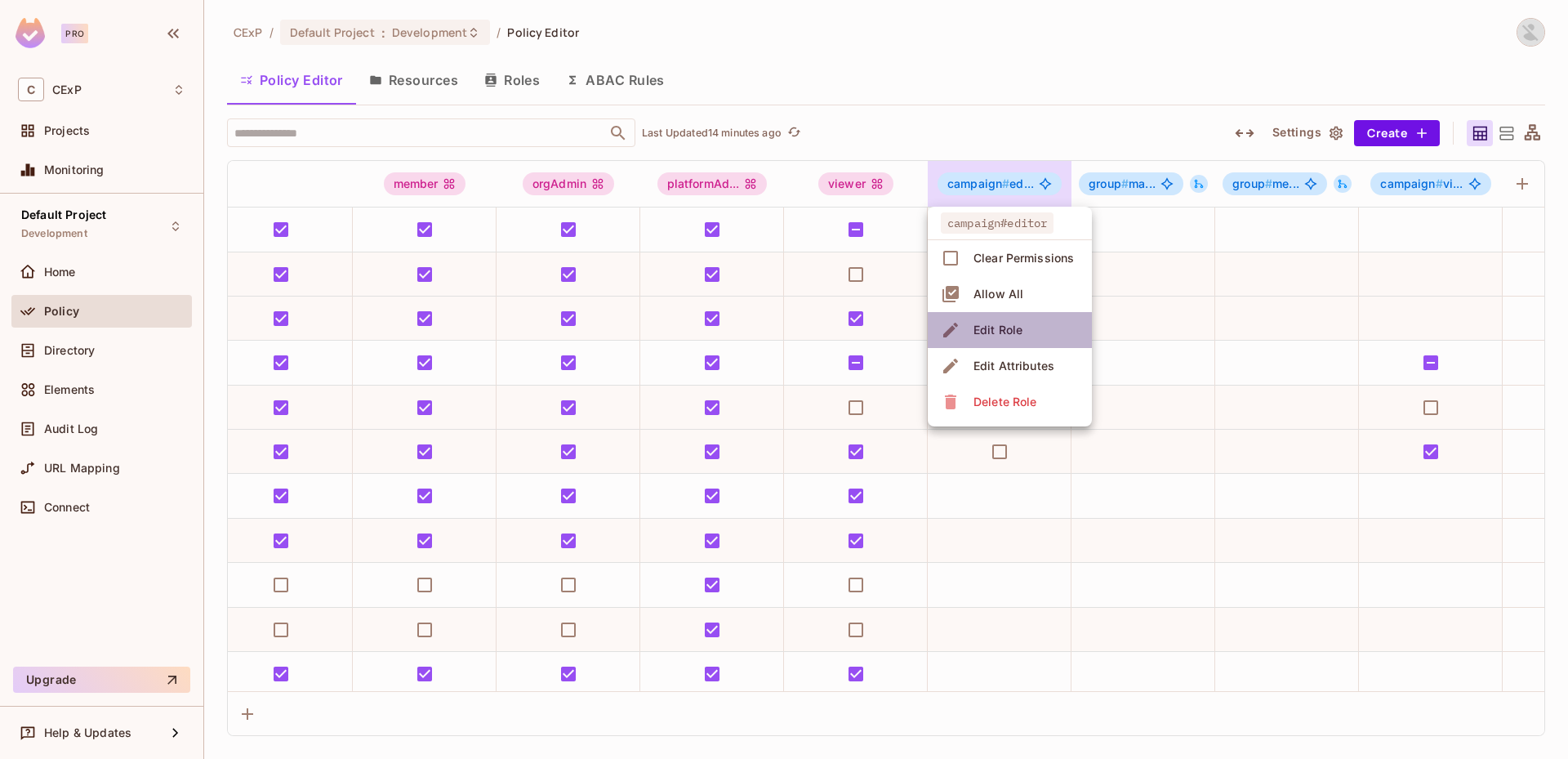 click on "Edit Role" at bounding box center (1009, 330) 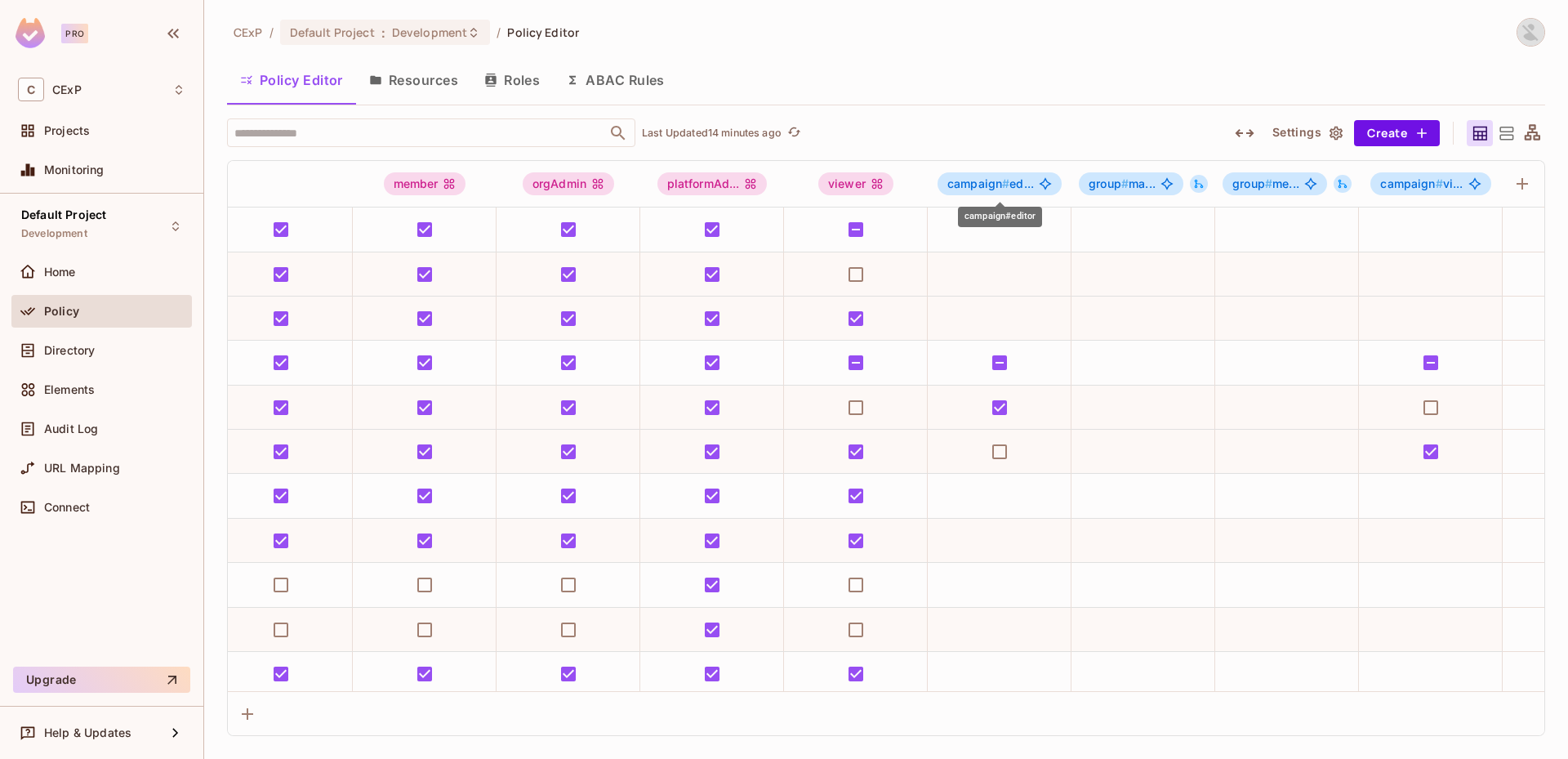 click on "campaign # ed..." at bounding box center [991, 184] 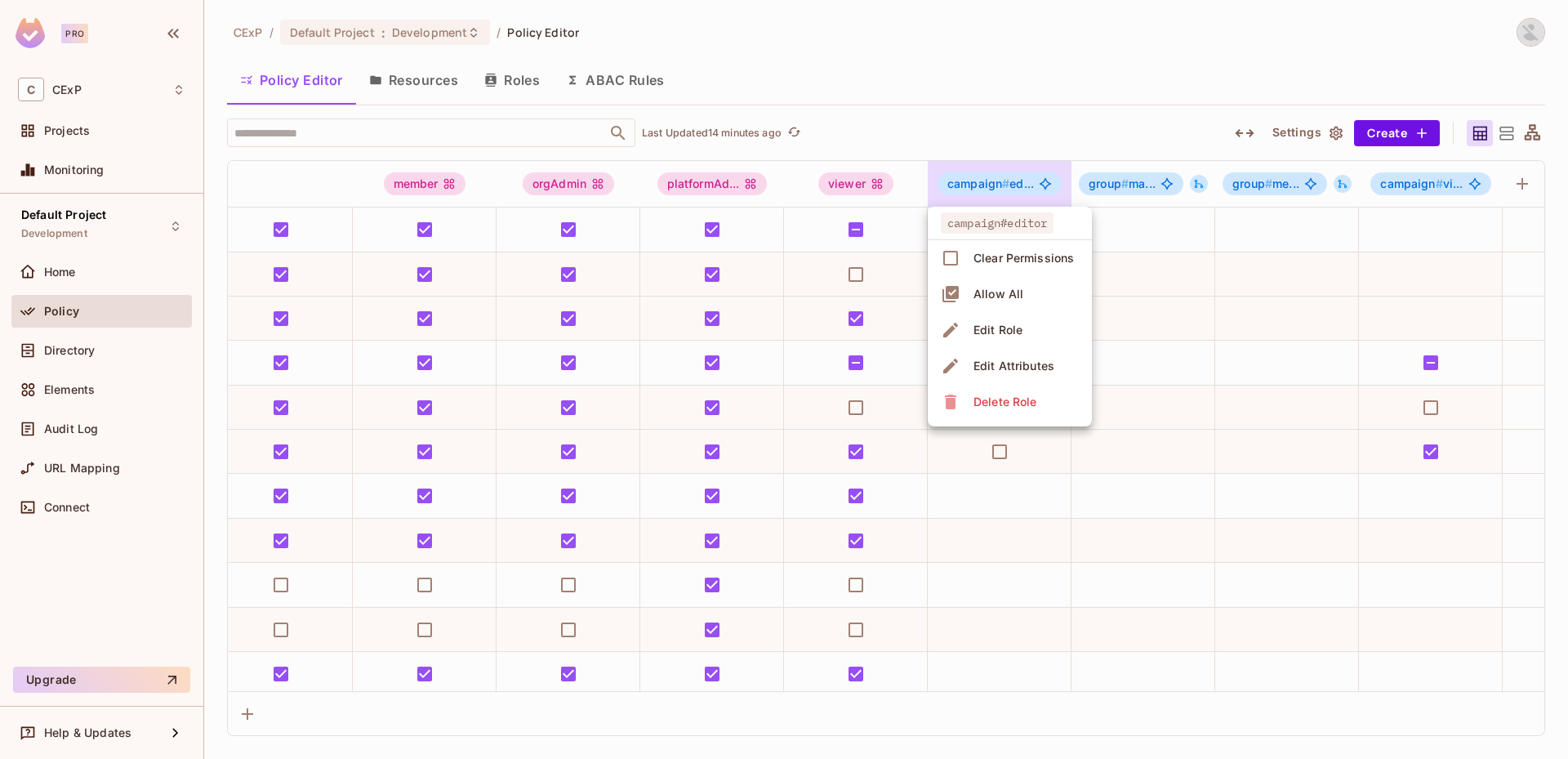click on "Edit Role" at bounding box center [984, 330] 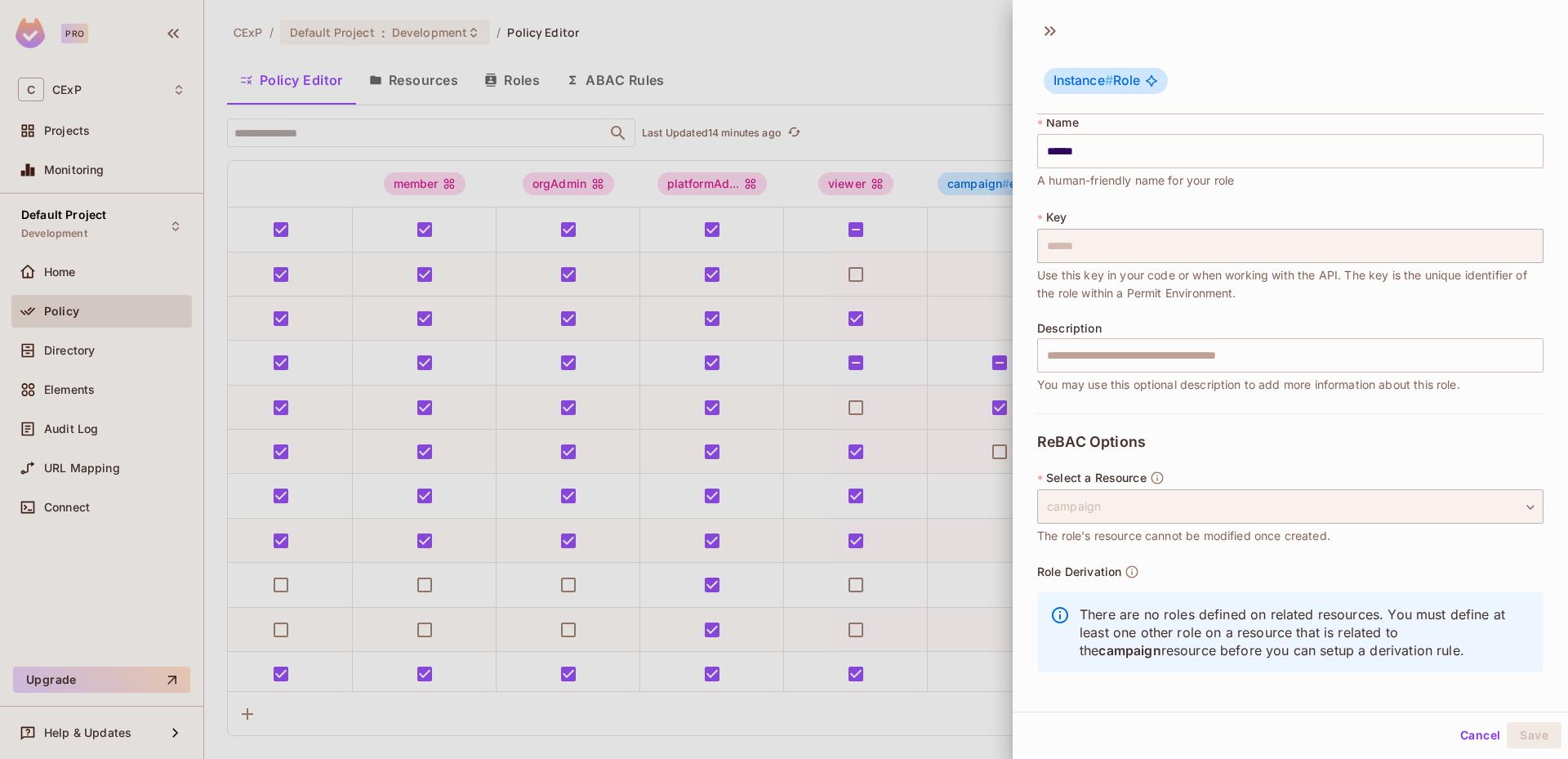 scroll, scrollTop: 15, scrollLeft: 0, axis: vertical 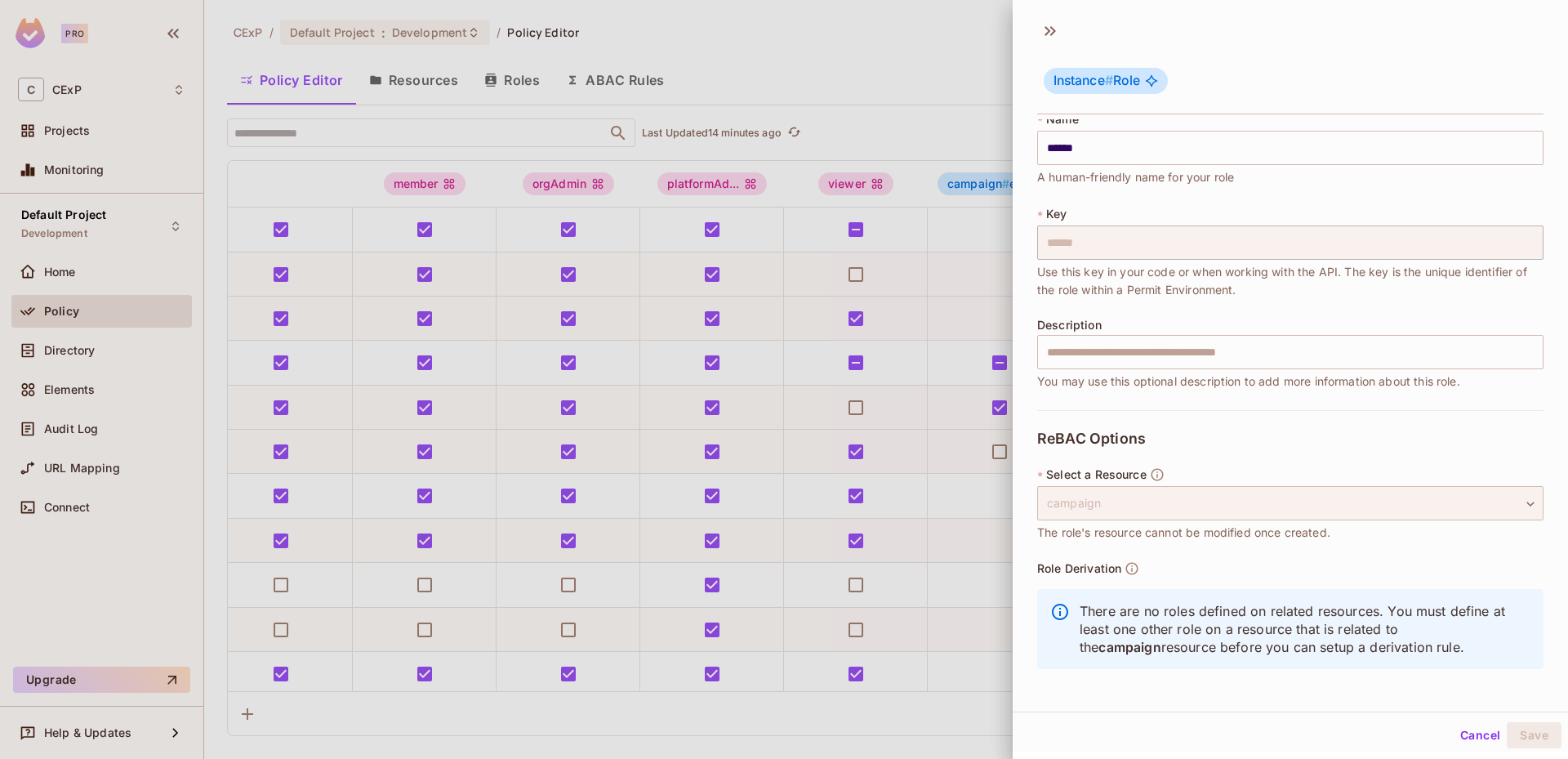 click on "campaign" at bounding box center [1290, 503] 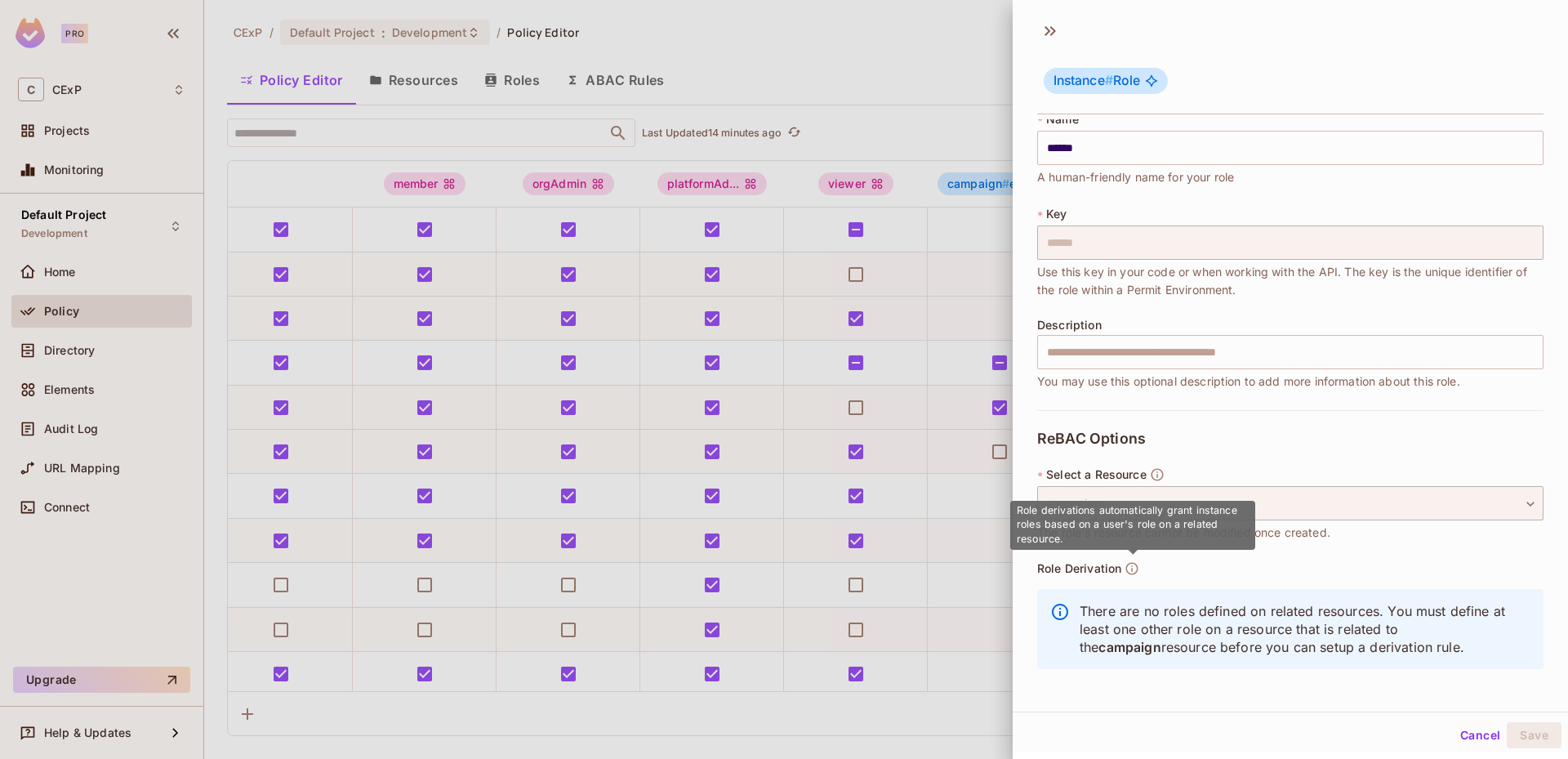 click 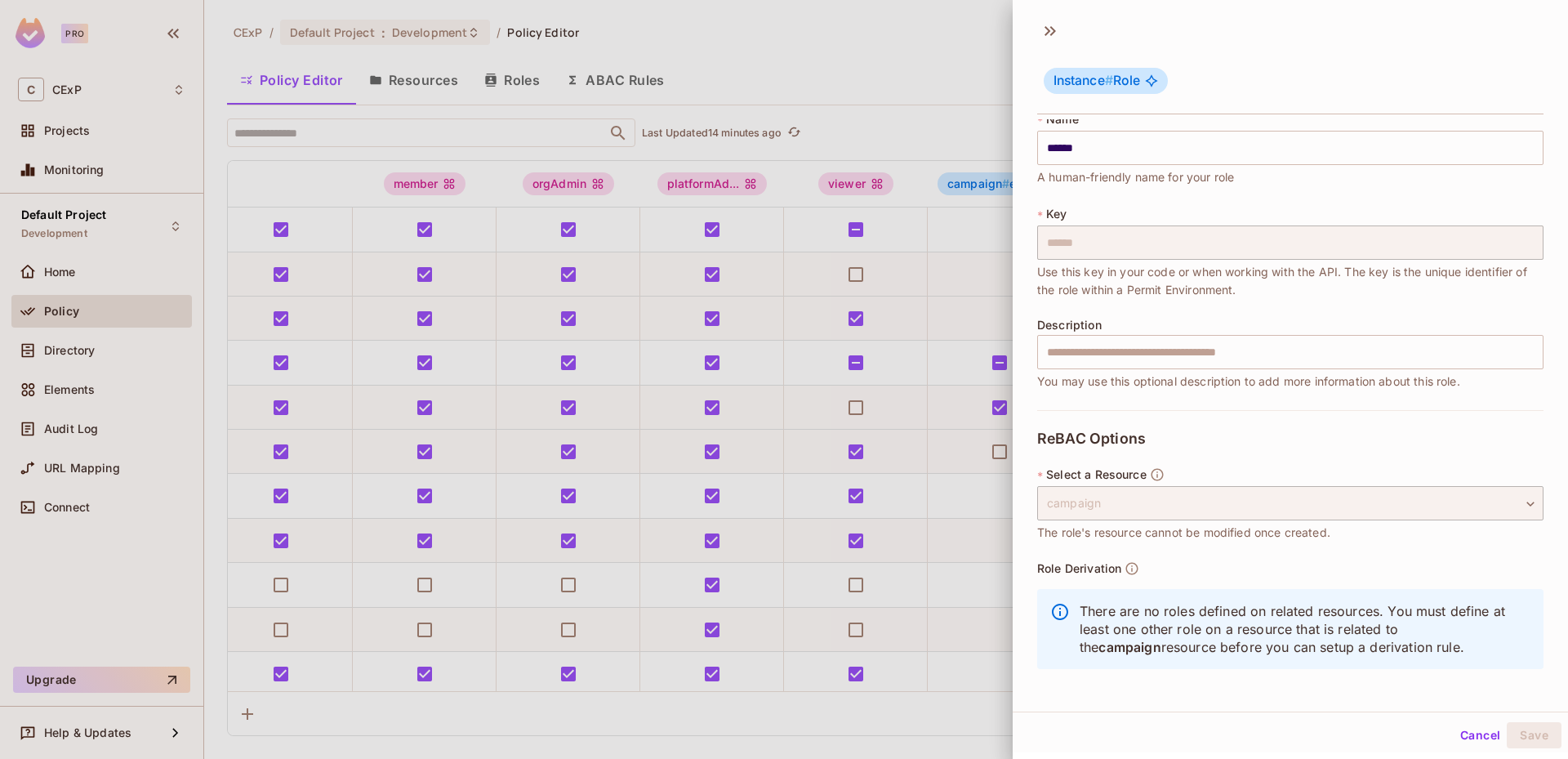 click on "Cancel" at bounding box center (1480, 735) 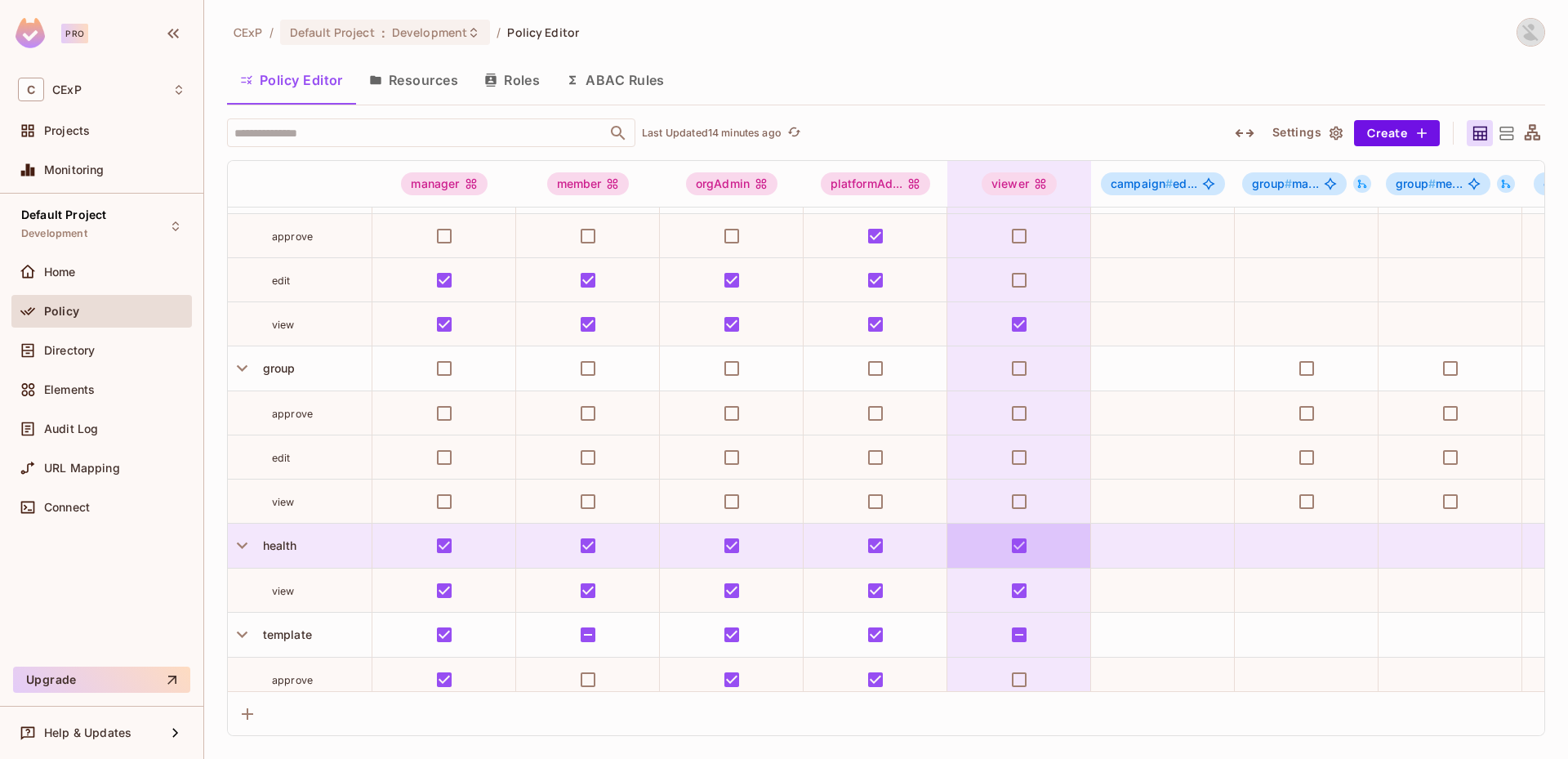 scroll, scrollTop: 572, scrollLeft: 82, axis: both 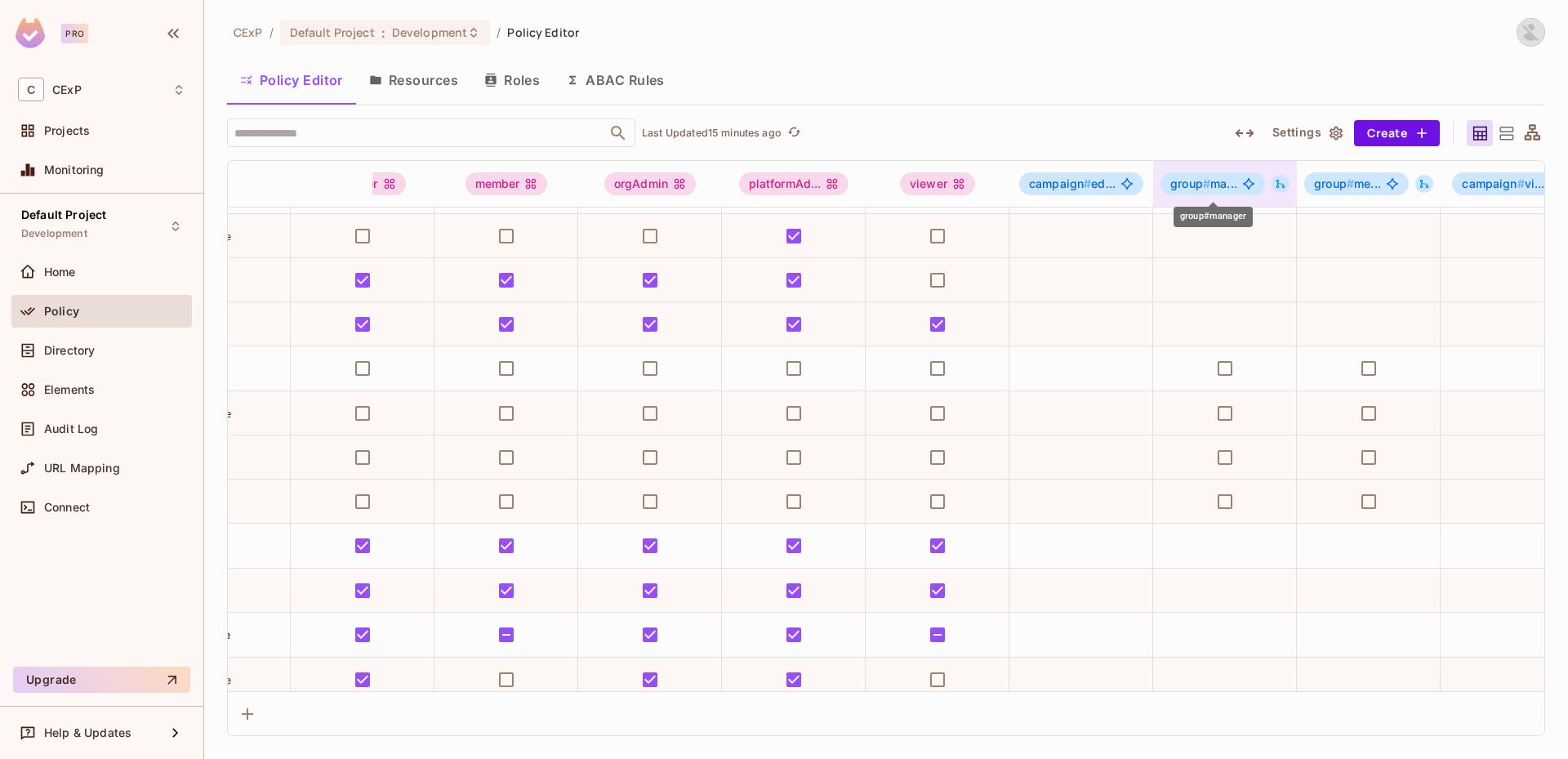 click on "group #" at bounding box center [1190, 183] 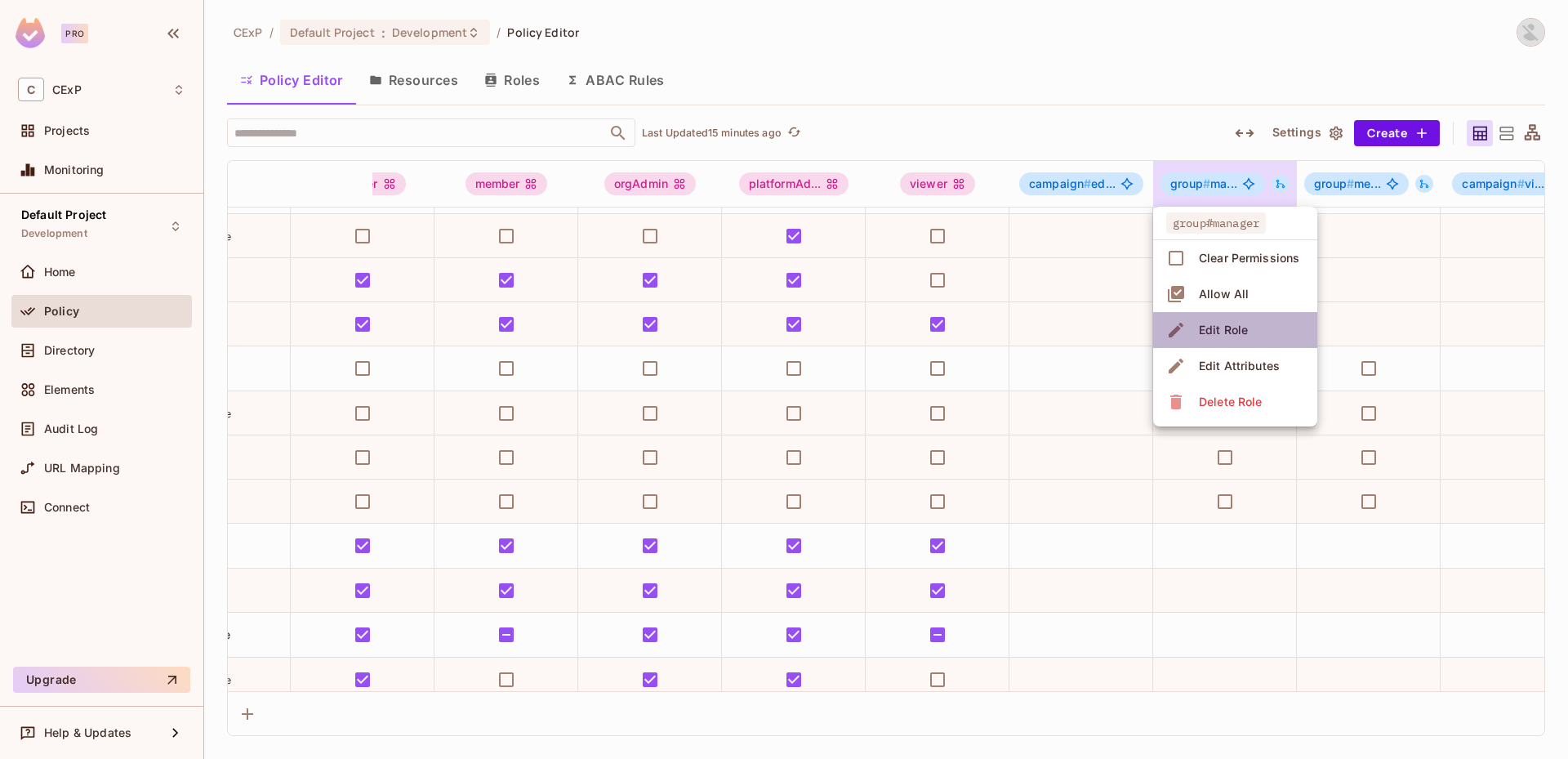 click on "Edit Role" at bounding box center (1223, 330) 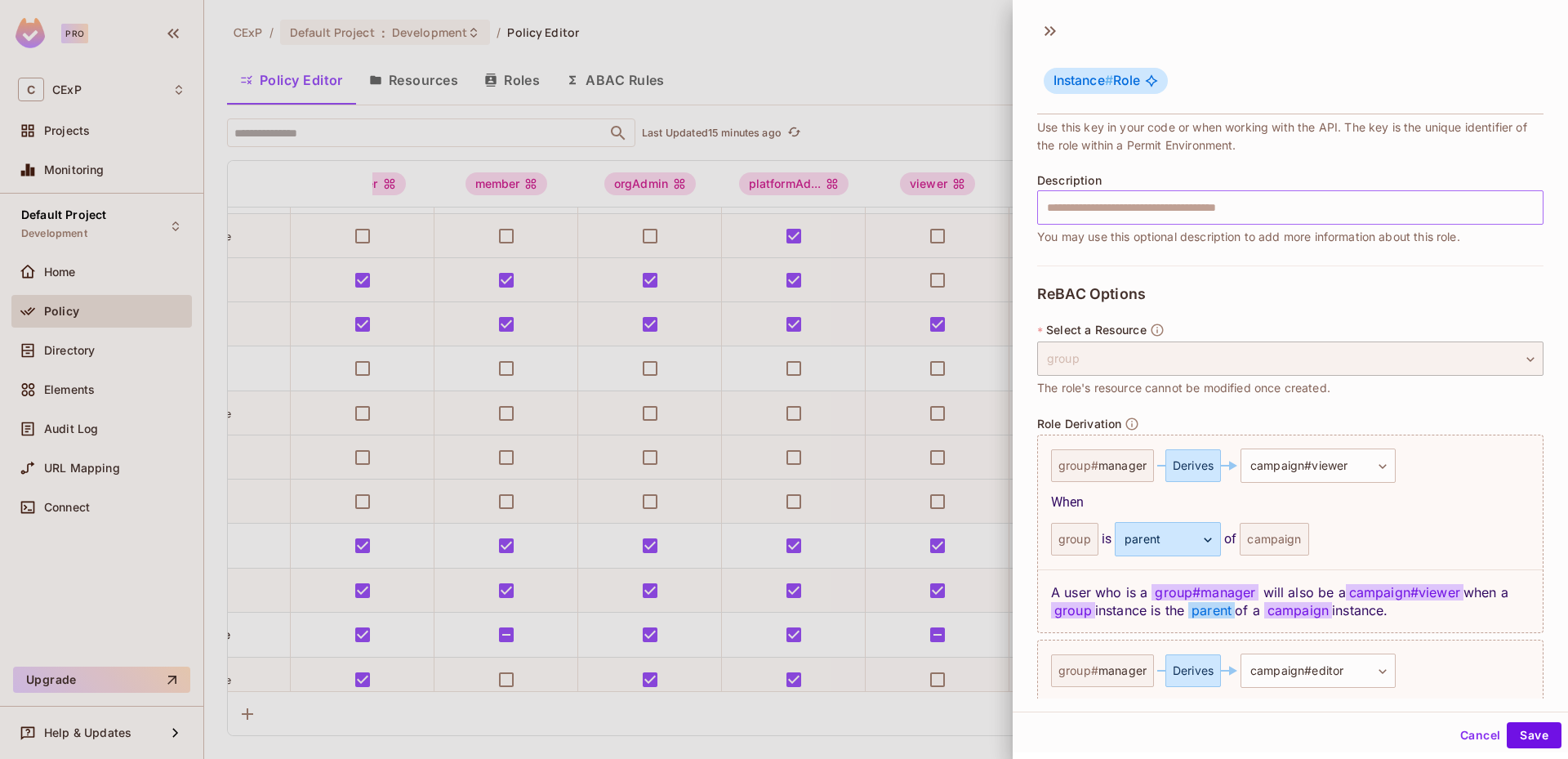scroll, scrollTop: 360, scrollLeft: 0, axis: vertical 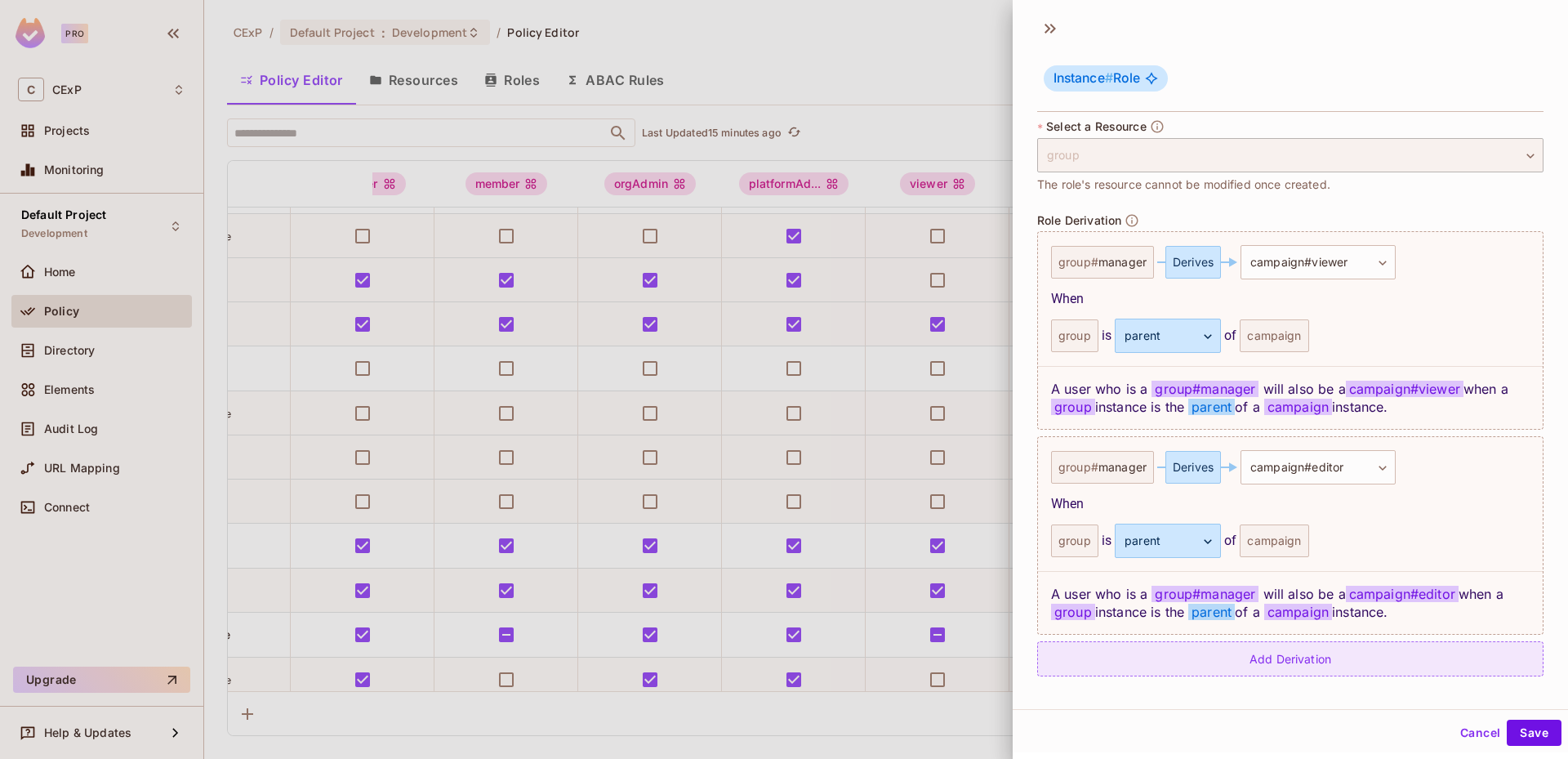click on "Add Derivation" at bounding box center (1290, 659) 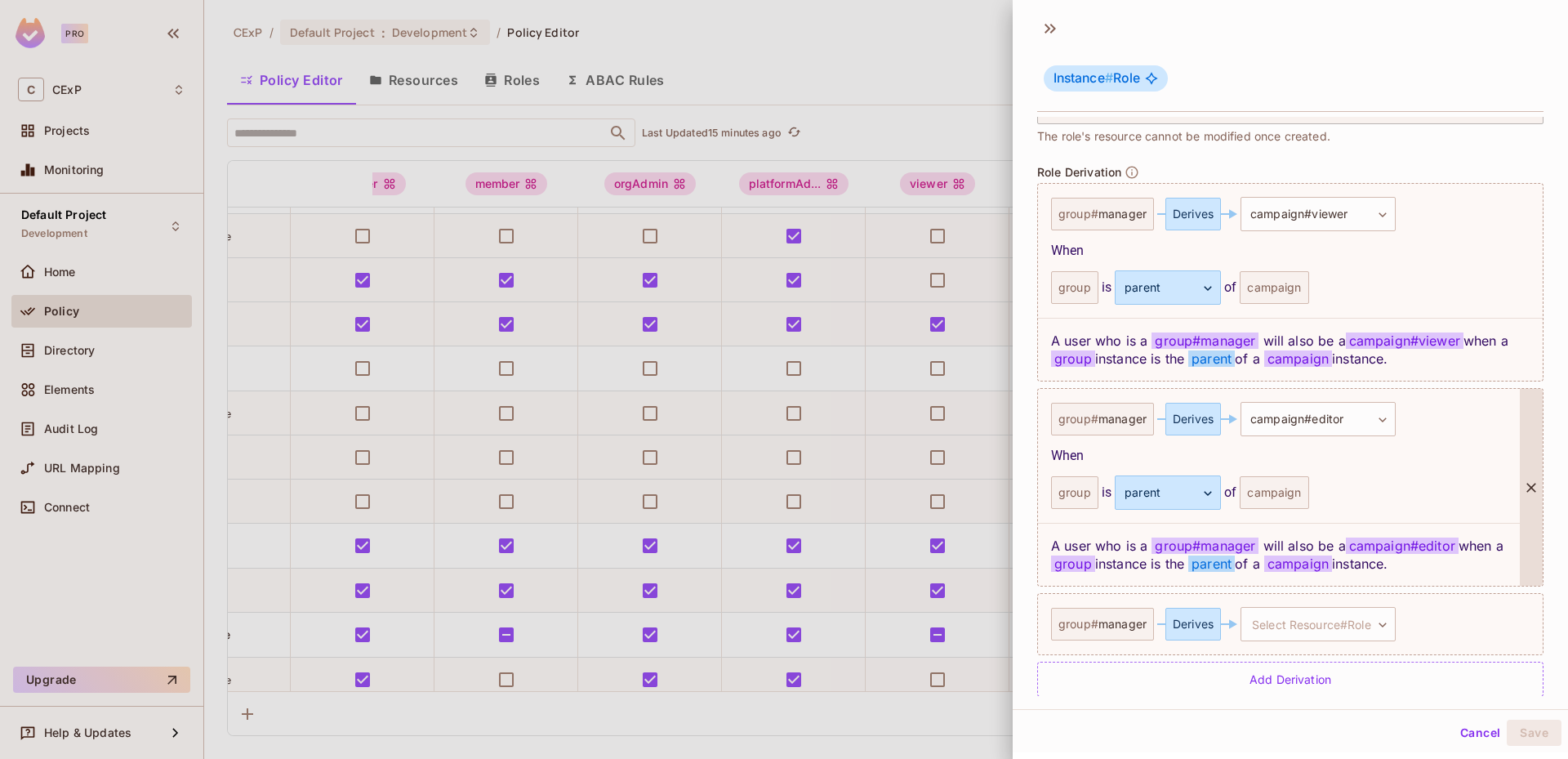 scroll, scrollTop: 429, scrollLeft: 0, axis: vertical 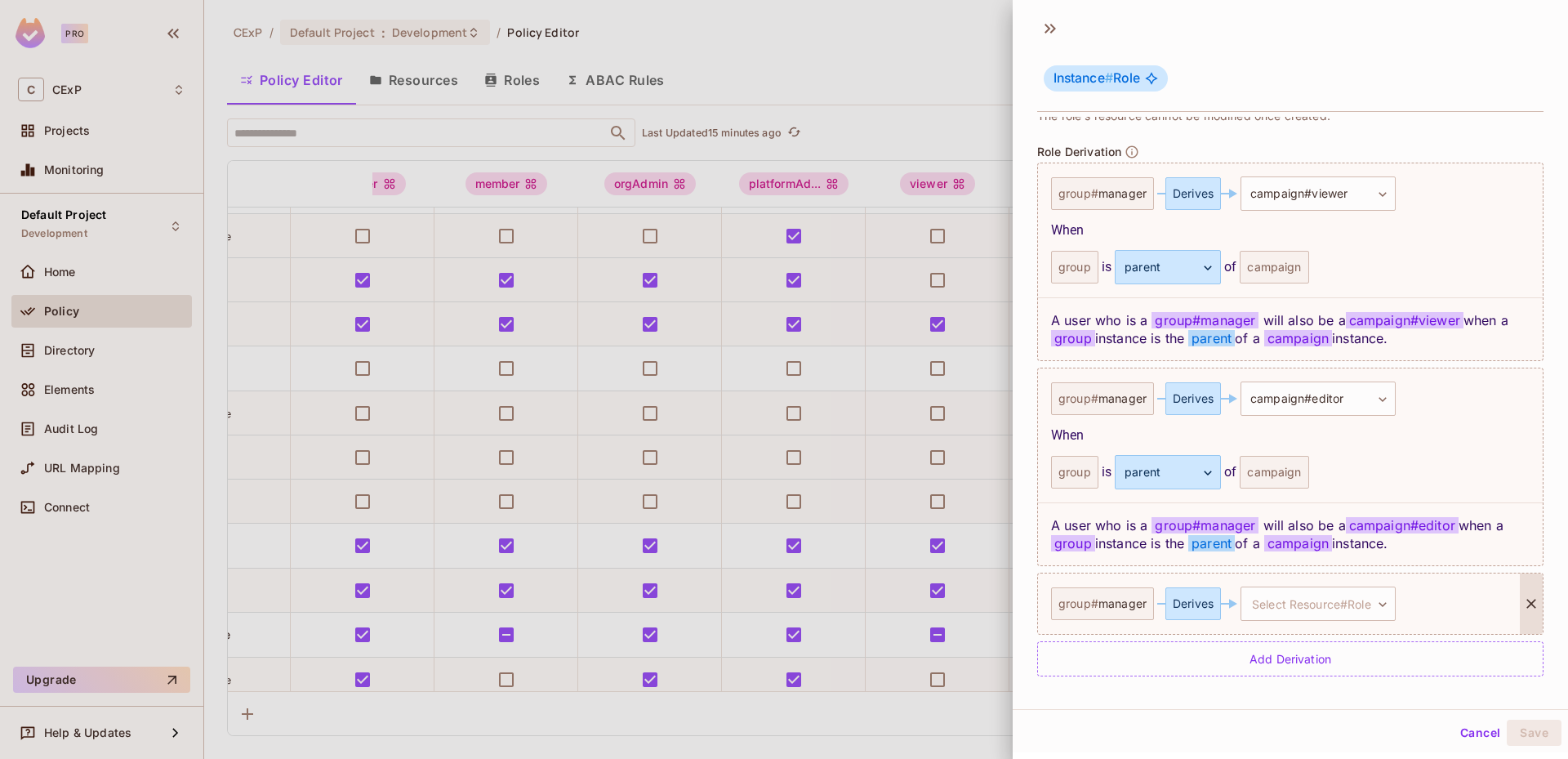 click on "group # manager" at bounding box center (1102, 604) 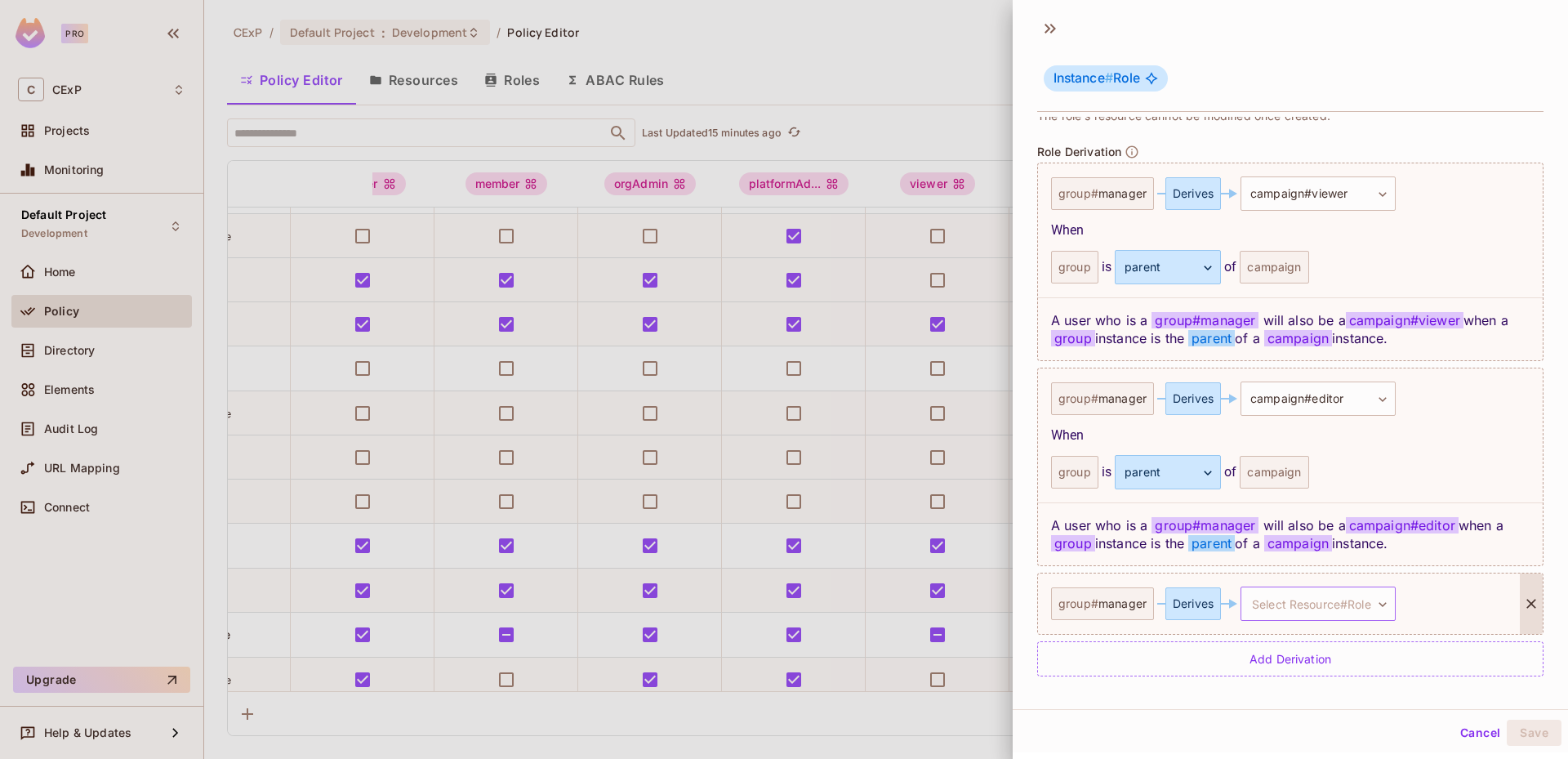 click on "Pro C CExP Projects Monitoring Default Project Development Home Policy Directory Elements Audit Log URL Mapping Connect Upgrade Help & Updates CExP / Default Project : Development / Policy Editor Policy Editor Resources Roles ABAC Rules ​ Last Updated  15 minutes ago Settings Create manager member orgAdmin platformAd... viewer campaign # ed... group # ma... group # me... campaign # vi... ai_powered           edit           view           campaign               edit               view               campaign_dashboard           view           customer_profile_full           view           customer_profile_limited           view           discovery           approve           edit           view           group               approve               edit               view               health           view           template           approve           edit           view
Instance # Role * Name ******* ​ A human-friendly name for your role * Key ******* *" at bounding box center [784, 379] 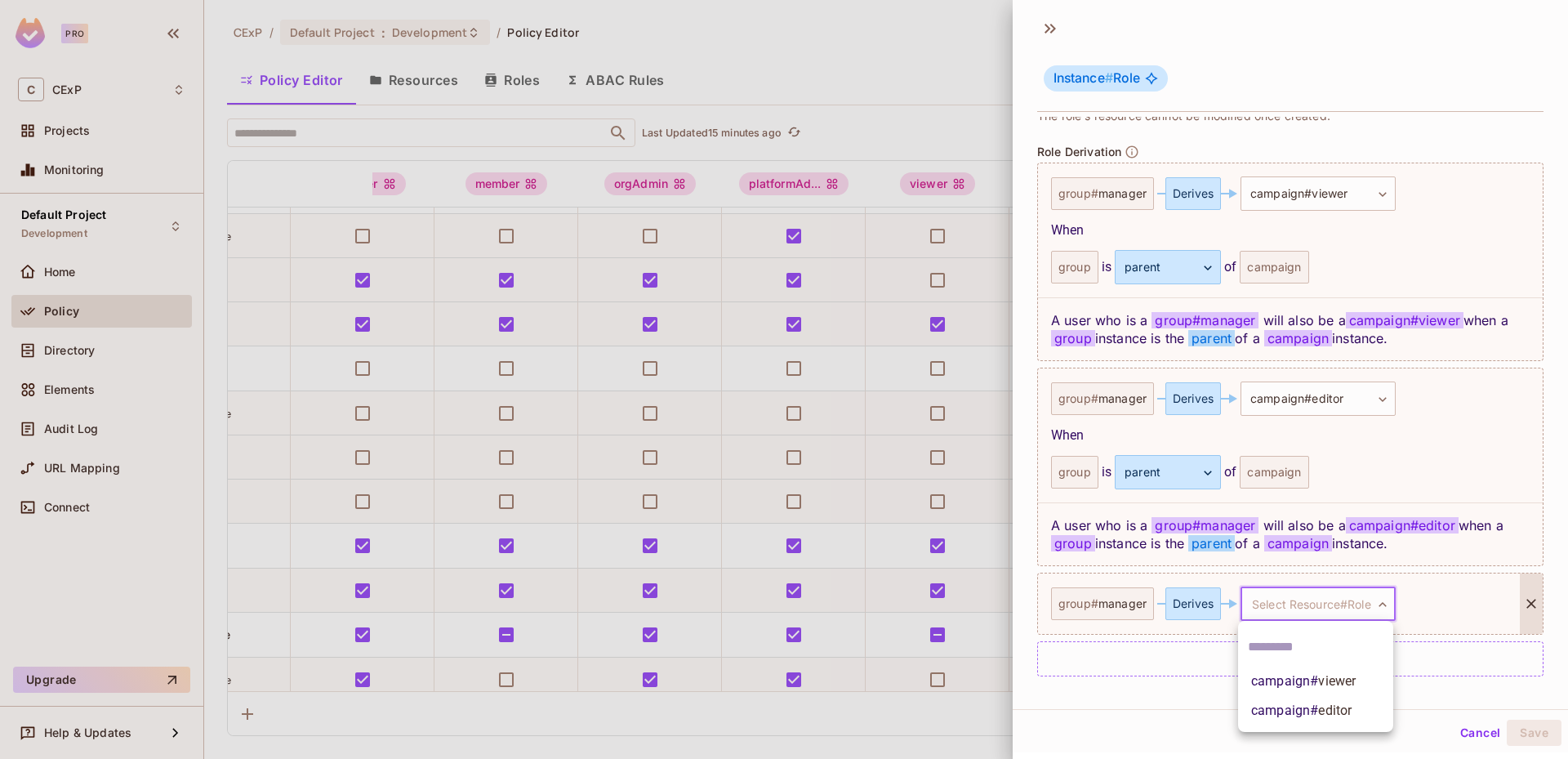 click at bounding box center (784, 379) 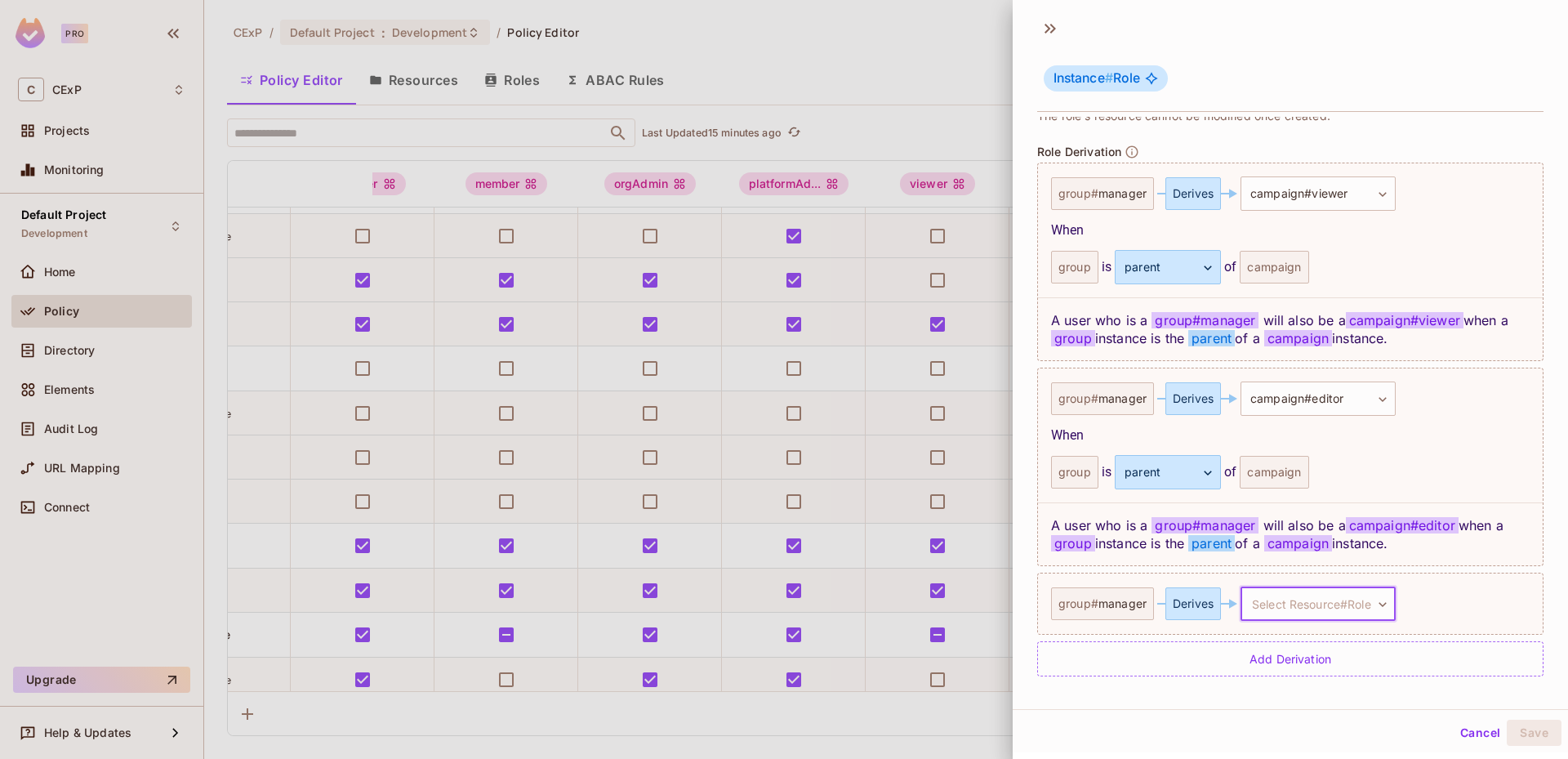 click on "Cancel" at bounding box center [1480, 733] 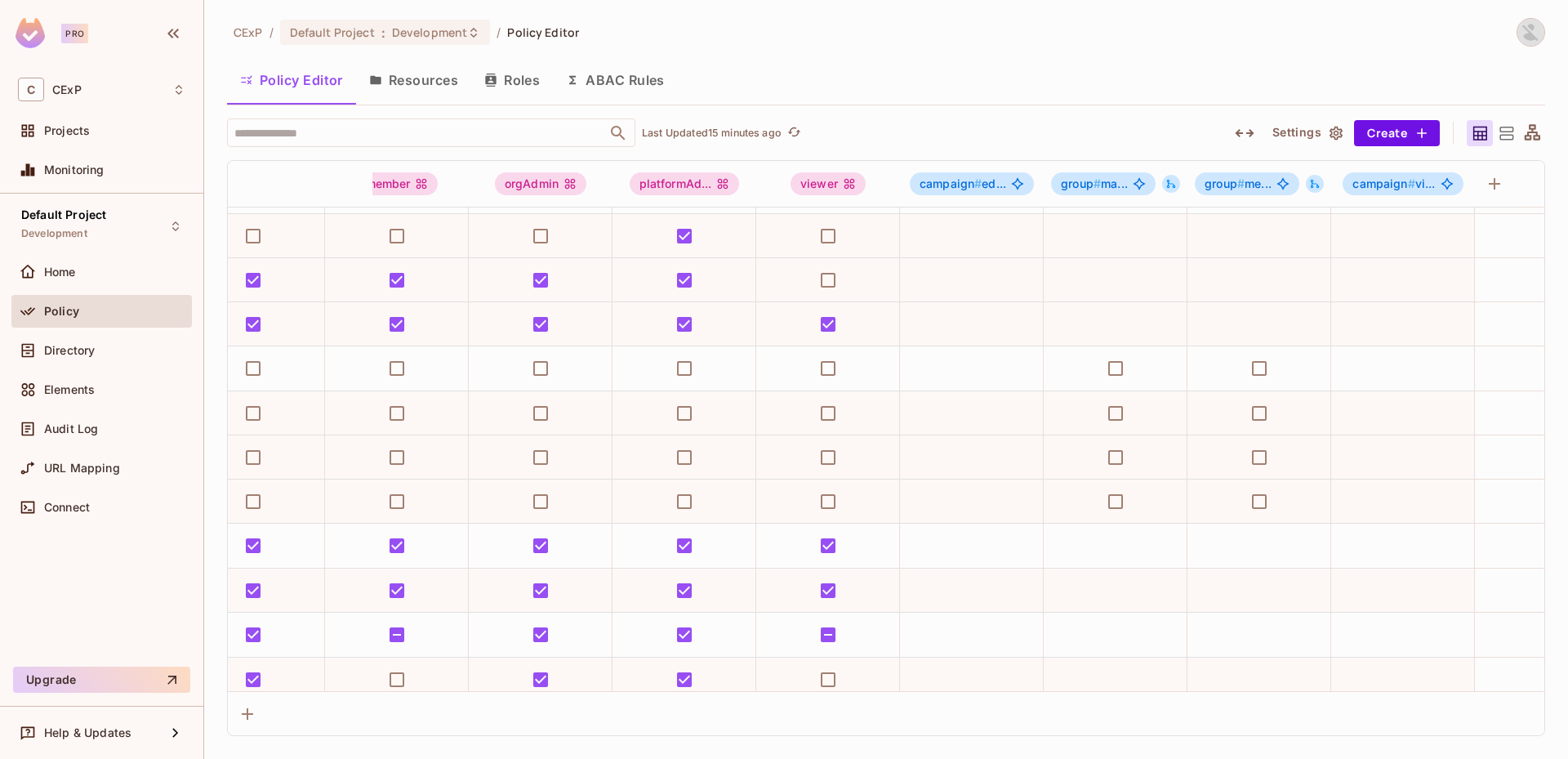 scroll, scrollTop: 572, scrollLeft: 0, axis: vertical 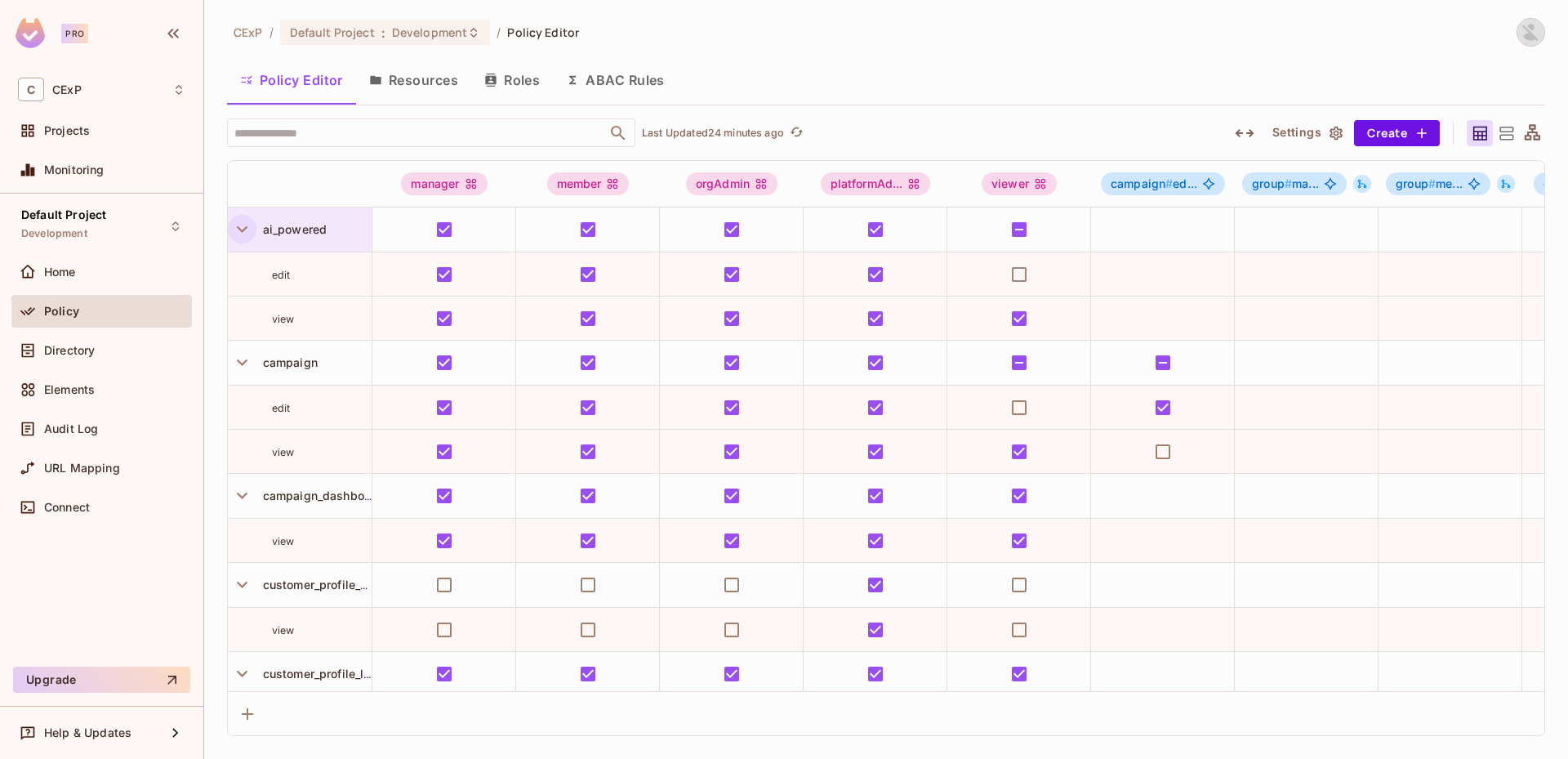 click 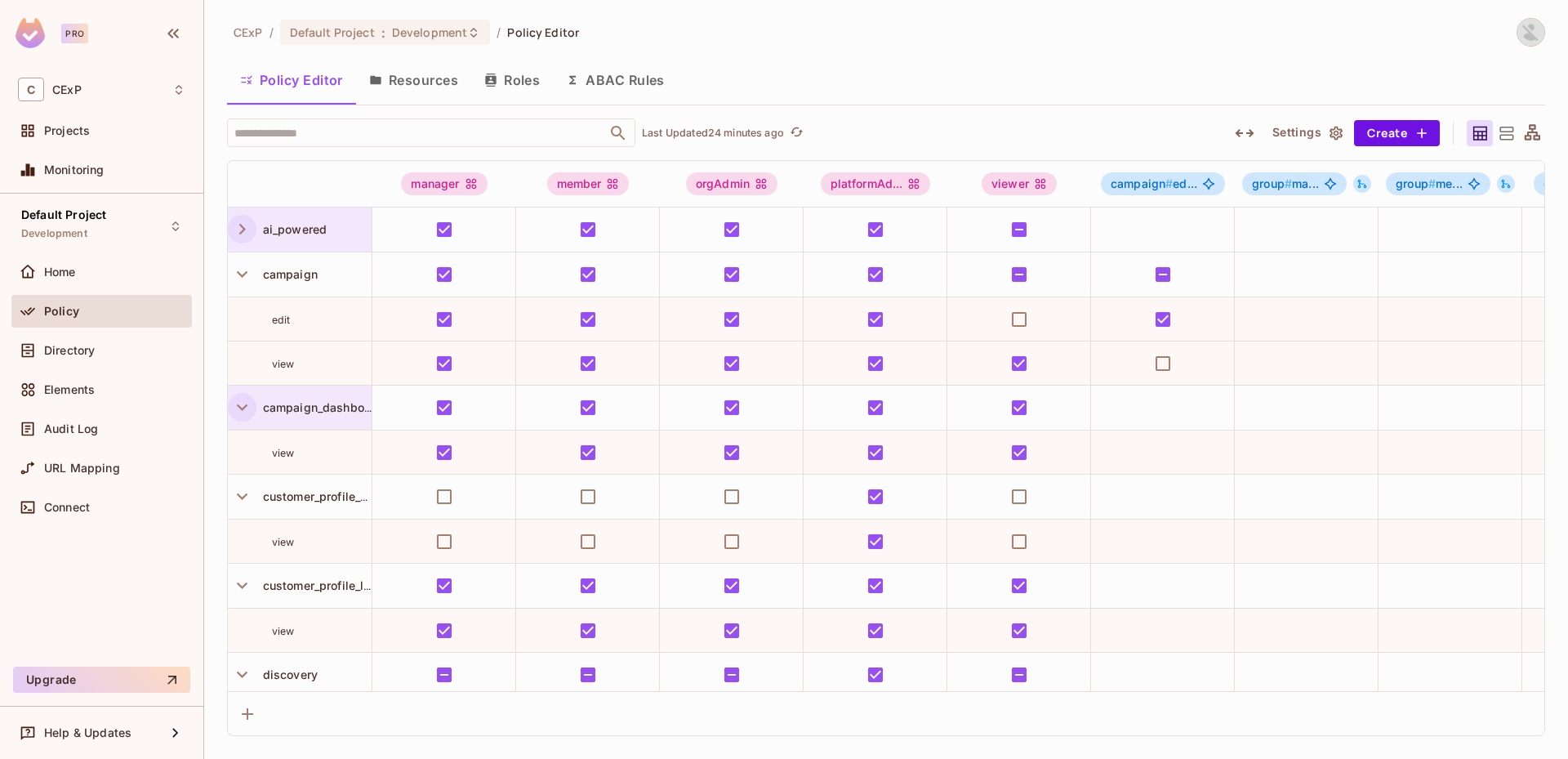 click 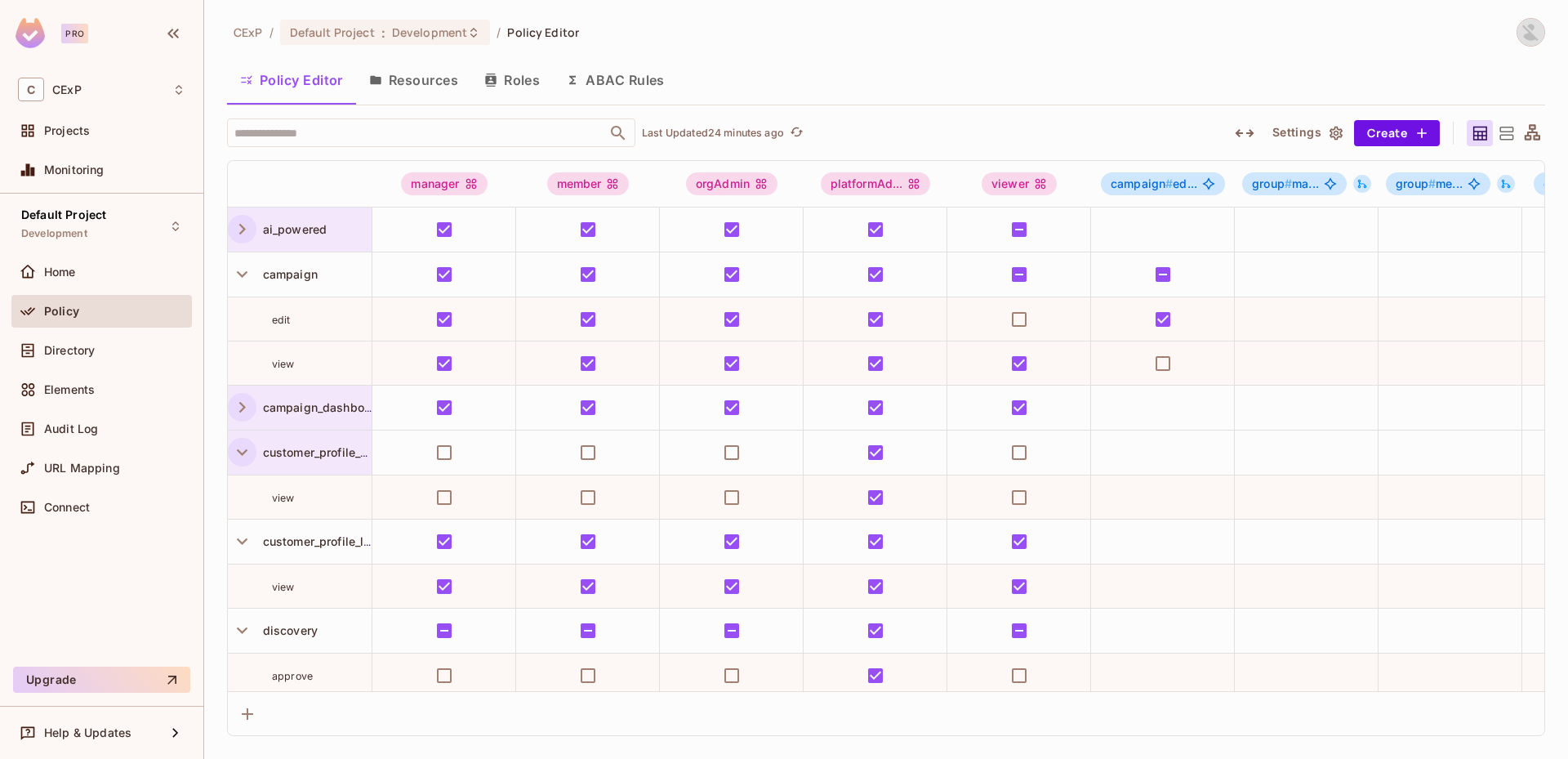 click 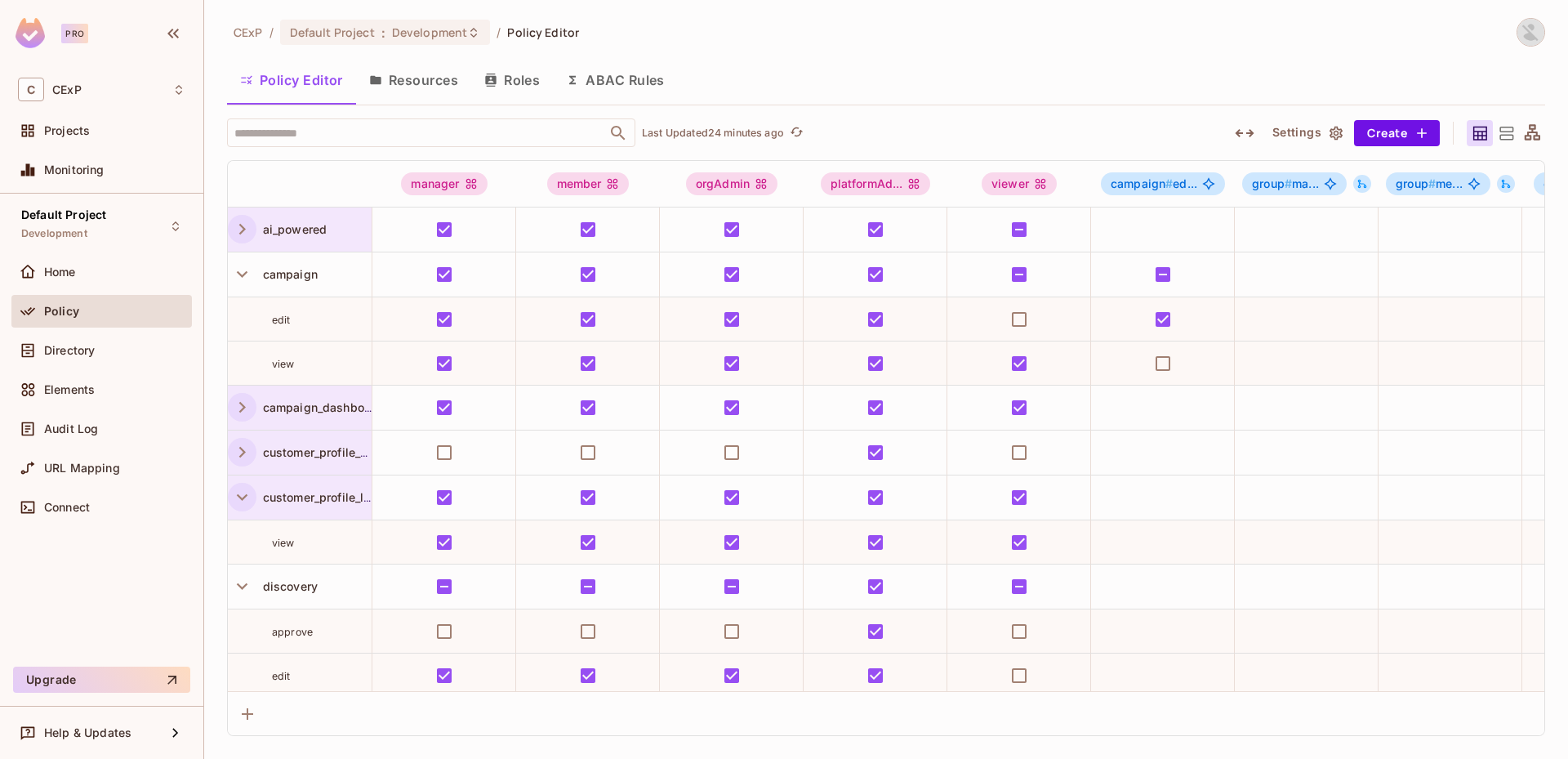 click 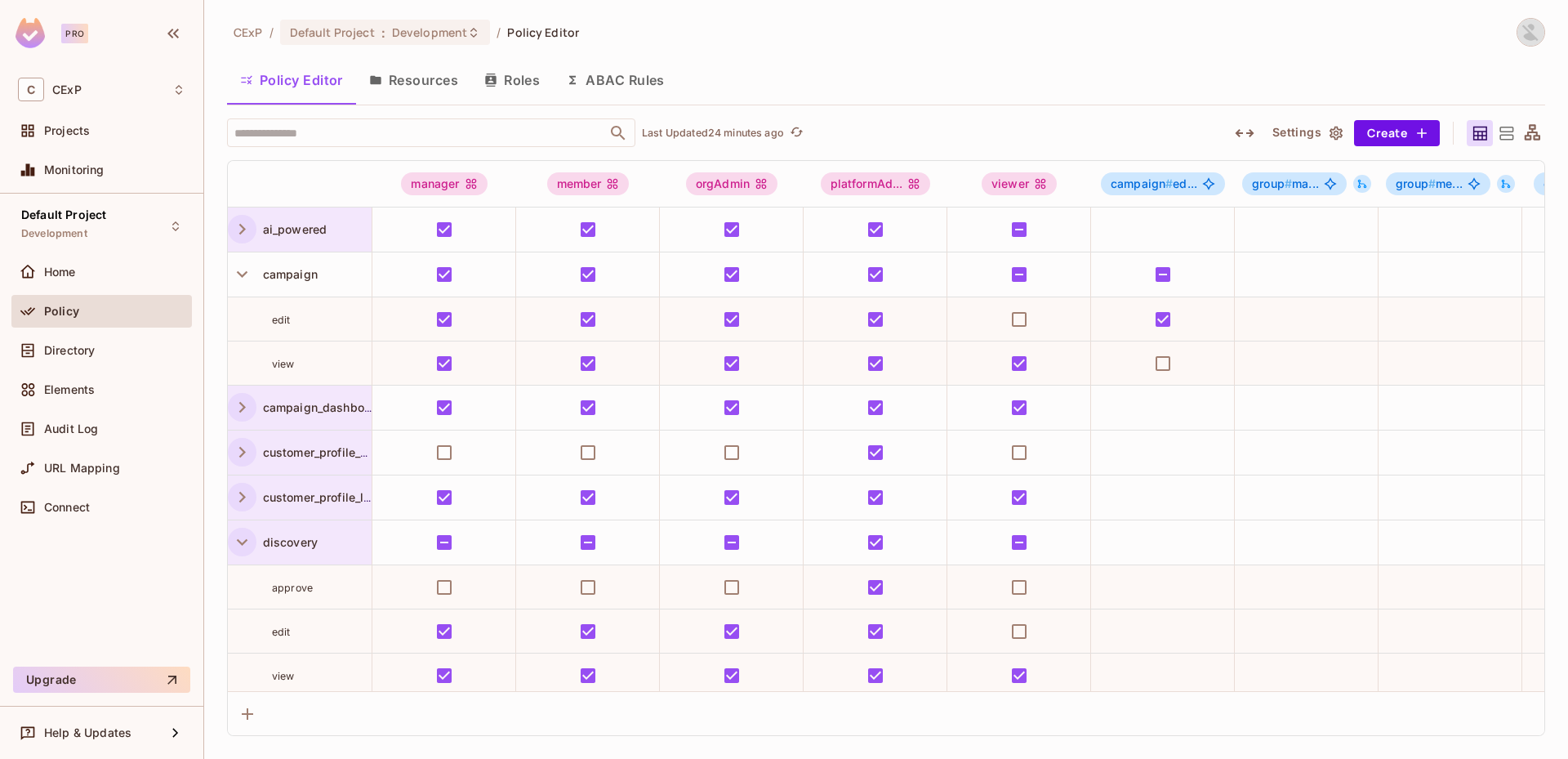 click 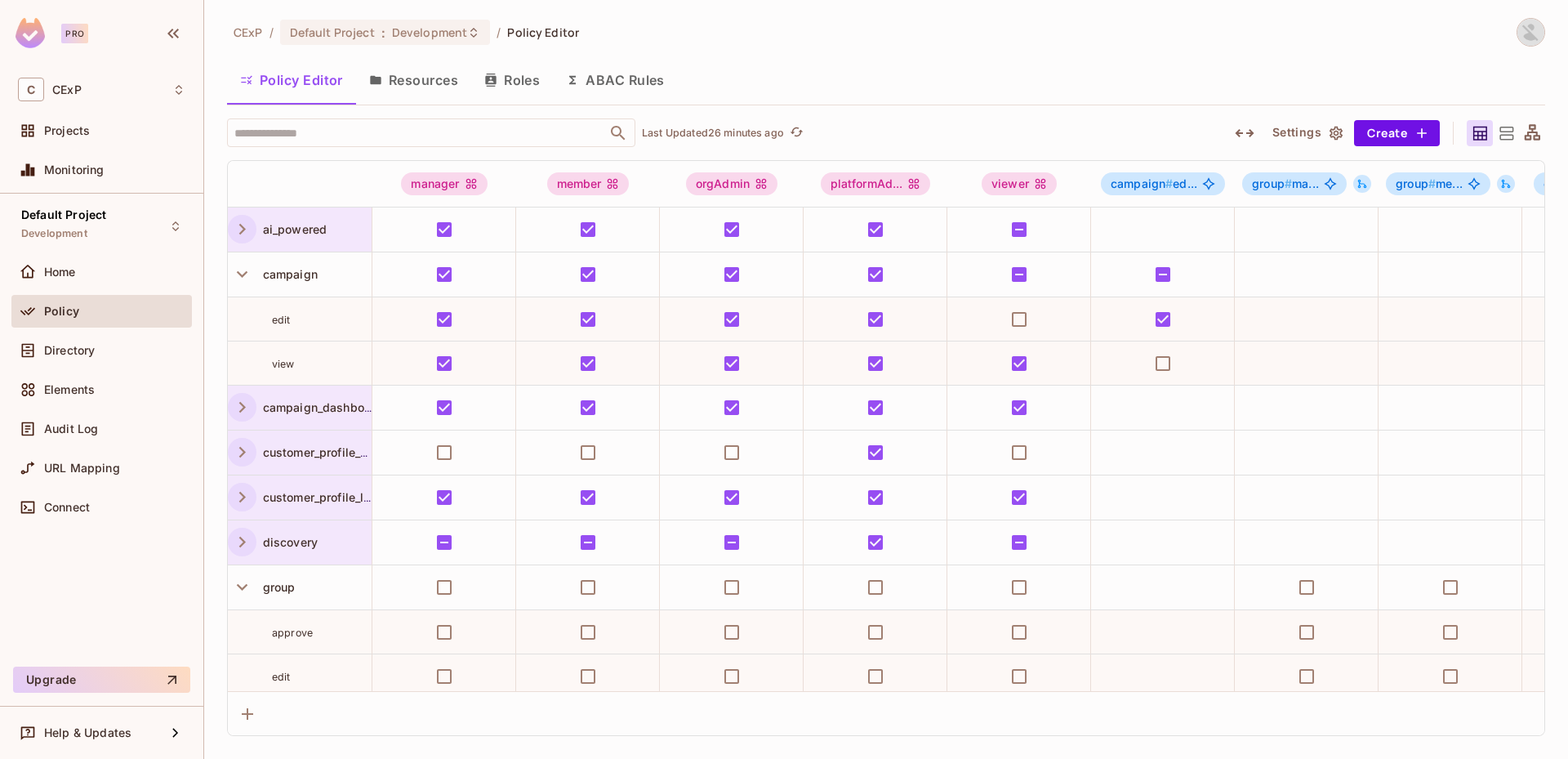 click on "Resources" at bounding box center [413, 80] 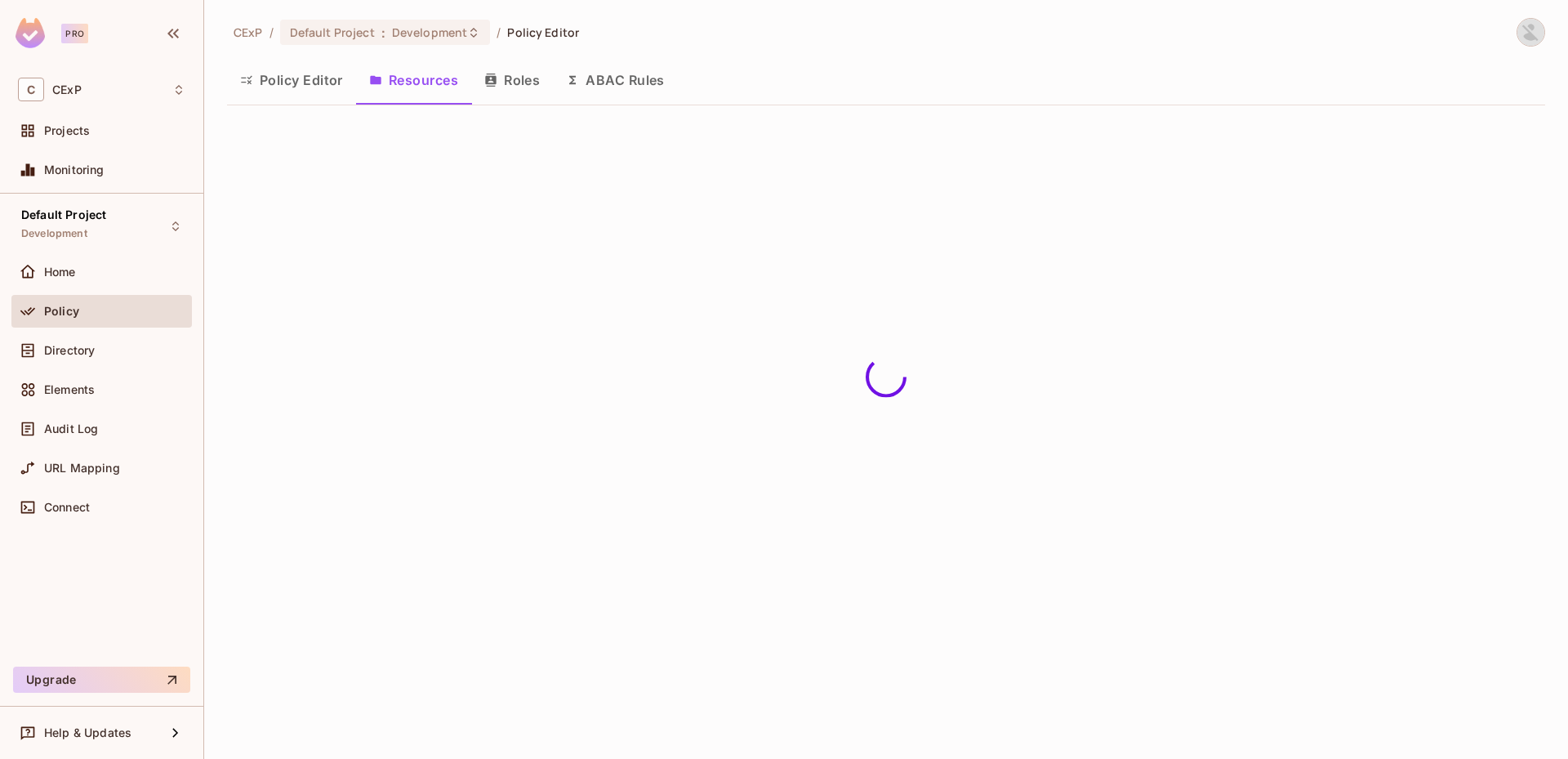 click on "Policy Editor" at bounding box center (292, 80) 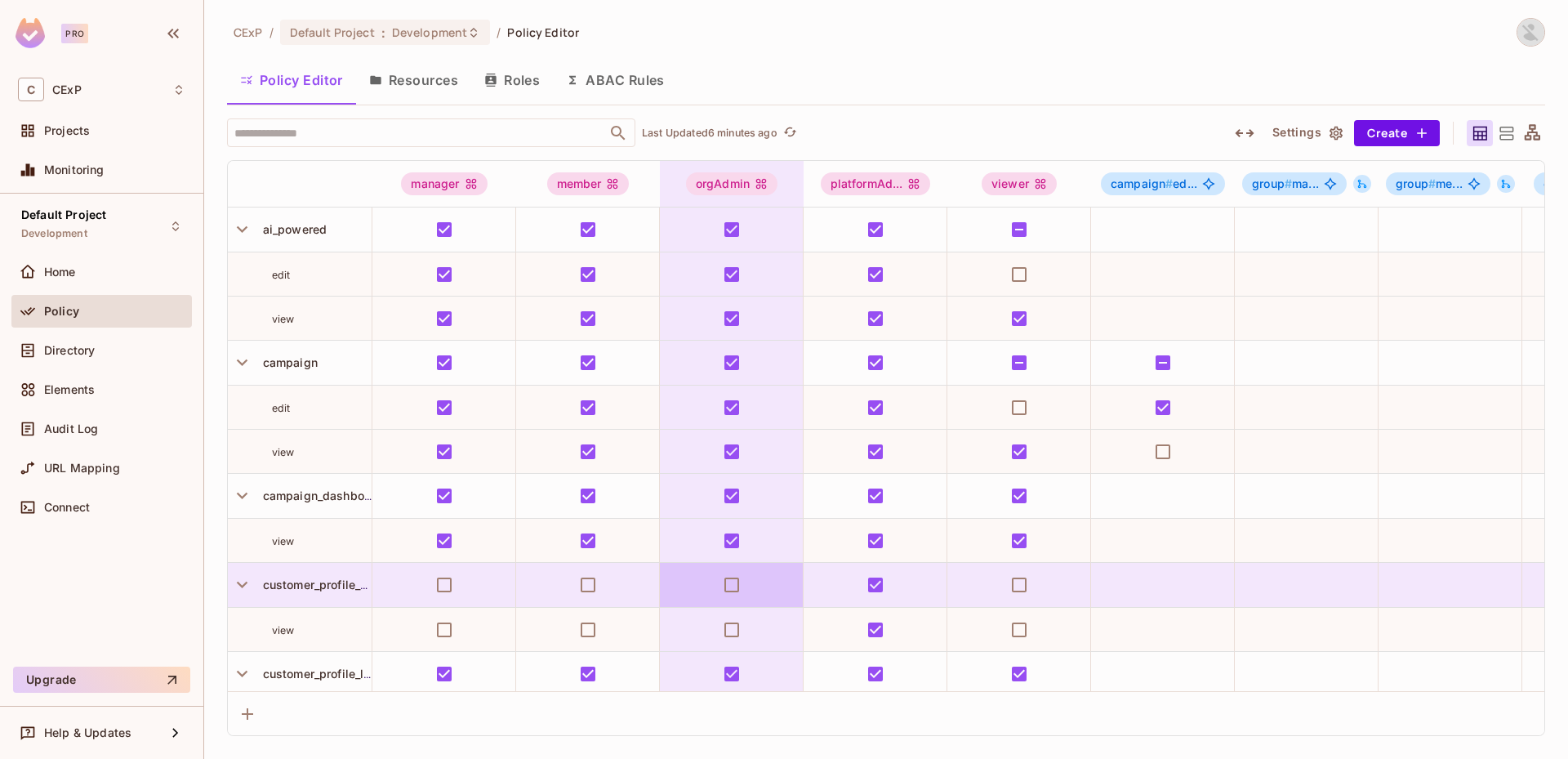 click on "Resources" at bounding box center (413, 80) 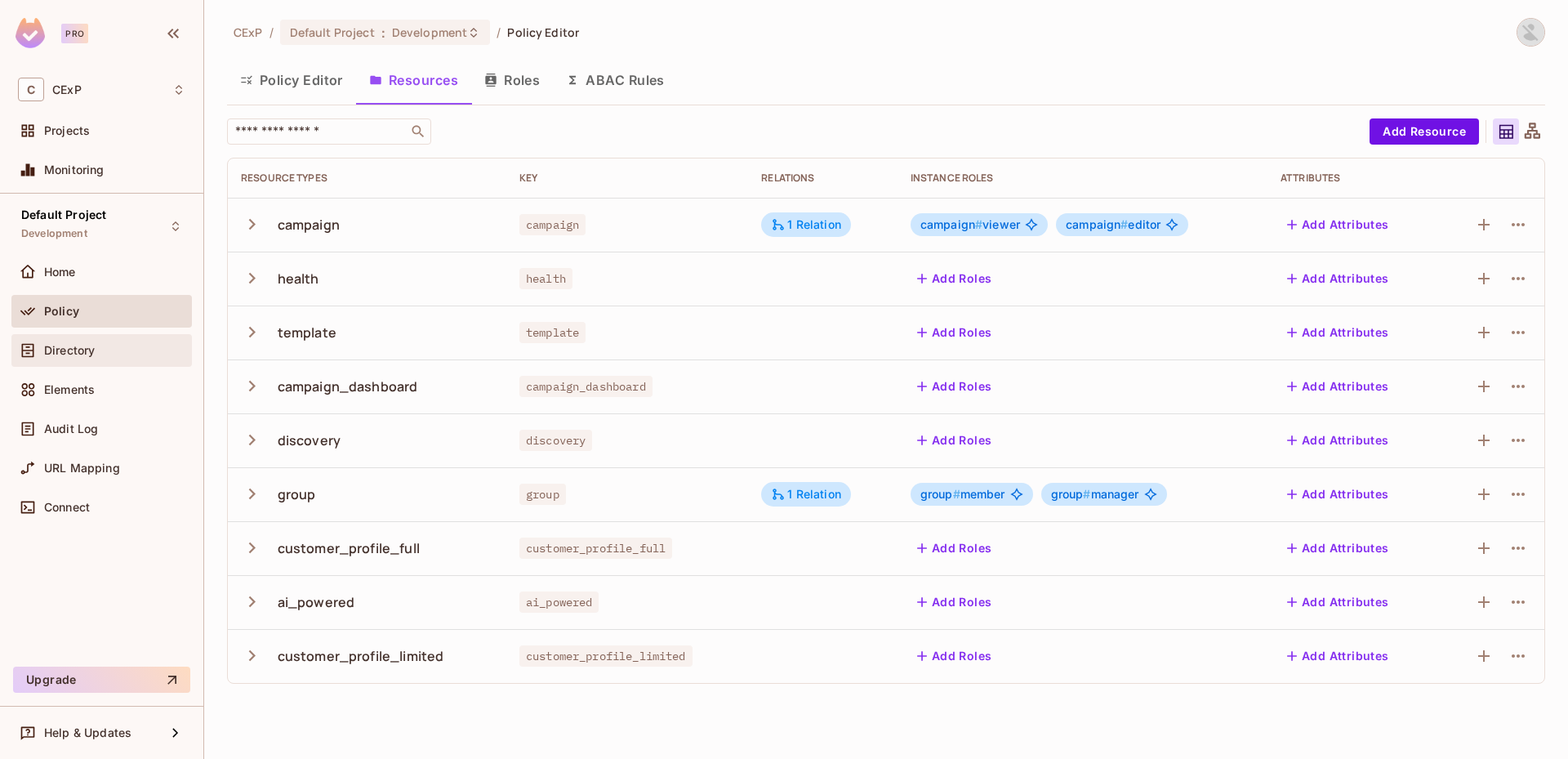 click on "Directory" at bounding box center [101, 350] 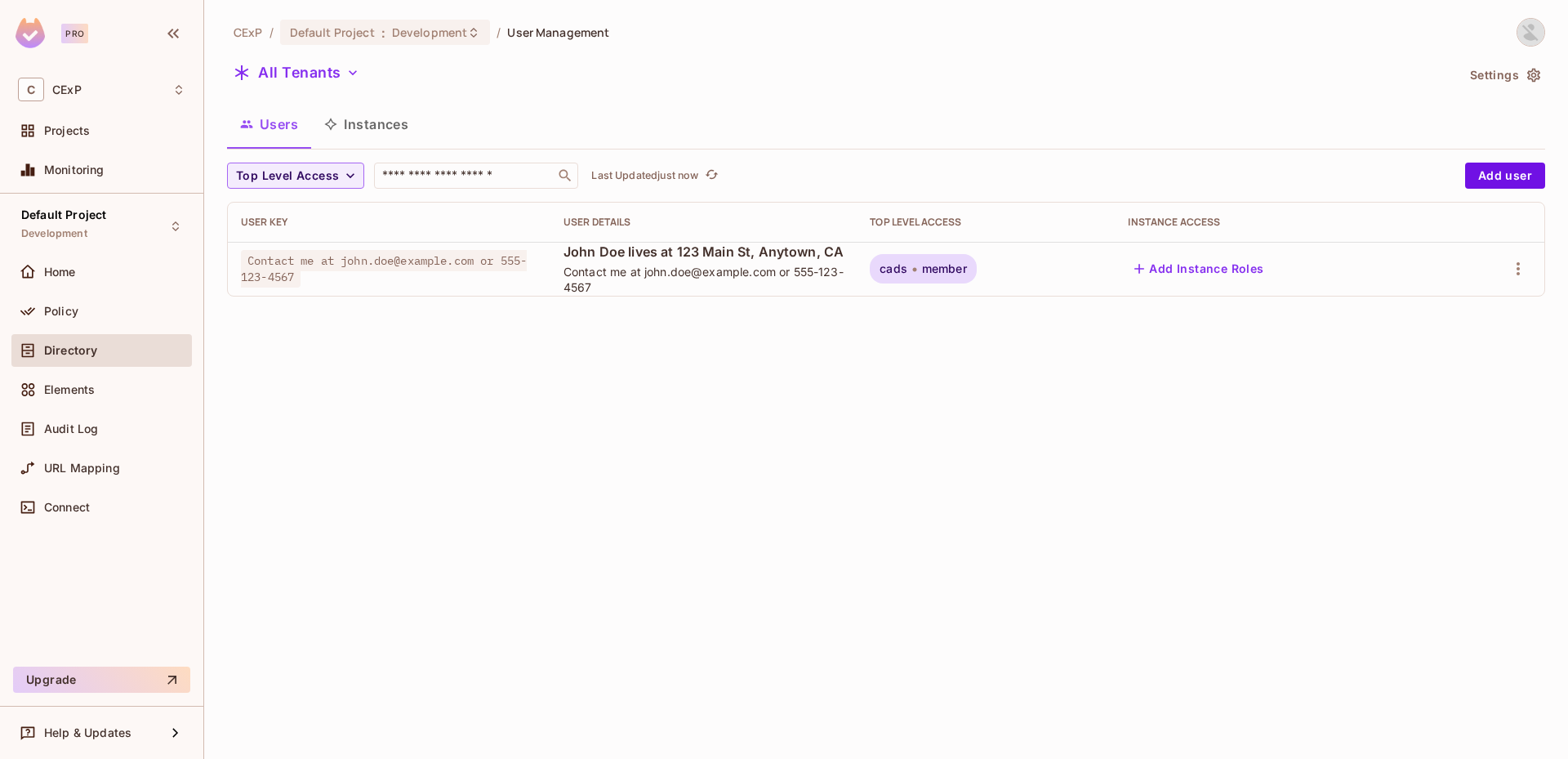 click on "Instances" at bounding box center [366, 124] 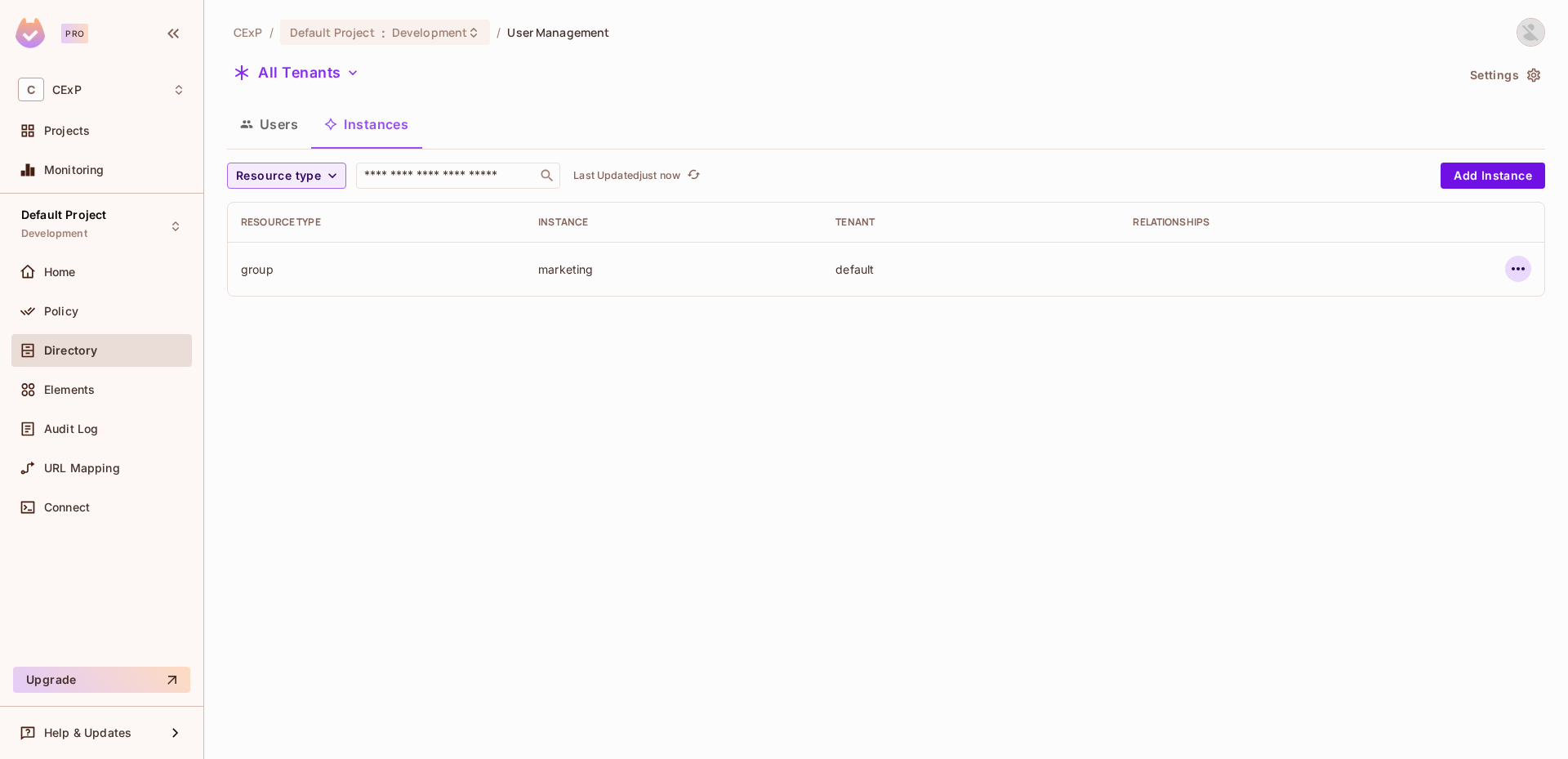 click 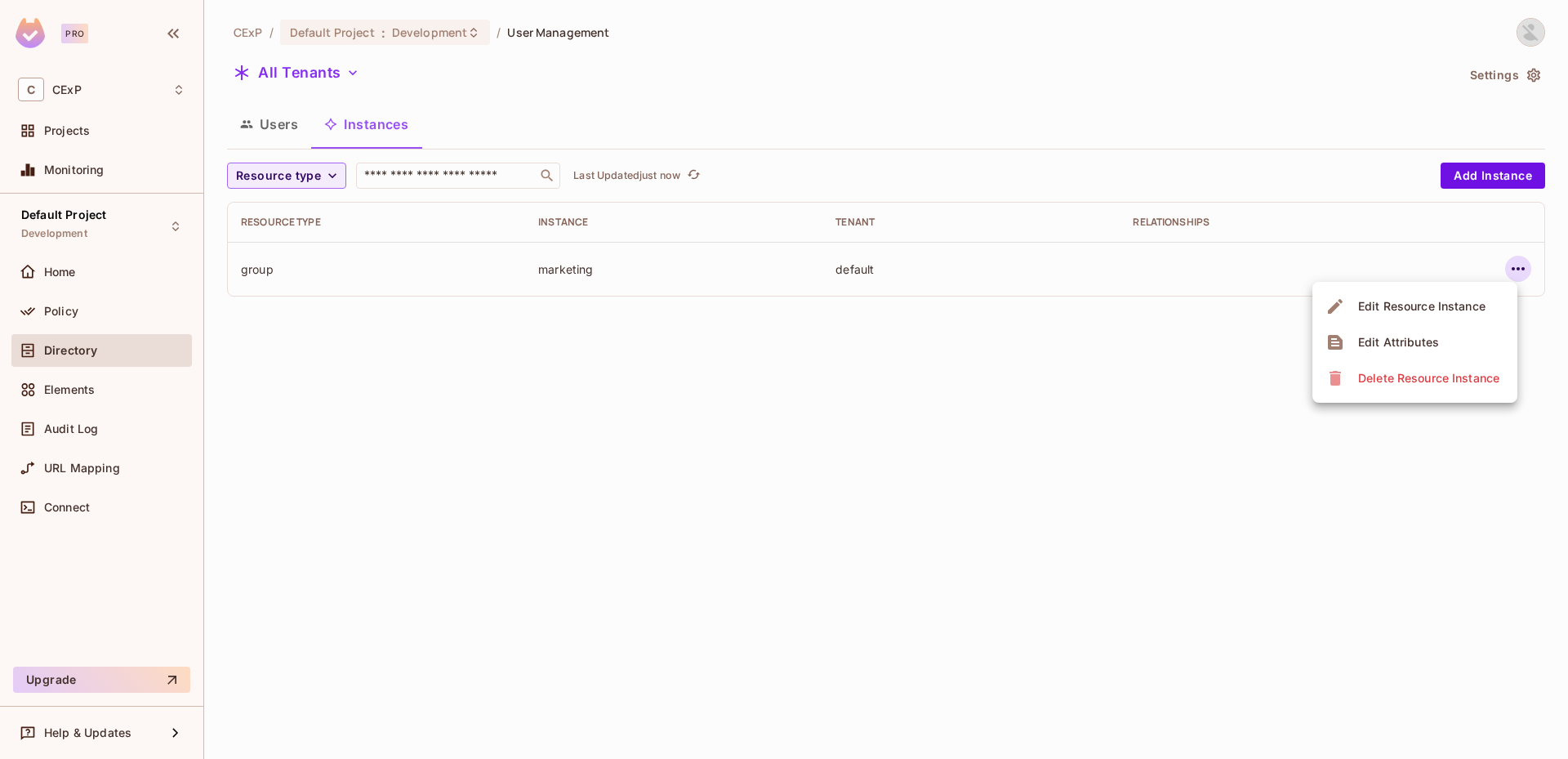 click on "Delete Resource Instance" at bounding box center (1428, 378) 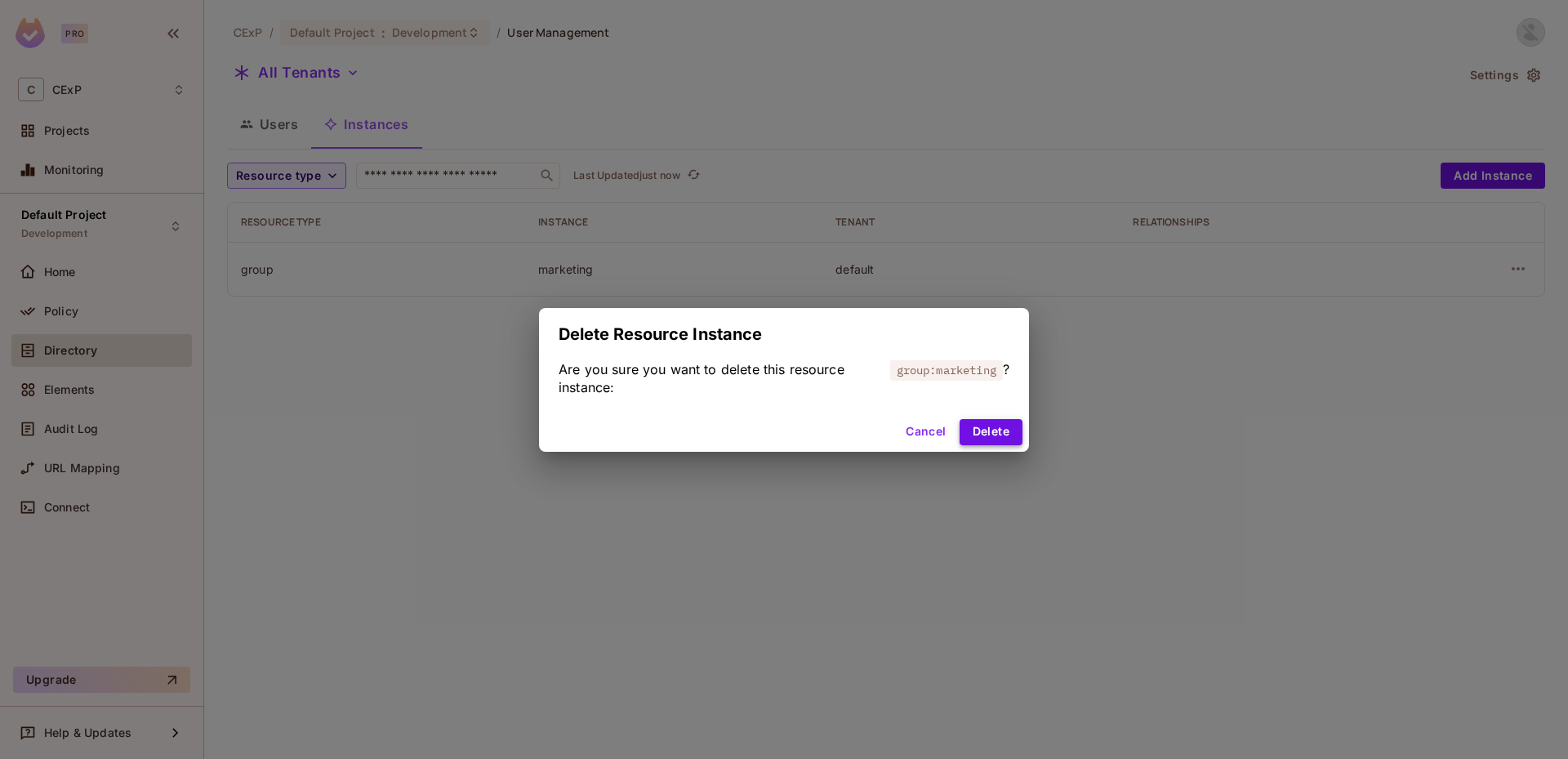 click on "Delete" at bounding box center [991, 432] 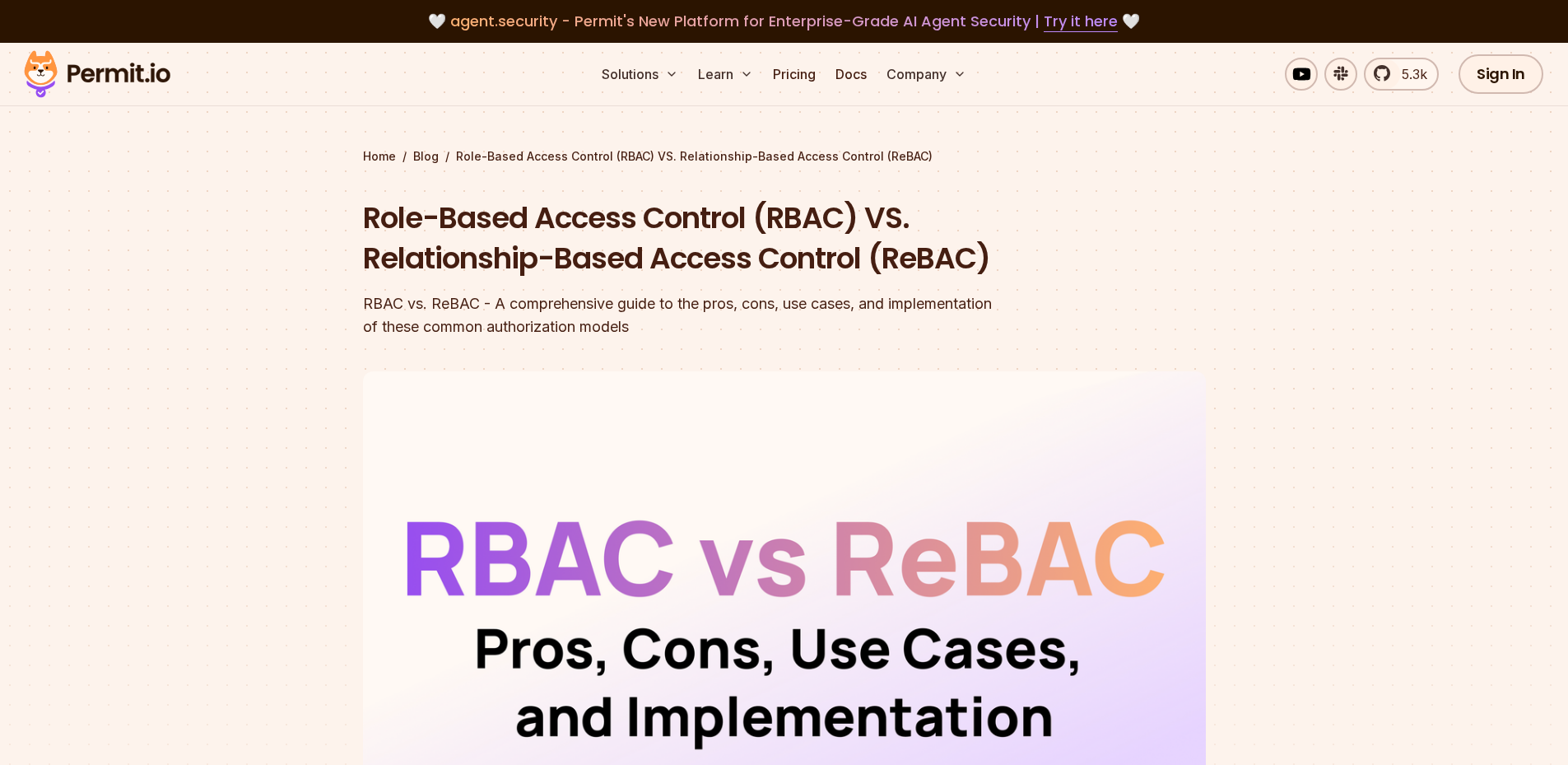 scroll, scrollTop: 0, scrollLeft: 0, axis: both 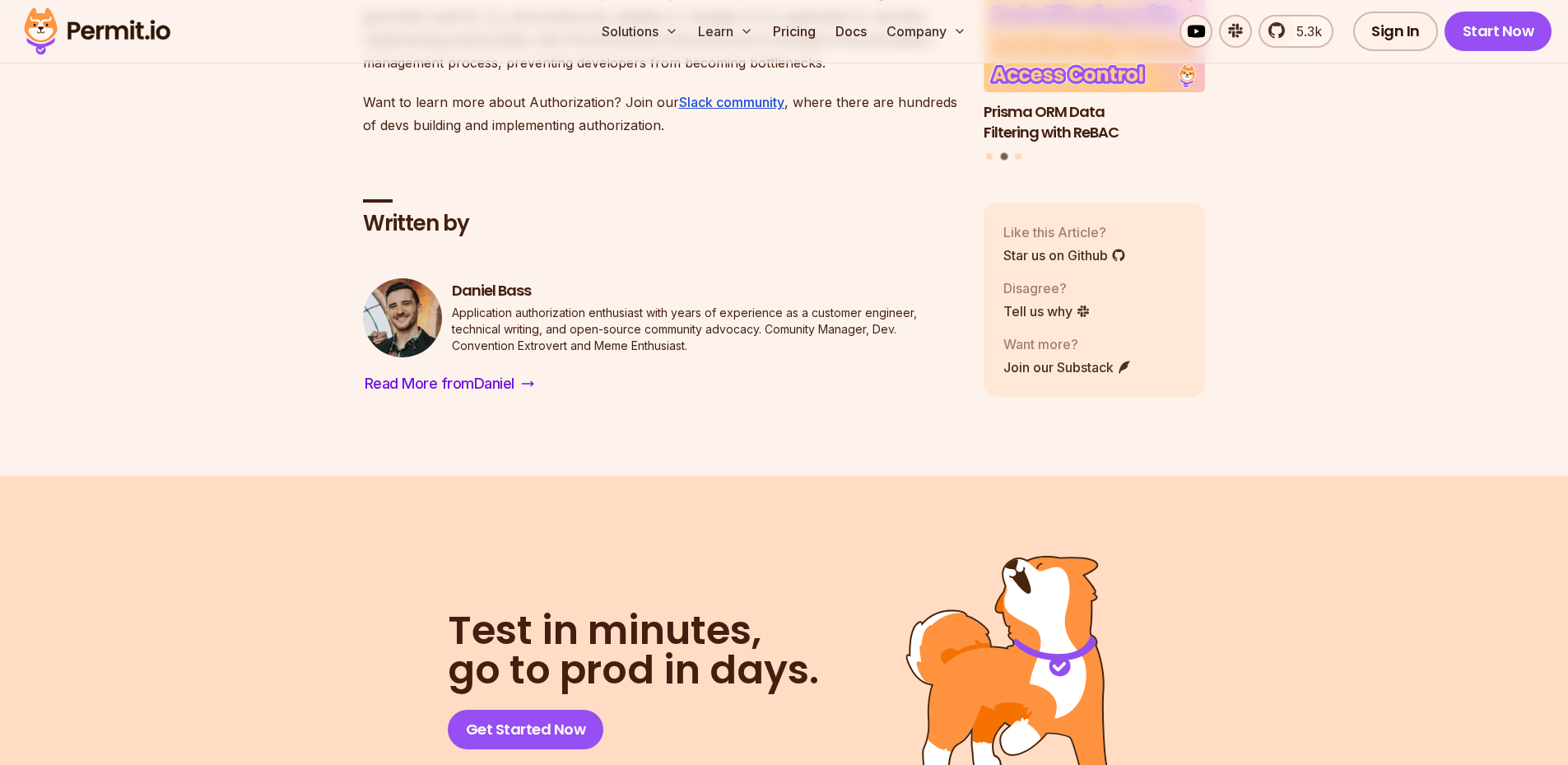 click on "RBAC" at bounding box center (565, -69) 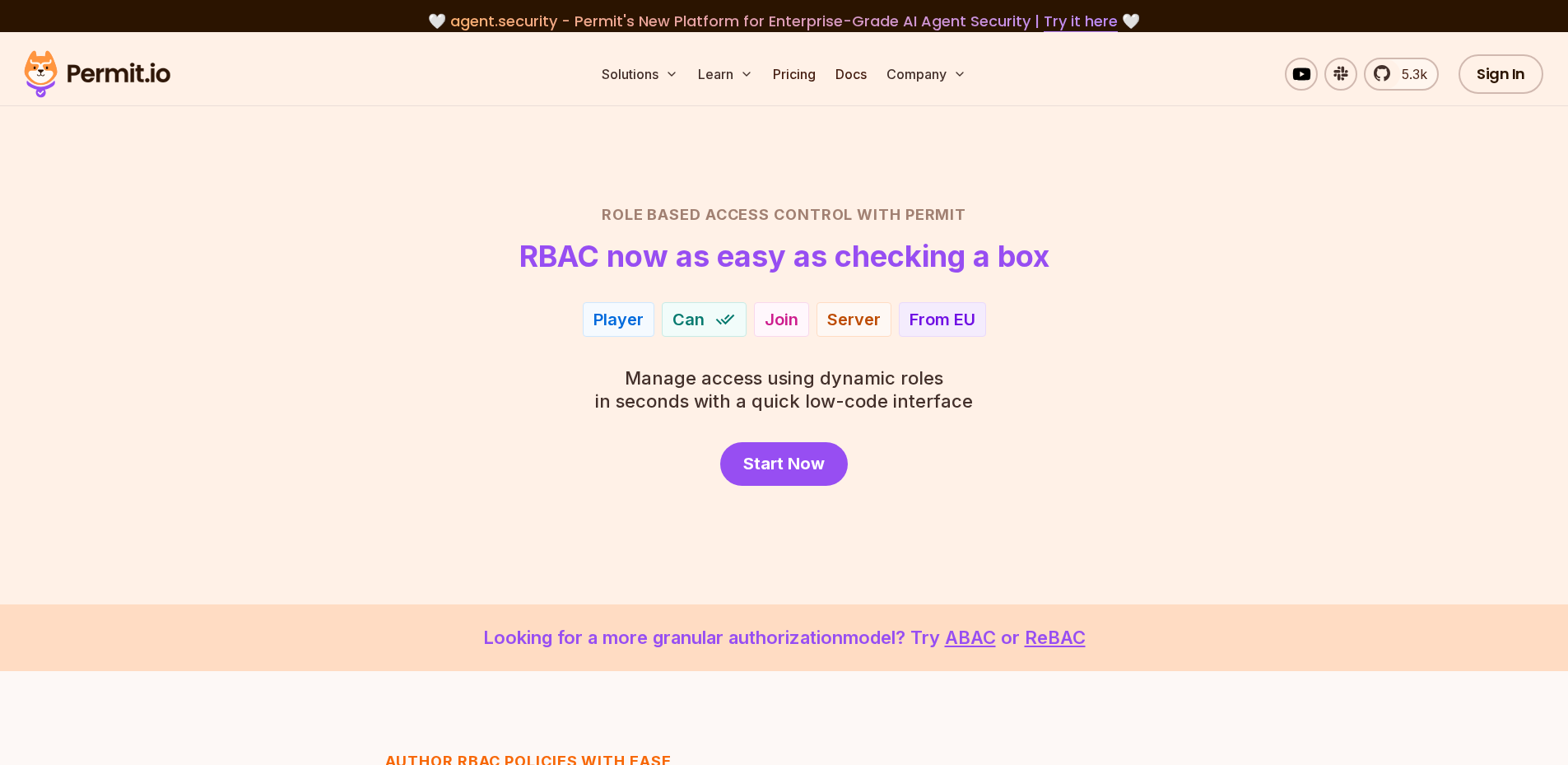 scroll, scrollTop: 0, scrollLeft: 0, axis: both 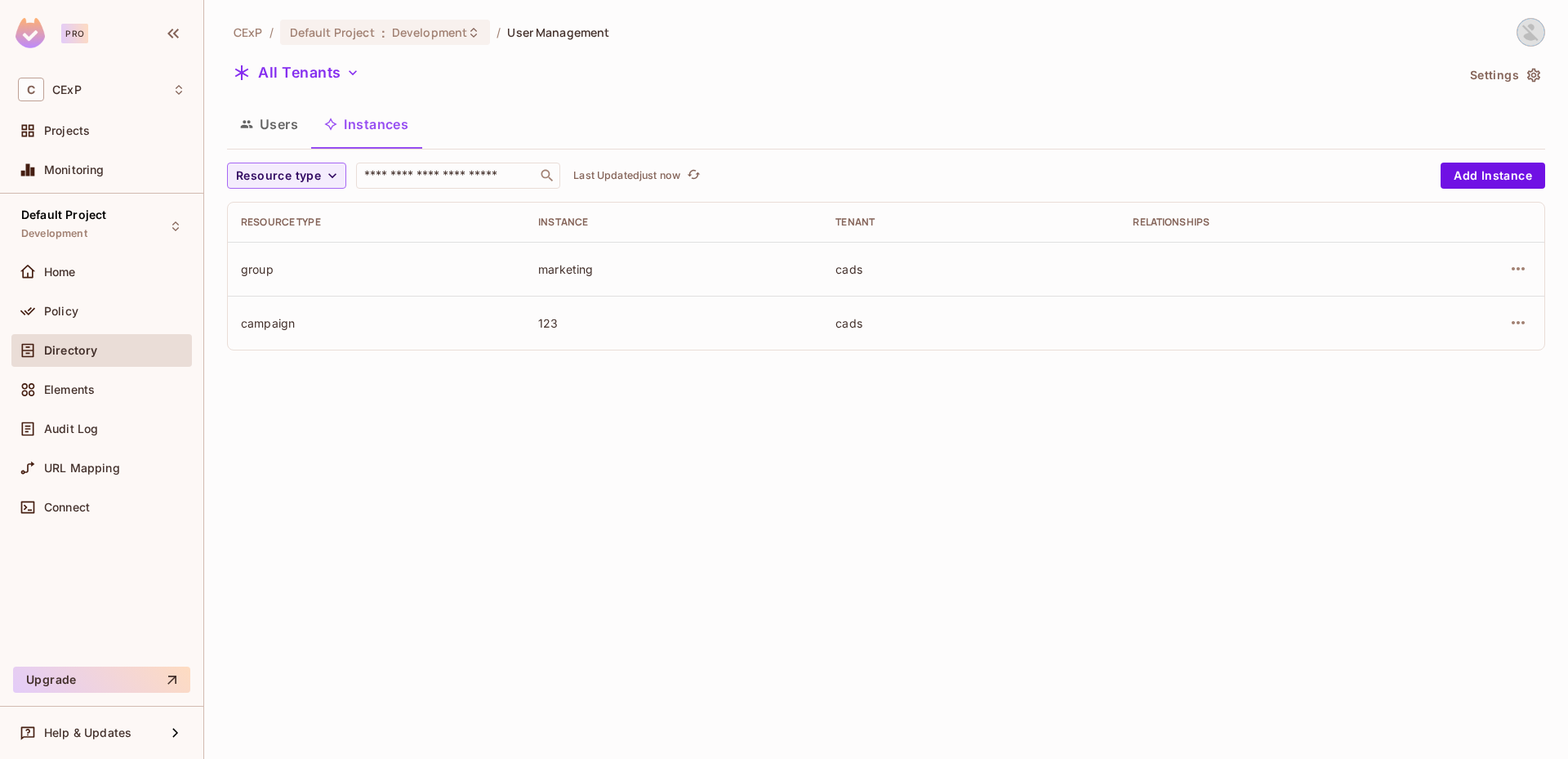 click on "Resource type ​ Last Updated  just now Add Instance Resource type Instance Tenant Relationships group marketing cads campaign 123 cads" at bounding box center (886, 263) 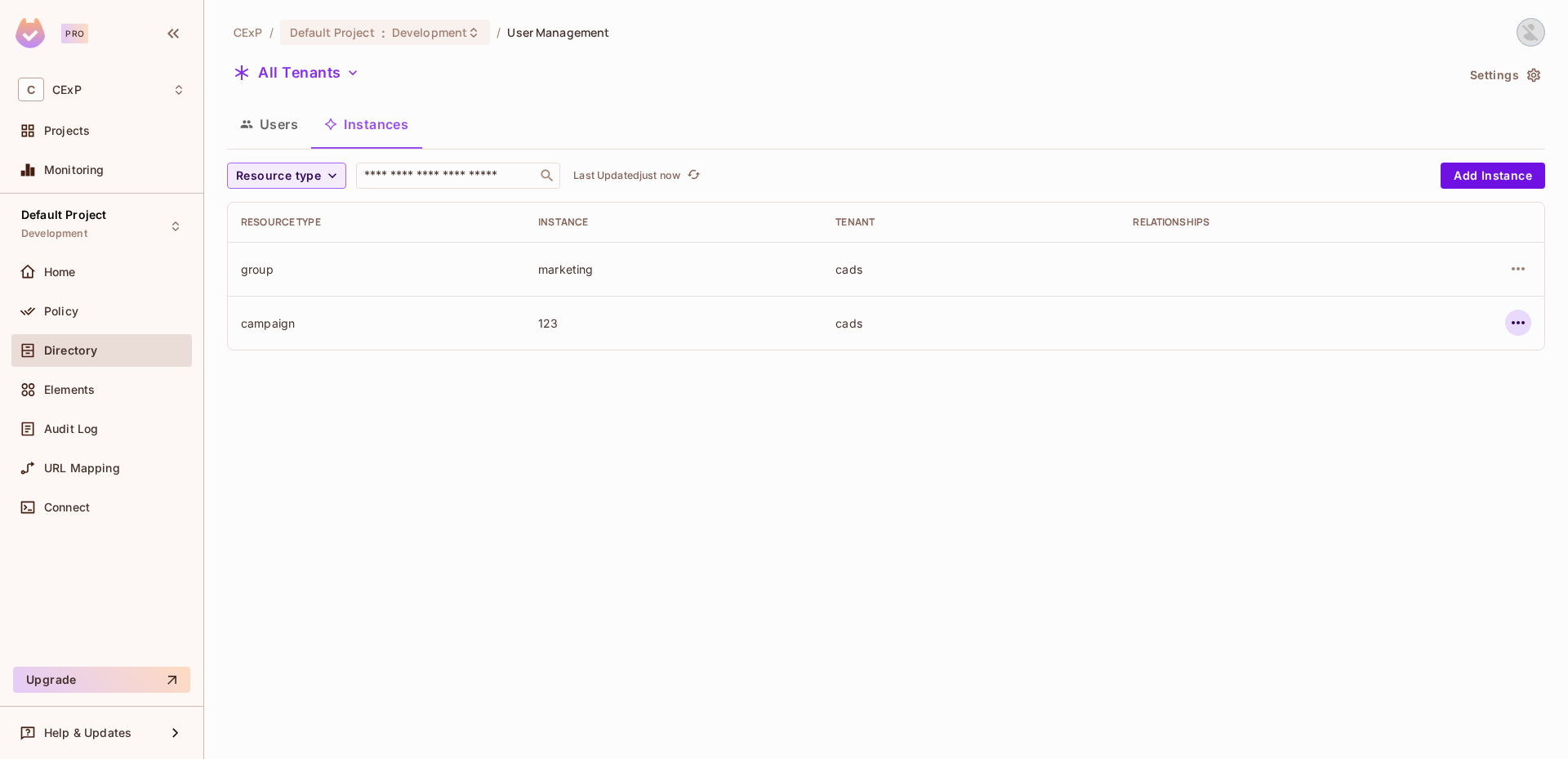 click 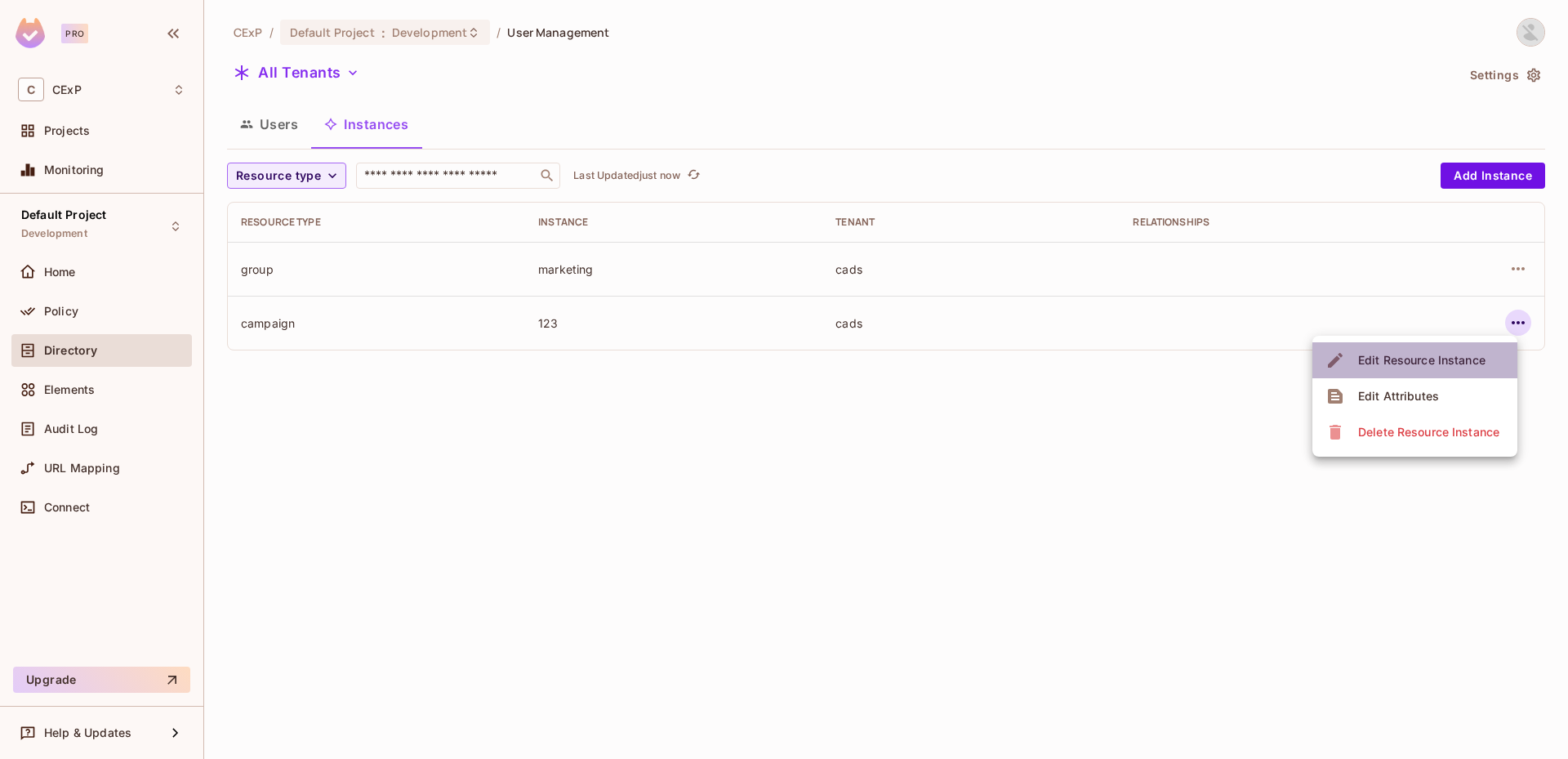 click on "Edit Resource Instance" at bounding box center [1422, 360] 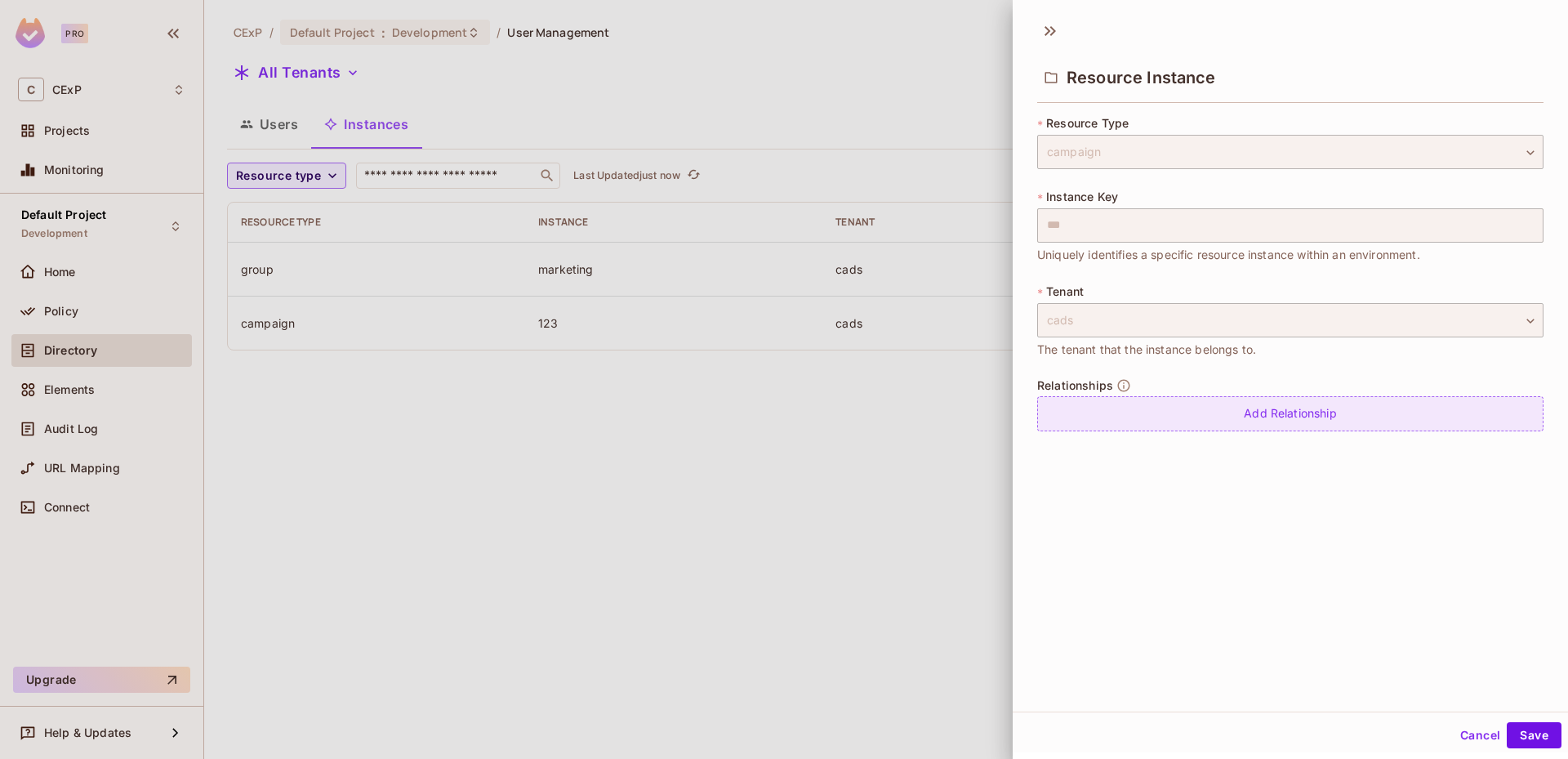 click on "Add Relationship" at bounding box center [1290, 413] 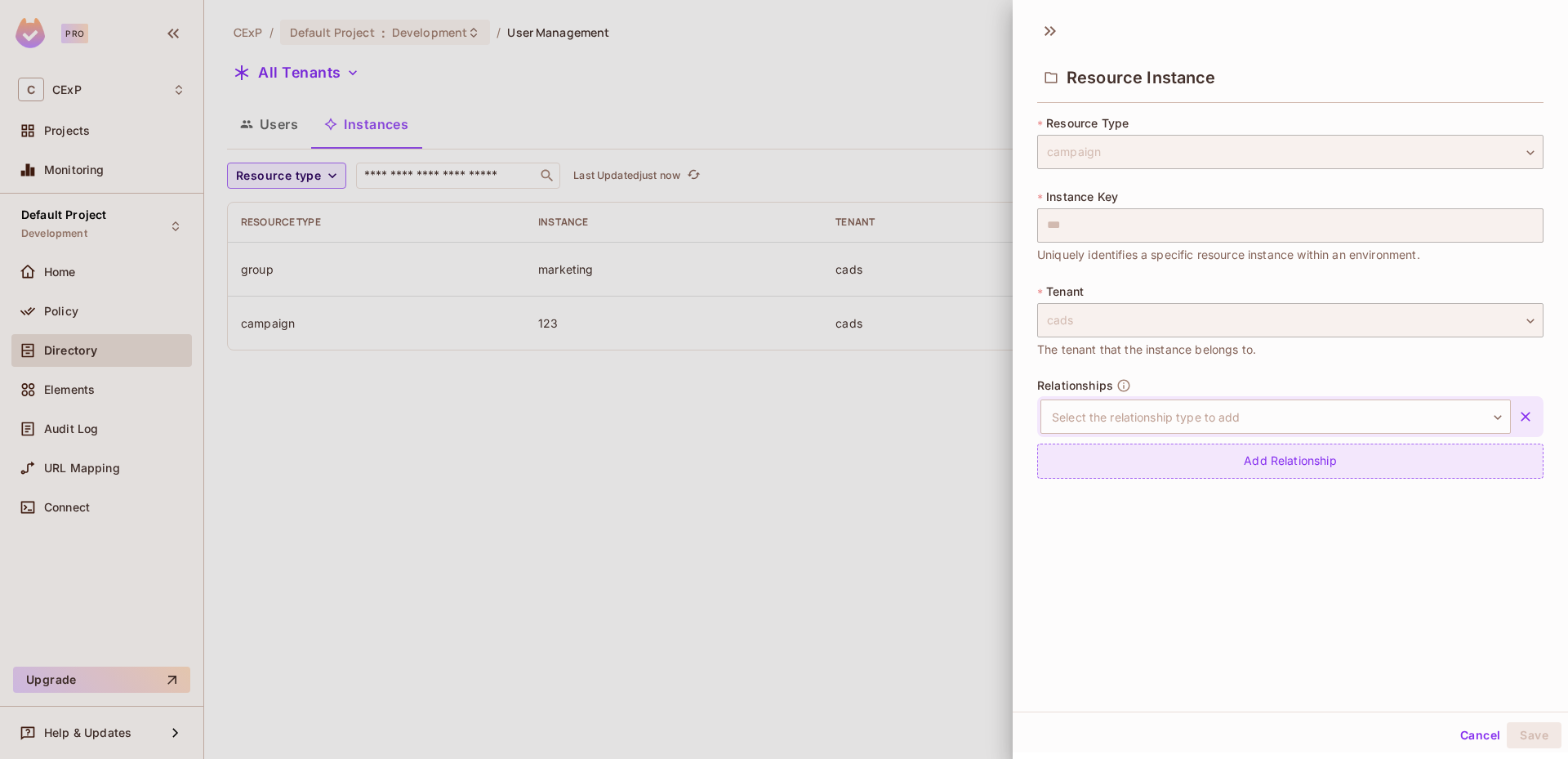click on "Pro C CExP Projects Monitoring Default Project Development Home Policy Directory Elements Audit Log URL Mapping Connect Upgrade Help & Updates CExP / Default Project : Development / User Management All Tenants Settings Users Instances Resource type ​ Last Updated  just now Add Instance Resource type Instance Tenant Relationships group marketing cads campaign 123 cads
Resource Instance * Resource Type campaign ******** ​ * Instance Key *** ​ Uniquely identifies a specific resource instance within an environment. * Tenant cads **** ​ The tenant that the instance belongs to. Relationships Select the relationship type to add ​ Select the relationship type to add Add Relationship Cancel Save" at bounding box center (784, 379) 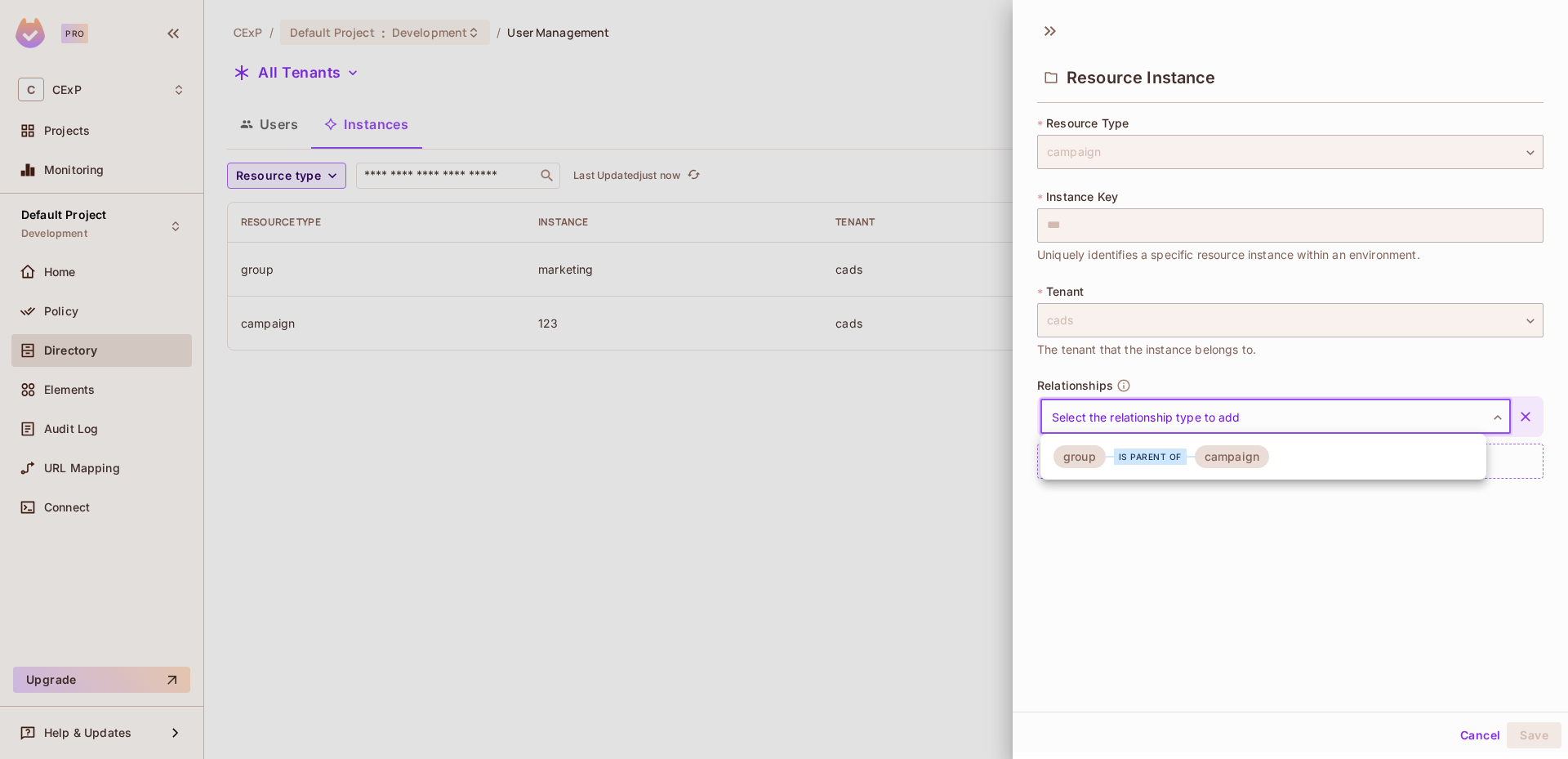 click on "campaign" at bounding box center [1232, 457] 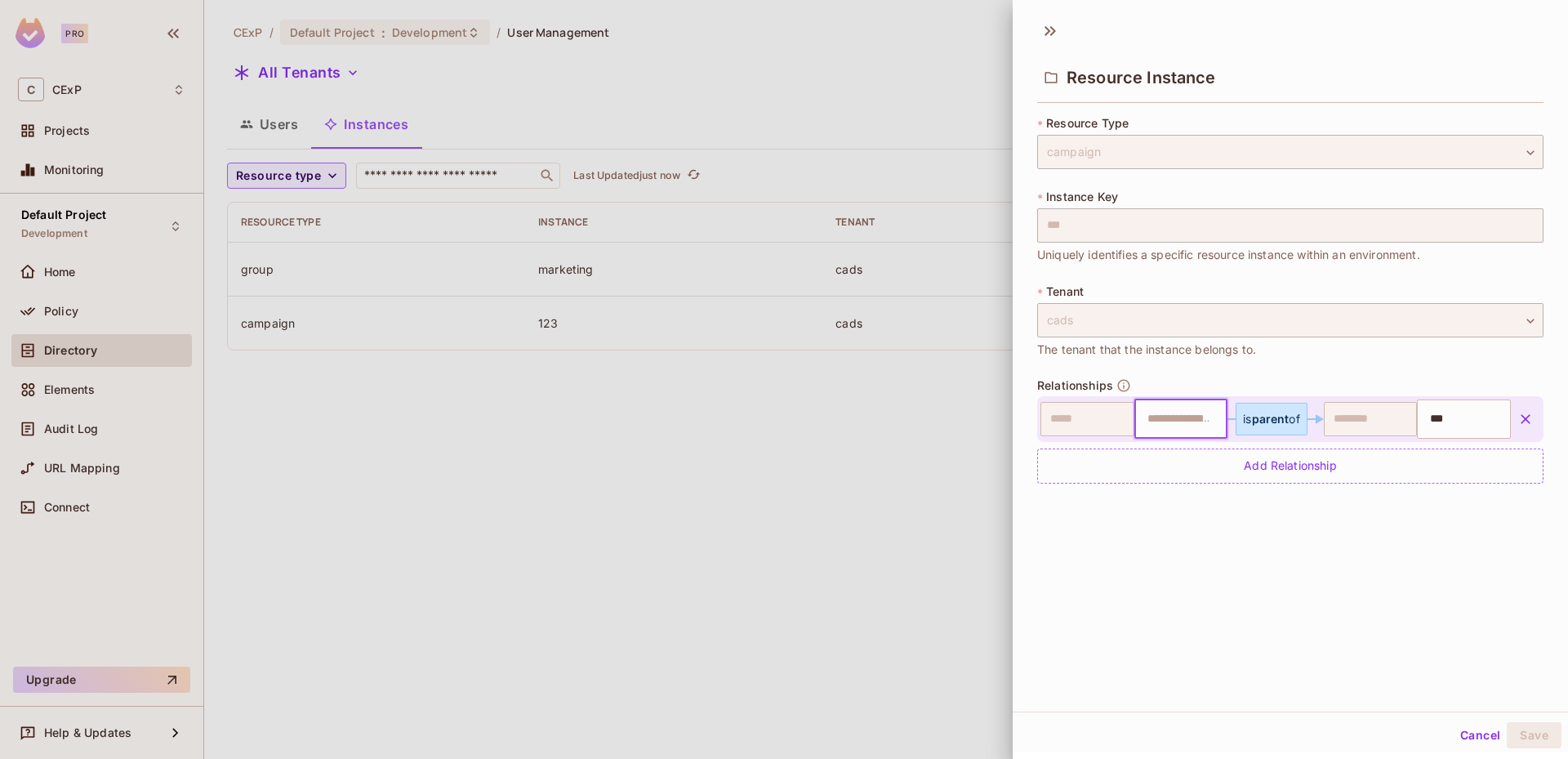 click at bounding box center (1179, 419) 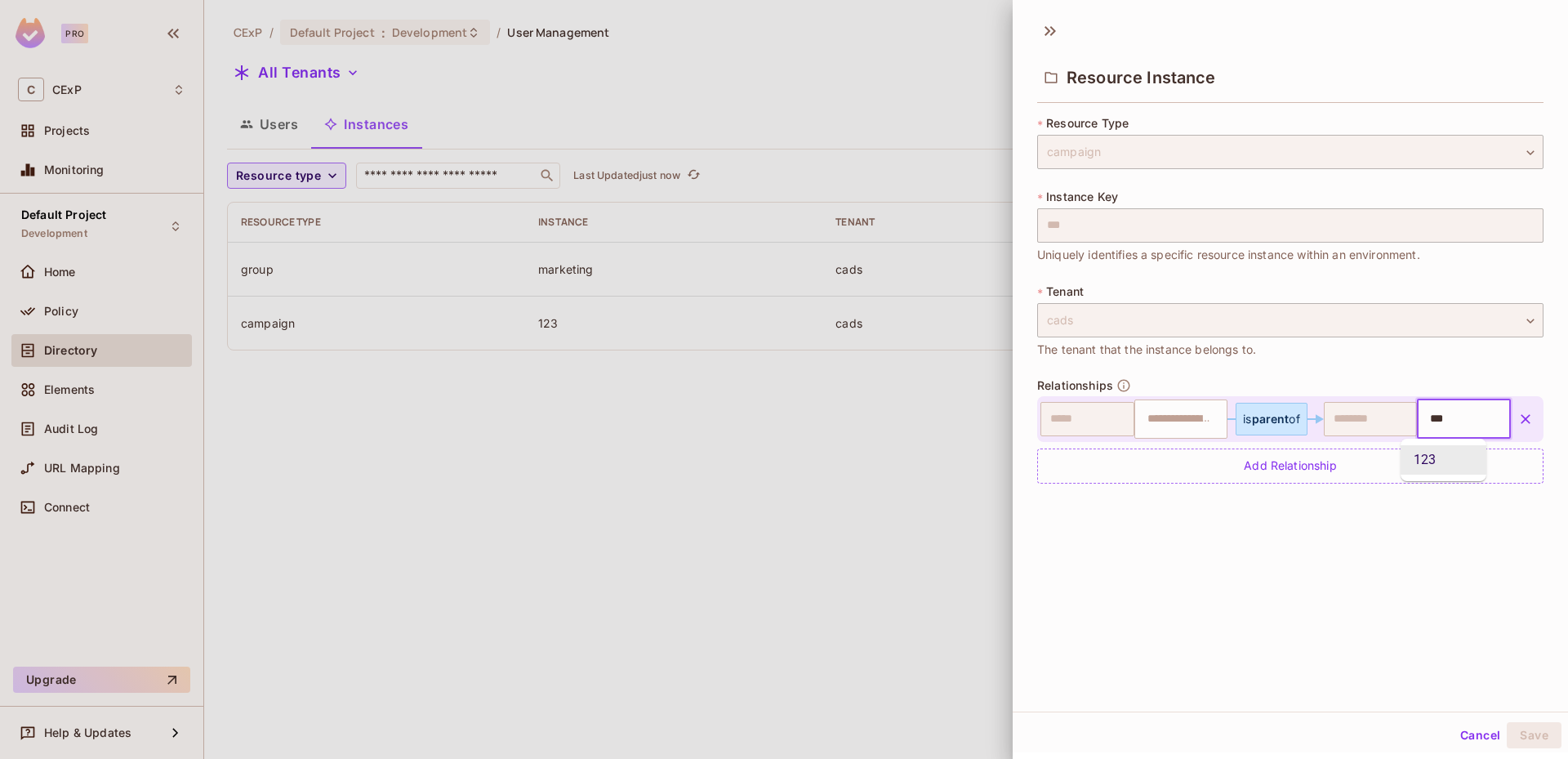 click on "***" at bounding box center [1462, 419] 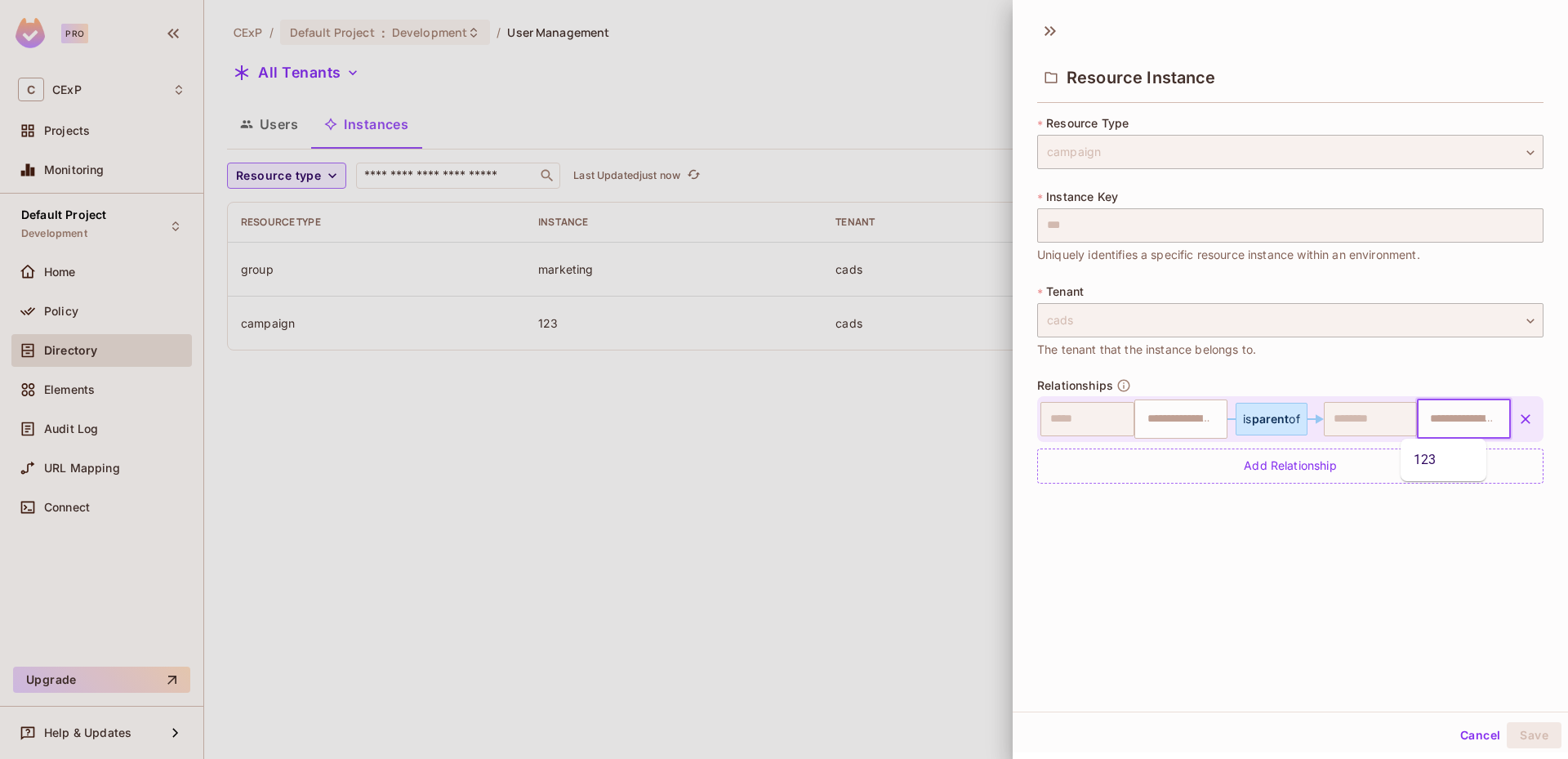 type on "***" 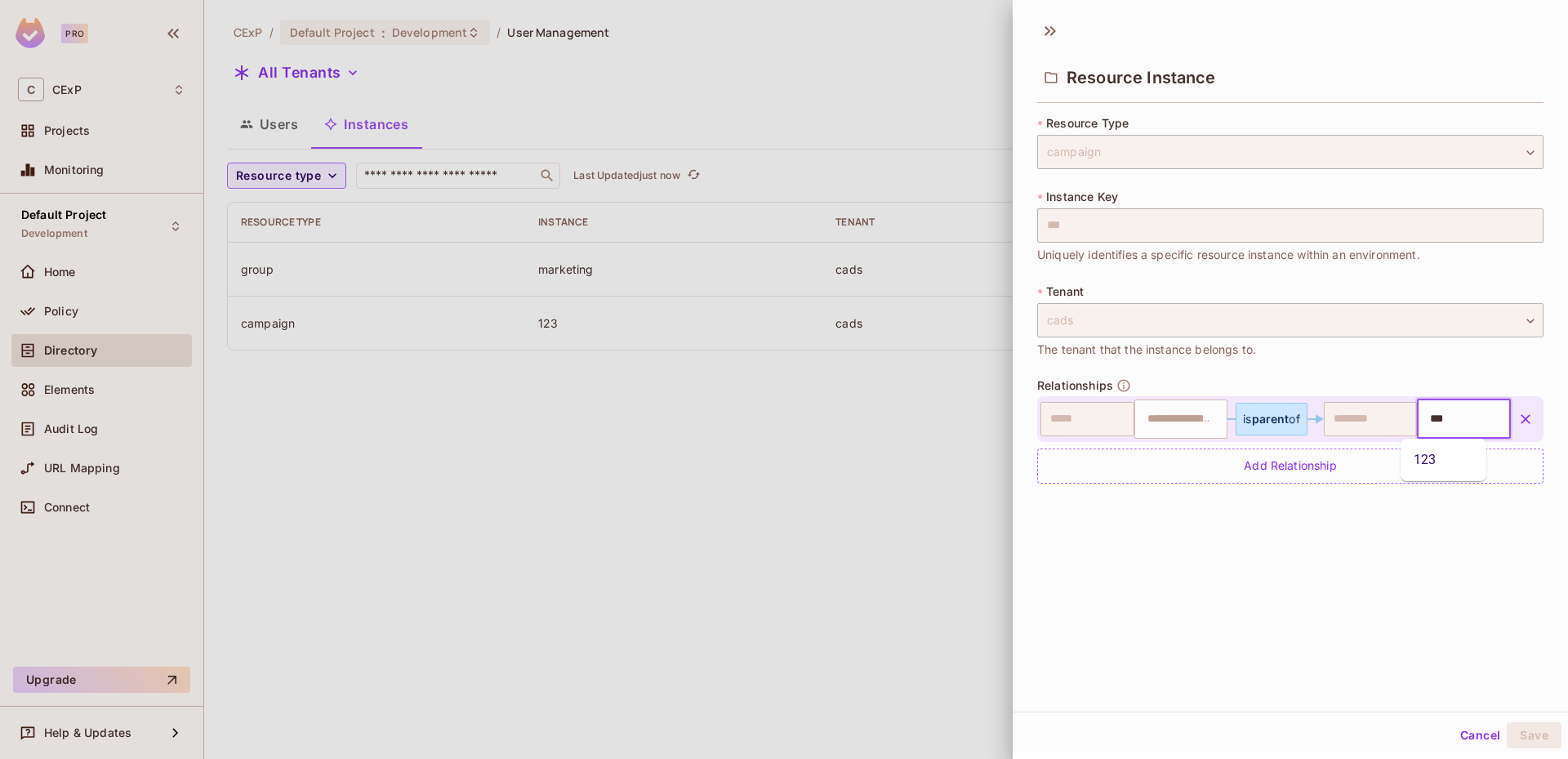 click on "Cancel" at bounding box center (1480, 735) 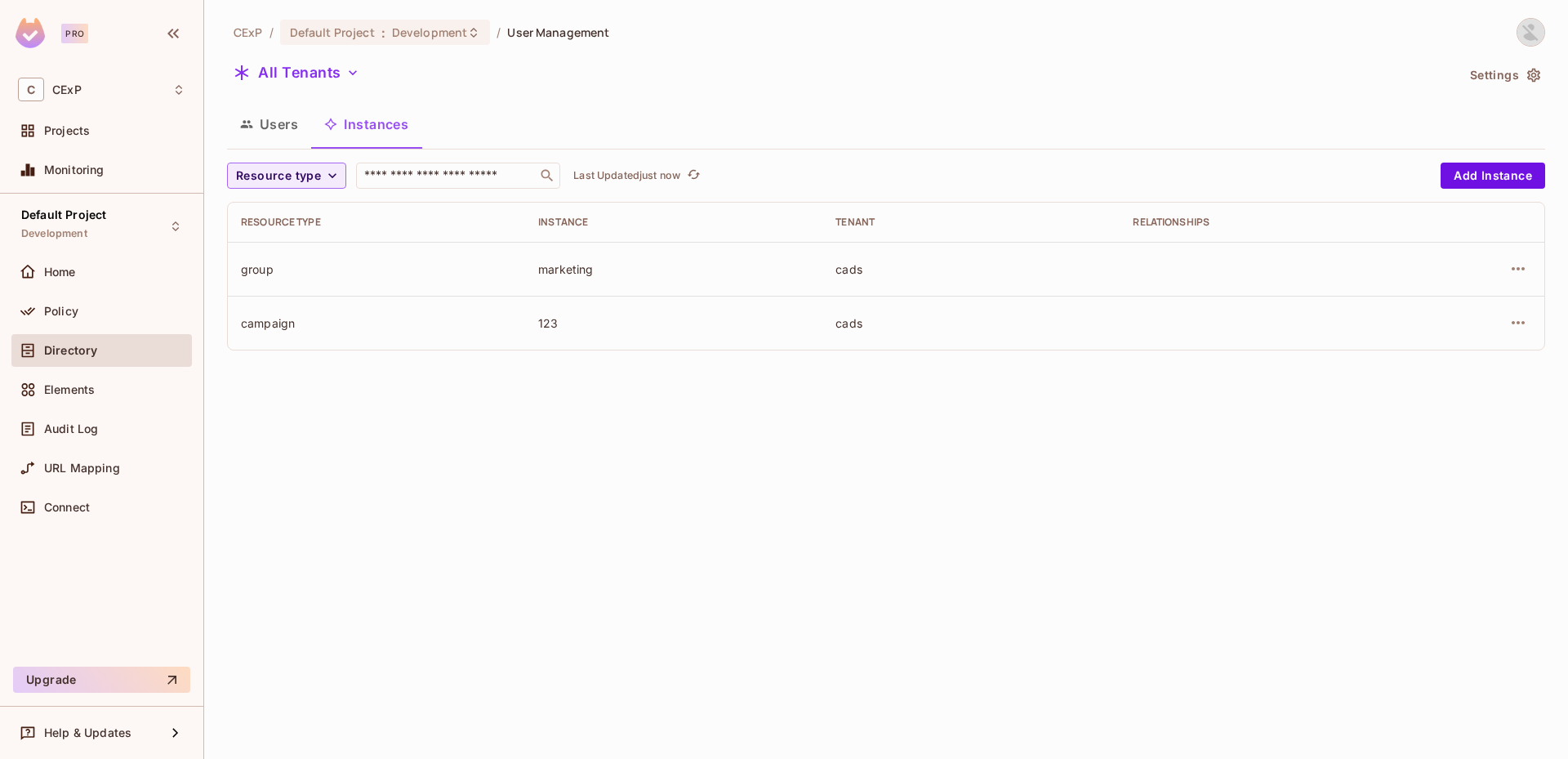 click on "Users" at bounding box center (269, 124) 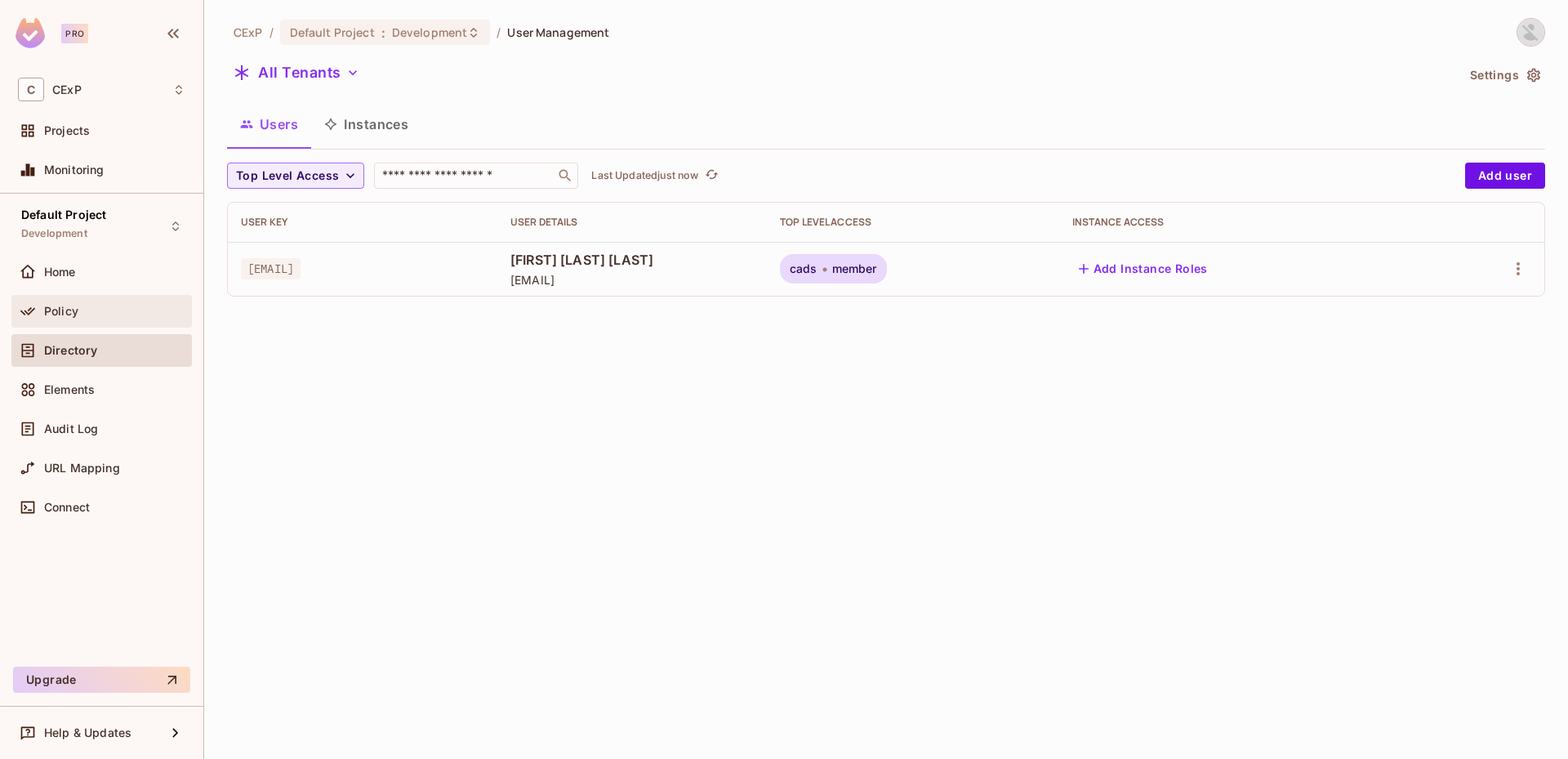 click on "Policy" at bounding box center [114, 311] 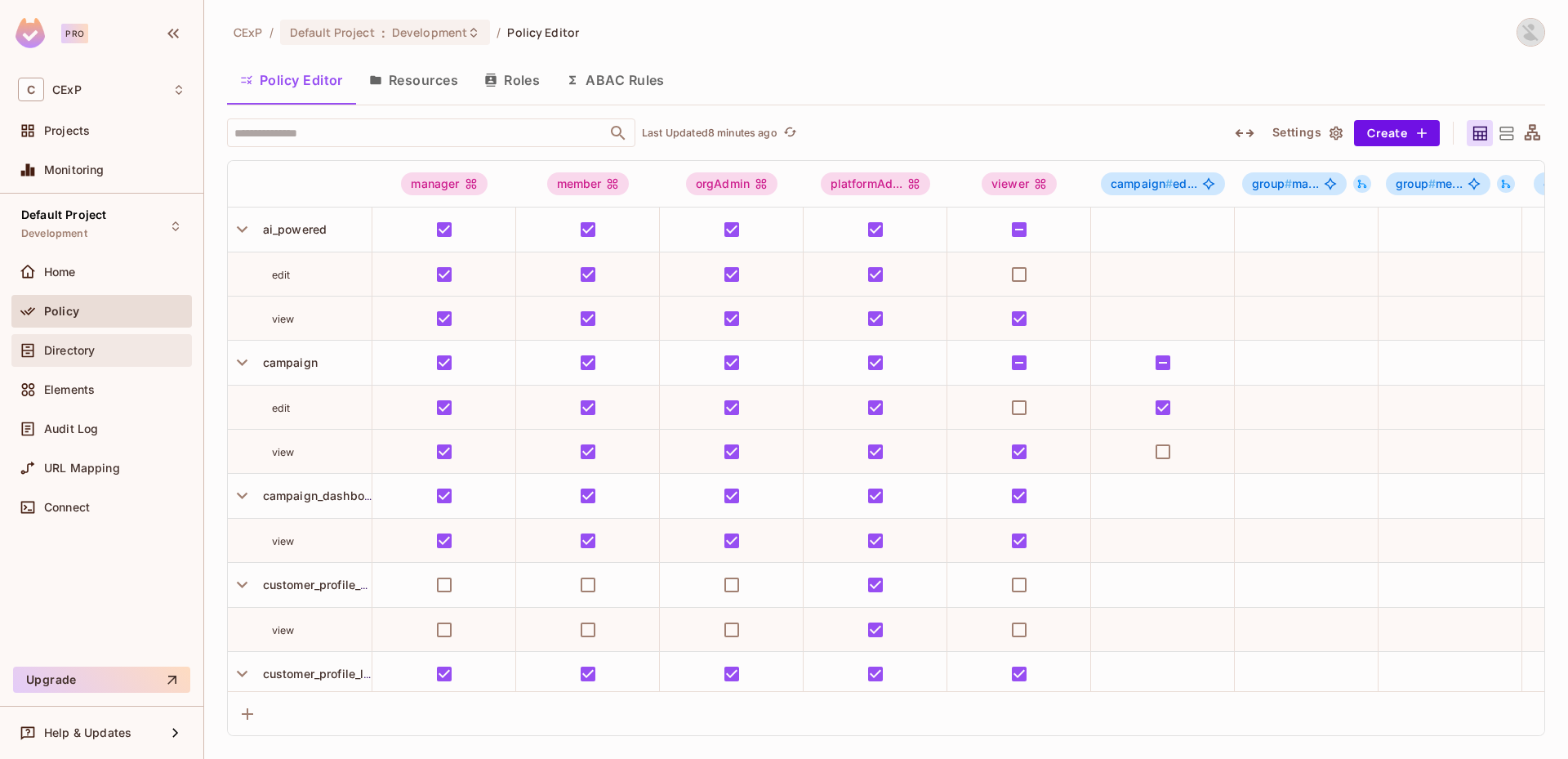 click on "Directory" at bounding box center (101, 350) 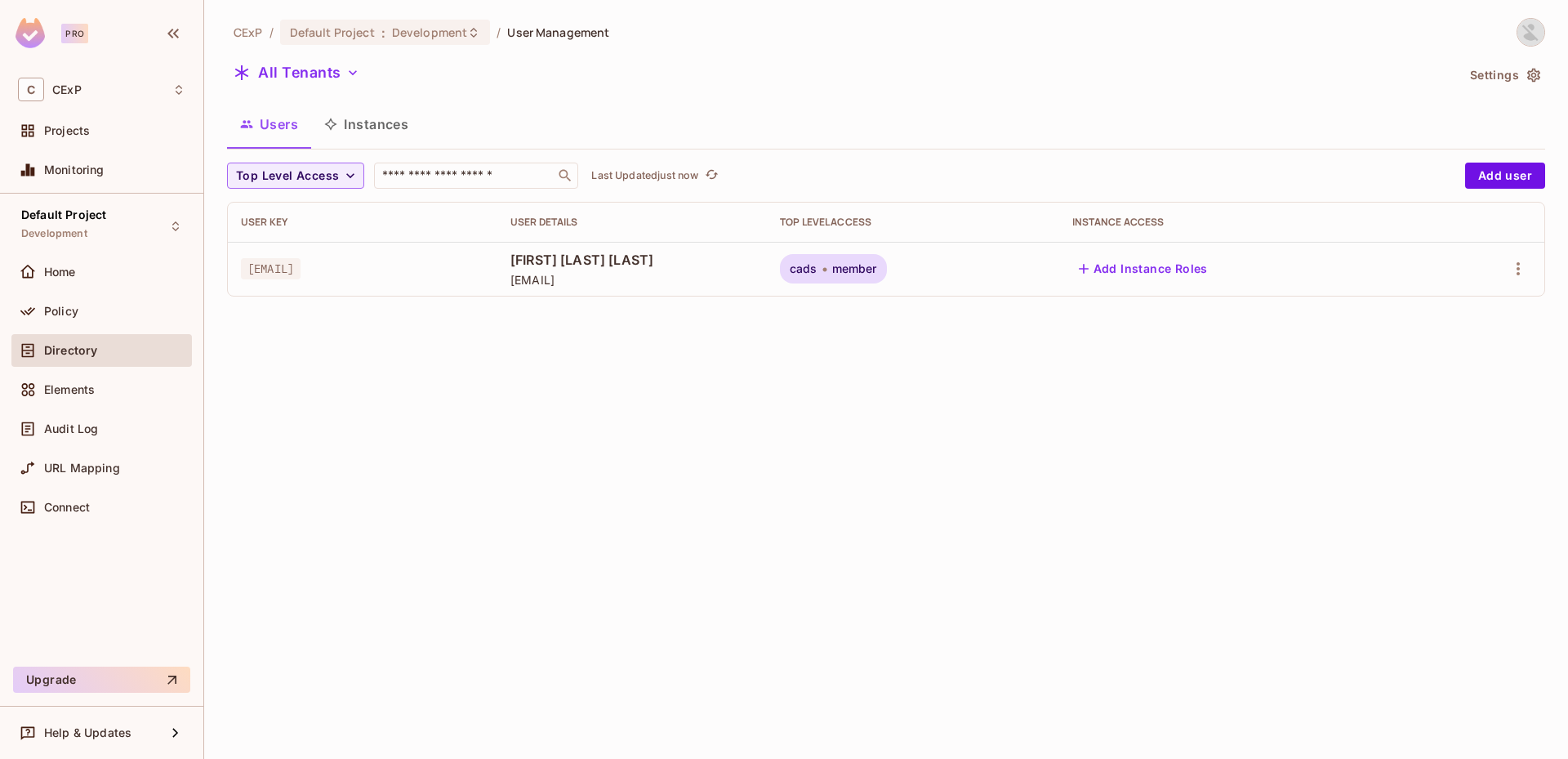 click on "Instances" at bounding box center (366, 124) 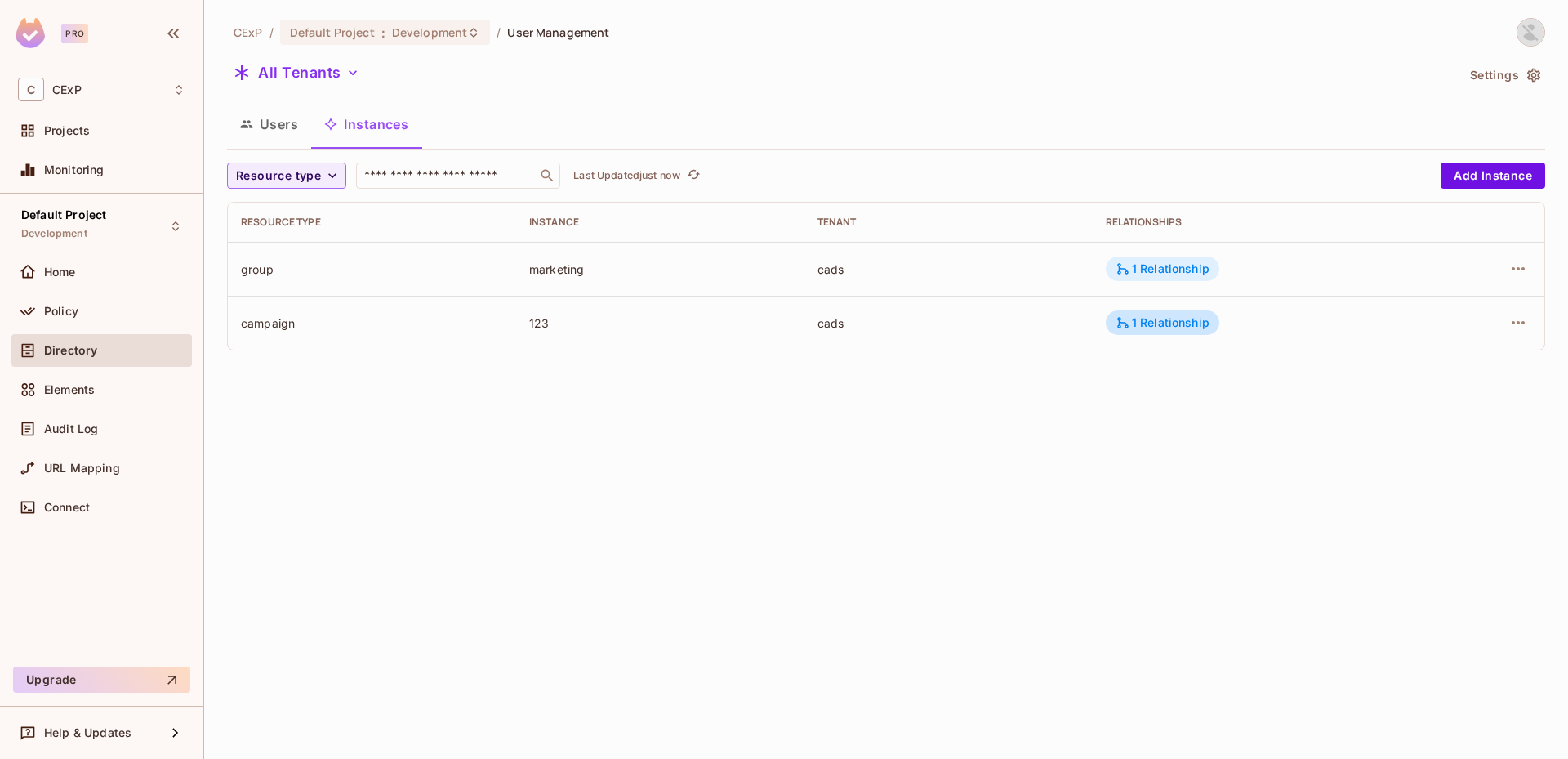 click on "1 Relationship" at bounding box center (1162, 269) 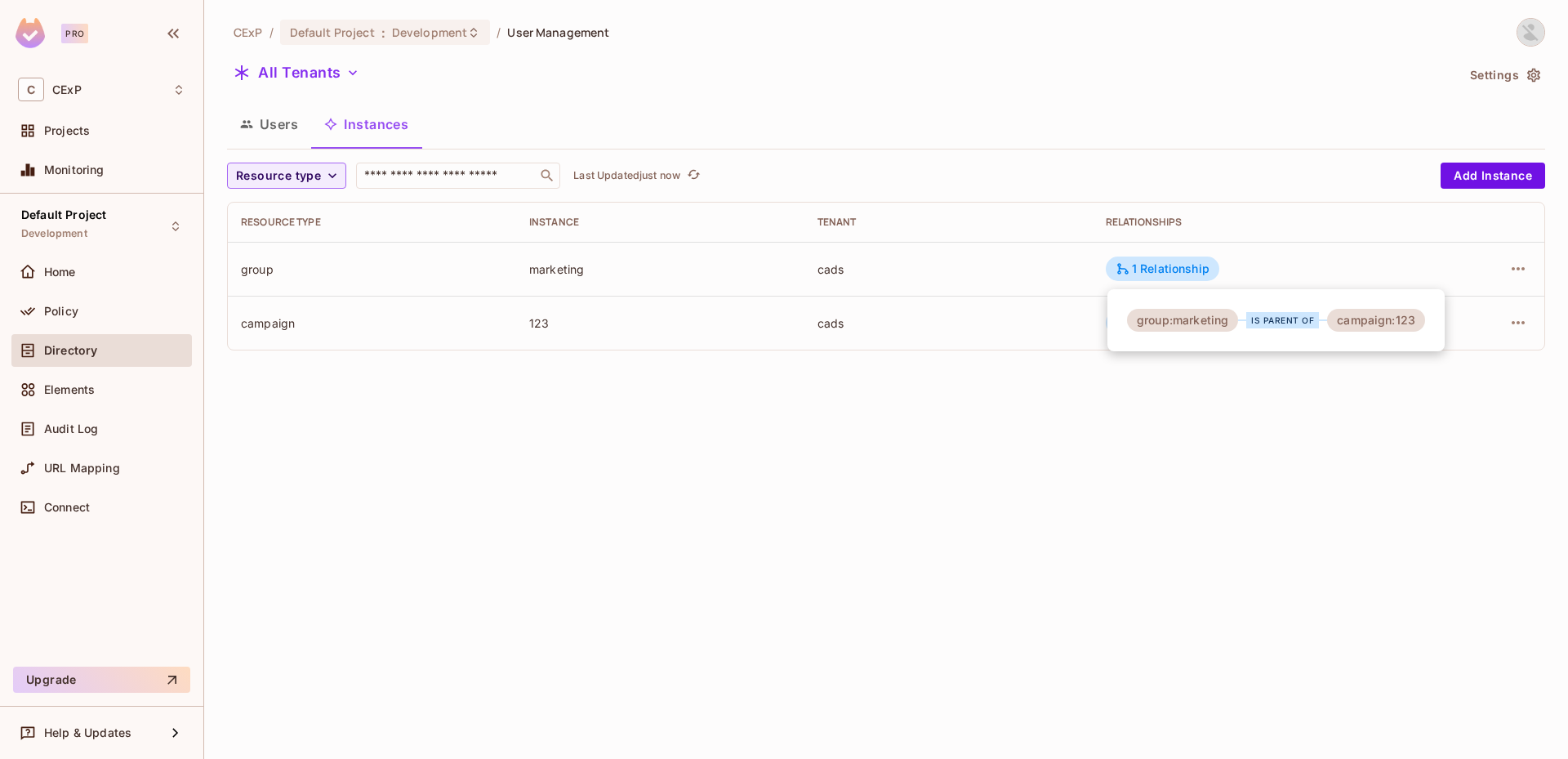 click at bounding box center [784, 379] 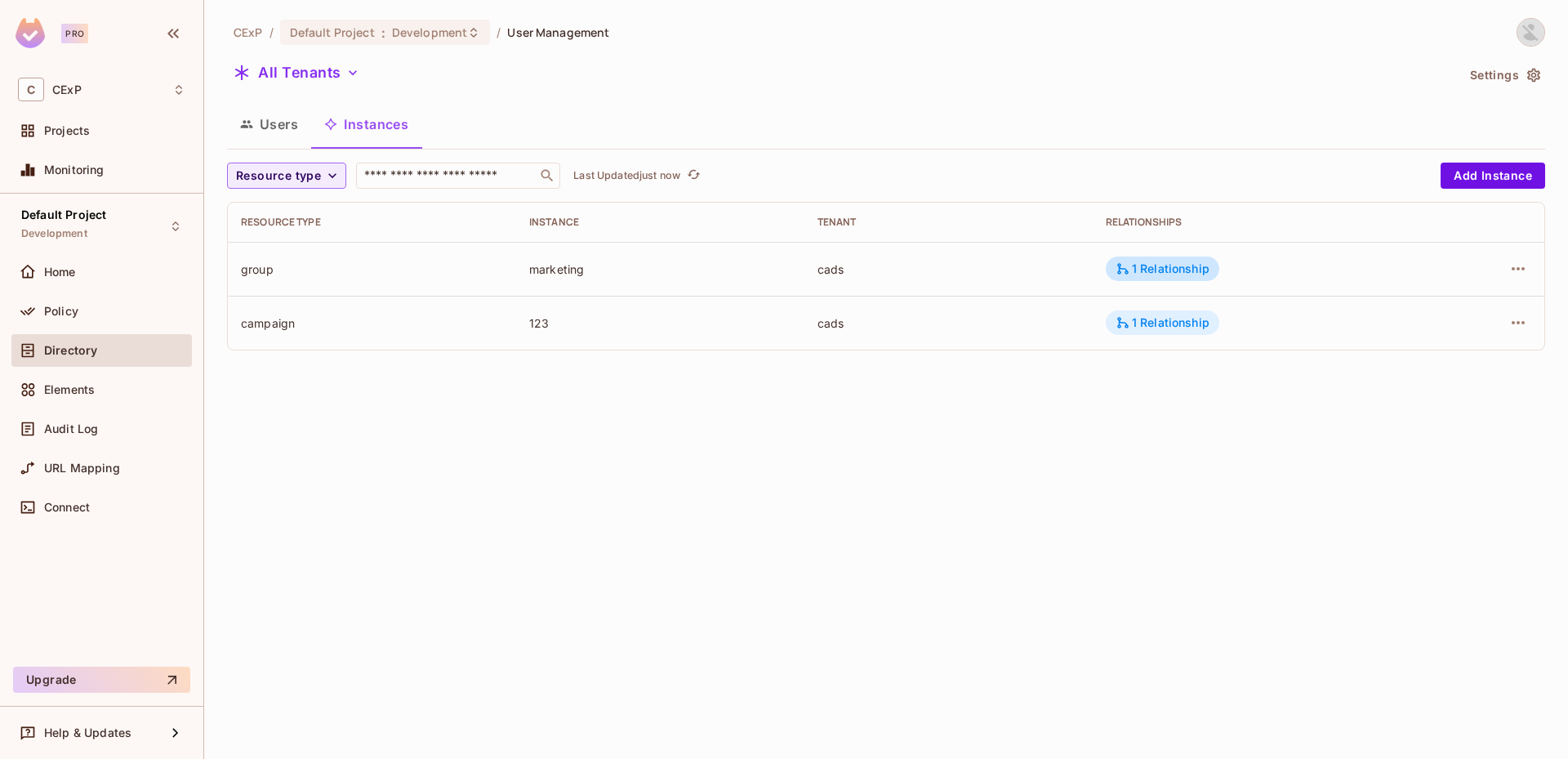 click on "1 Relationship" at bounding box center (1162, 323) 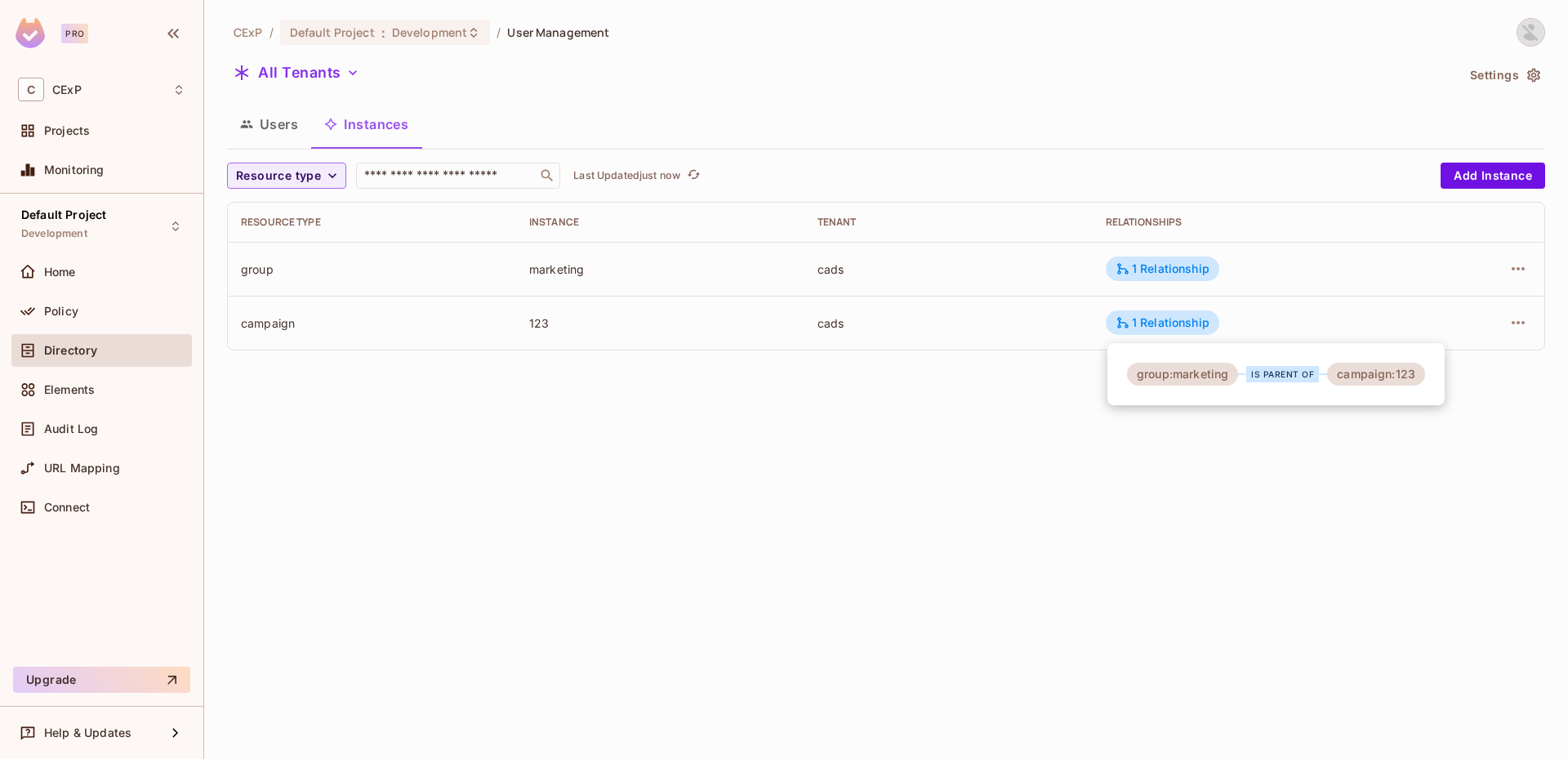click at bounding box center (784, 379) 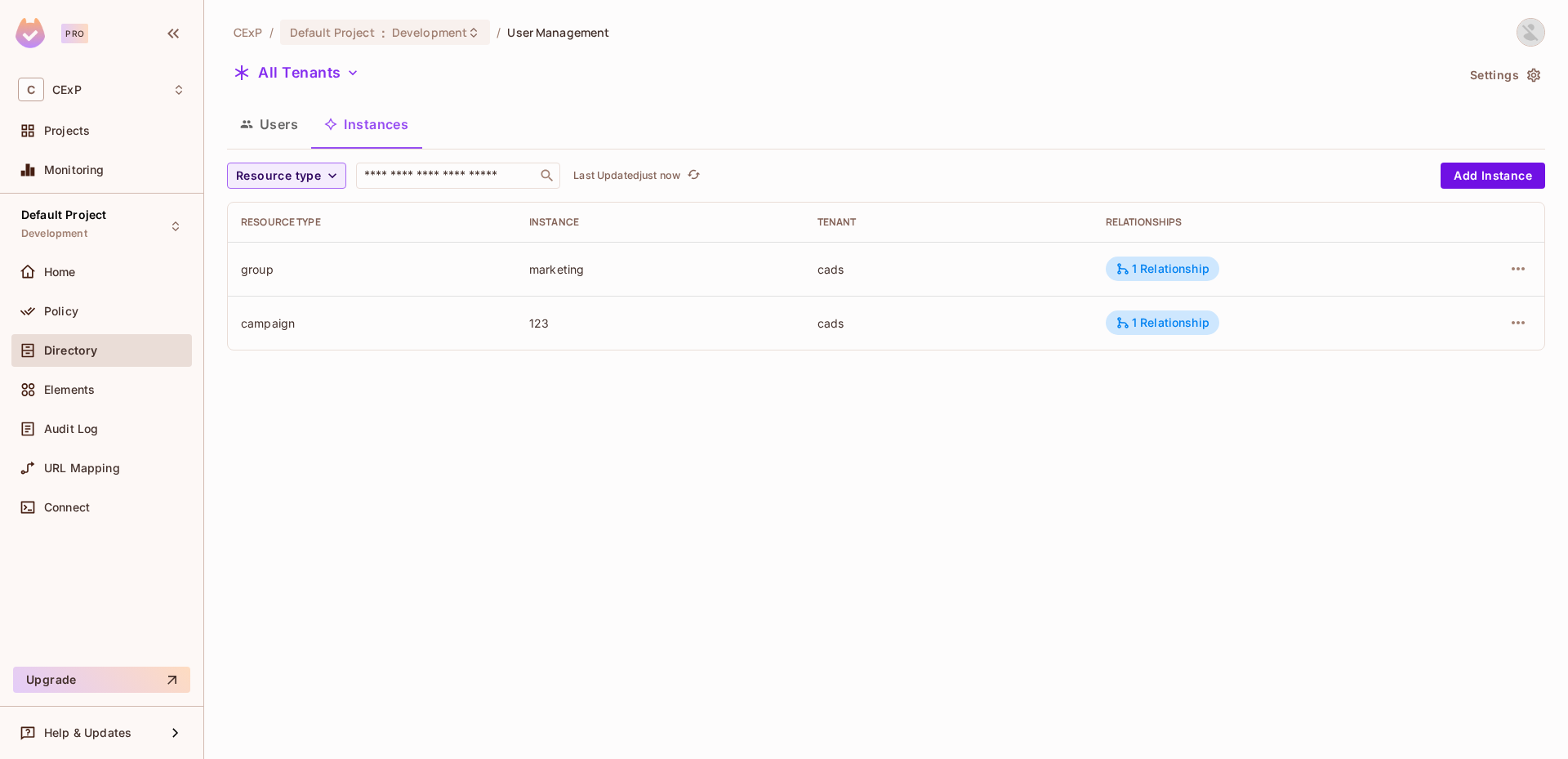 click on "Users" at bounding box center [269, 124] 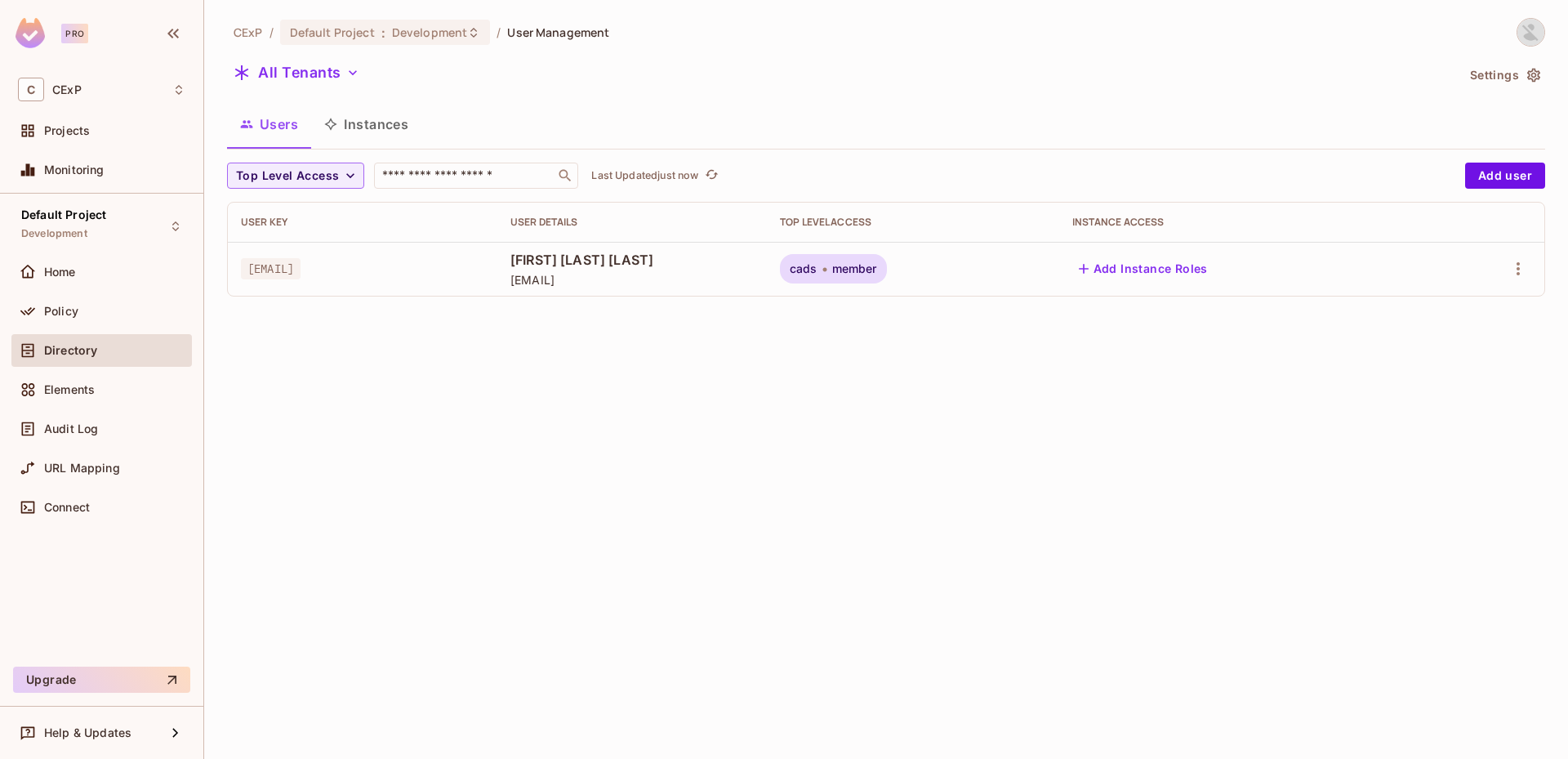 click on "CExP / Default Project : Development / User Management All Tenants Settings Users Instances Top Level Access ​ Last Updated  just now Add user User Key User Details Top Level Access Instance Access thanhdm13@fpt.com Thanh Dang Minh thanhdm13@fpt.com cads member Add Instance Roles" at bounding box center (886, 379) 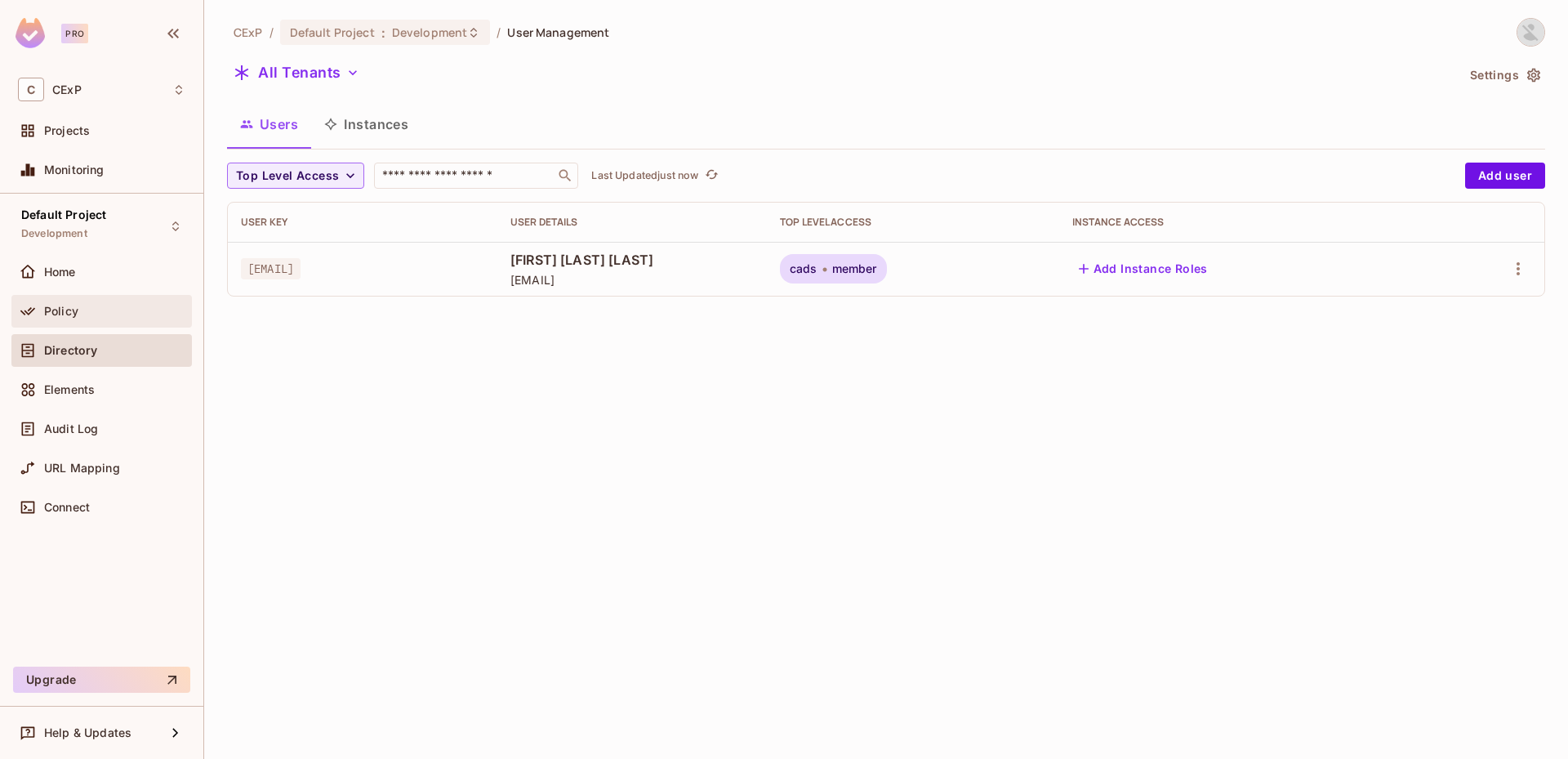 click on "Policy" at bounding box center (101, 311) 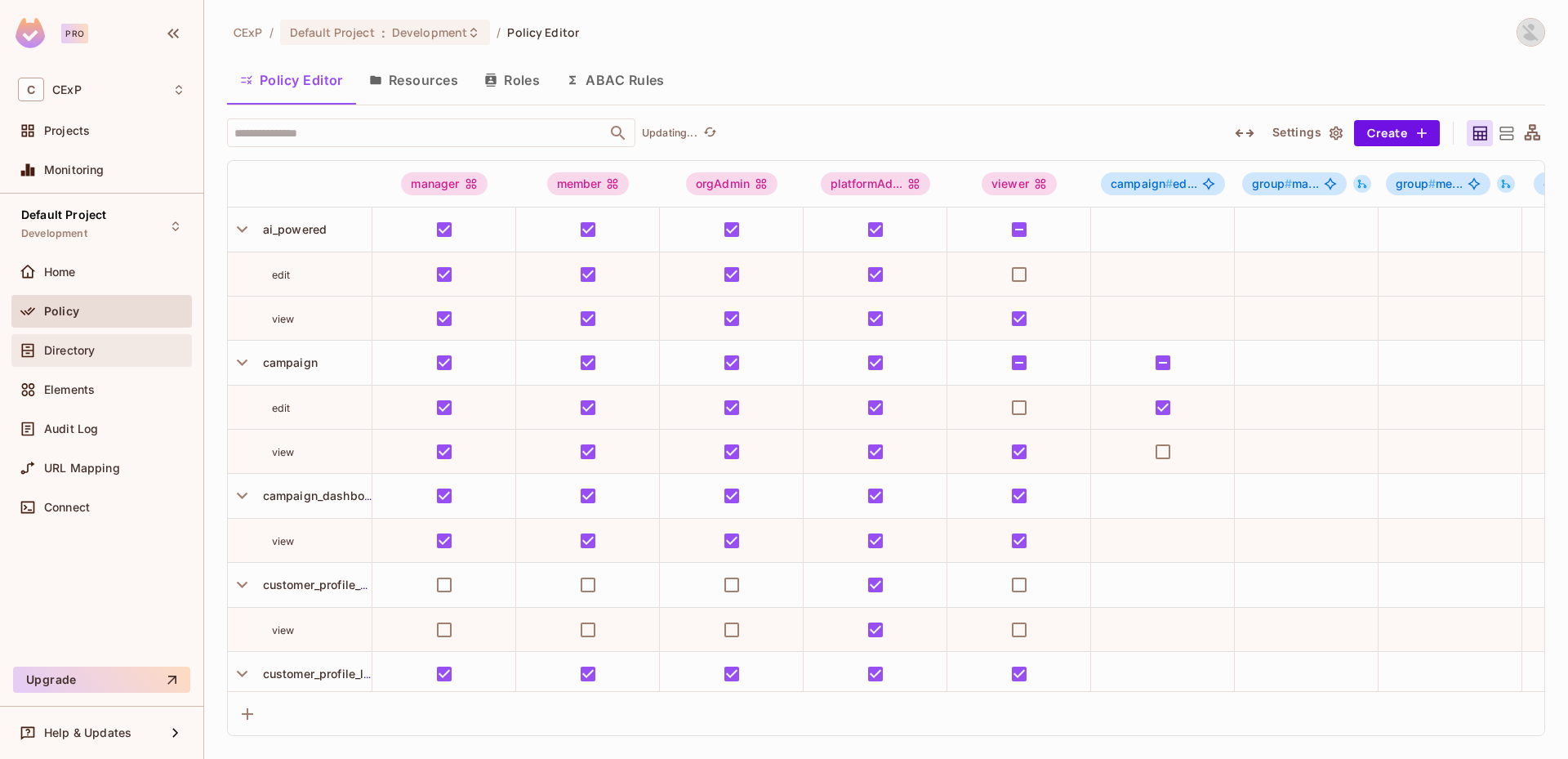 click on "Directory" at bounding box center (114, 350) 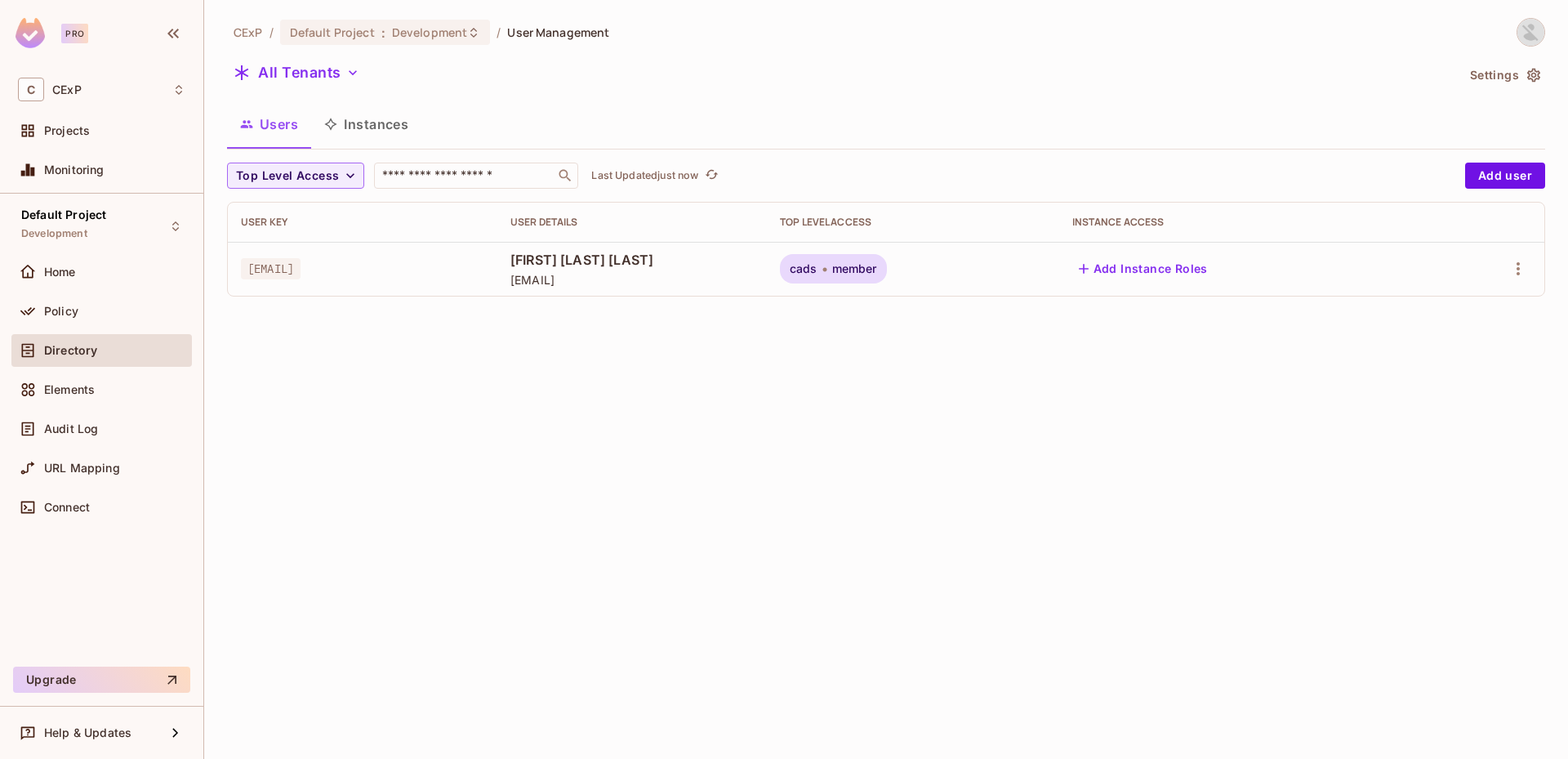 click on "cads member" at bounding box center (833, 269) 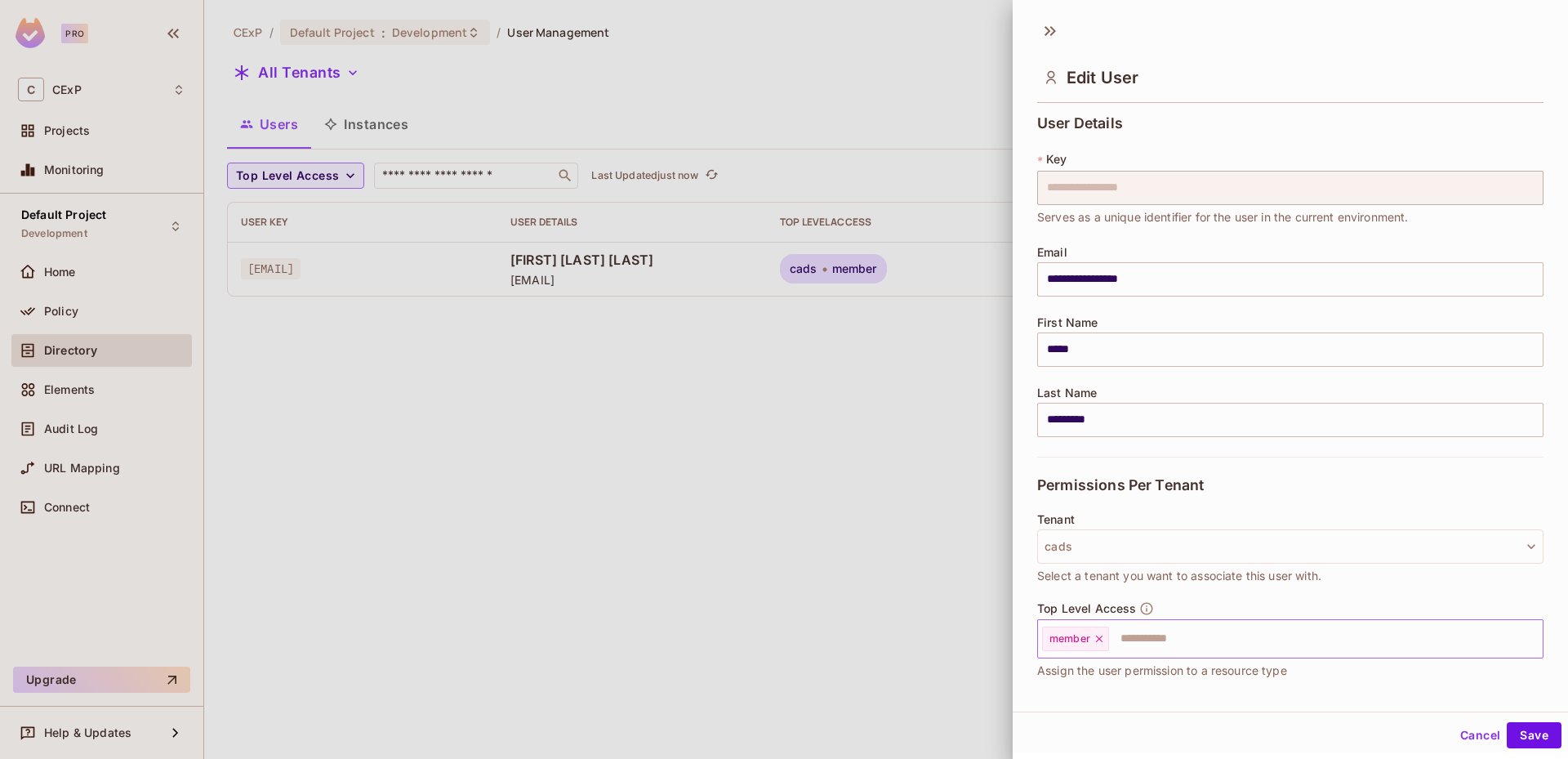 click 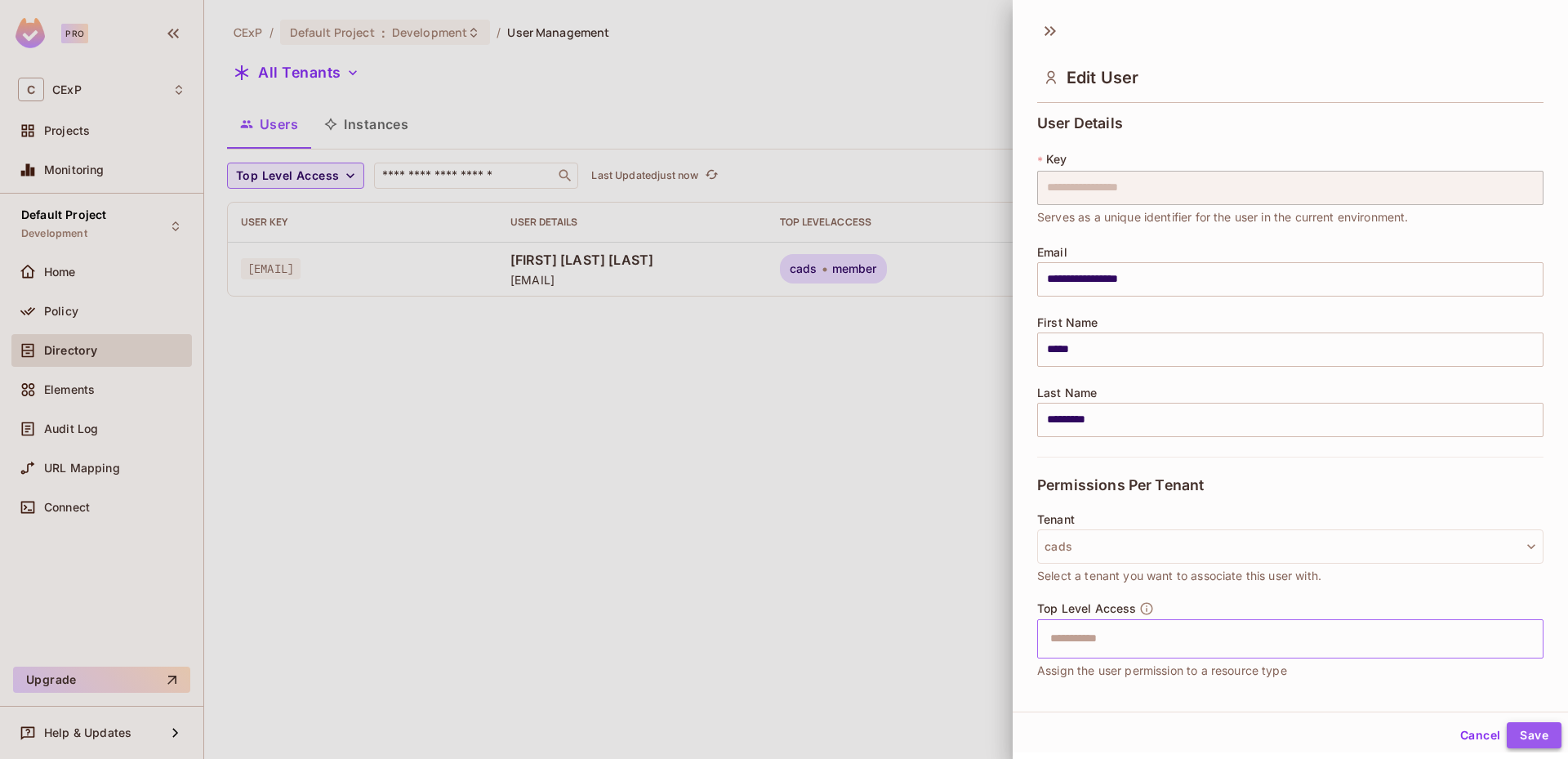 click on "Save" at bounding box center (1534, 735) 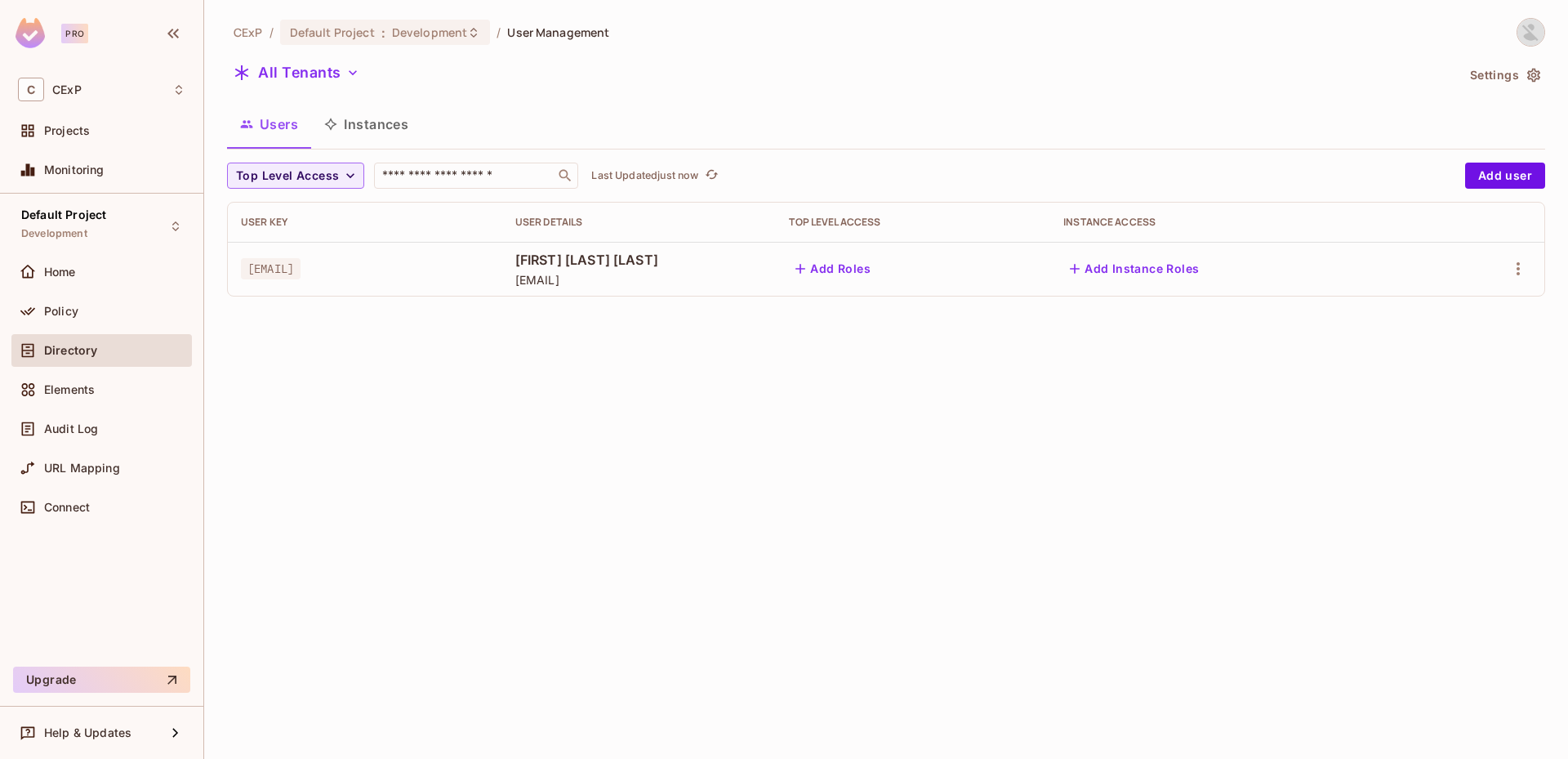 click on "CExP / Default Project : Development / User Management All Tenants Settings Users Instances Top Level Access ​ Last Updated  just now Add user User Key User Details Top Level Access Instance Access thanhdm13@fpt.com Thanh Dang Minh thanhdm13@fpt.com Add Roles Add Instance Roles" at bounding box center [886, 379] 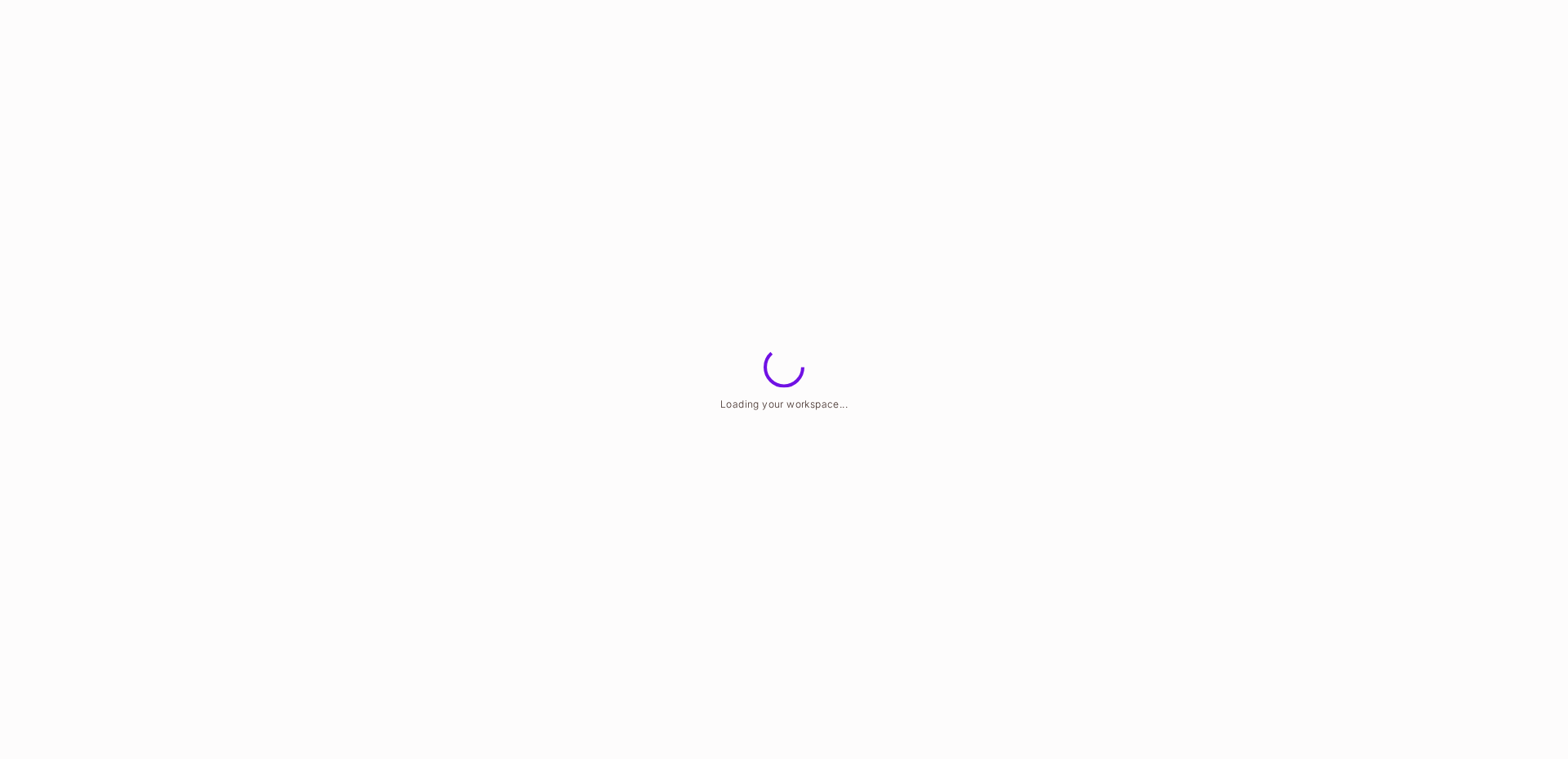 scroll, scrollTop: 0, scrollLeft: 0, axis: both 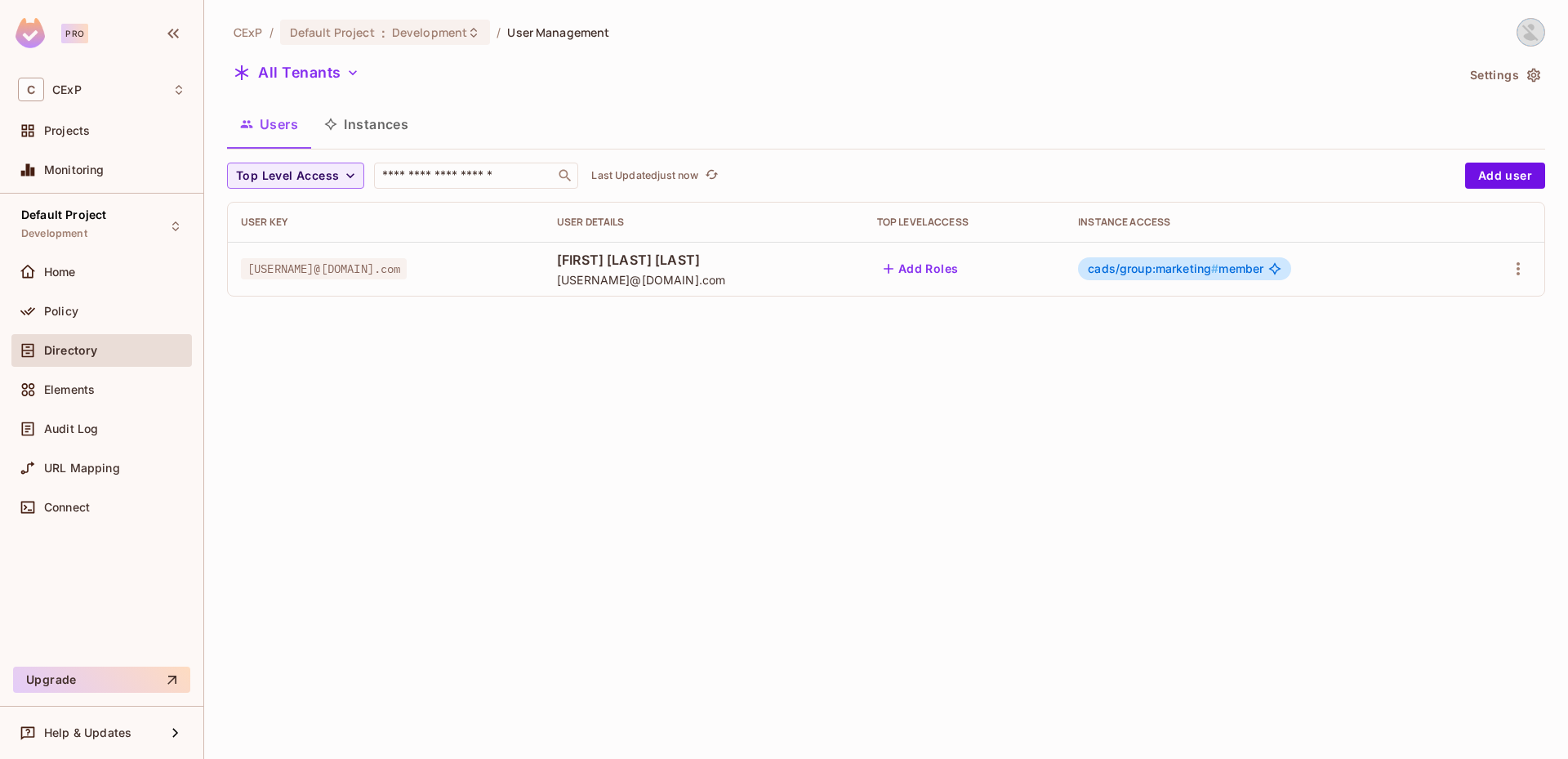 click on "CExP / Default Project : Development / User Management All Tenants Settings Users Instances Top Level Access ​ Last Updated  just now Add user User Key User Details Top Level Access Instance Access thanhdm13@fpt.com Thanh Dang Minh thanhdm13@fpt.com Add Roles cads/group:marketing # member" at bounding box center (886, 379) 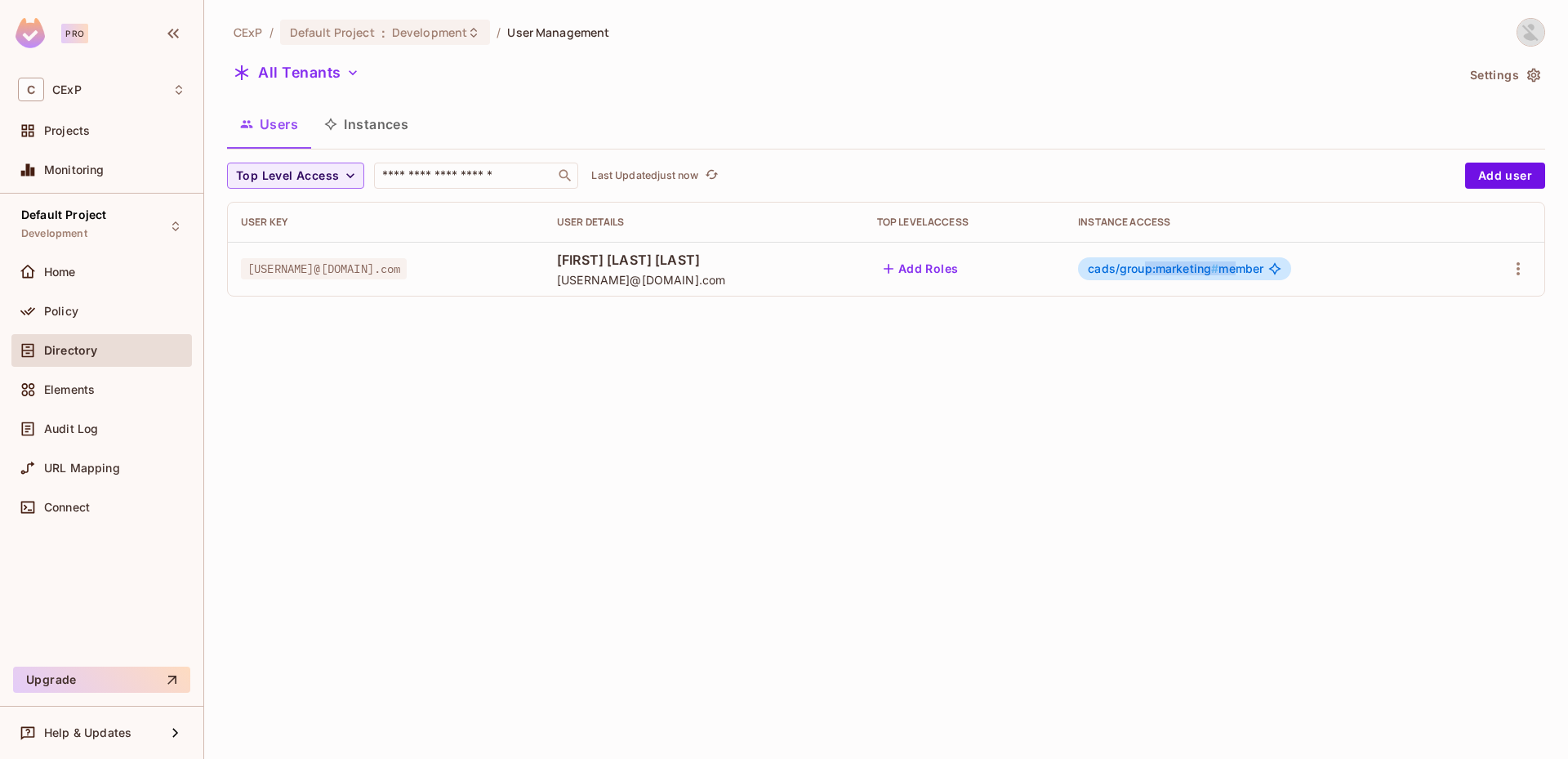 drag, startPoint x: 1080, startPoint y: 272, endPoint x: 1175, endPoint y: 275, distance: 95.04736 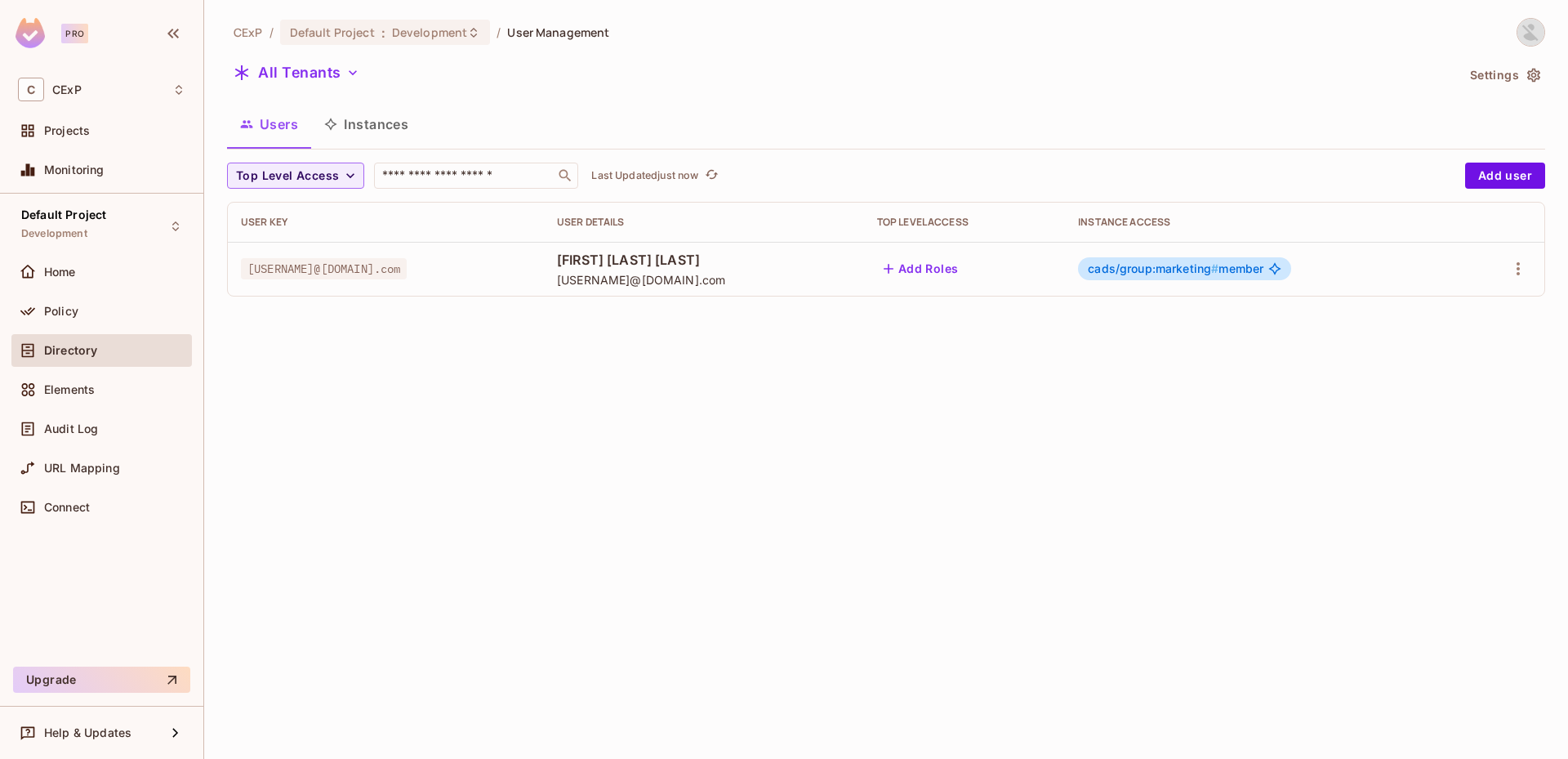 click on "cads/group:marketing # member" at bounding box center [1175, 269] 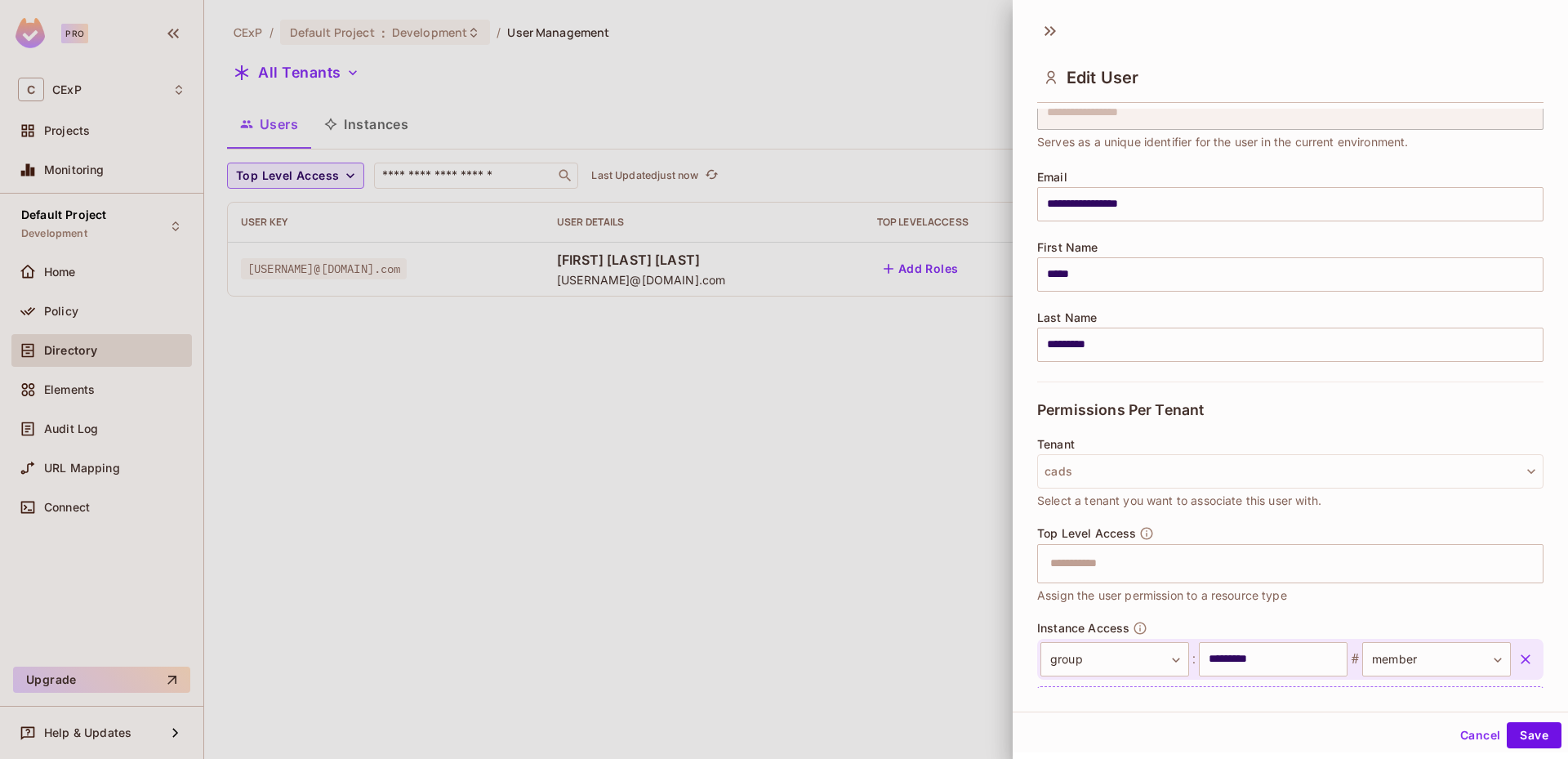 scroll, scrollTop: 158, scrollLeft: 0, axis: vertical 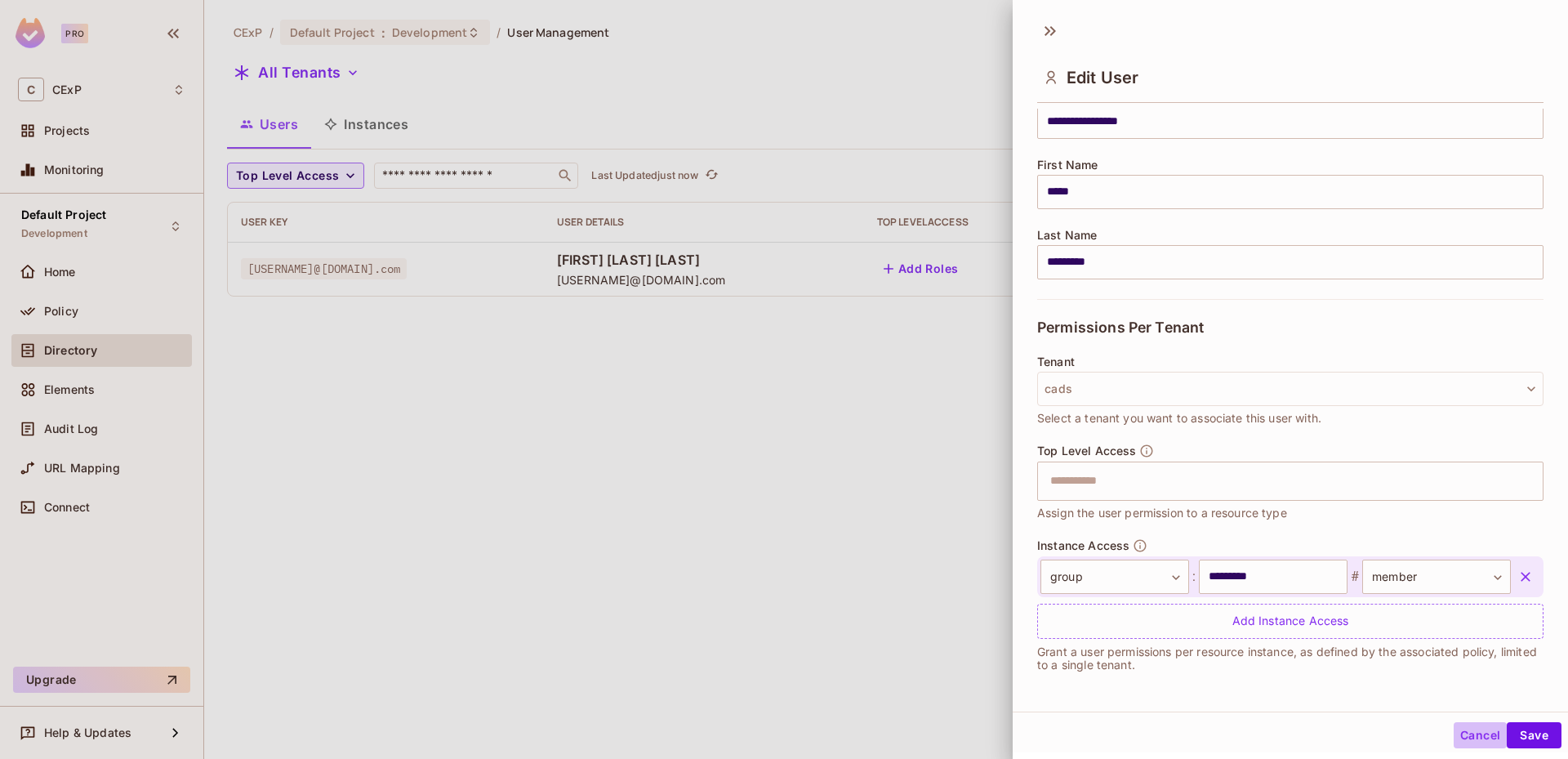 click on "Cancel" at bounding box center [1480, 735] 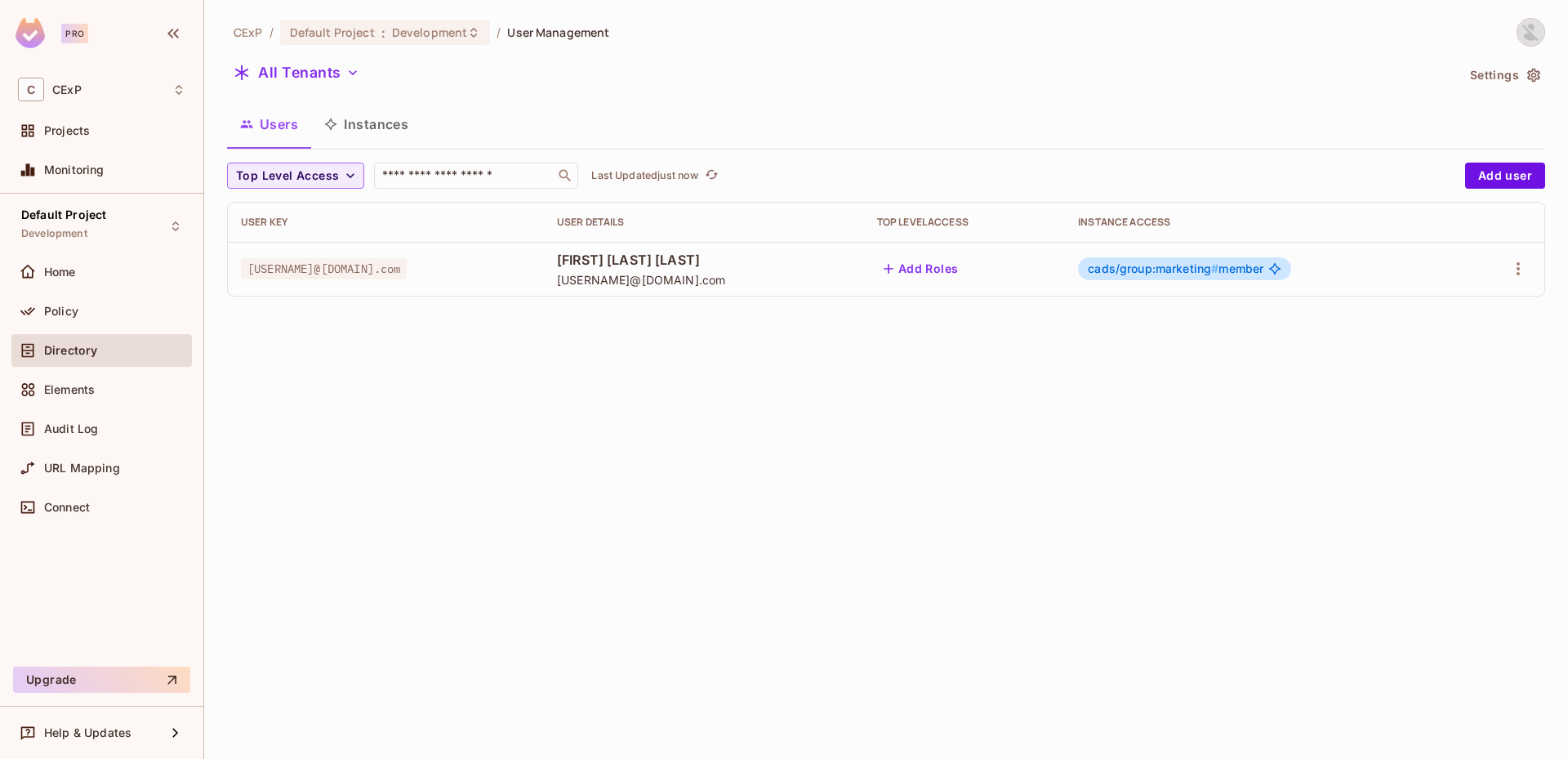 click on "Instances" at bounding box center (366, 124) 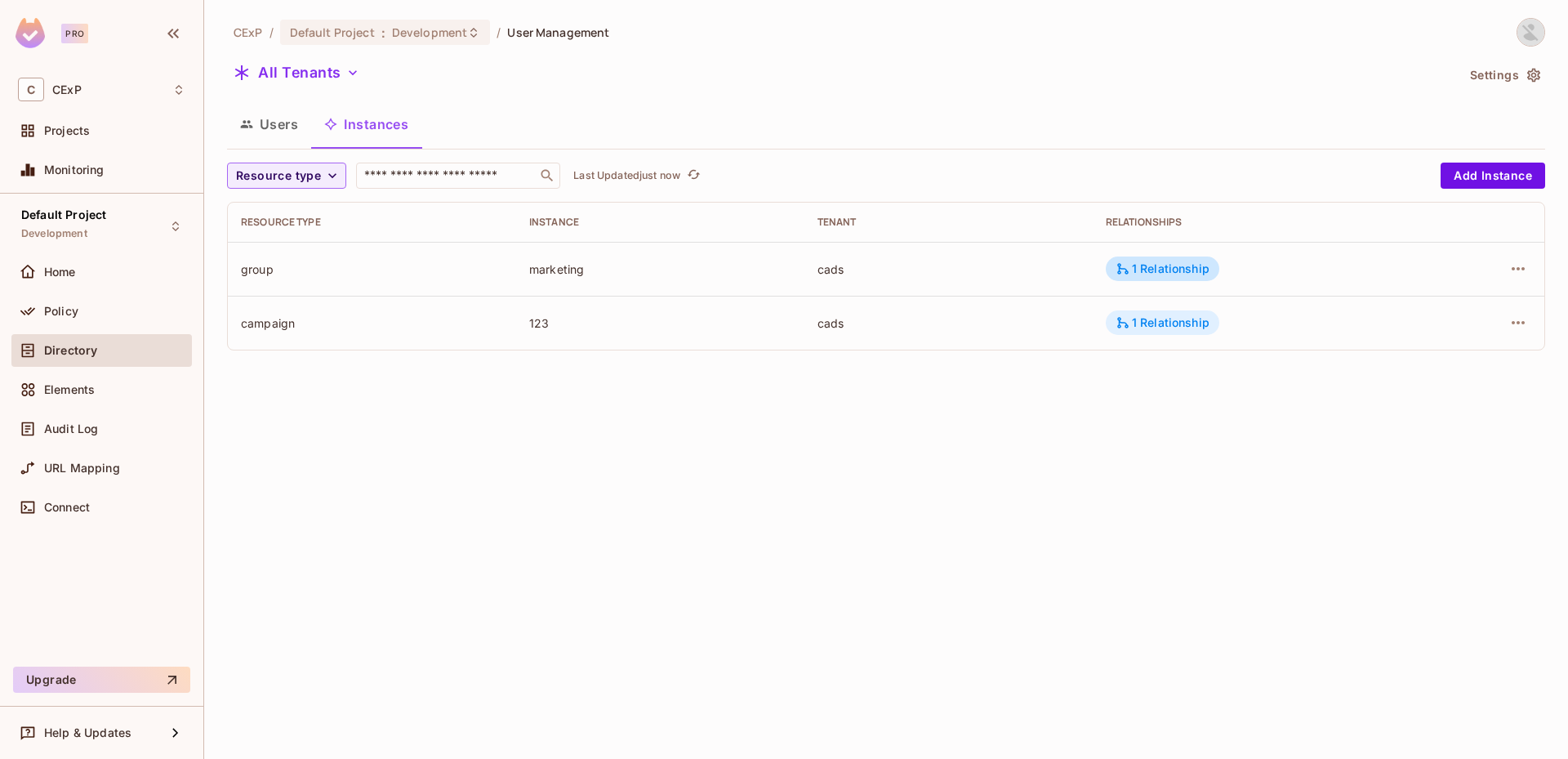 click on "1 Relationship" at bounding box center [1162, 323] 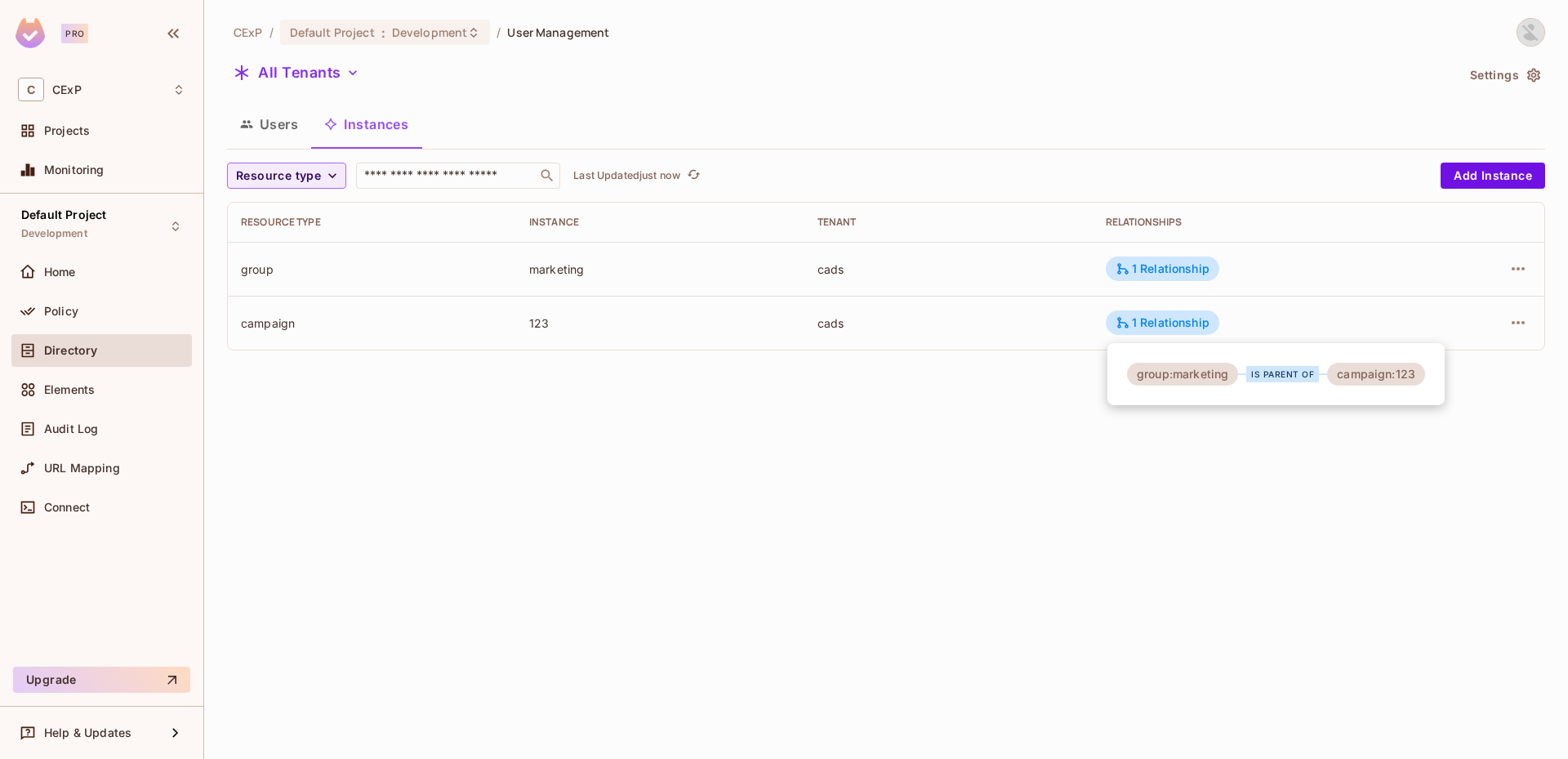 click at bounding box center [784, 379] 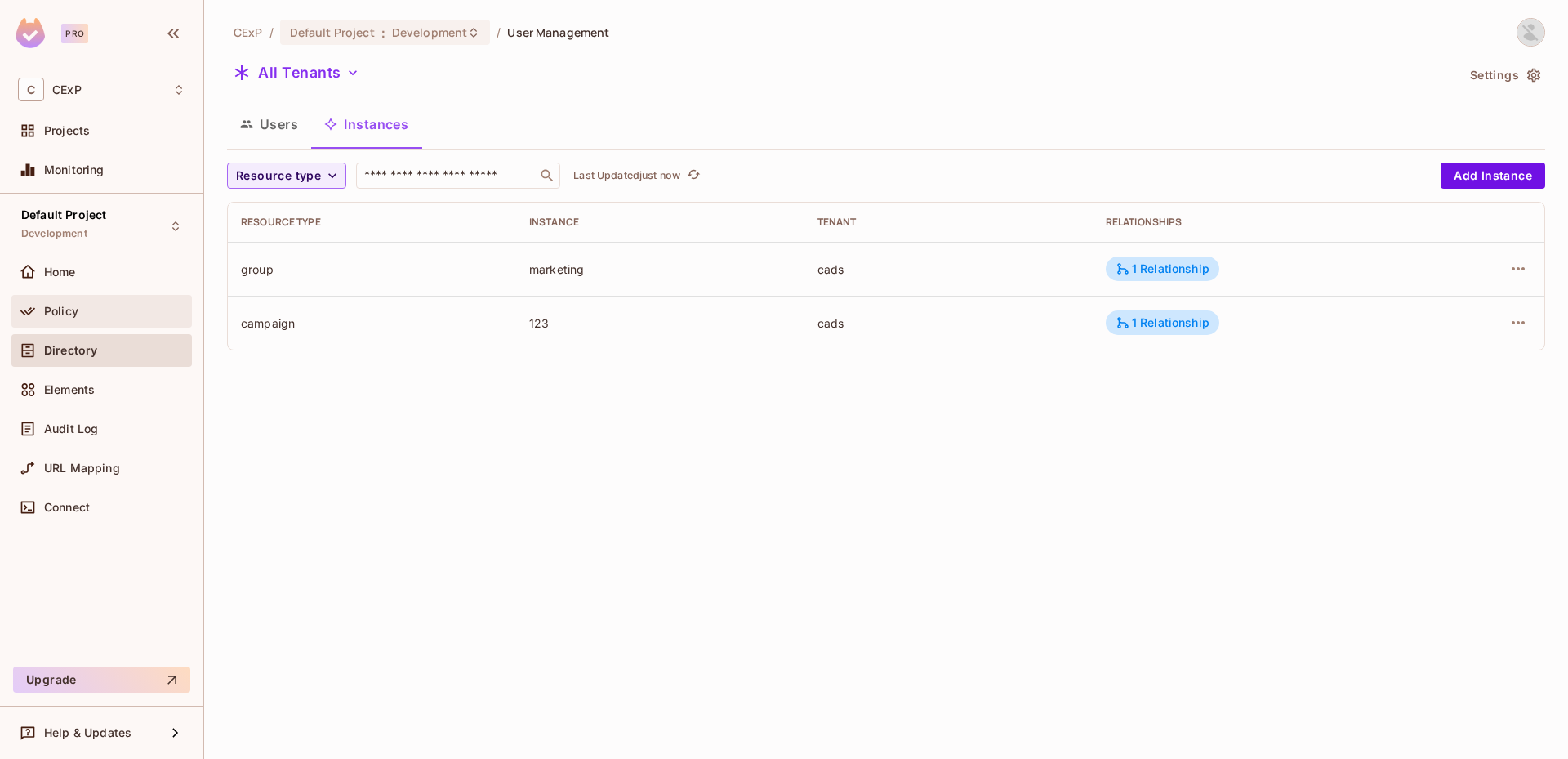 click on "Policy" at bounding box center [114, 311] 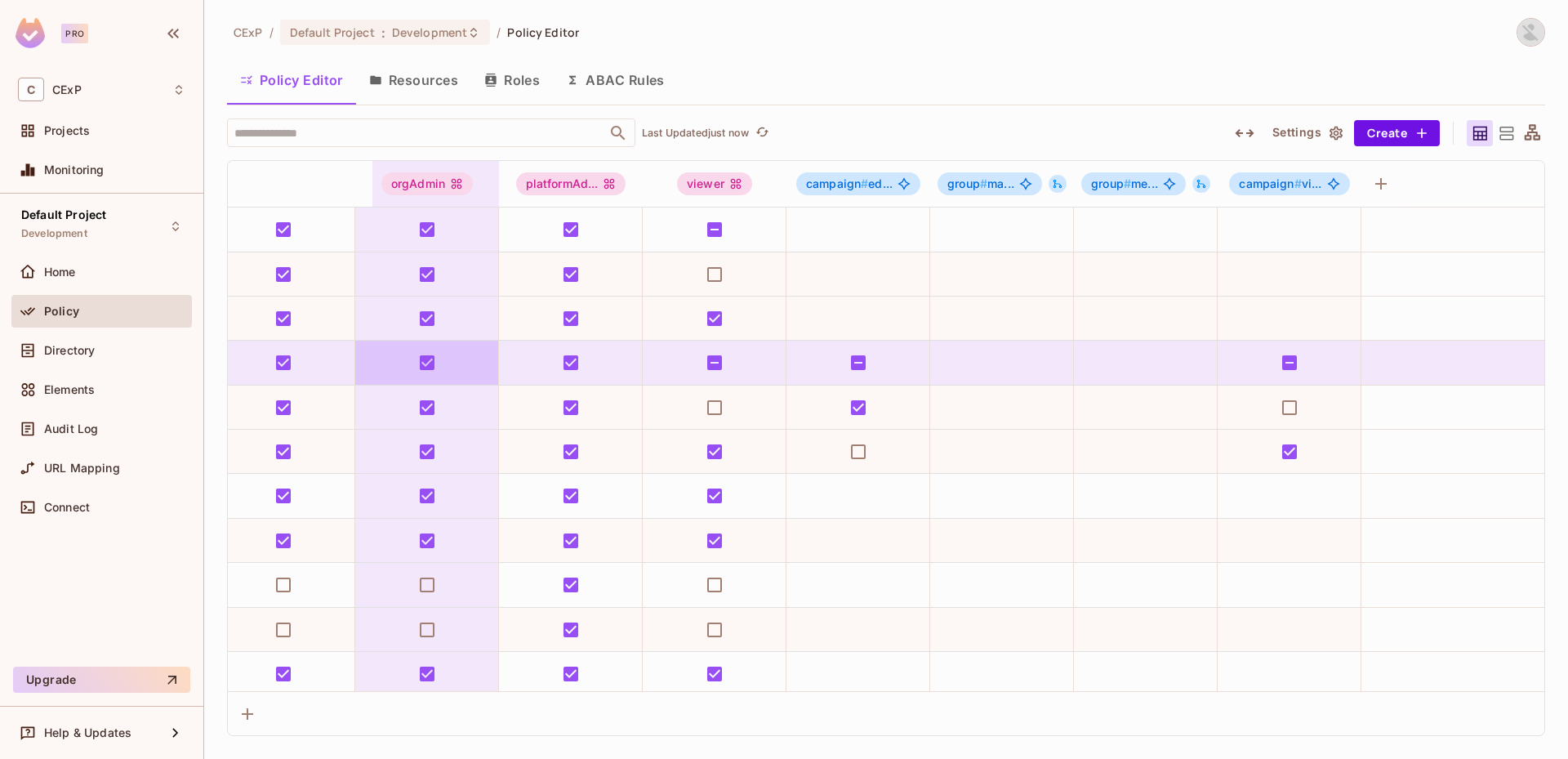 scroll, scrollTop: 0, scrollLeft: 317, axis: horizontal 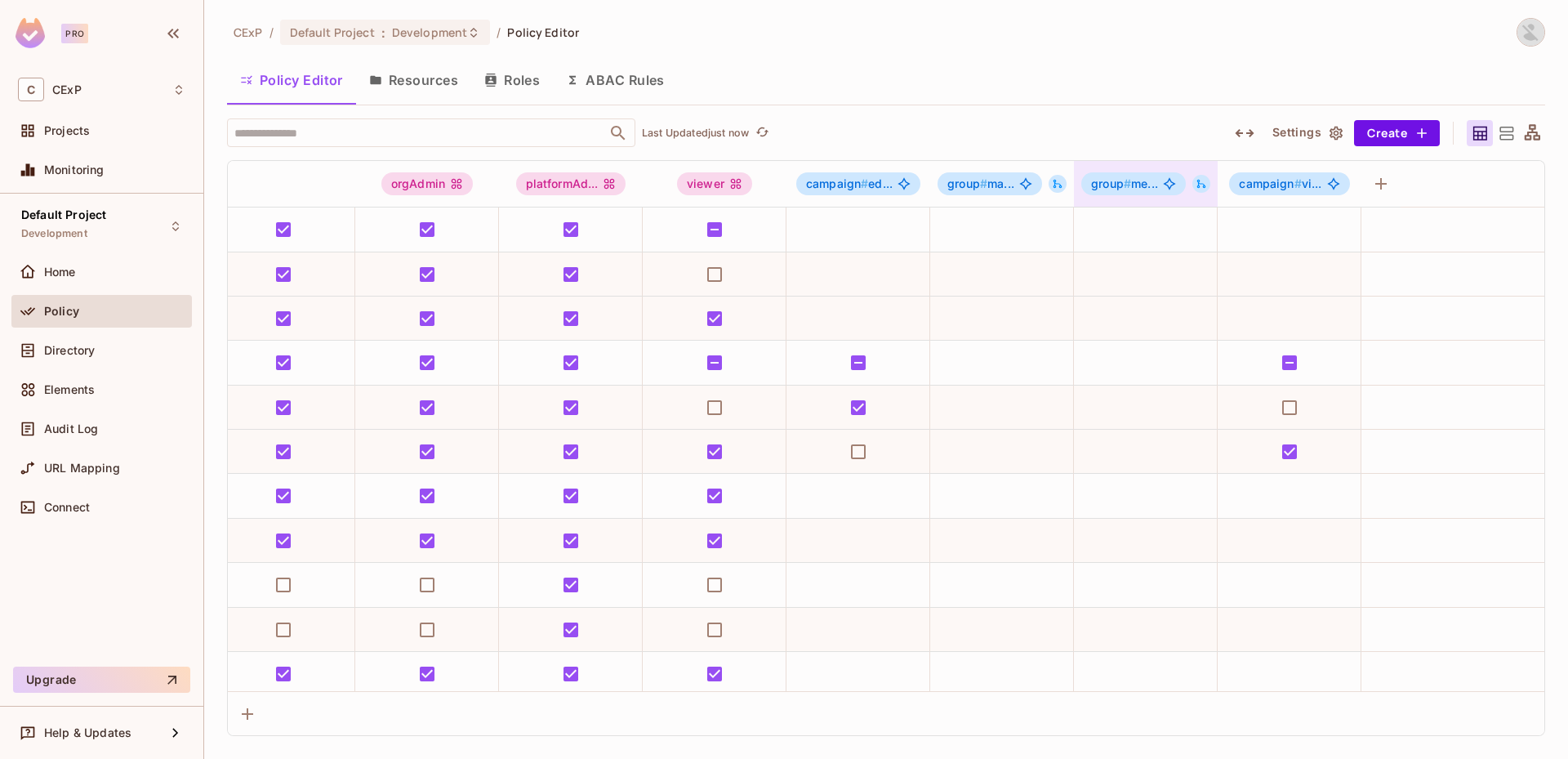 click 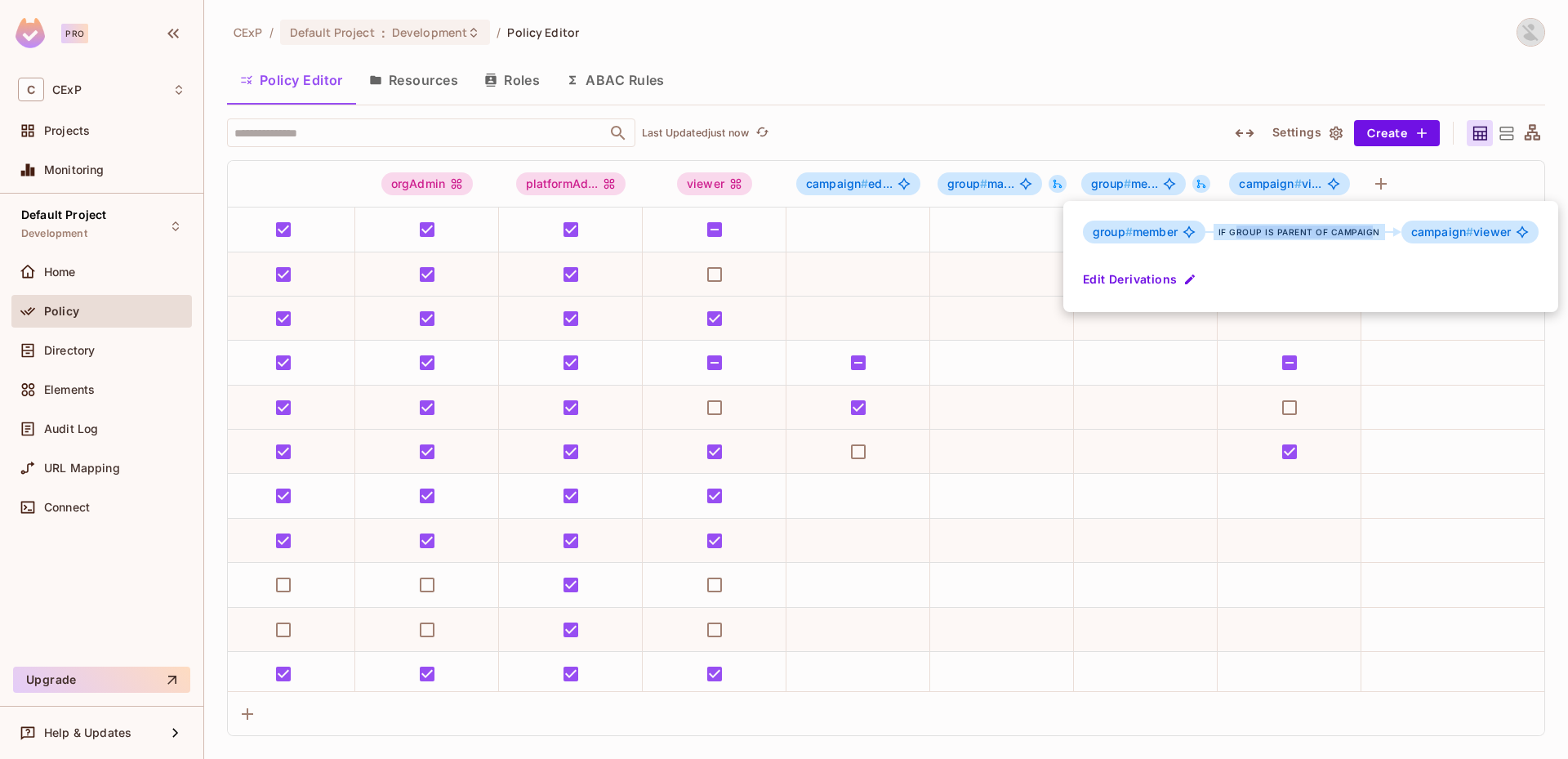 drag, startPoint x: 1287, startPoint y: 227, endPoint x: 1370, endPoint y: 229, distance: 83.0241 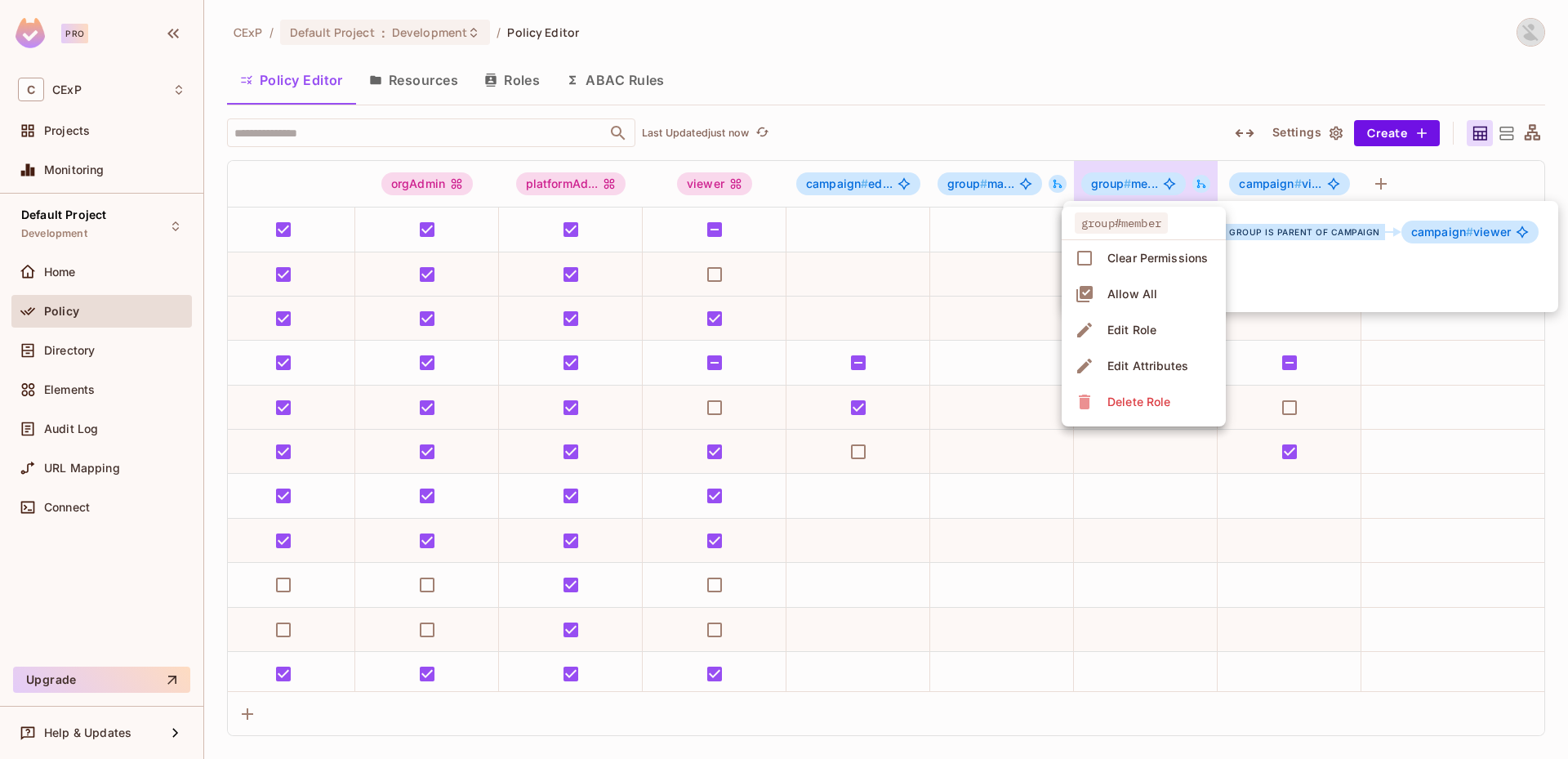 click at bounding box center (784, 379) 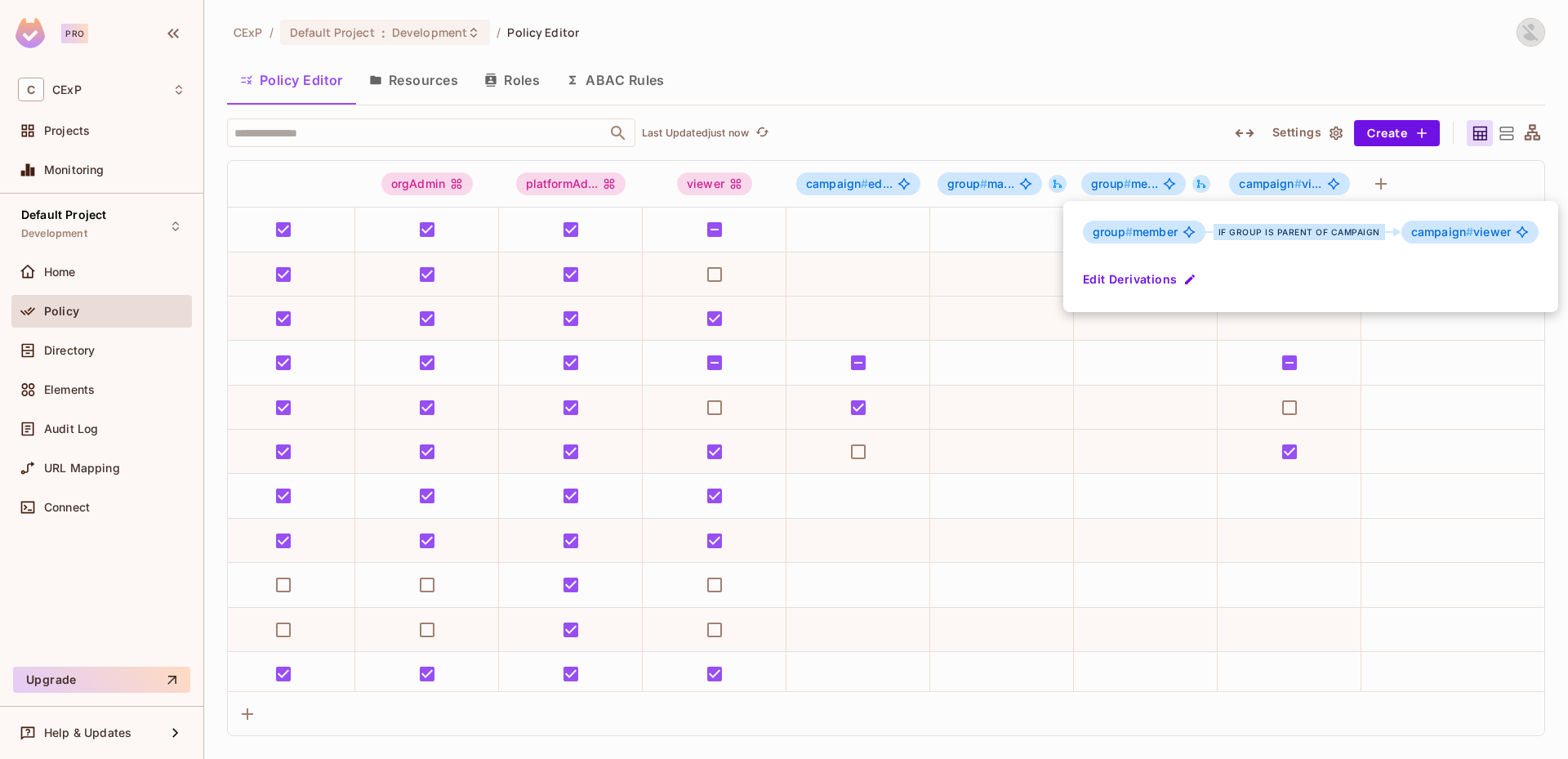 click at bounding box center [784, 379] 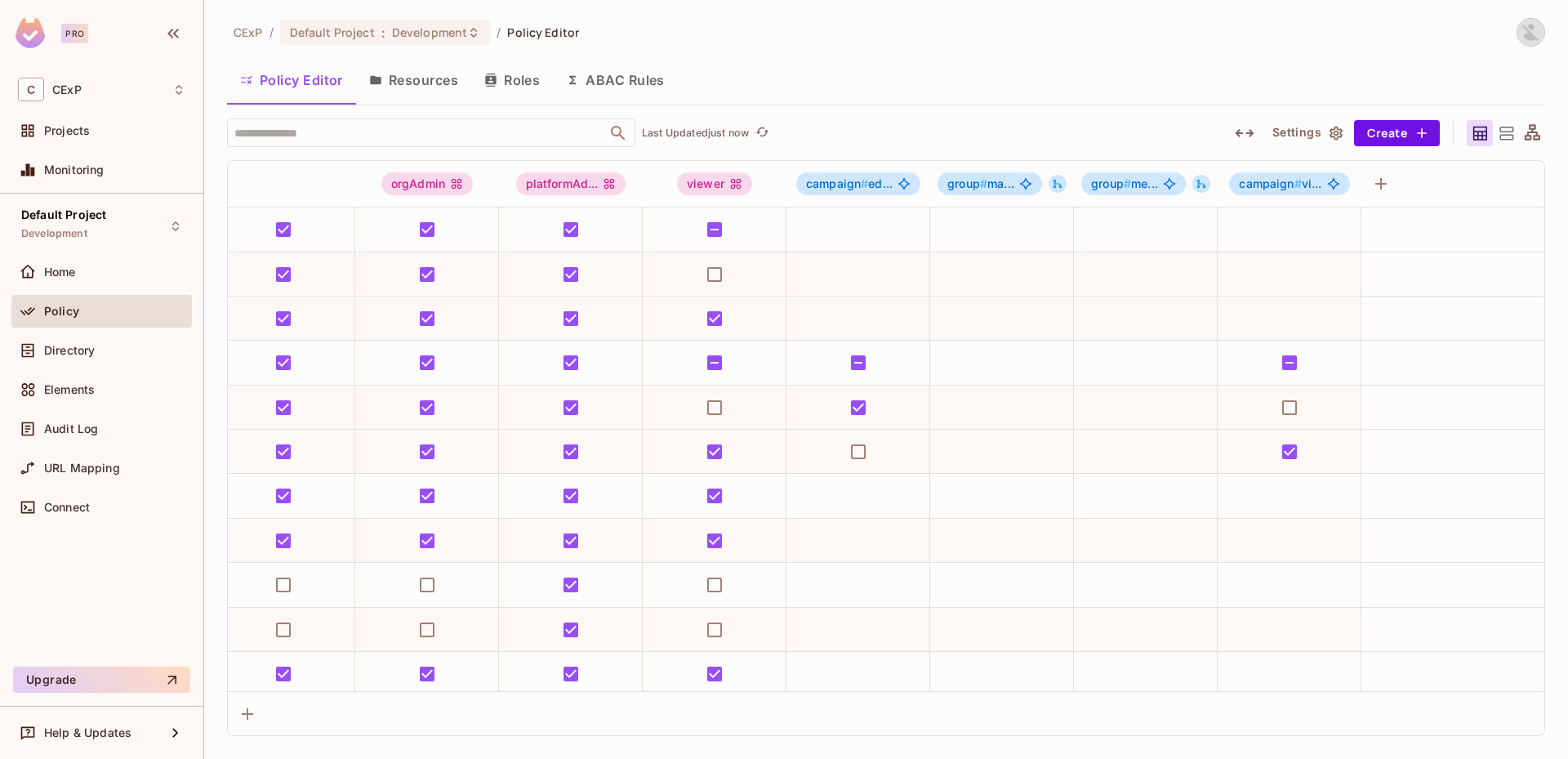 type 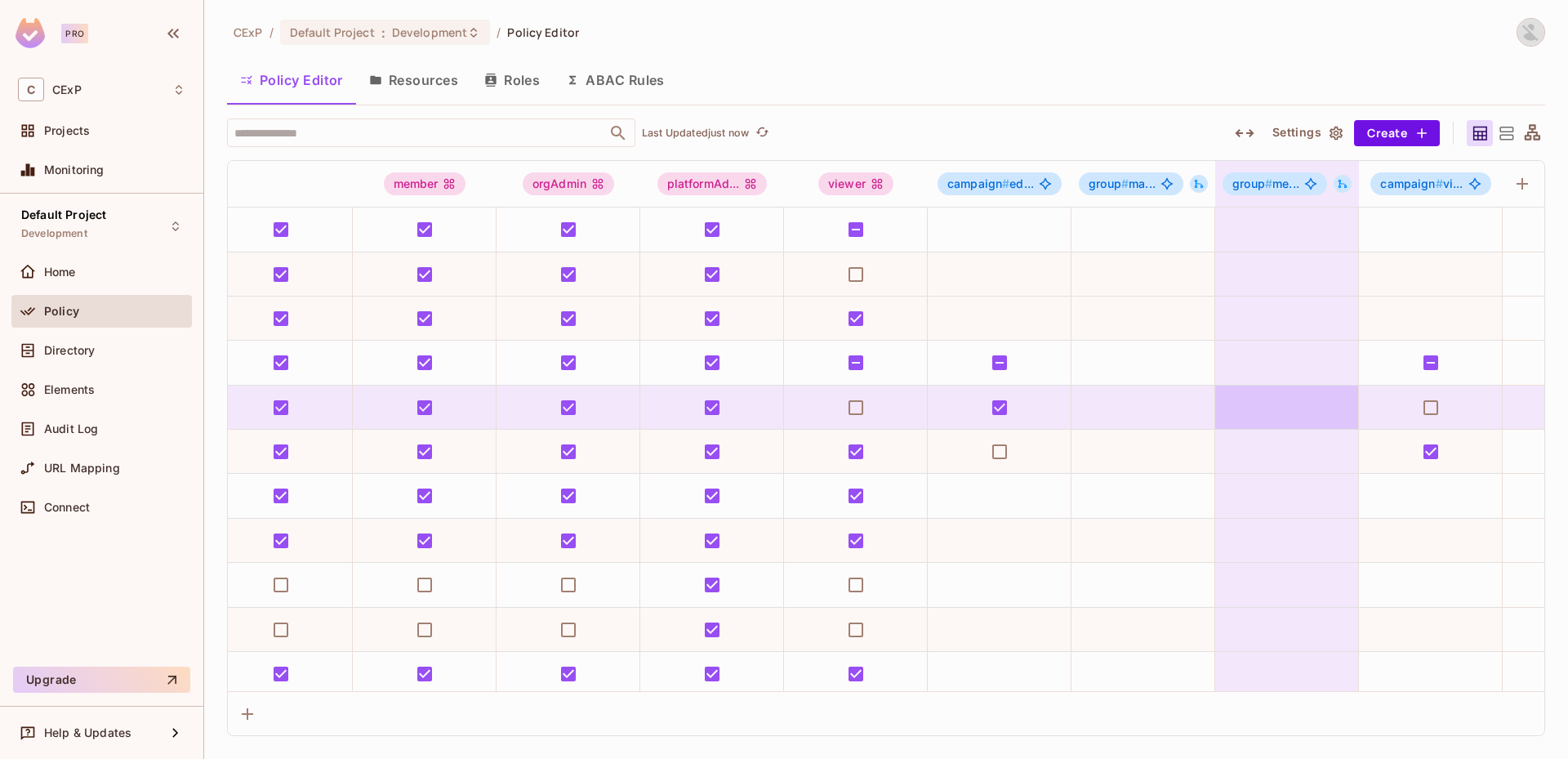 scroll, scrollTop: 0, scrollLeft: 154, axis: horizontal 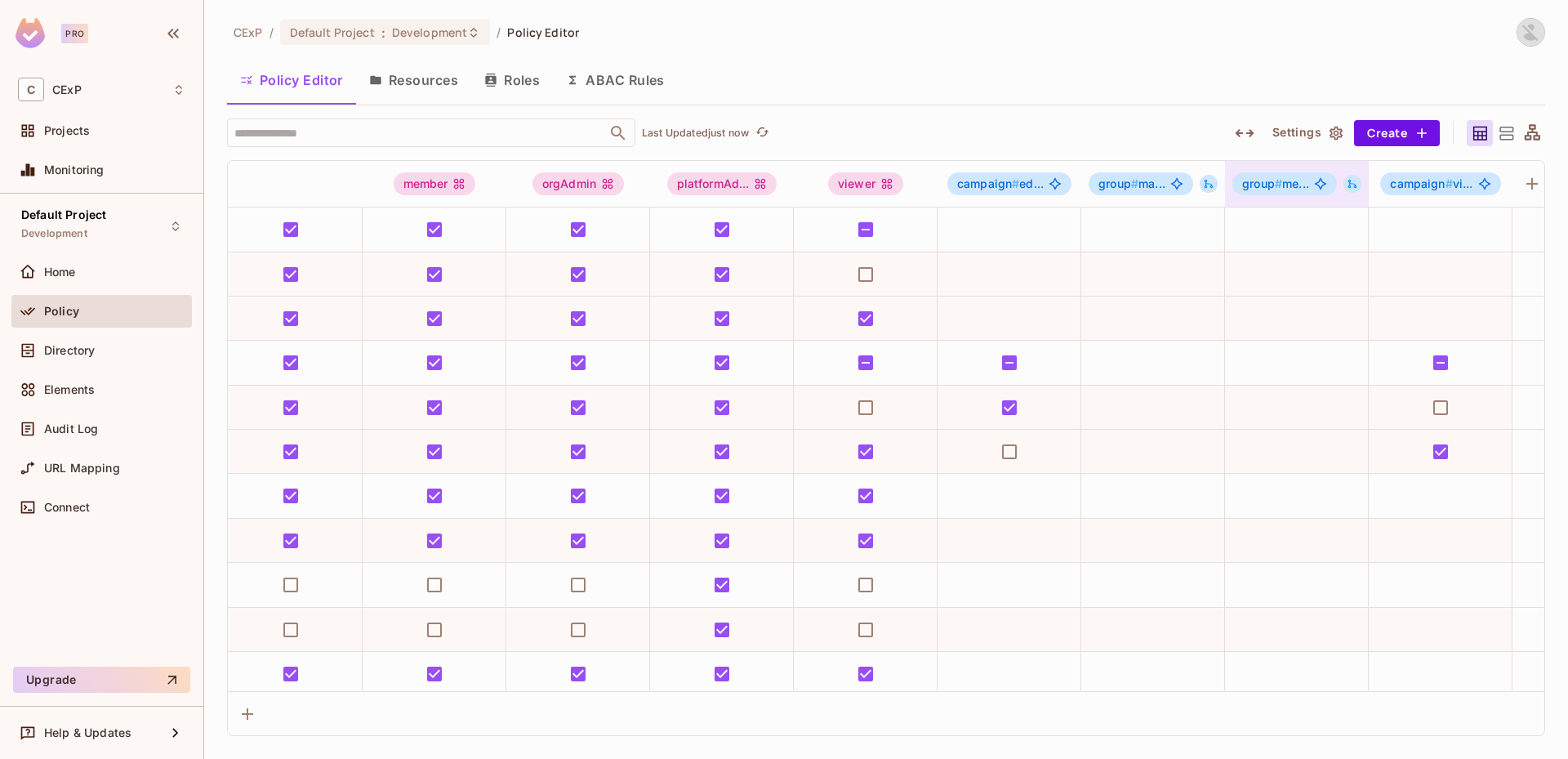 click 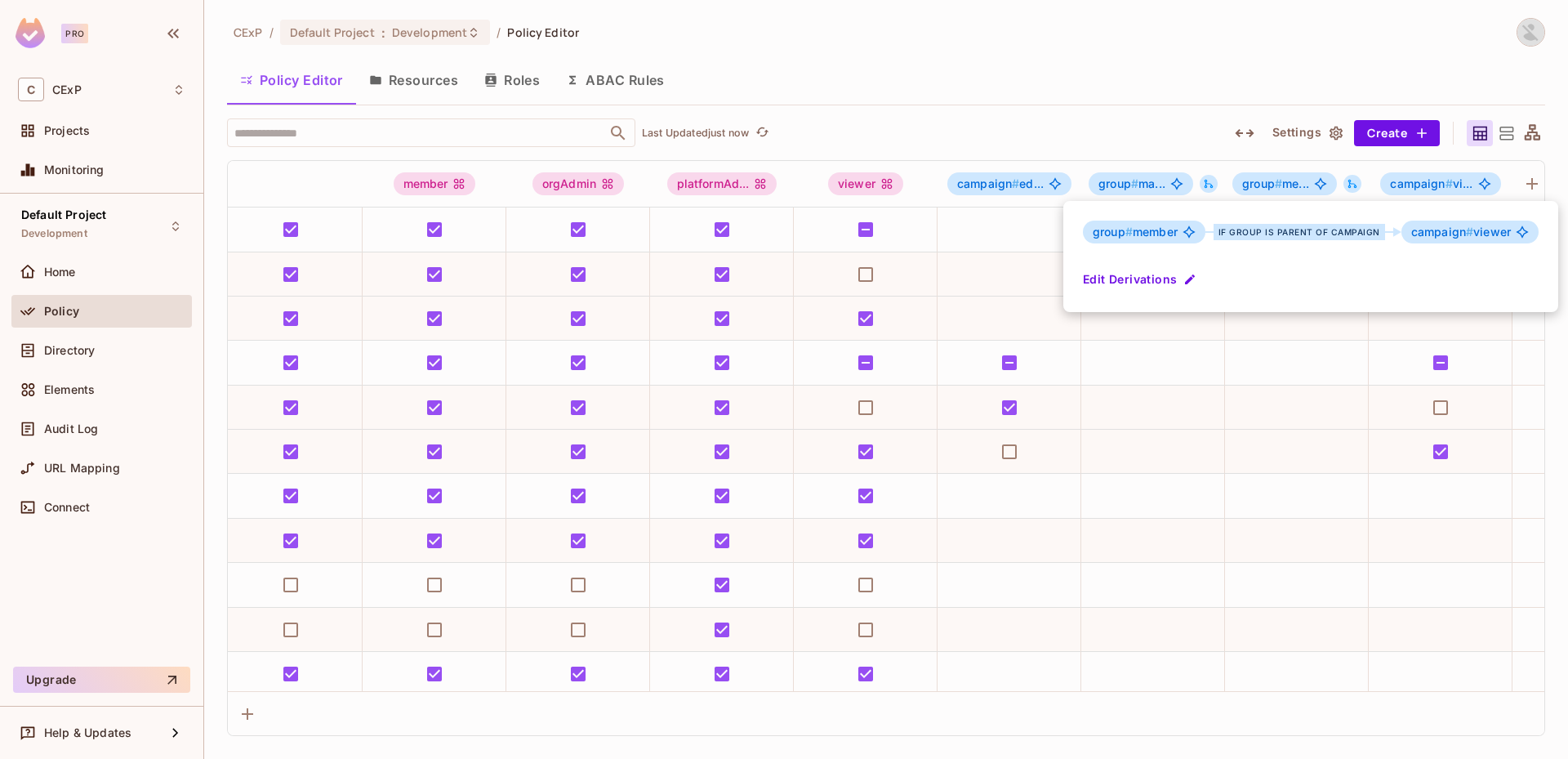 click on "Edit Derivations" at bounding box center [1141, 279] 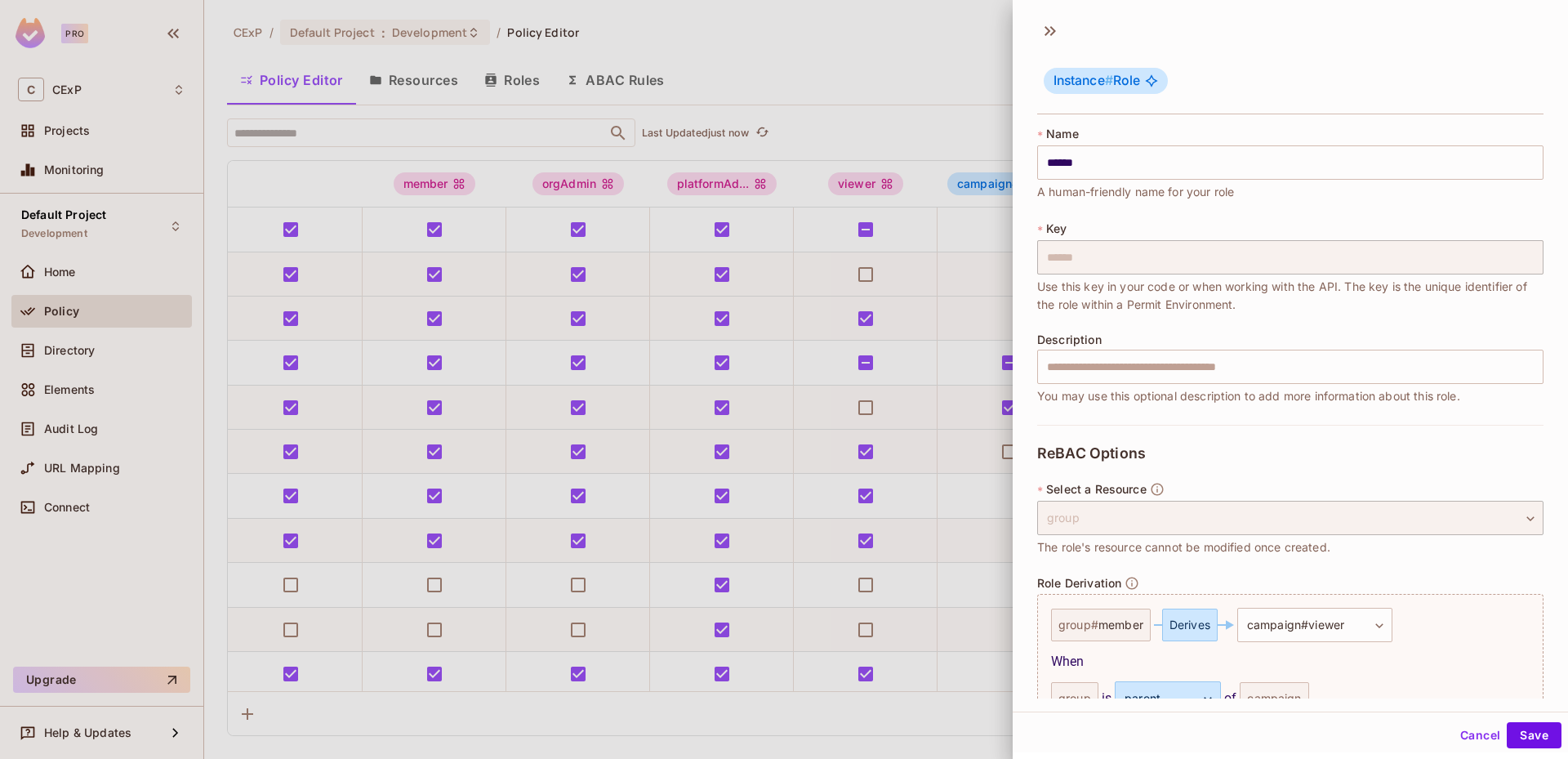 scroll, scrollTop: 155, scrollLeft: 0, axis: vertical 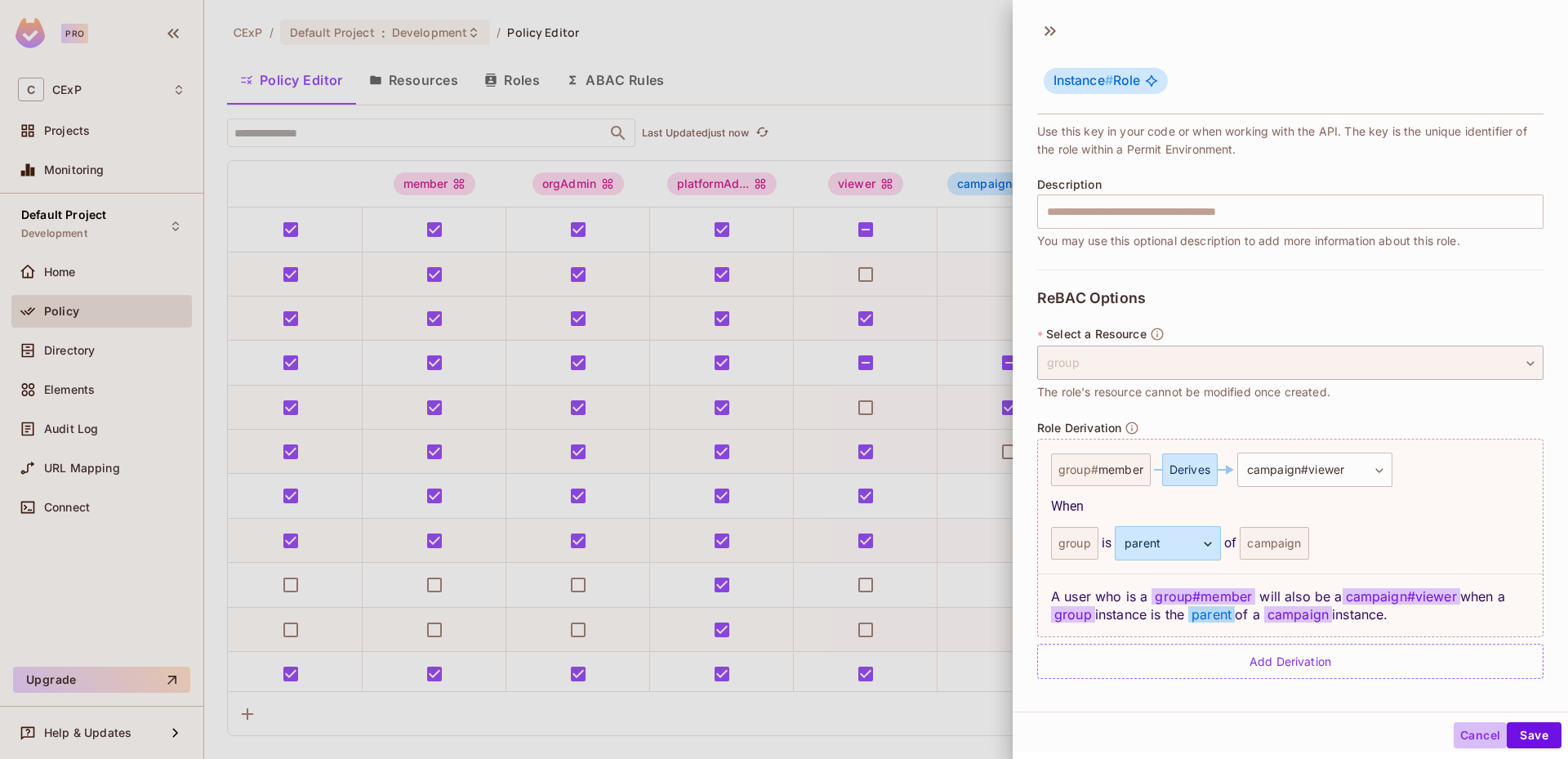 click on "Cancel" at bounding box center [1480, 735] 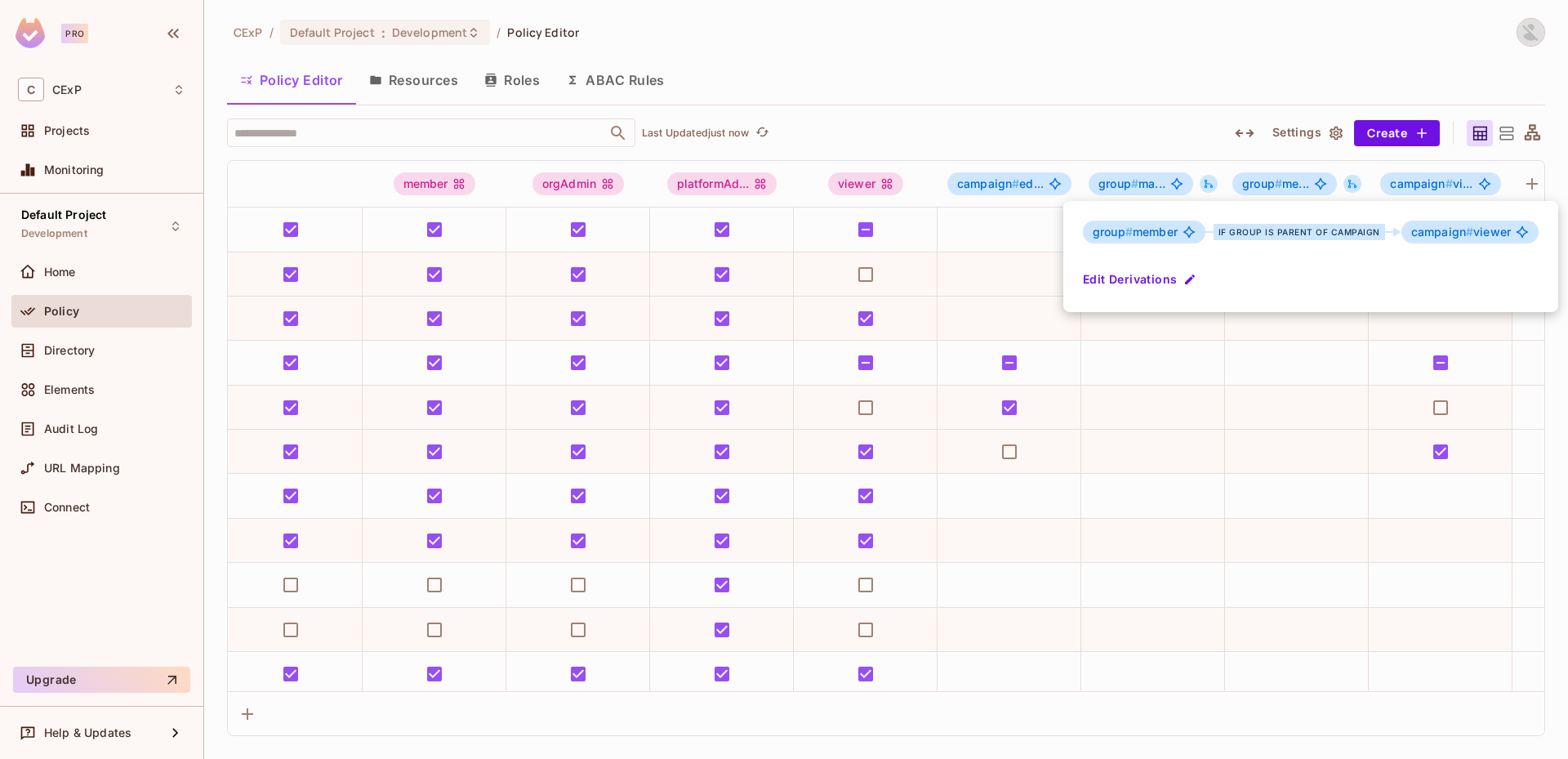 click at bounding box center (784, 379) 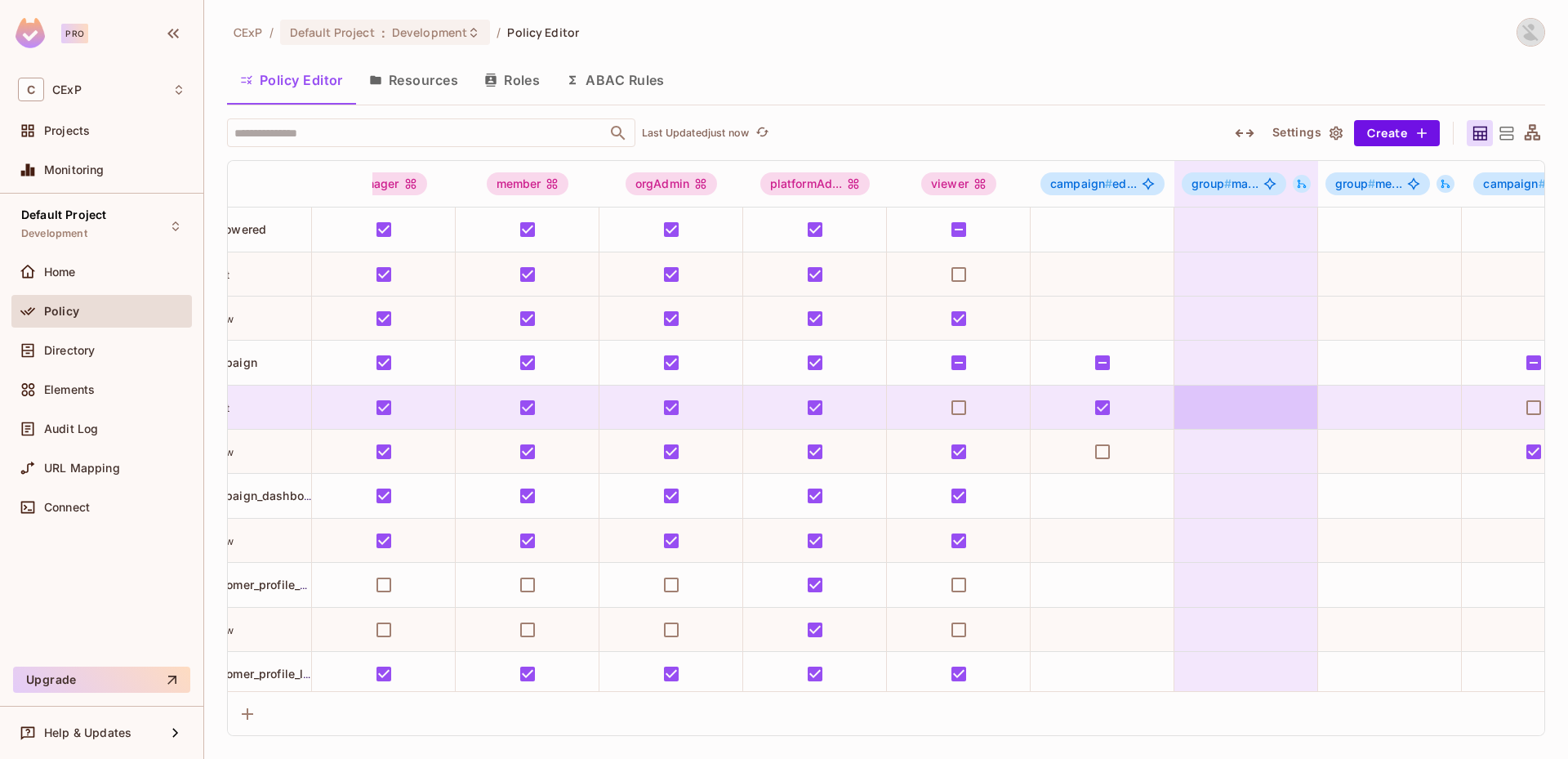 scroll, scrollTop: 0, scrollLeft: 0, axis: both 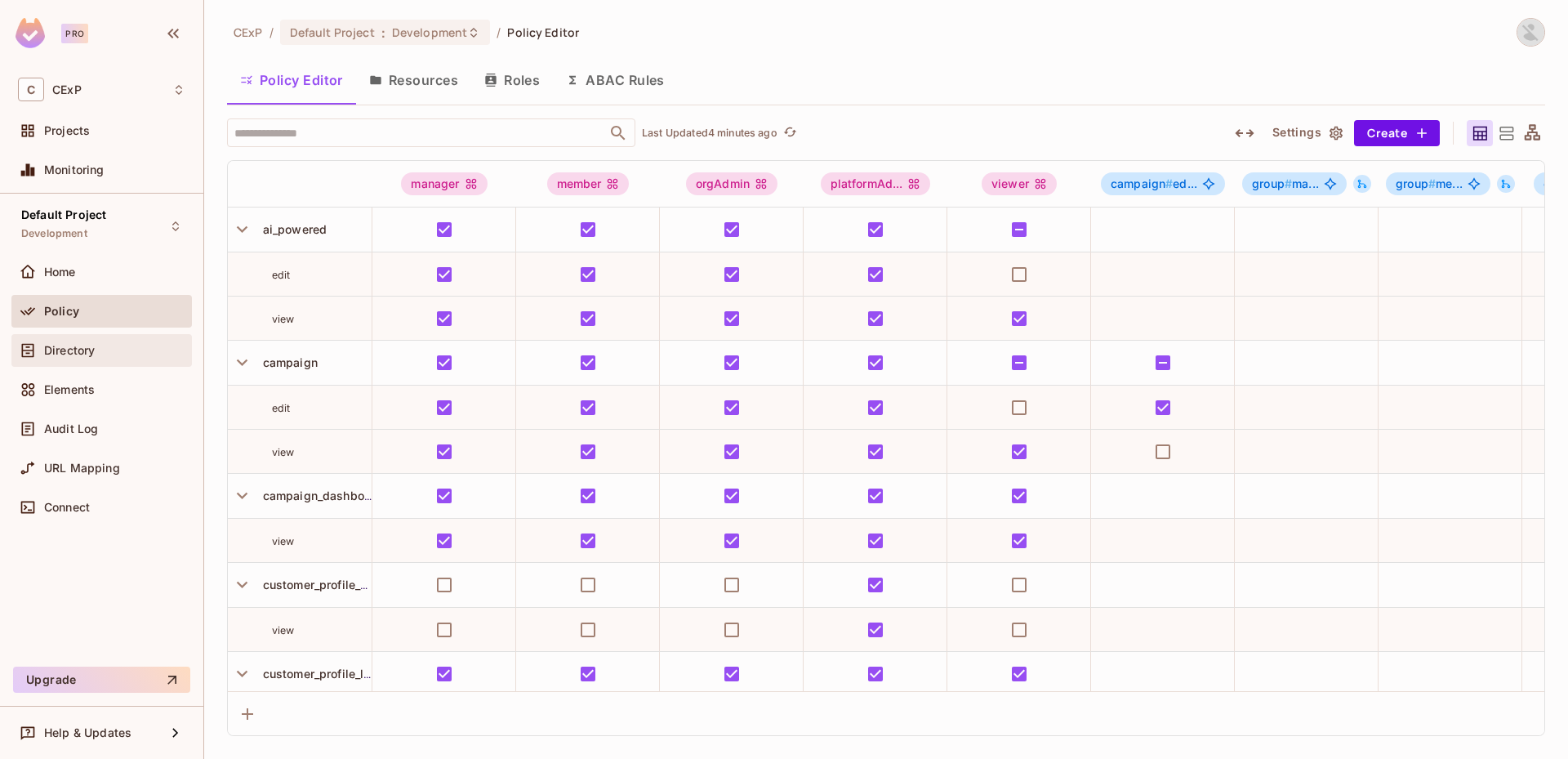 click on "Directory" at bounding box center (101, 350) 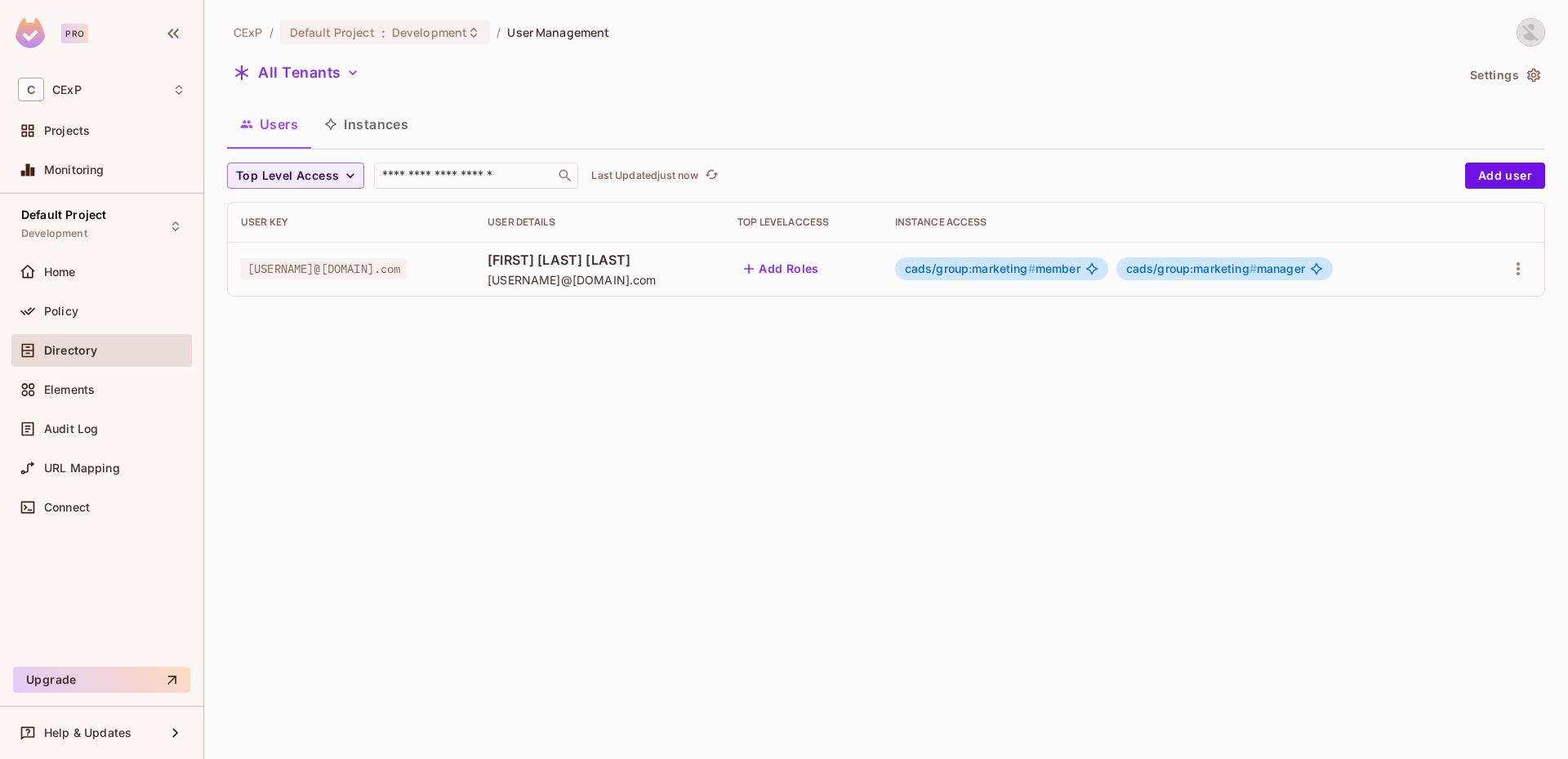 click on "cads/group:marketing # member" at bounding box center (992, 269) 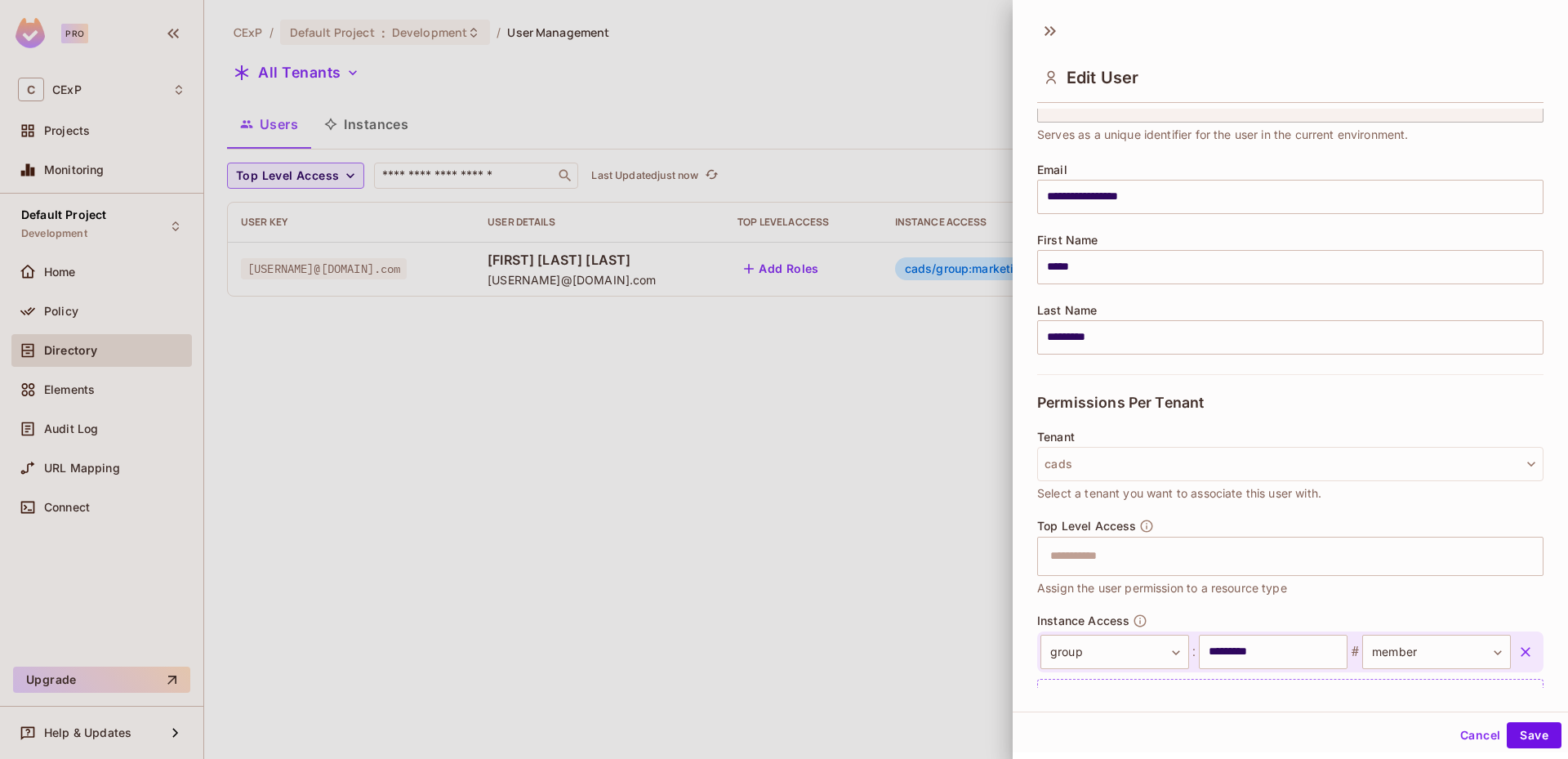 scroll, scrollTop: 158, scrollLeft: 0, axis: vertical 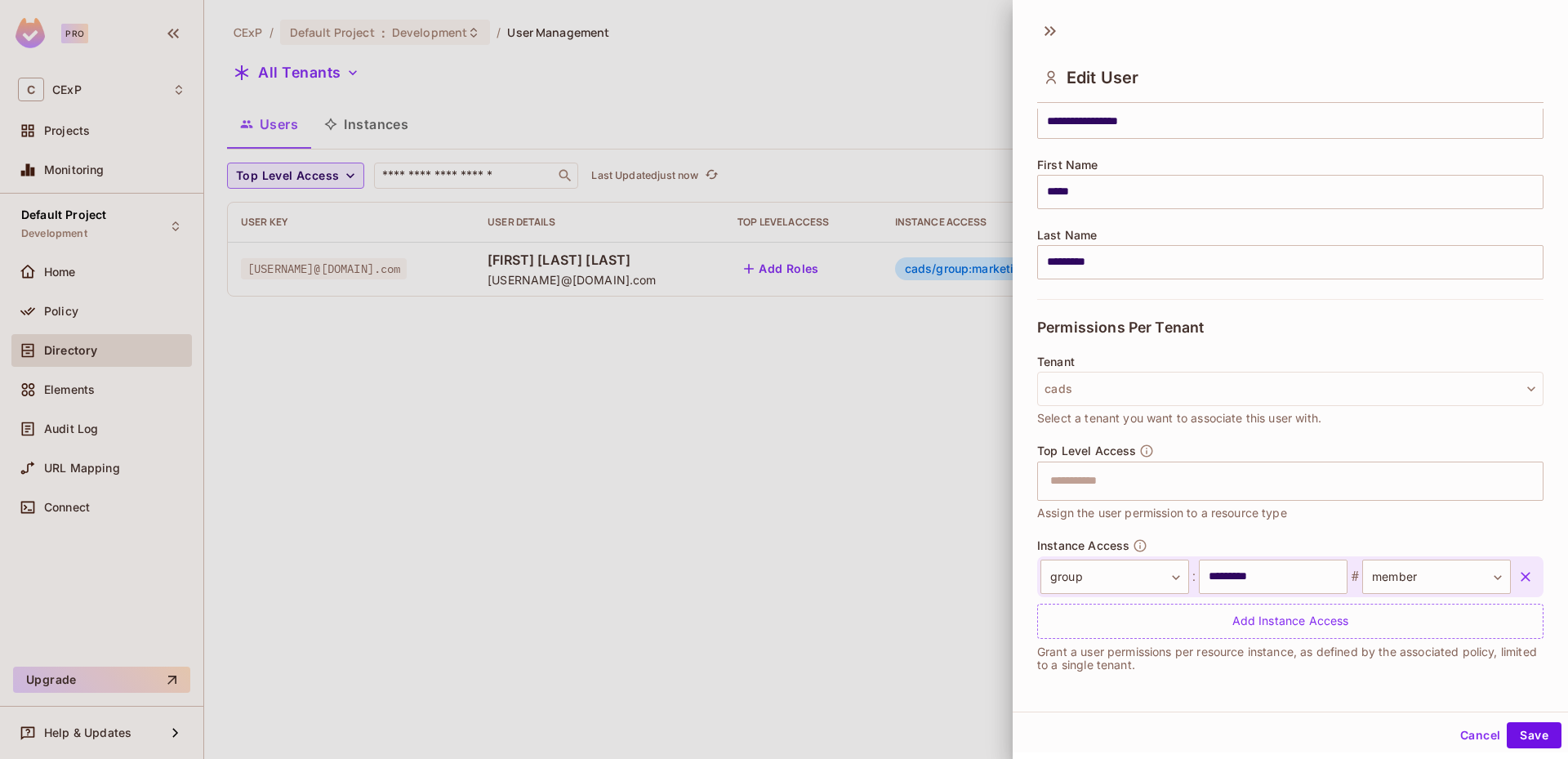 click 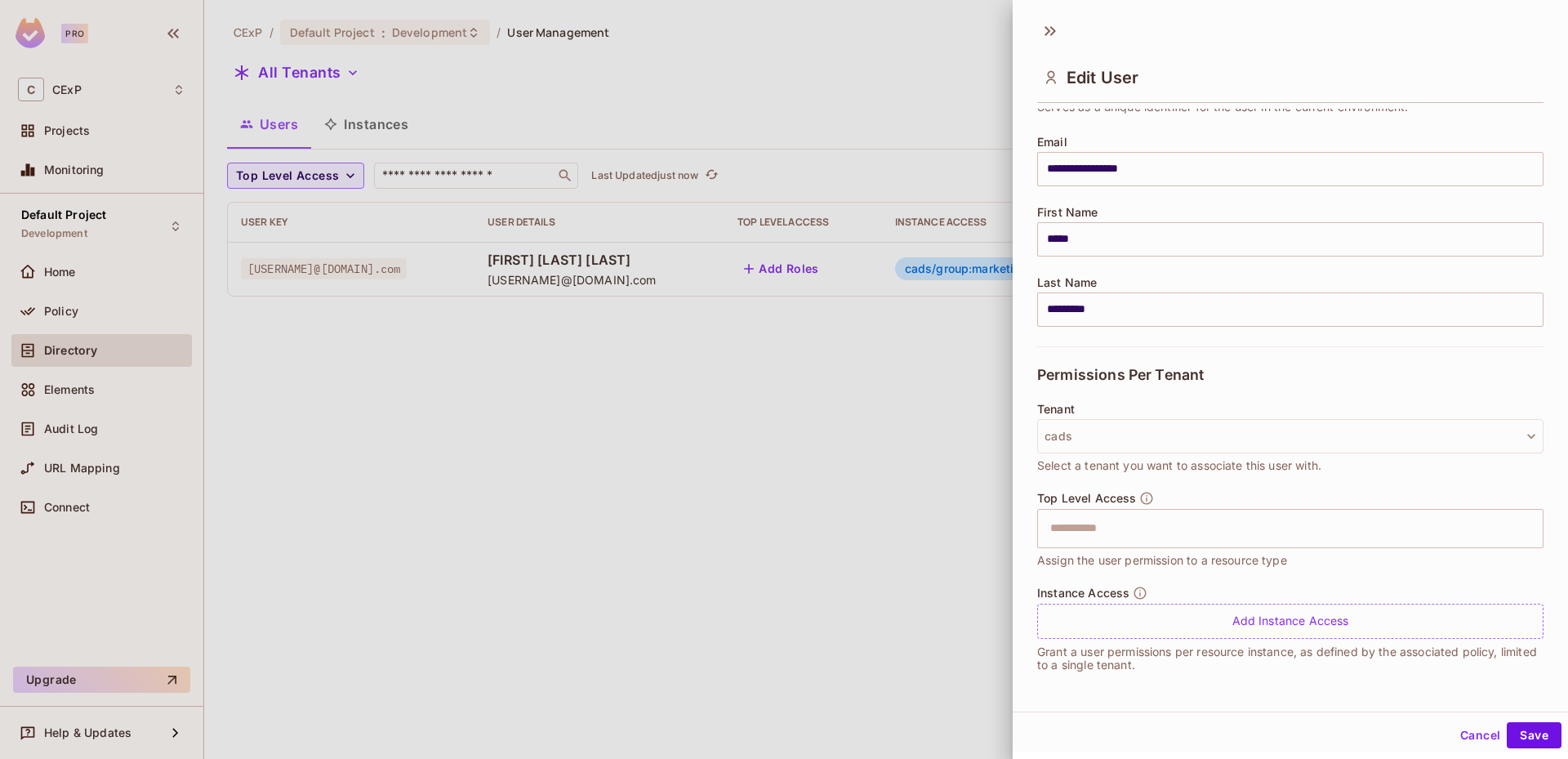scroll, scrollTop: 110, scrollLeft: 0, axis: vertical 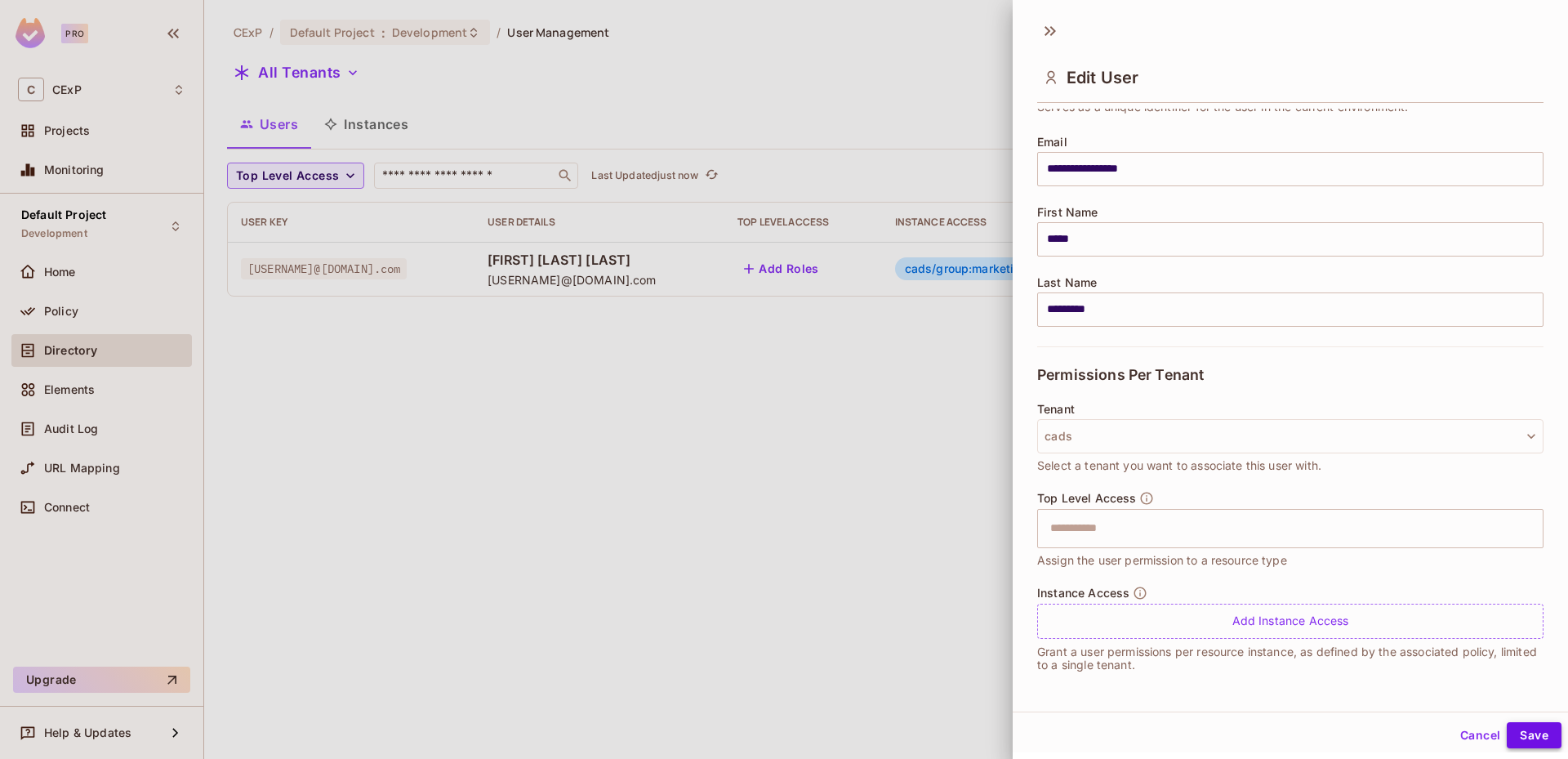 click on "Save" at bounding box center [1534, 735] 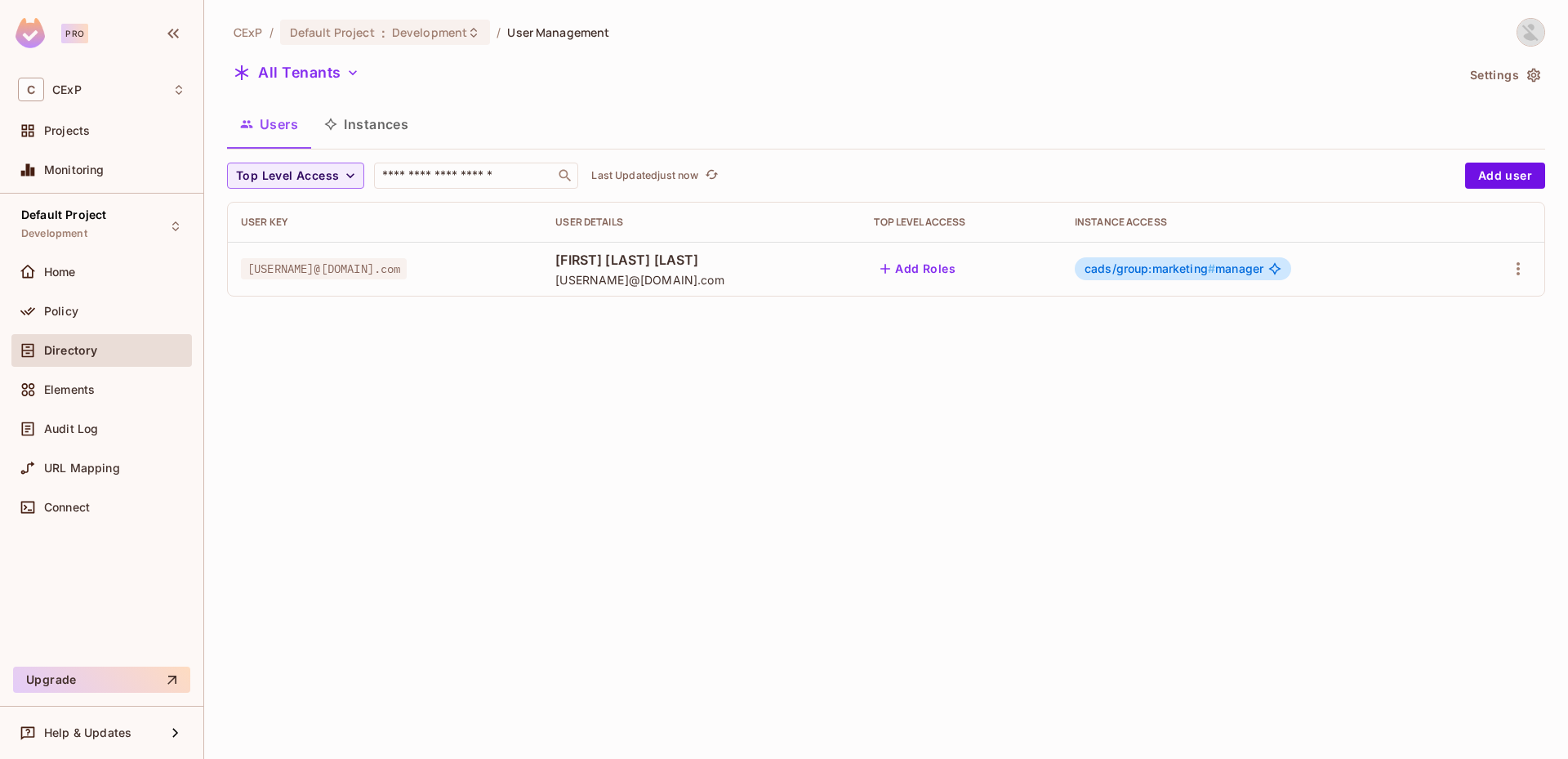 click on "cads/group:marketing #" at bounding box center (1150, 268) 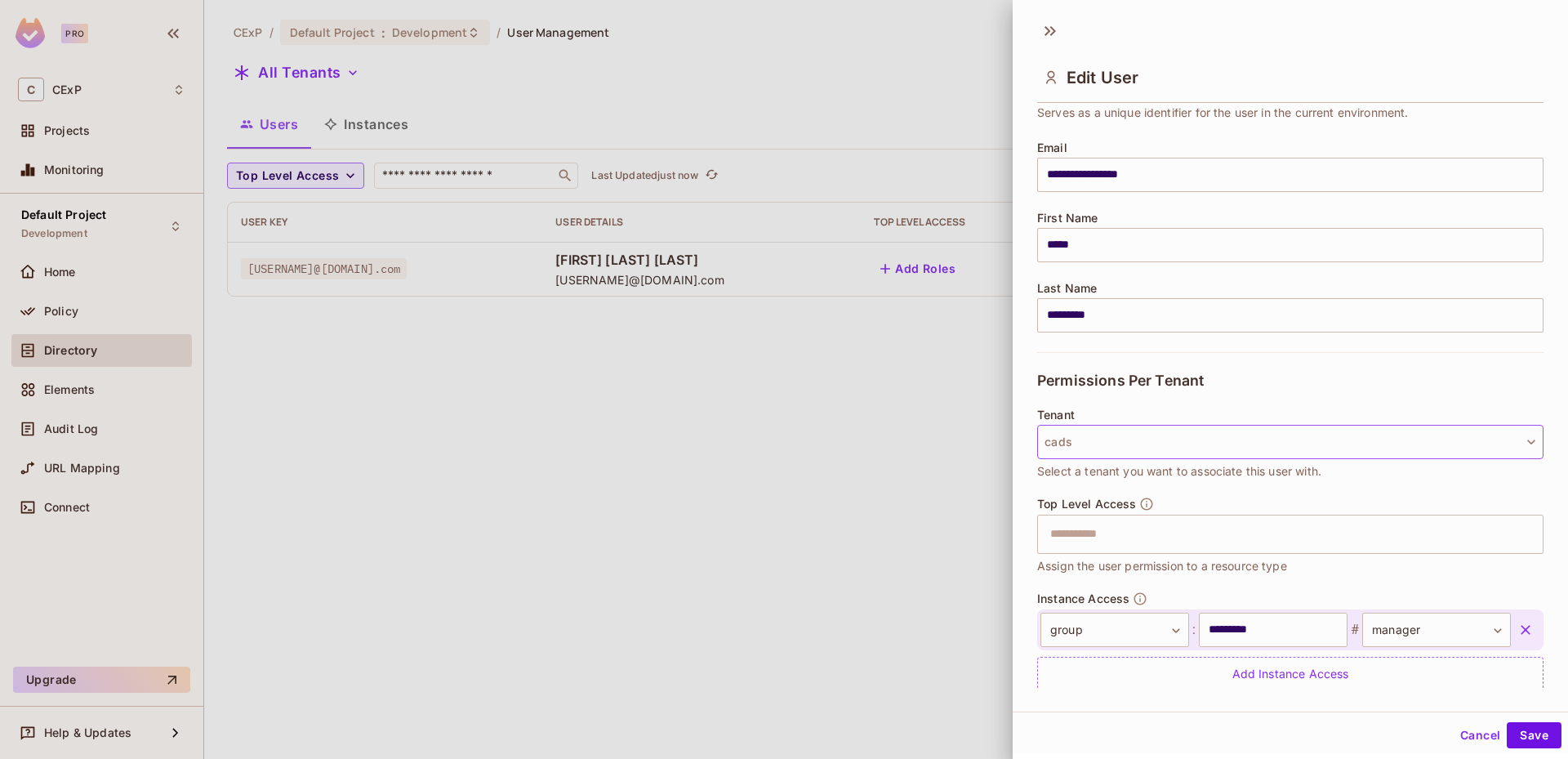 scroll, scrollTop: 158, scrollLeft: 0, axis: vertical 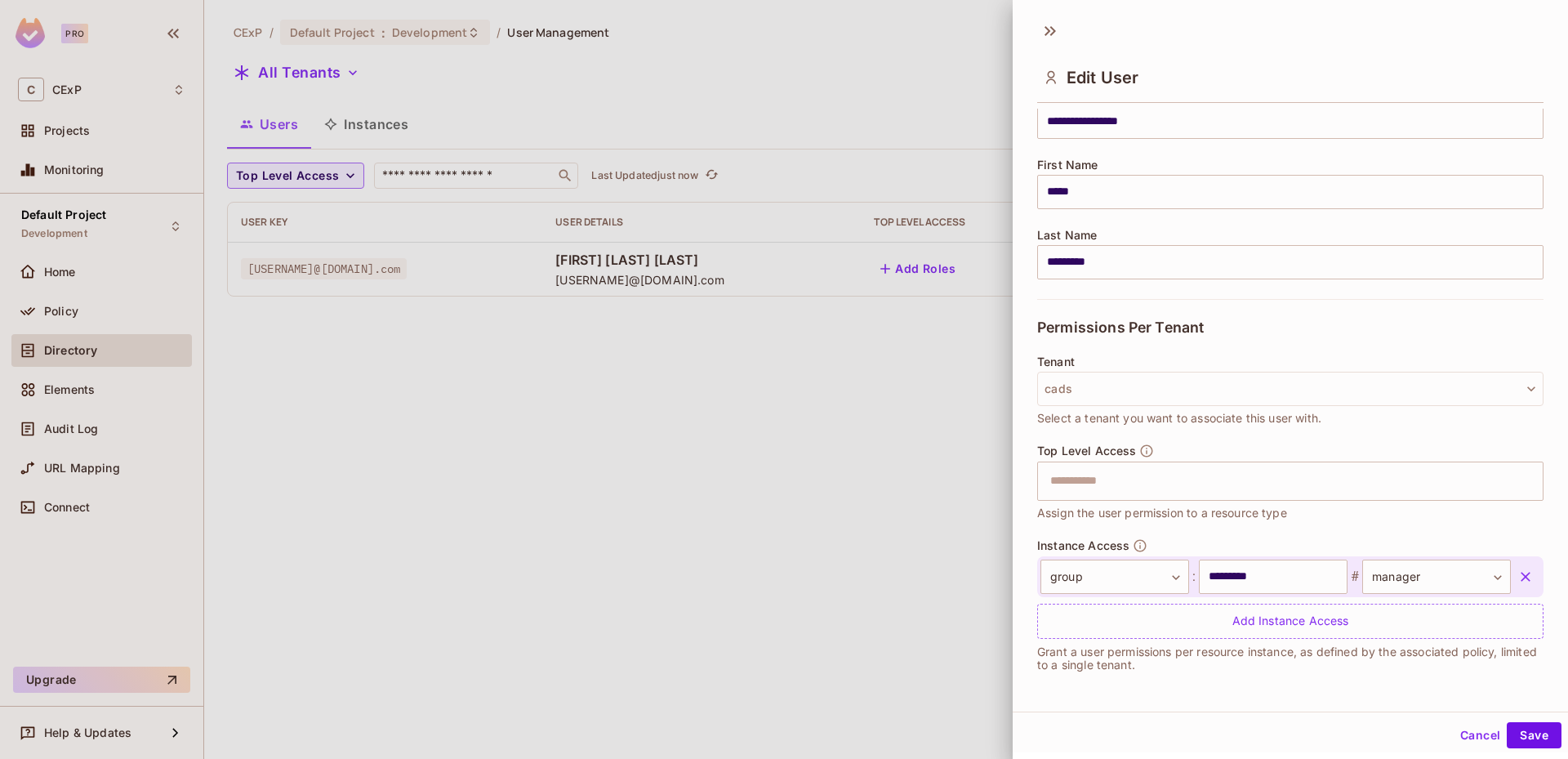 click at bounding box center [784, 379] 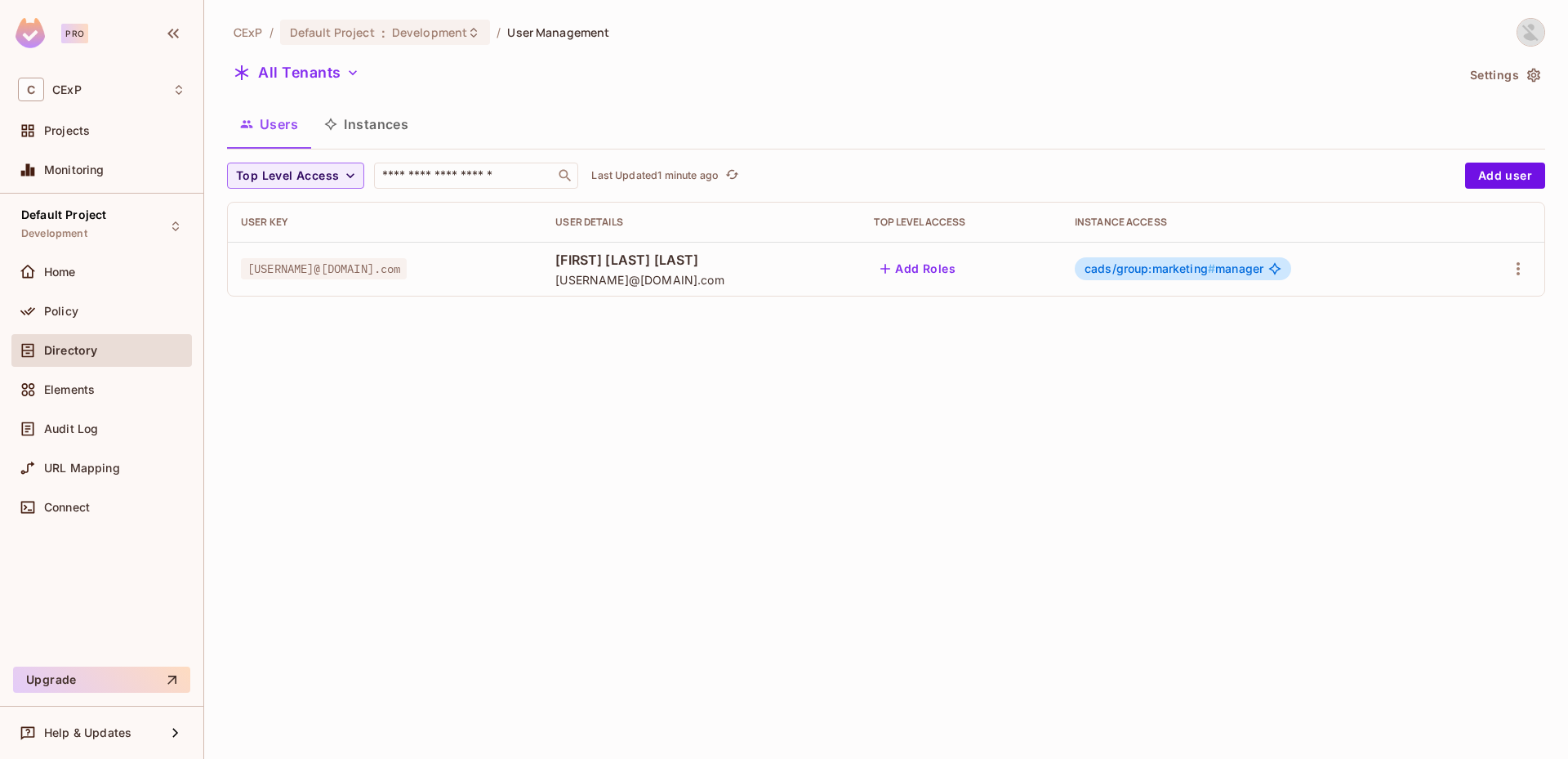 click on "CExP / Default Project : Development / User Management All Tenants Settings Users Instances Top Level Access ​ Last Updated  1 minute ago Add user User Key User Details Top Level Access Instance Access thanhdm13@fpt.com Thanh Dang Minh thanhdm13@fpt.com Add Roles cads/group:marketing # manager" at bounding box center (886, 379) 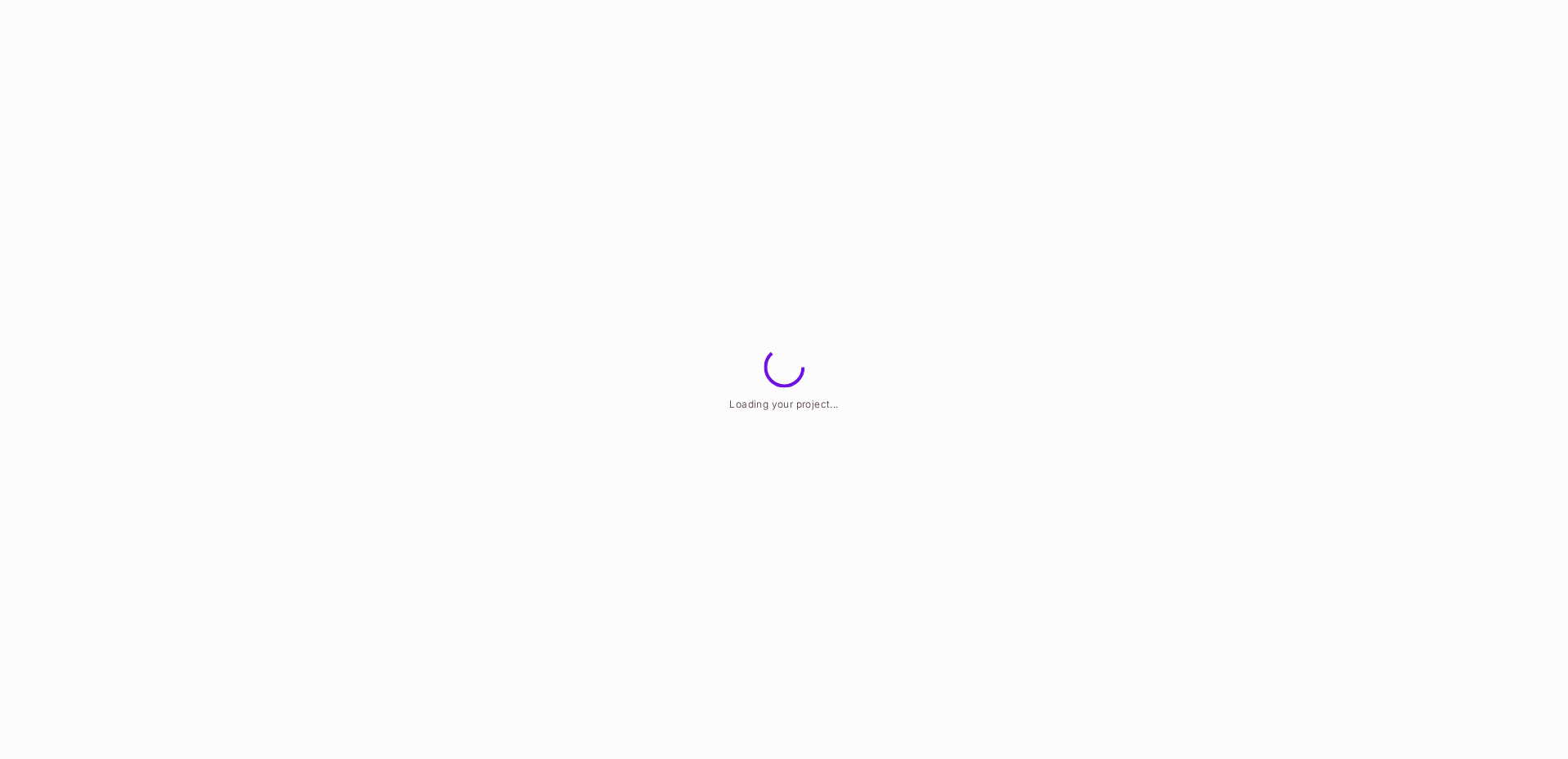 scroll, scrollTop: 0, scrollLeft: 0, axis: both 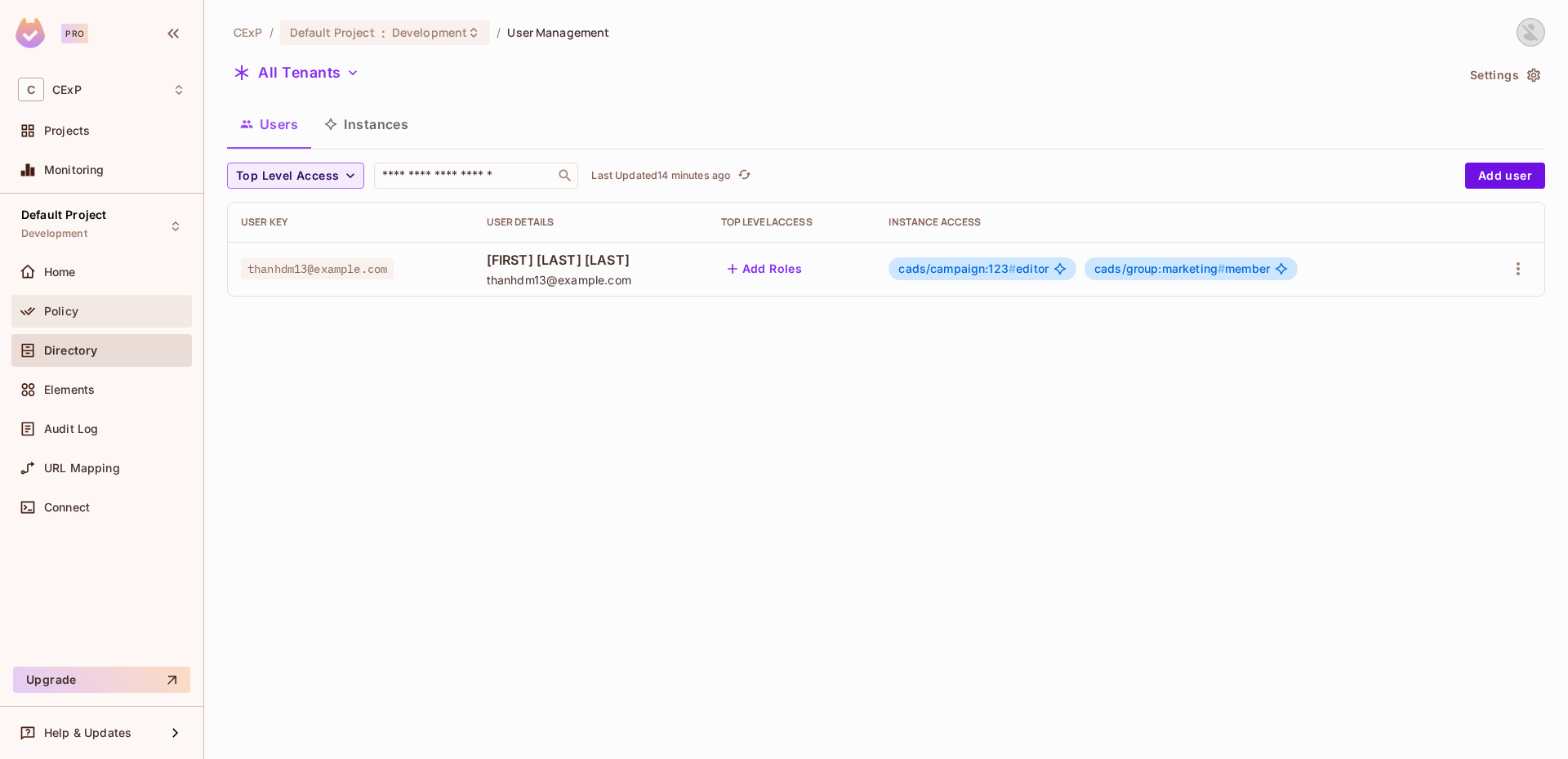 click on "Policy" at bounding box center (101, 311) 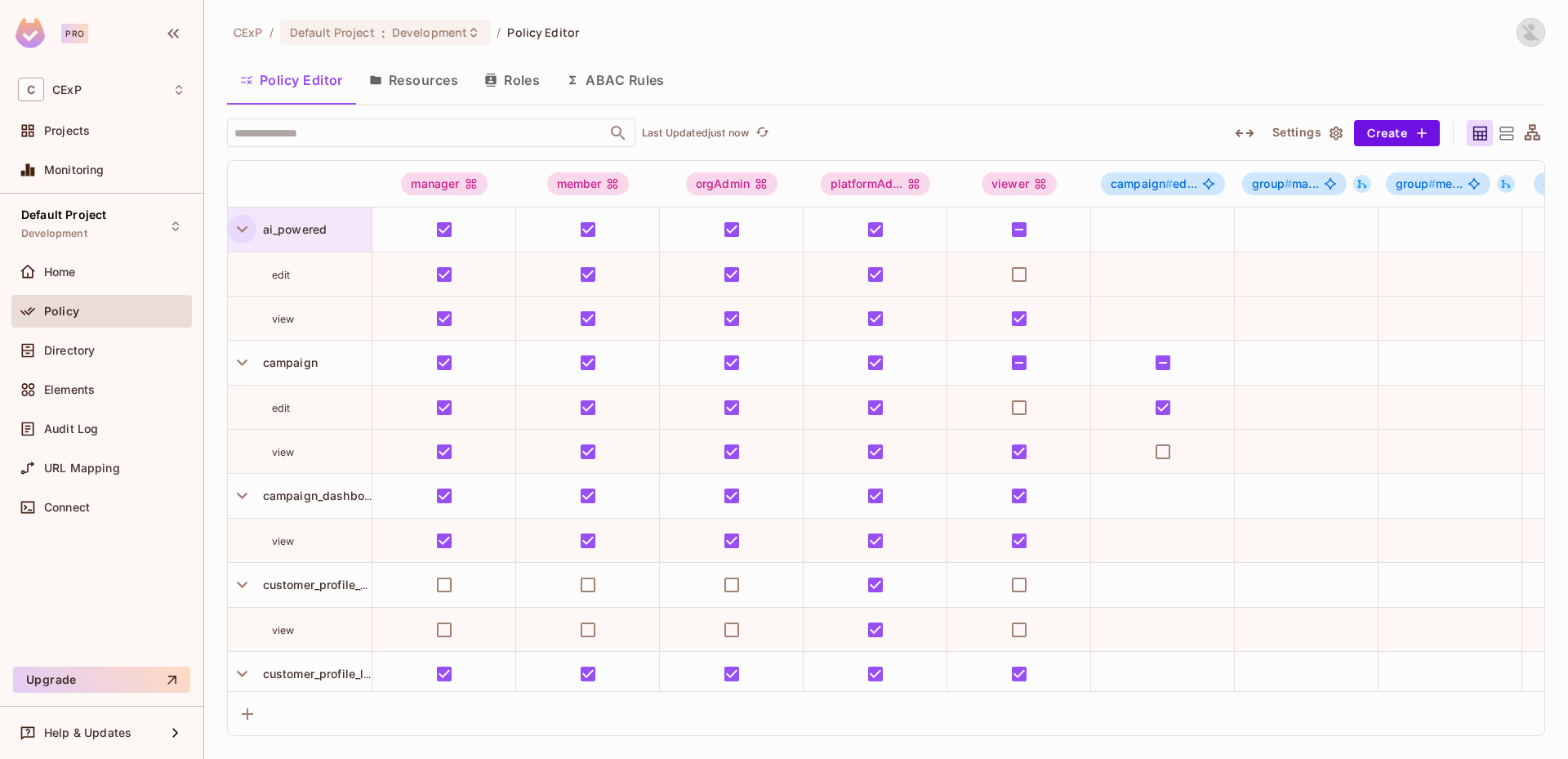 click 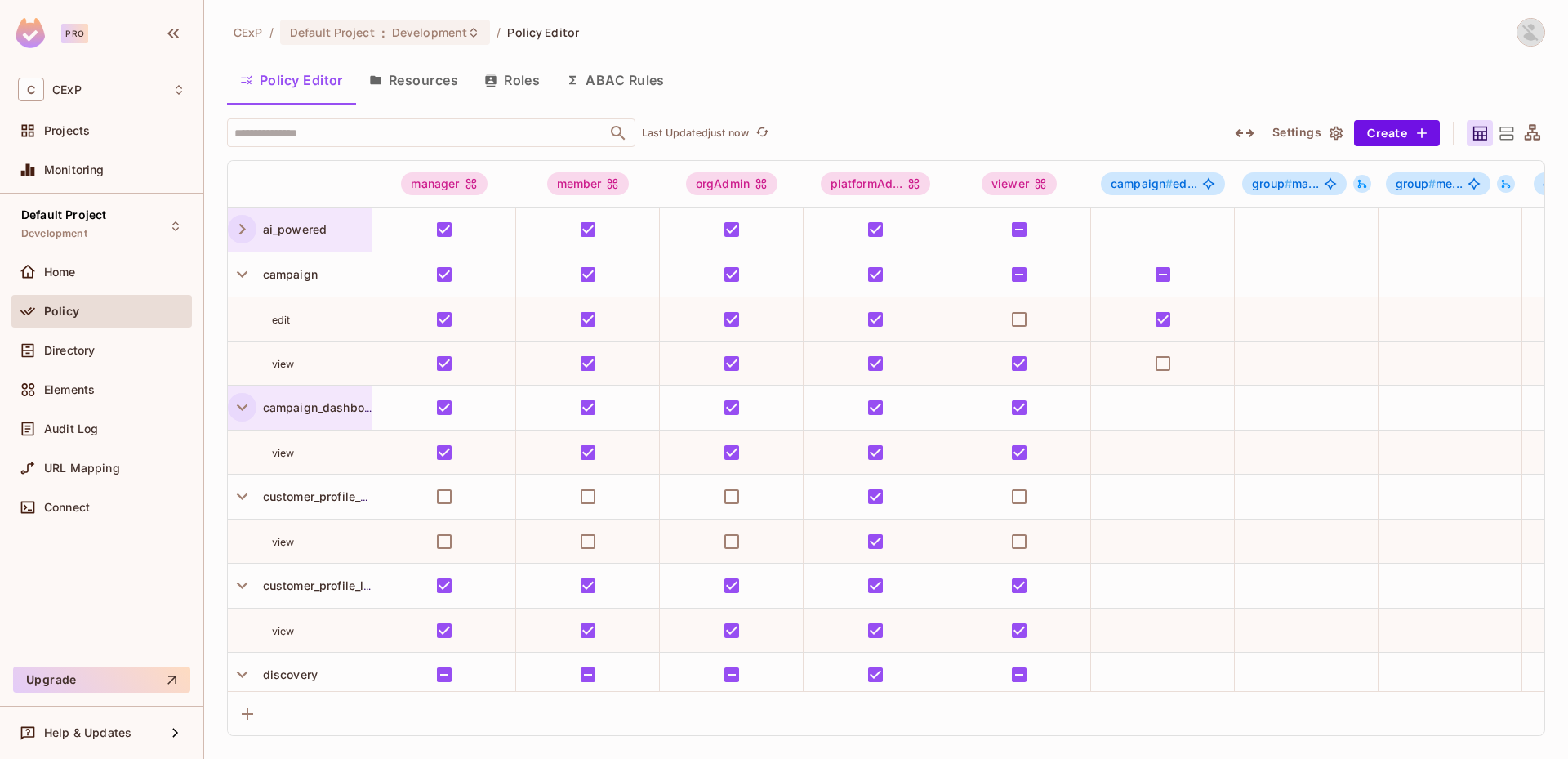 click 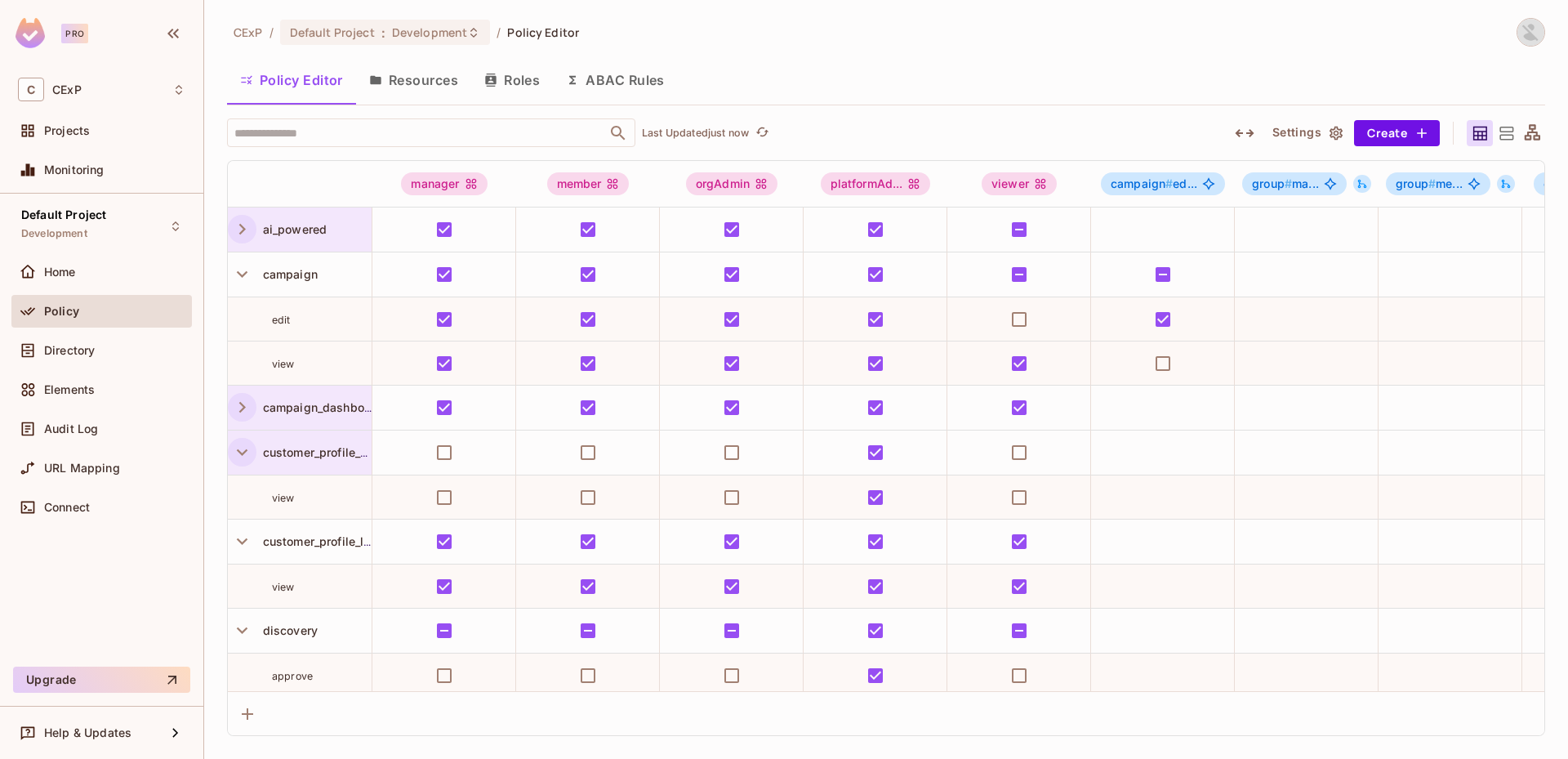 click 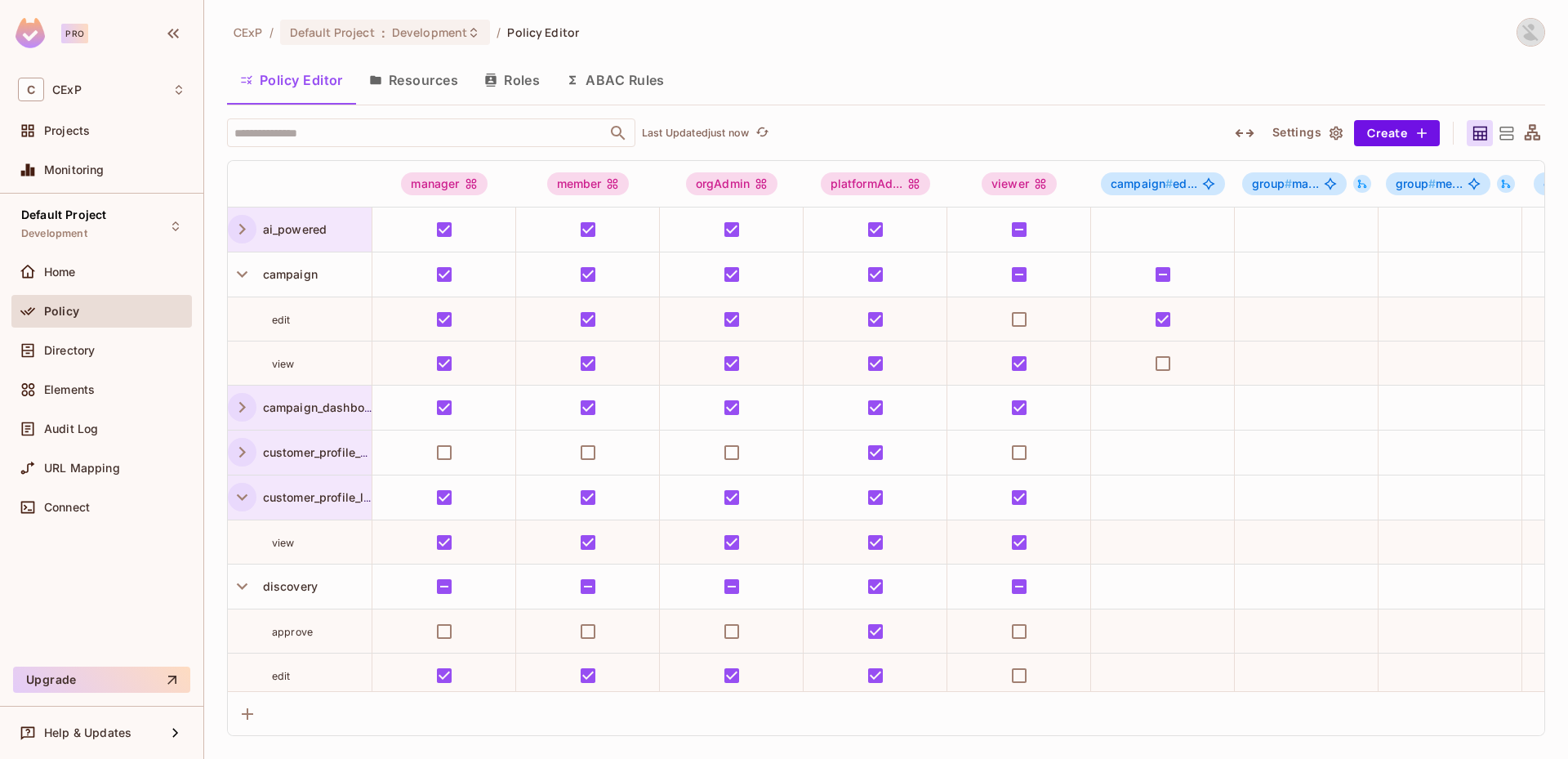 click 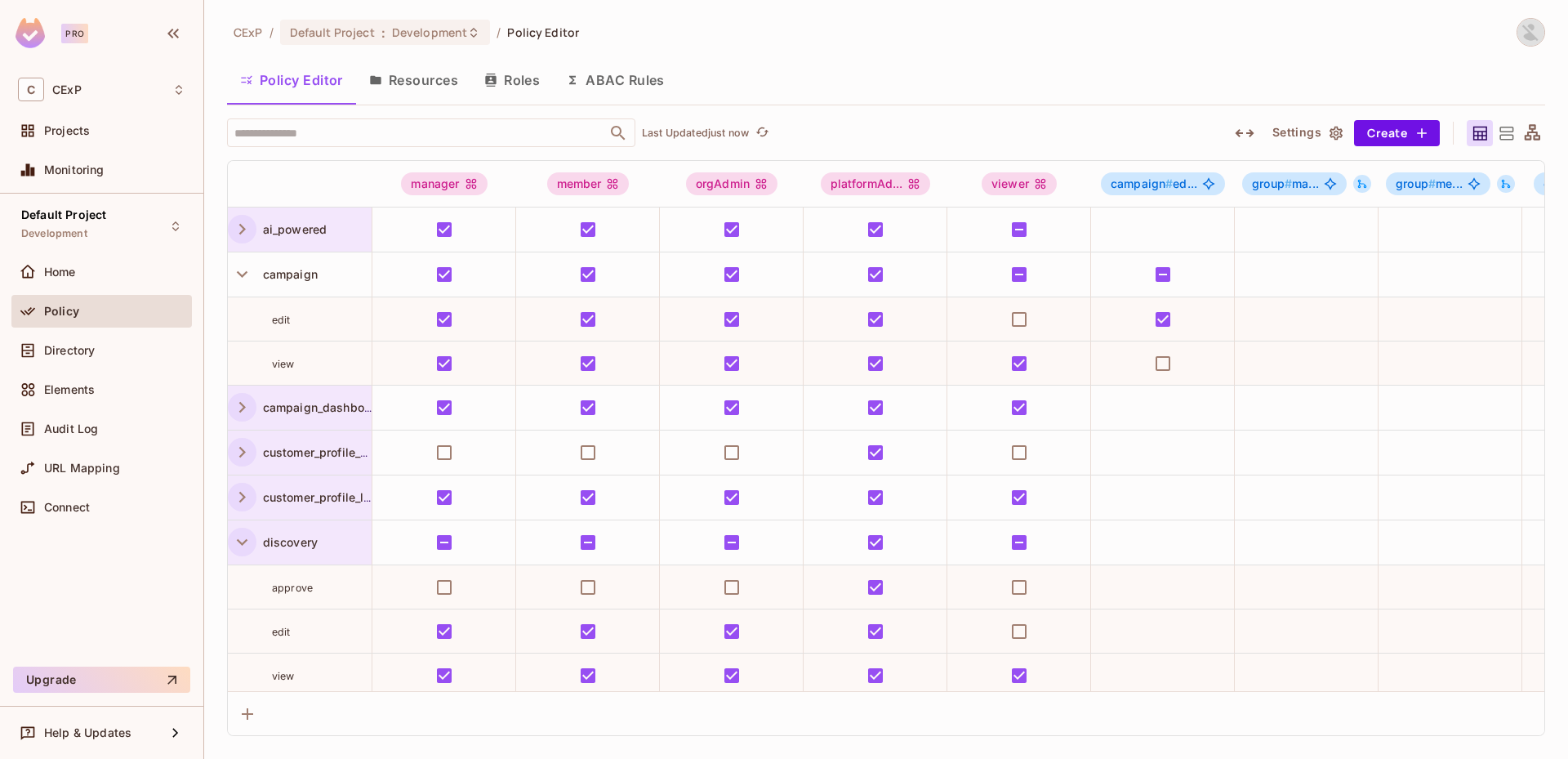 click 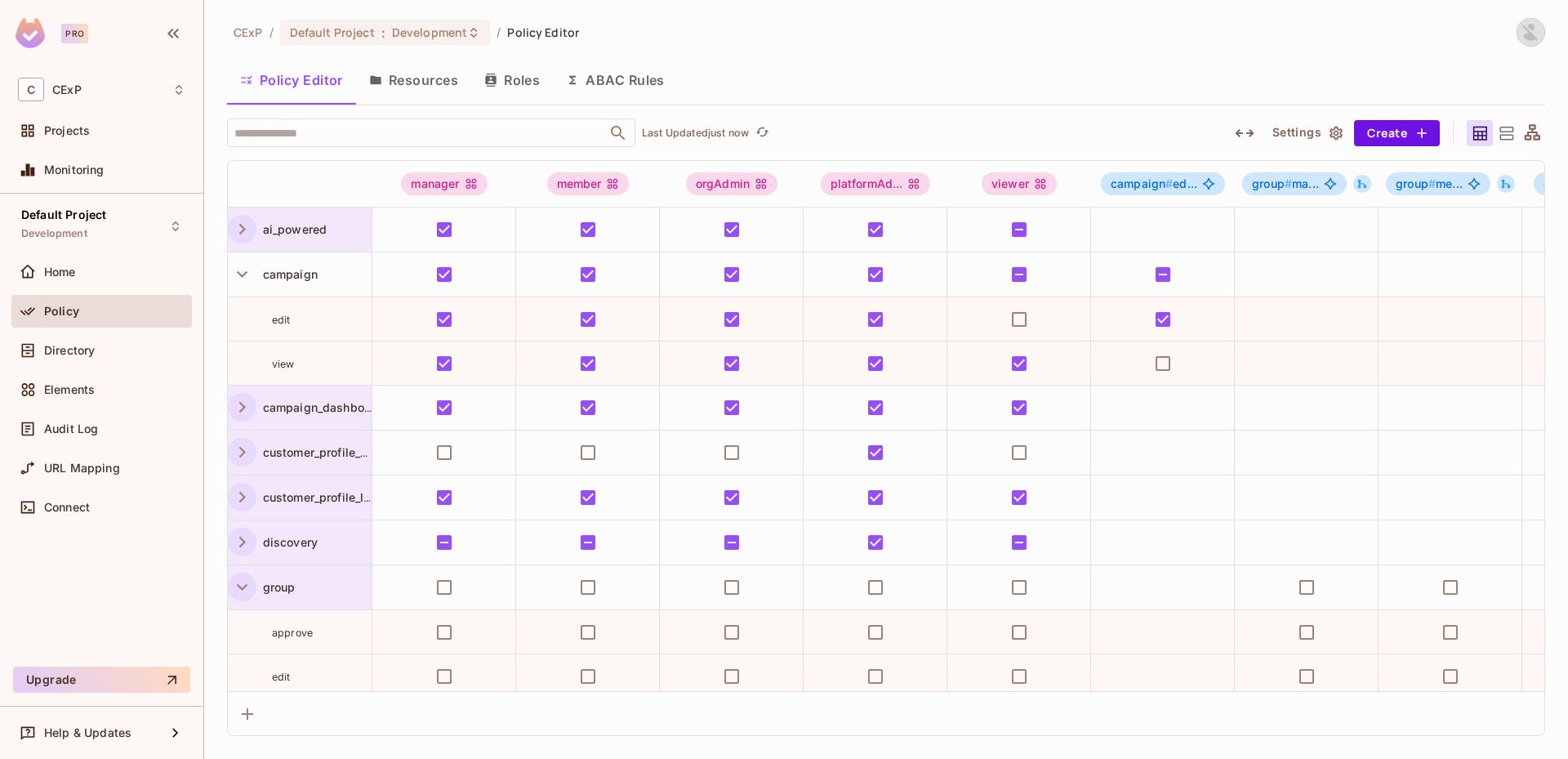 click 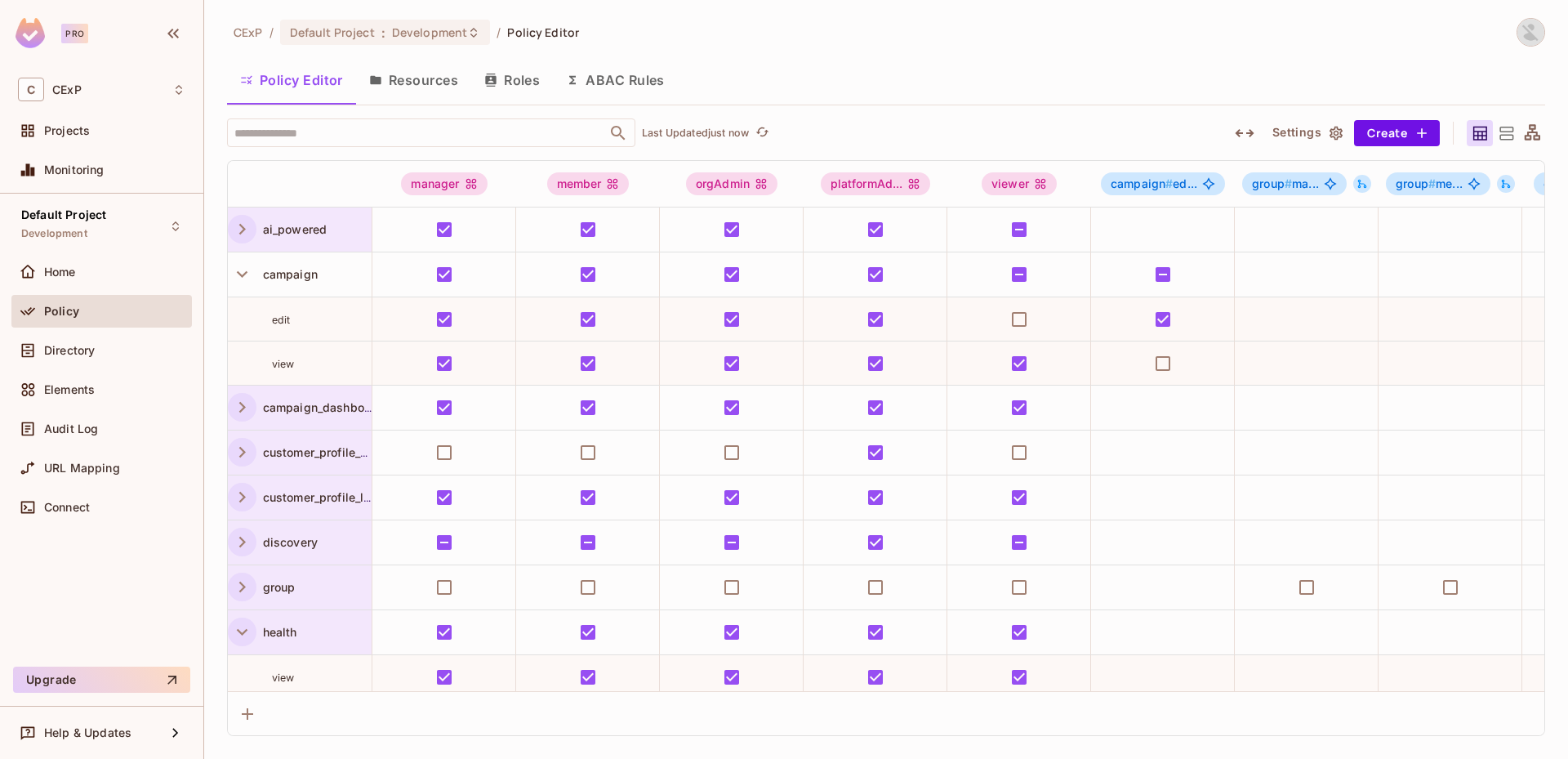 click 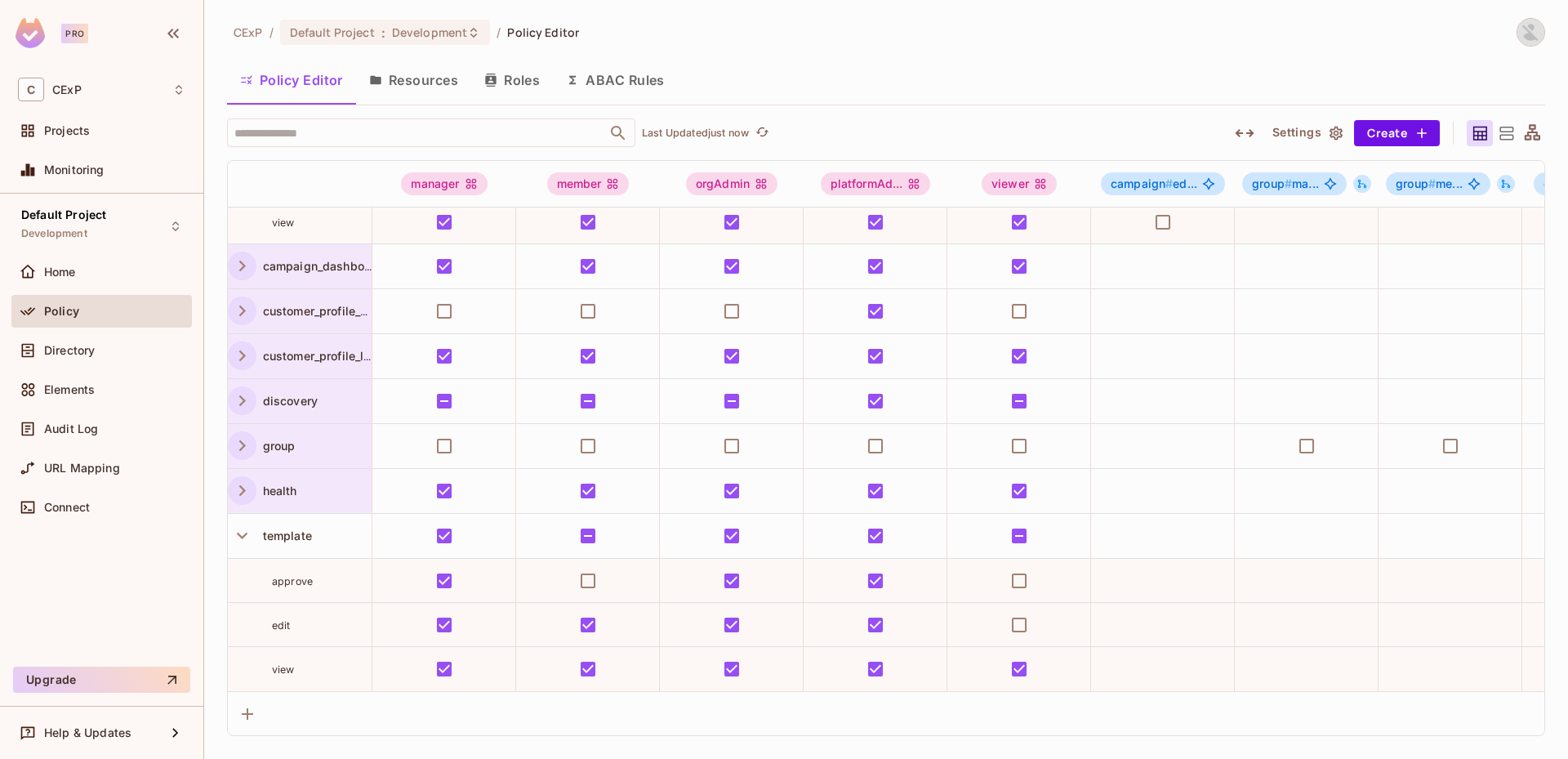 scroll, scrollTop: 154, scrollLeft: 0, axis: vertical 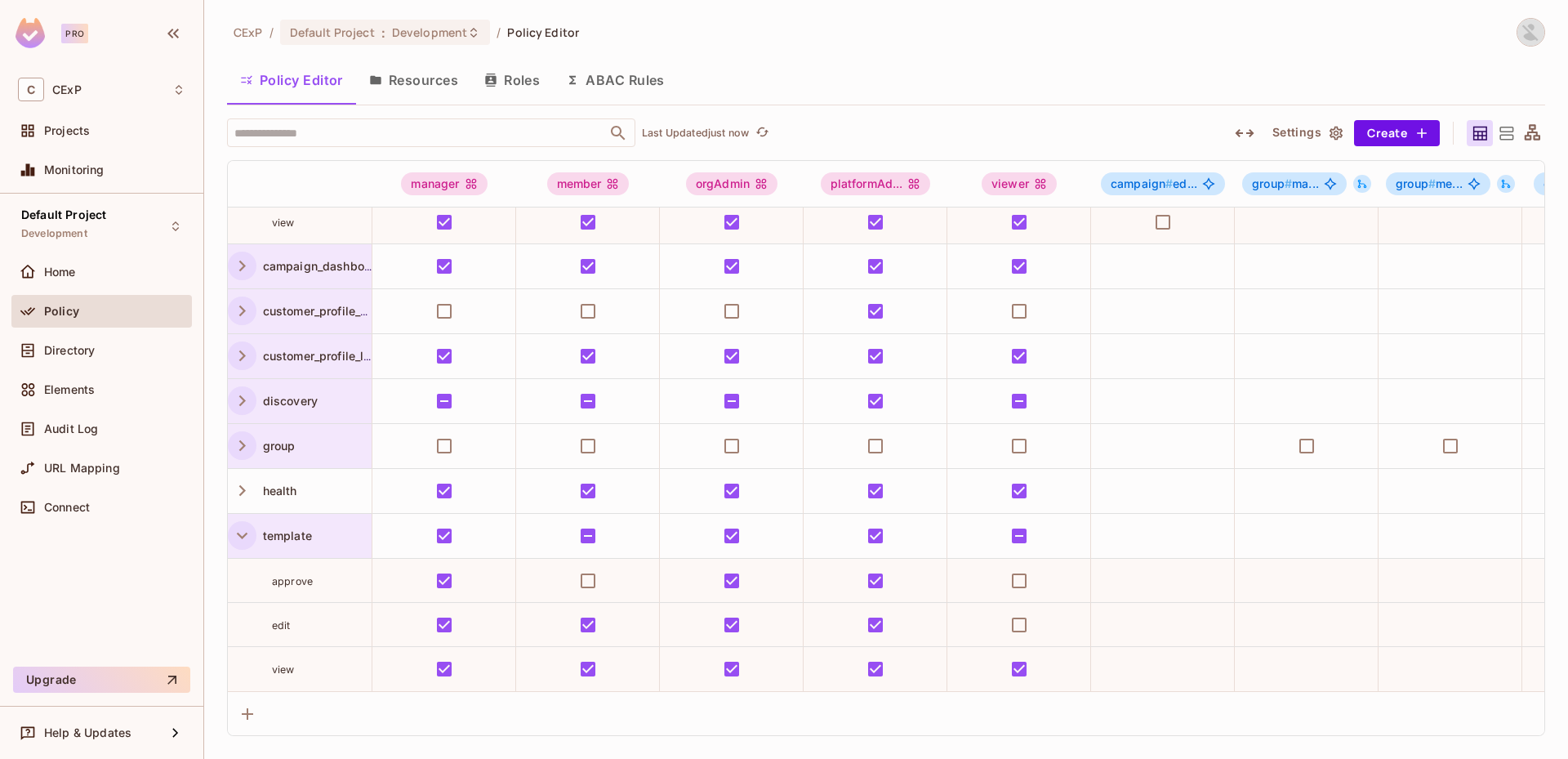 click 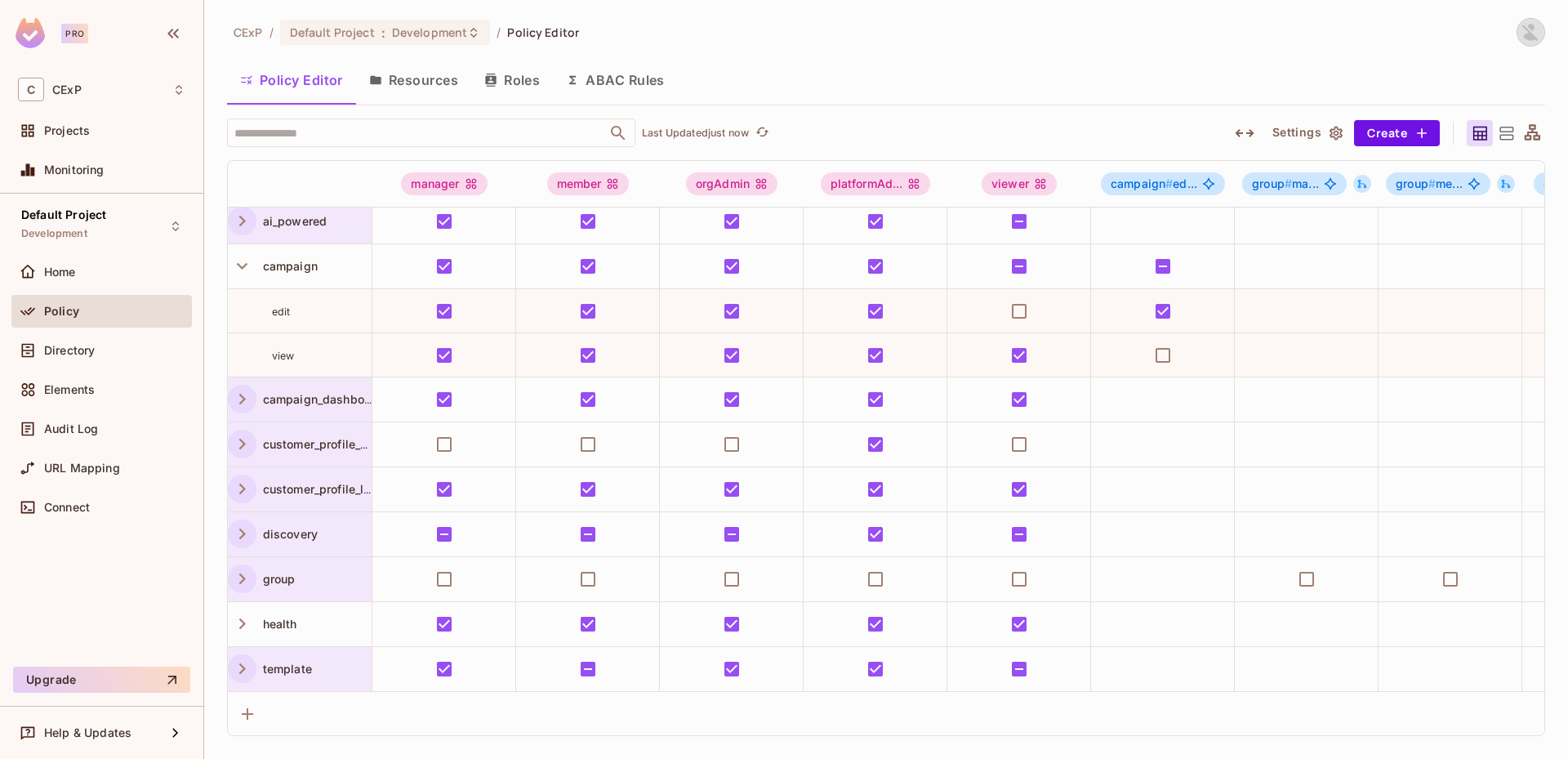 scroll, scrollTop: 20, scrollLeft: 0, axis: vertical 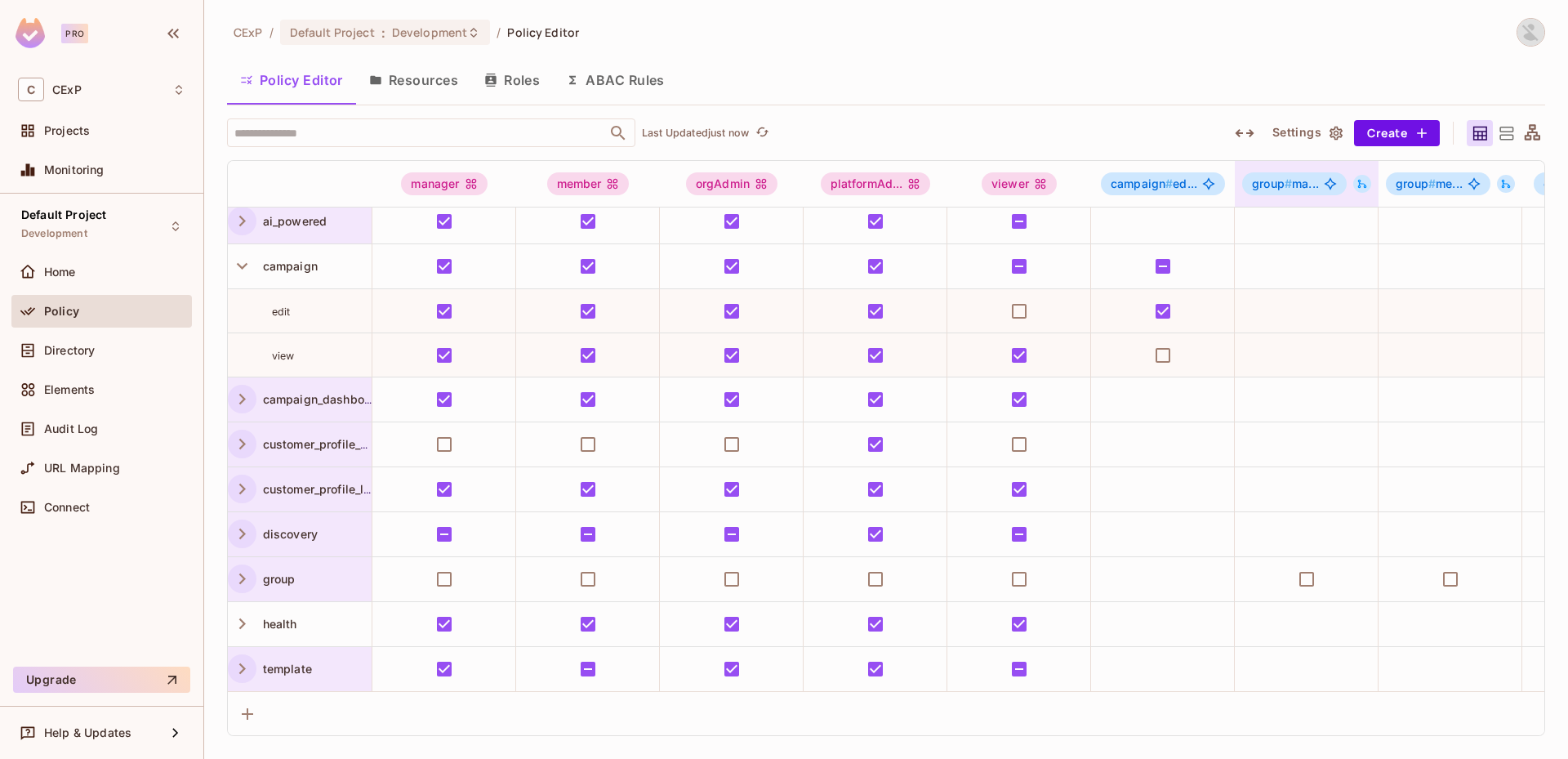 click at bounding box center [1362, 184] 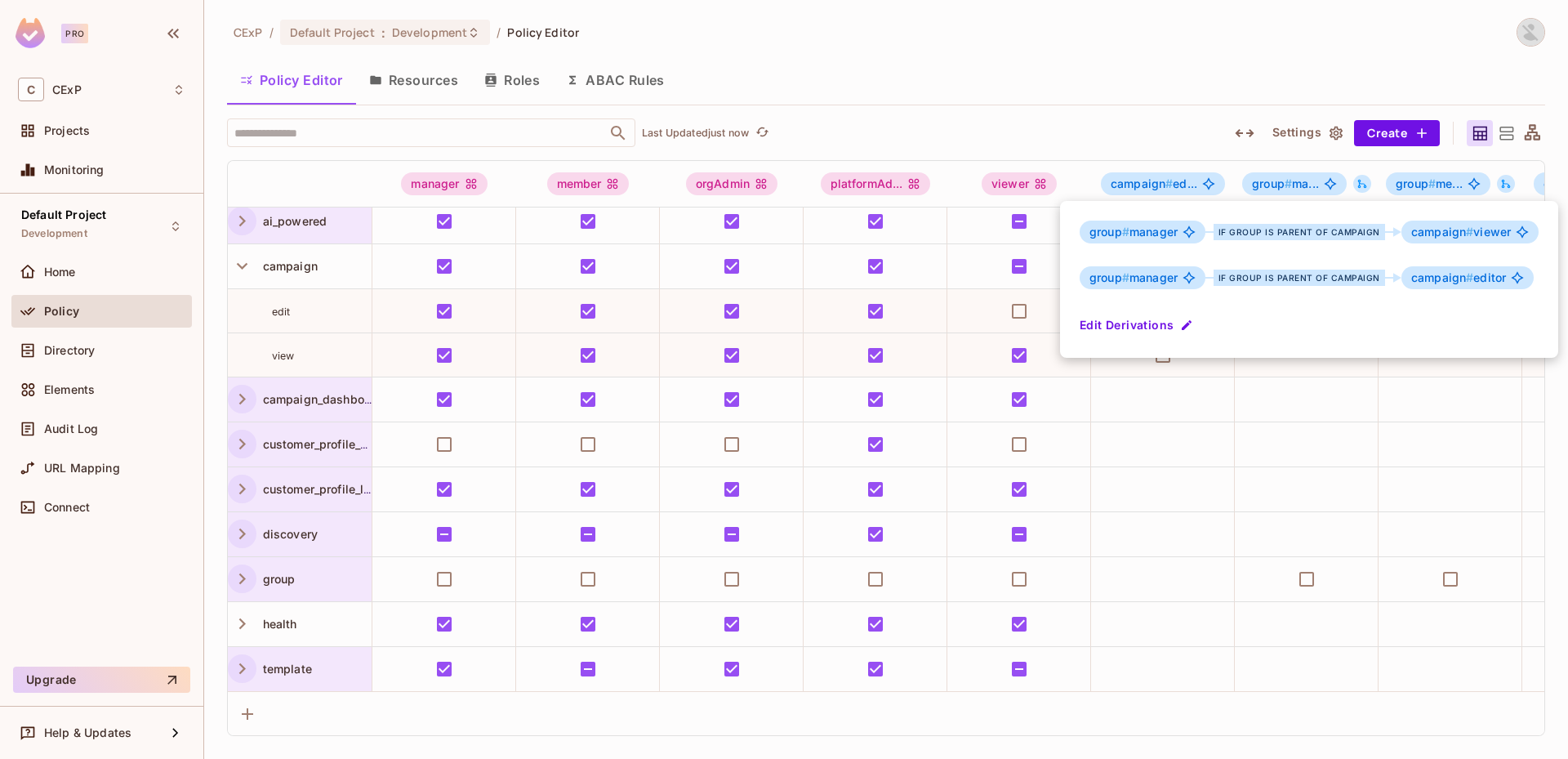 click at bounding box center [784, 379] 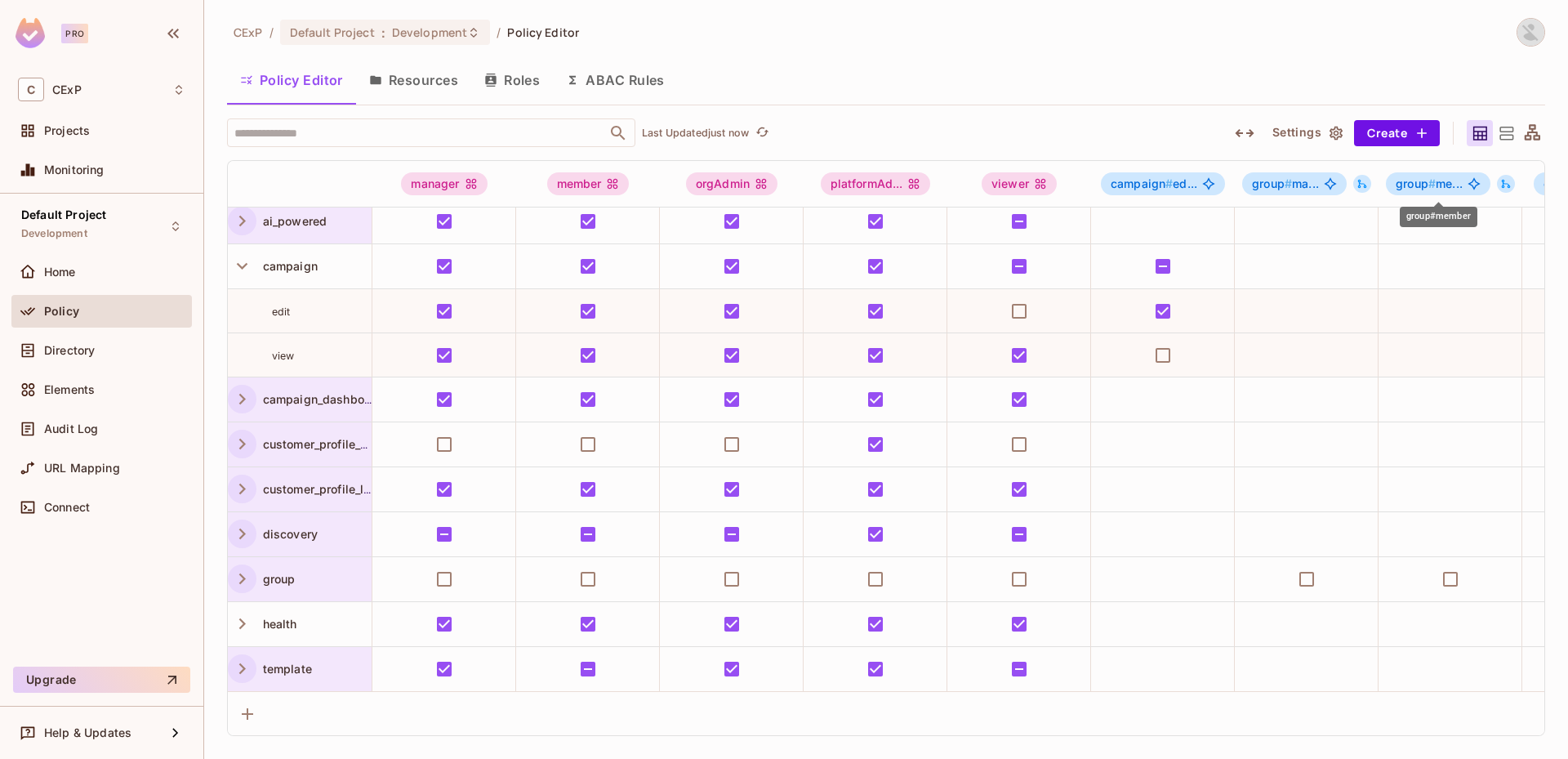 click on "group # me..." at bounding box center [1429, 184] 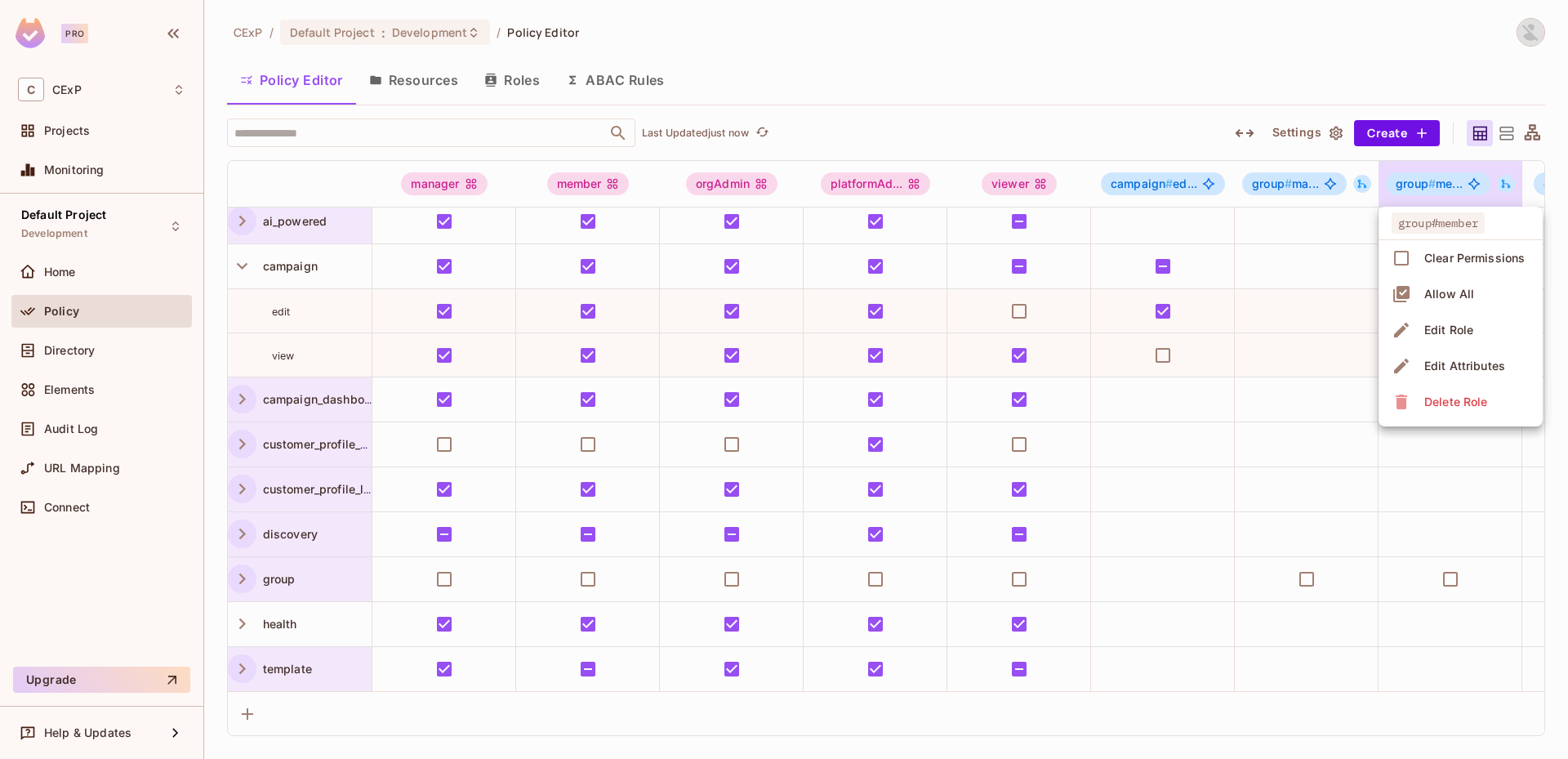 click at bounding box center [784, 379] 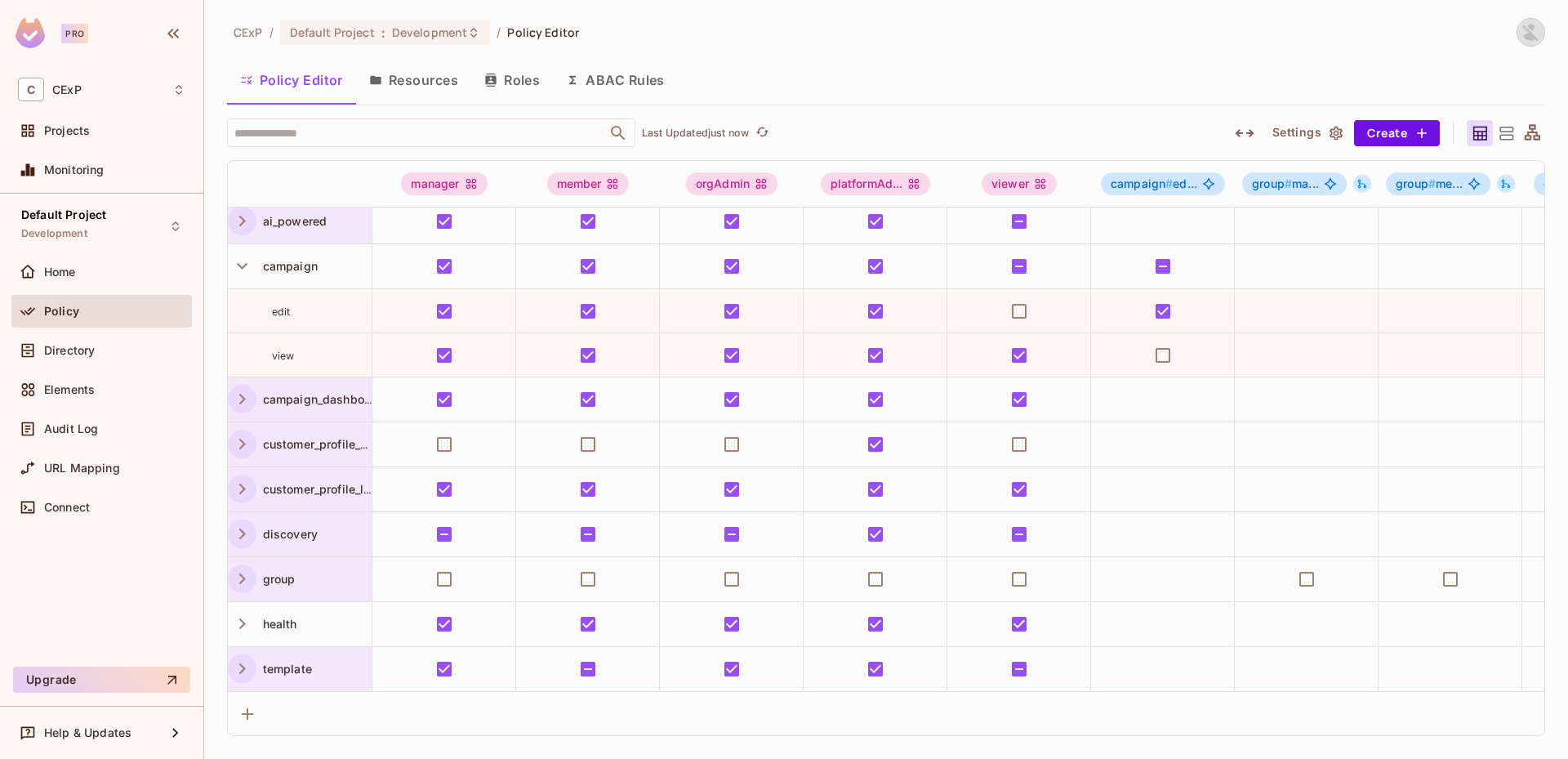 click 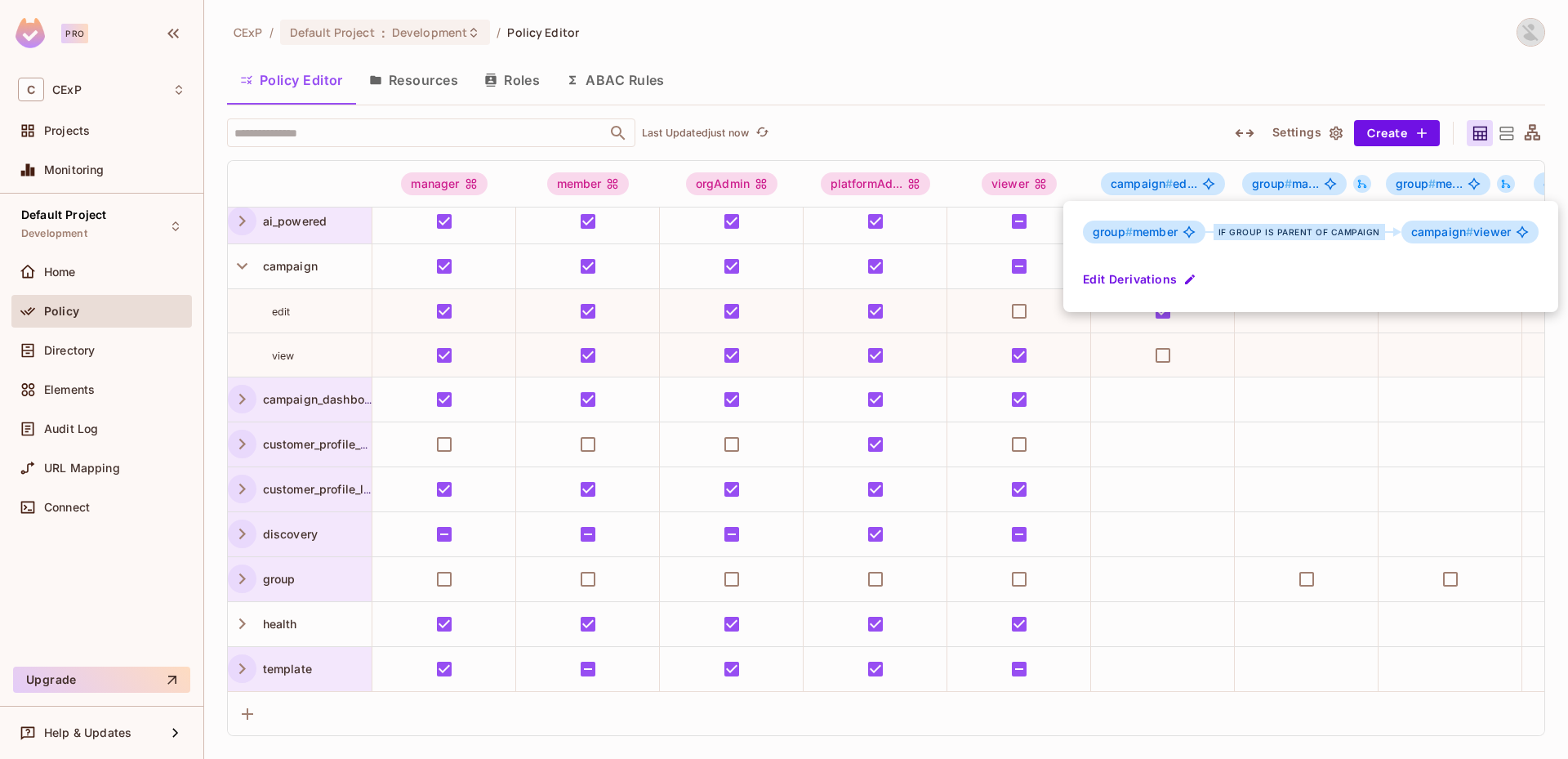 click at bounding box center [784, 379] 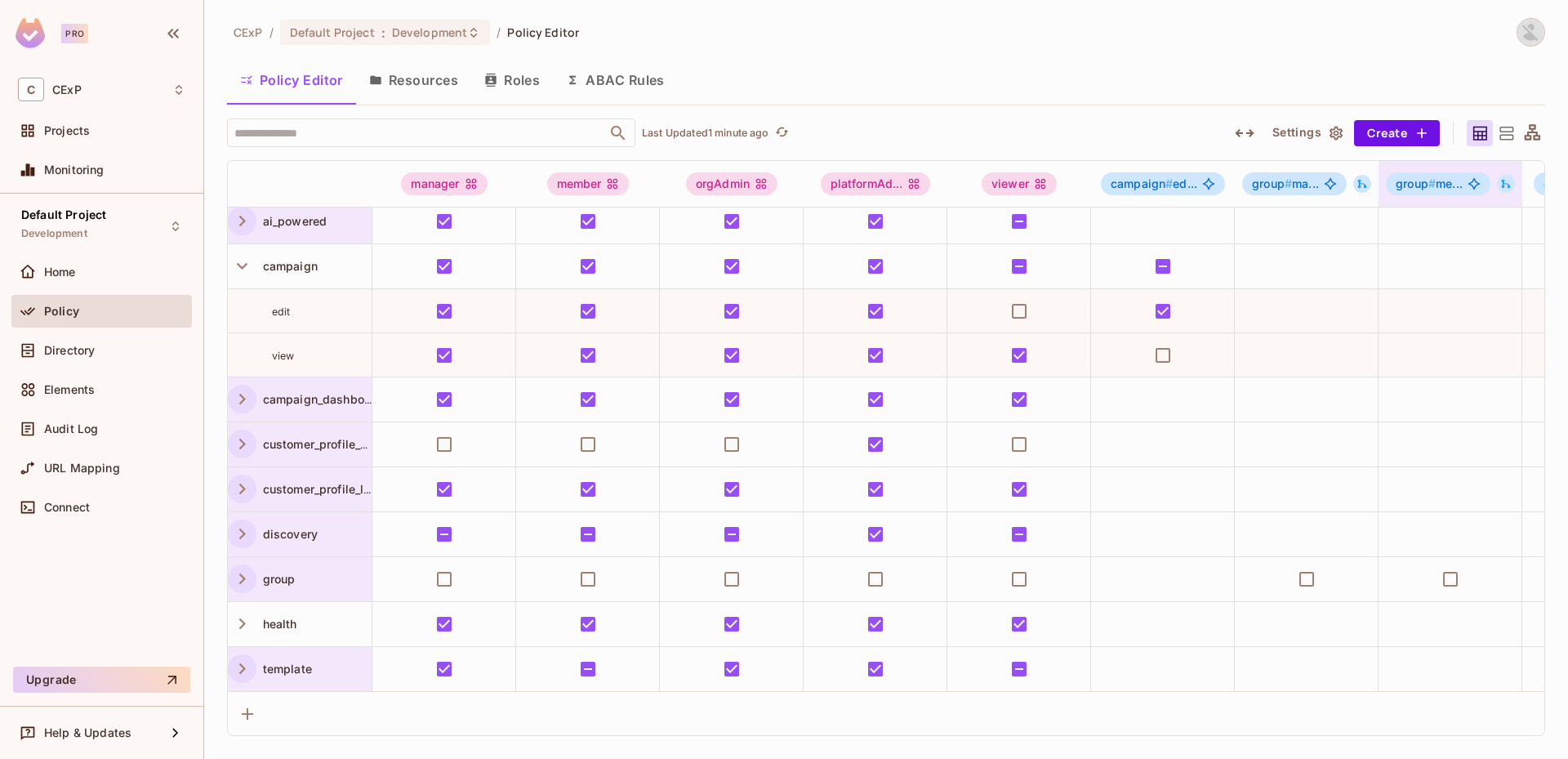click 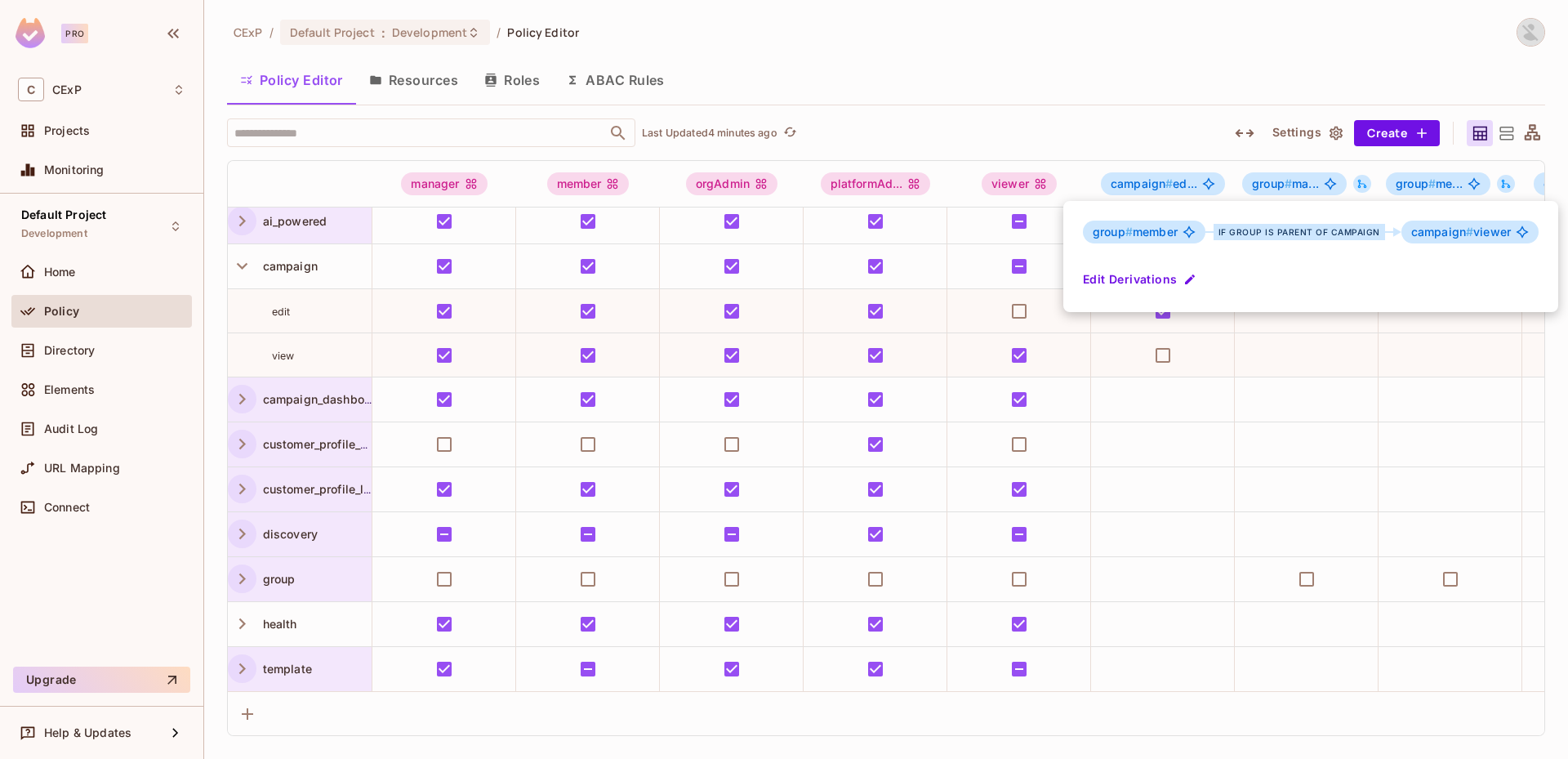 click at bounding box center (784, 379) 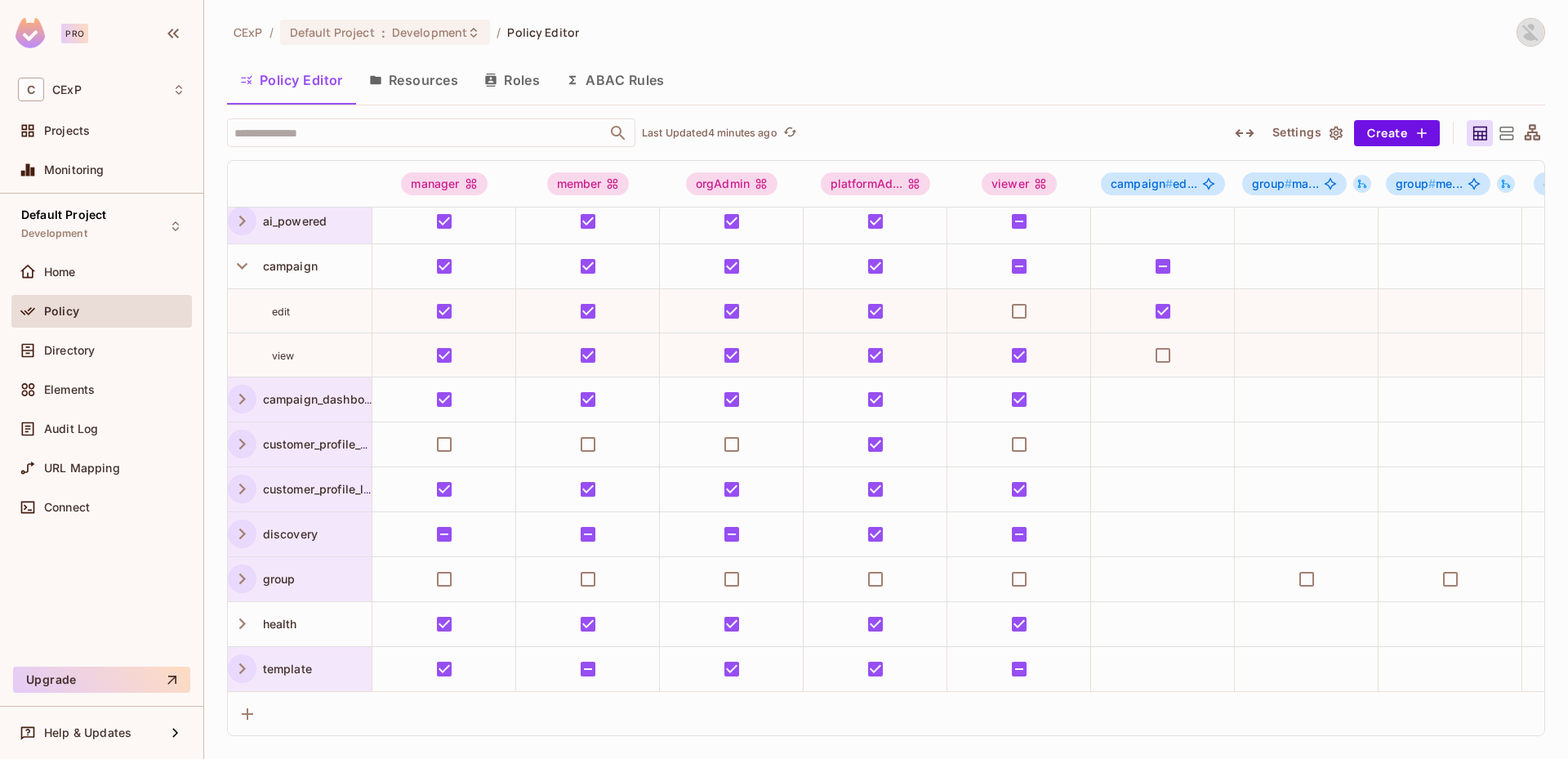 click on "Directory" at bounding box center [69, 350] 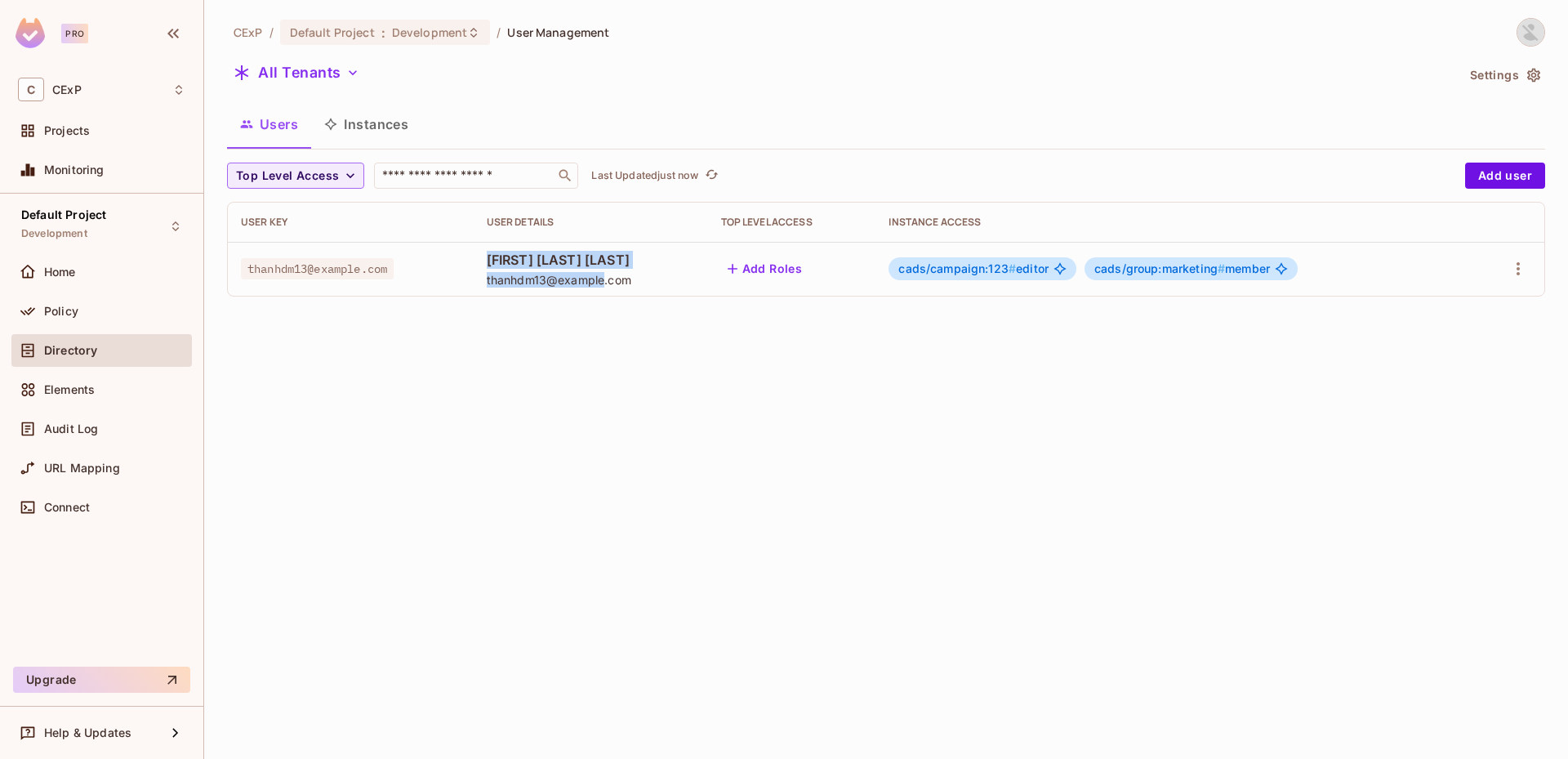 drag, startPoint x: 468, startPoint y: 249, endPoint x: 590, endPoint y: 283, distance: 126.64912 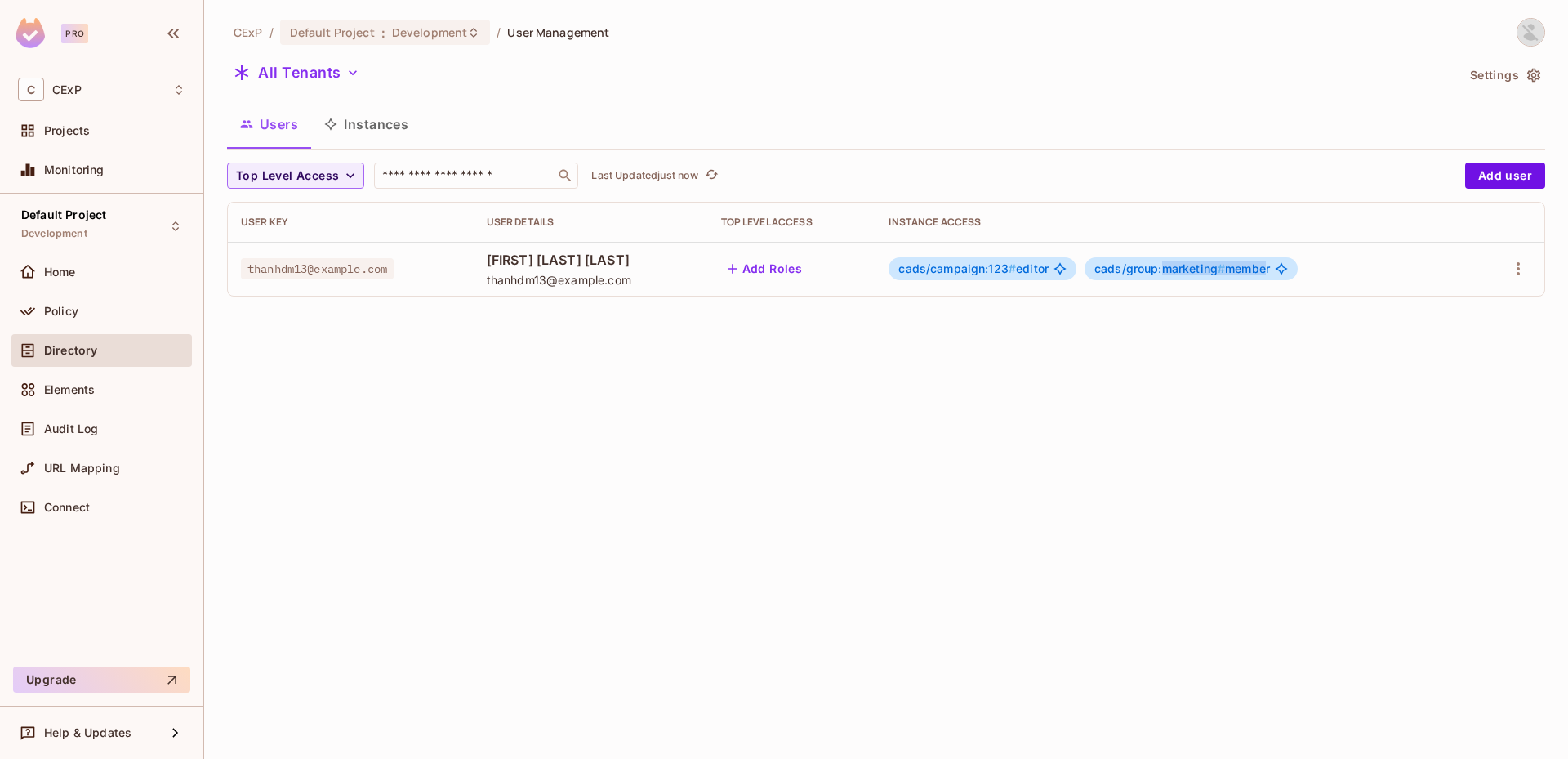 drag, startPoint x: 1127, startPoint y: 270, endPoint x: 1225, endPoint y: 270, distance: 98 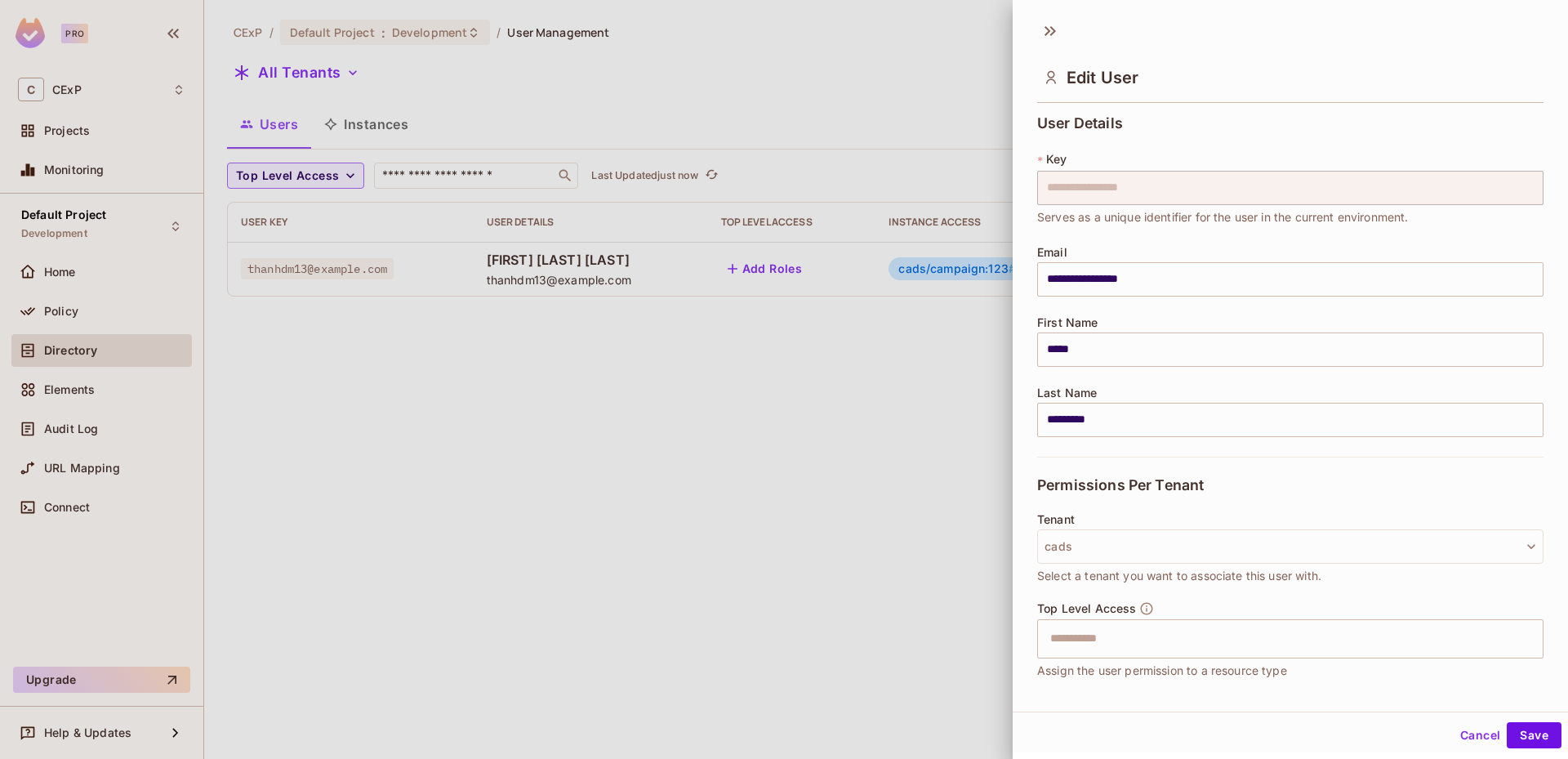 click on "Cancel" at bounding box center [1480, 735] 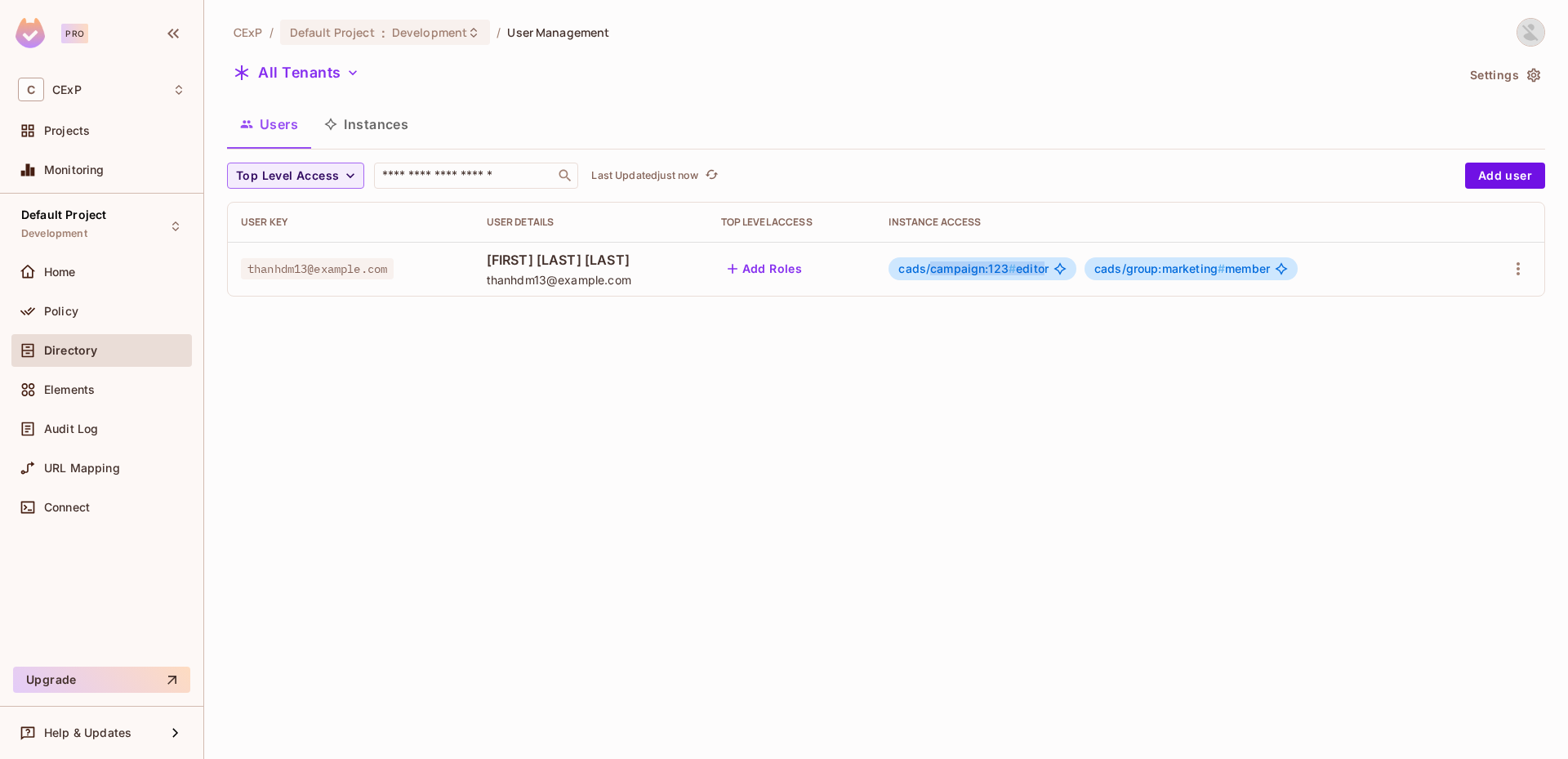 drag, startPoint x: 893, startPoint y: 272, endPoint x: 1003, endPoint y: 271, distance: 110.00455 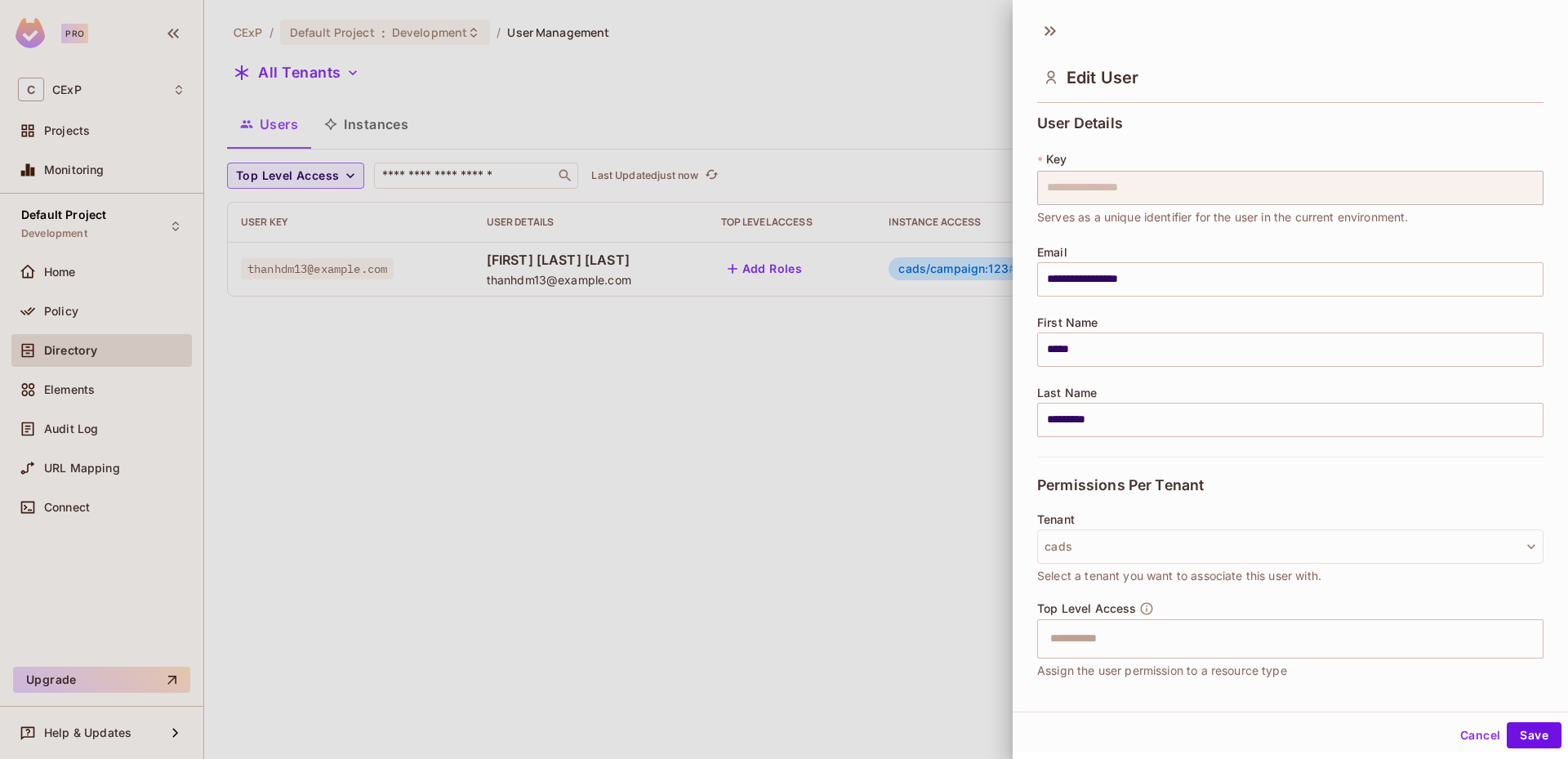 click at bounding box center (784, 379) 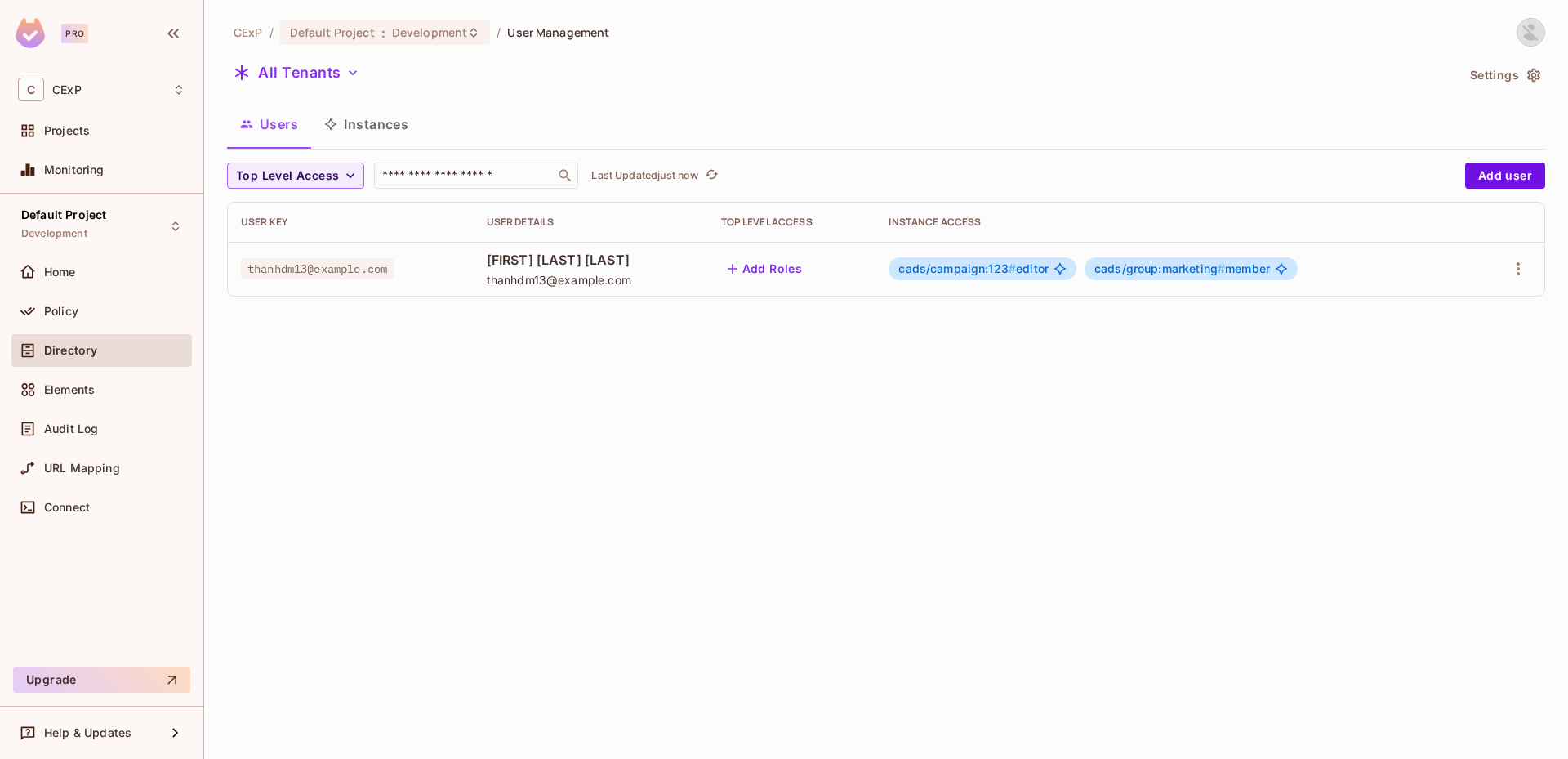 click on "cads/campaign:123 # editor" at bounding box center (973, 269) 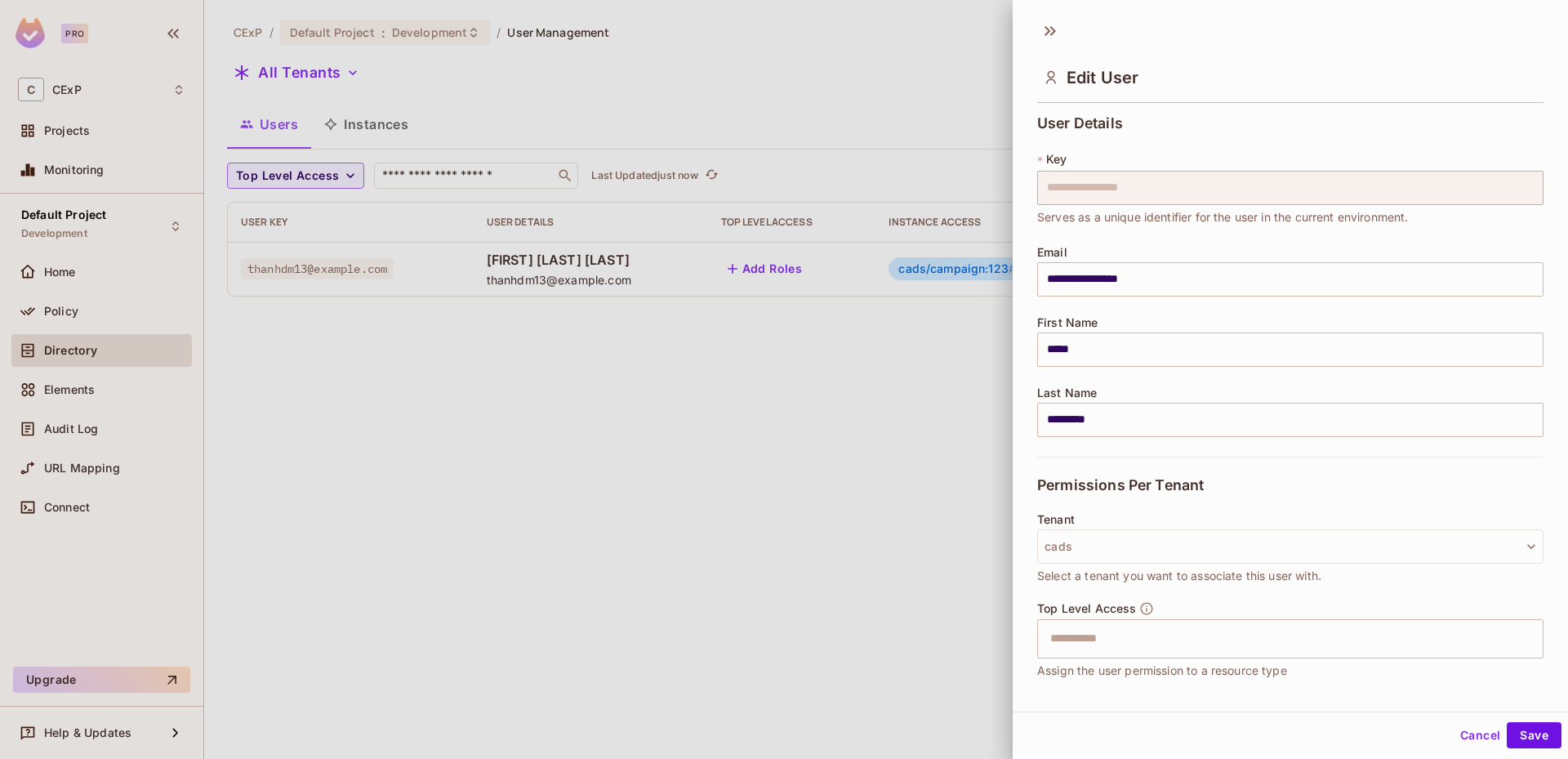 click at bounding box center (784, 379) 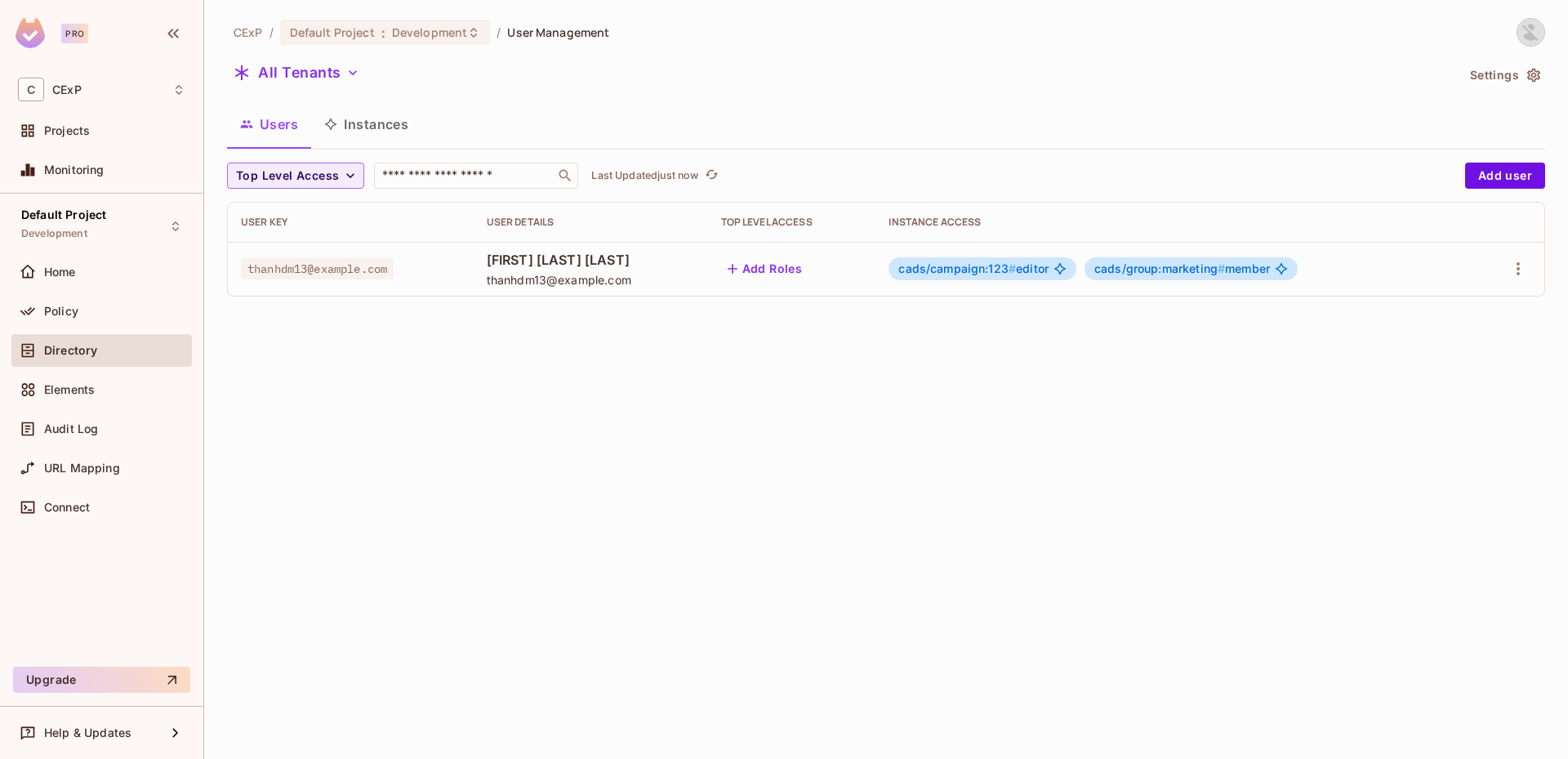 click on "cads/campaign:123 # editor" at bounding box center (973, 269) 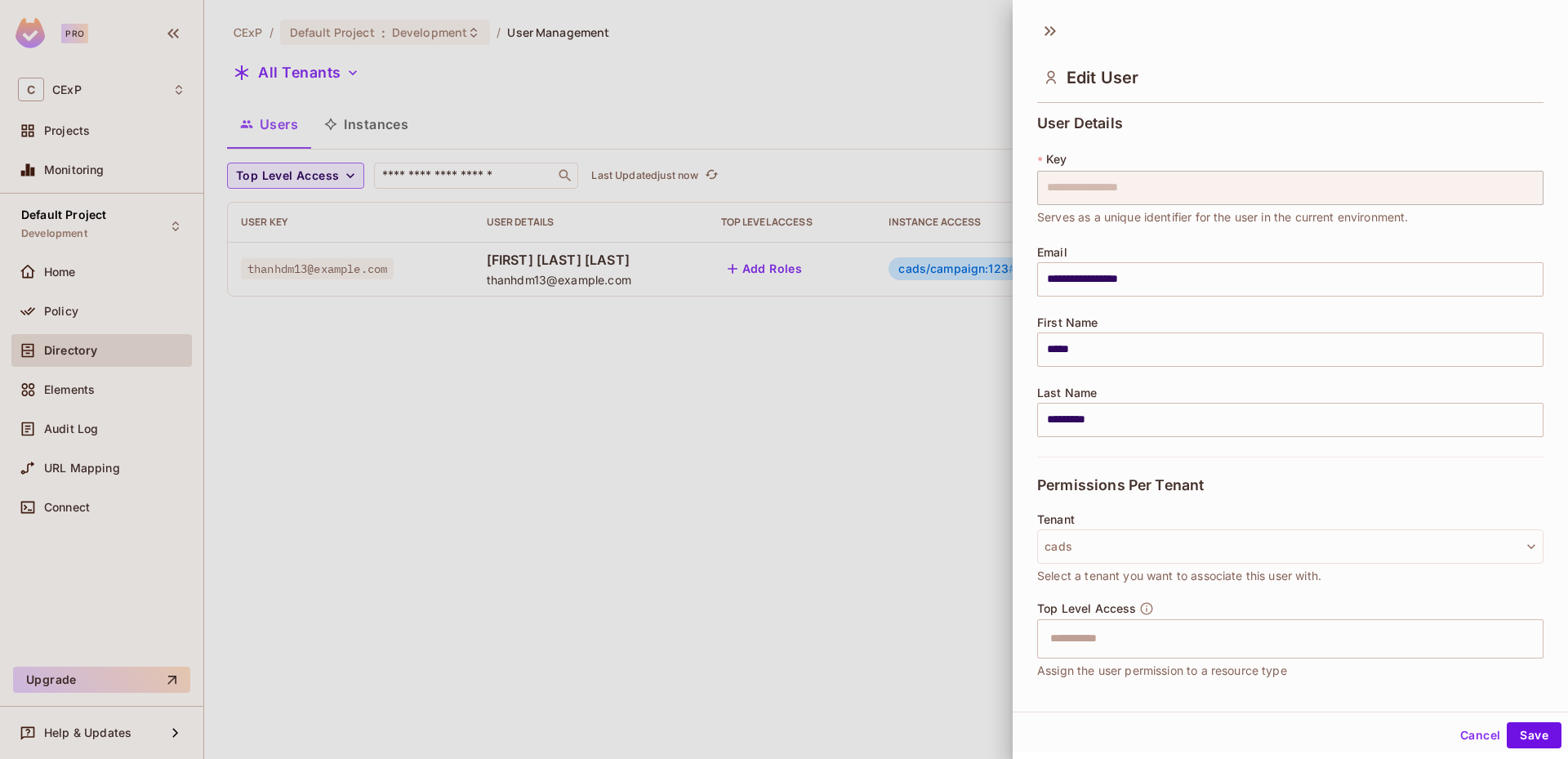 click at bounding box center [784, 379] 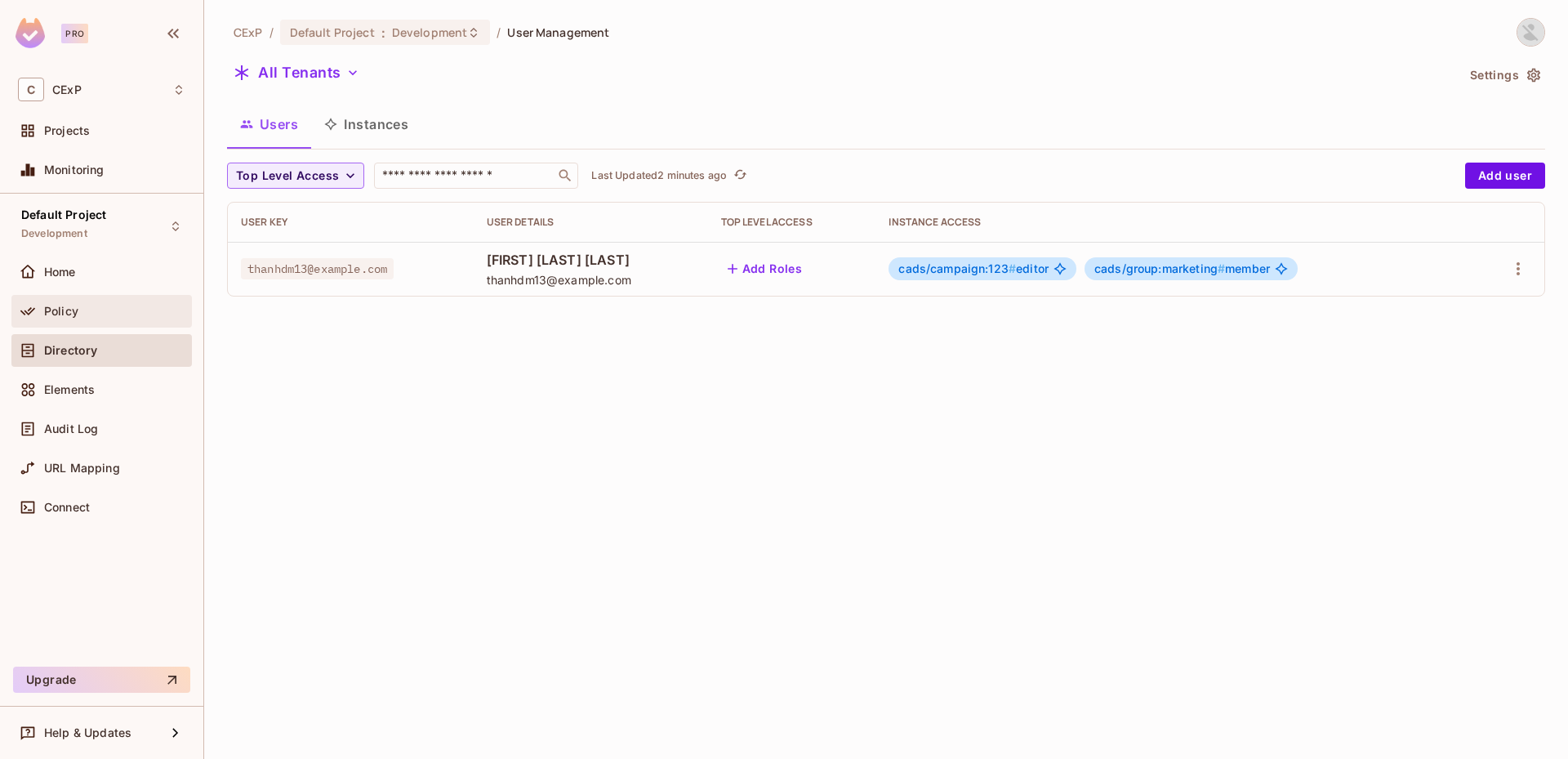 click on "Policy" at bounding box center [101, 311] 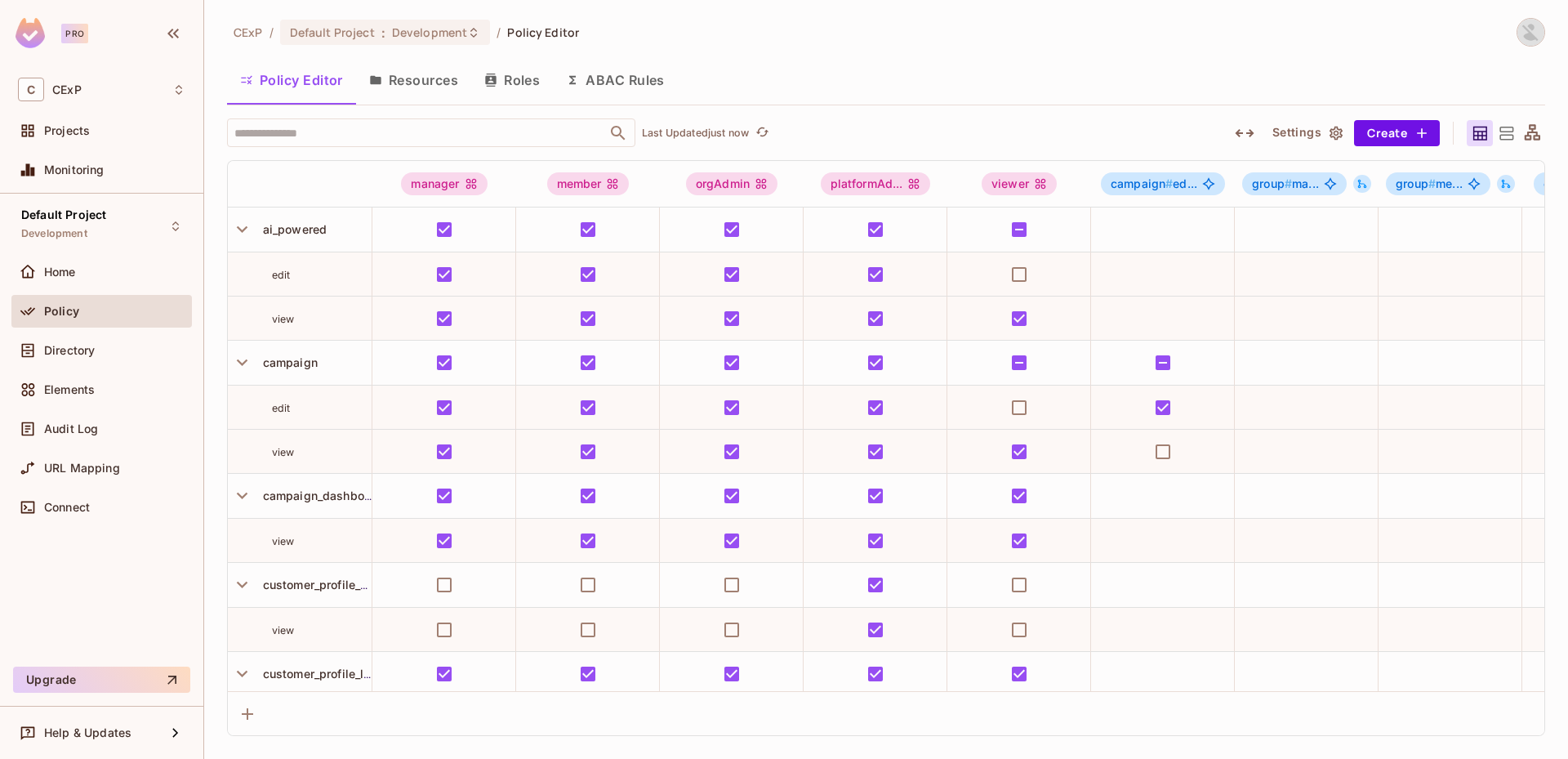 click 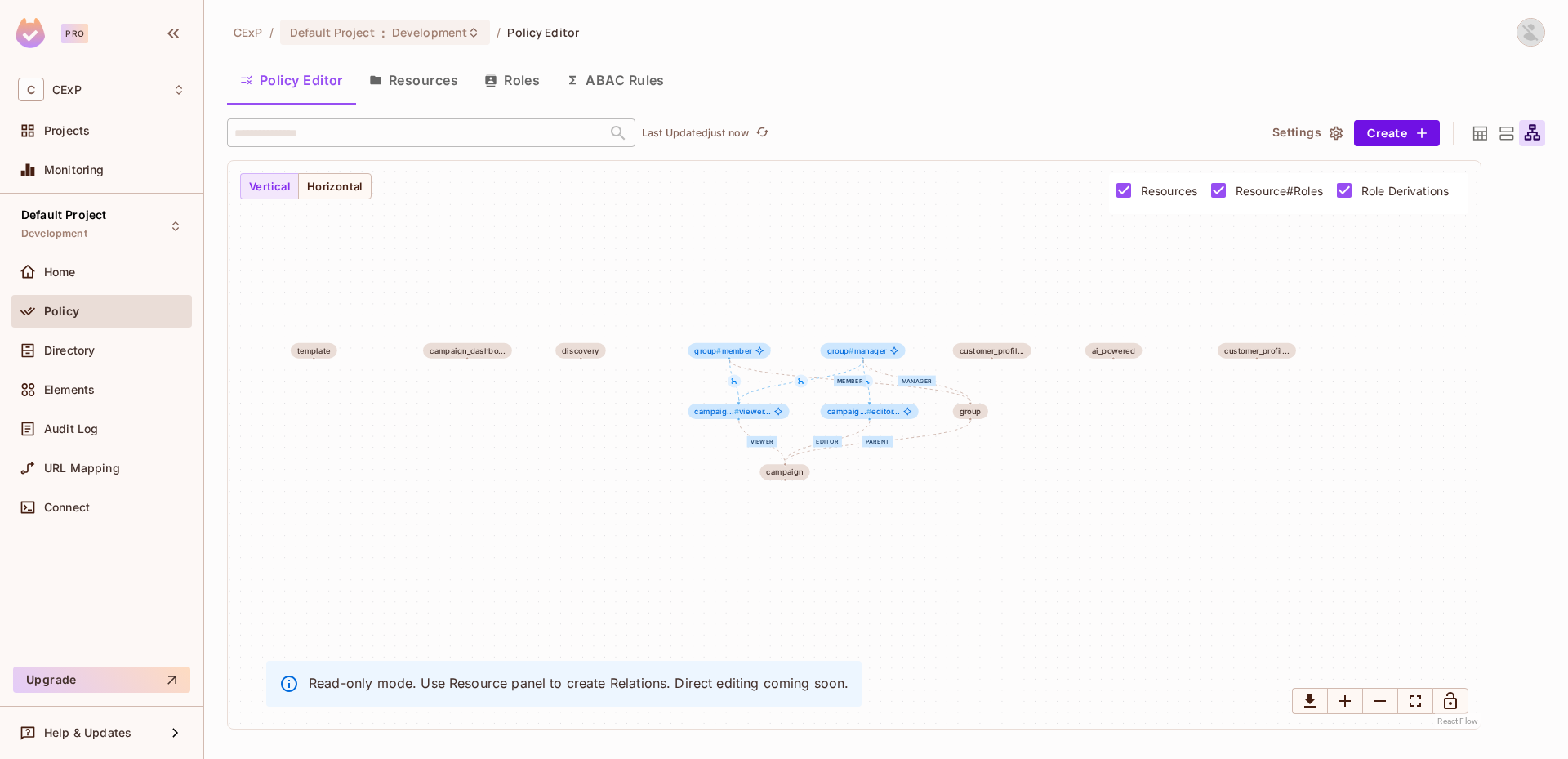 drag, startPoint x: 1119, startPoint y: 522, endPoint x: 915, endPoint y: 482, distance: 207.88458 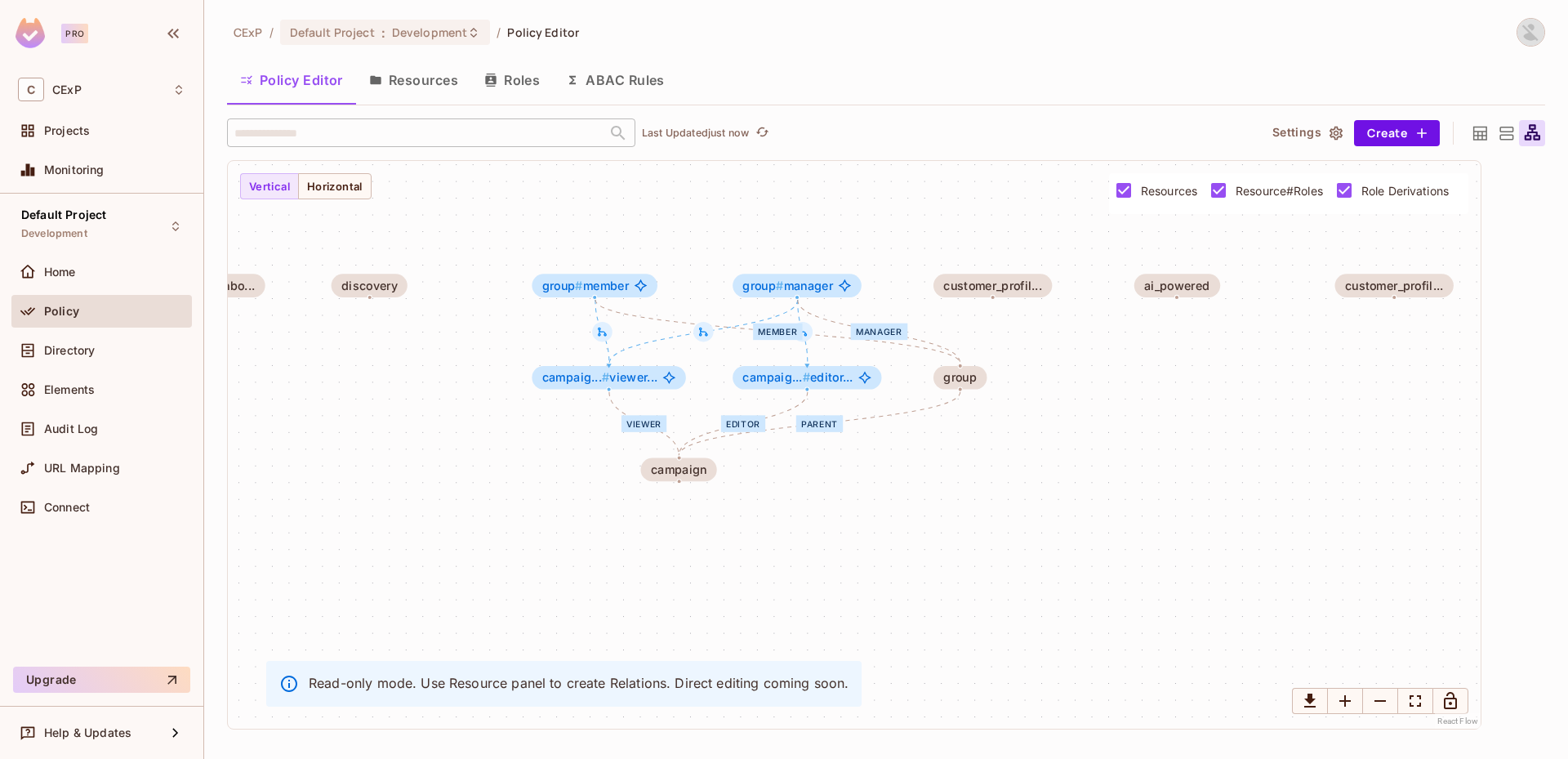 drag, startPoint x: 810, startPoint y: 471, endPoint x: 817, endPoint y: 491, distance: 21.18962 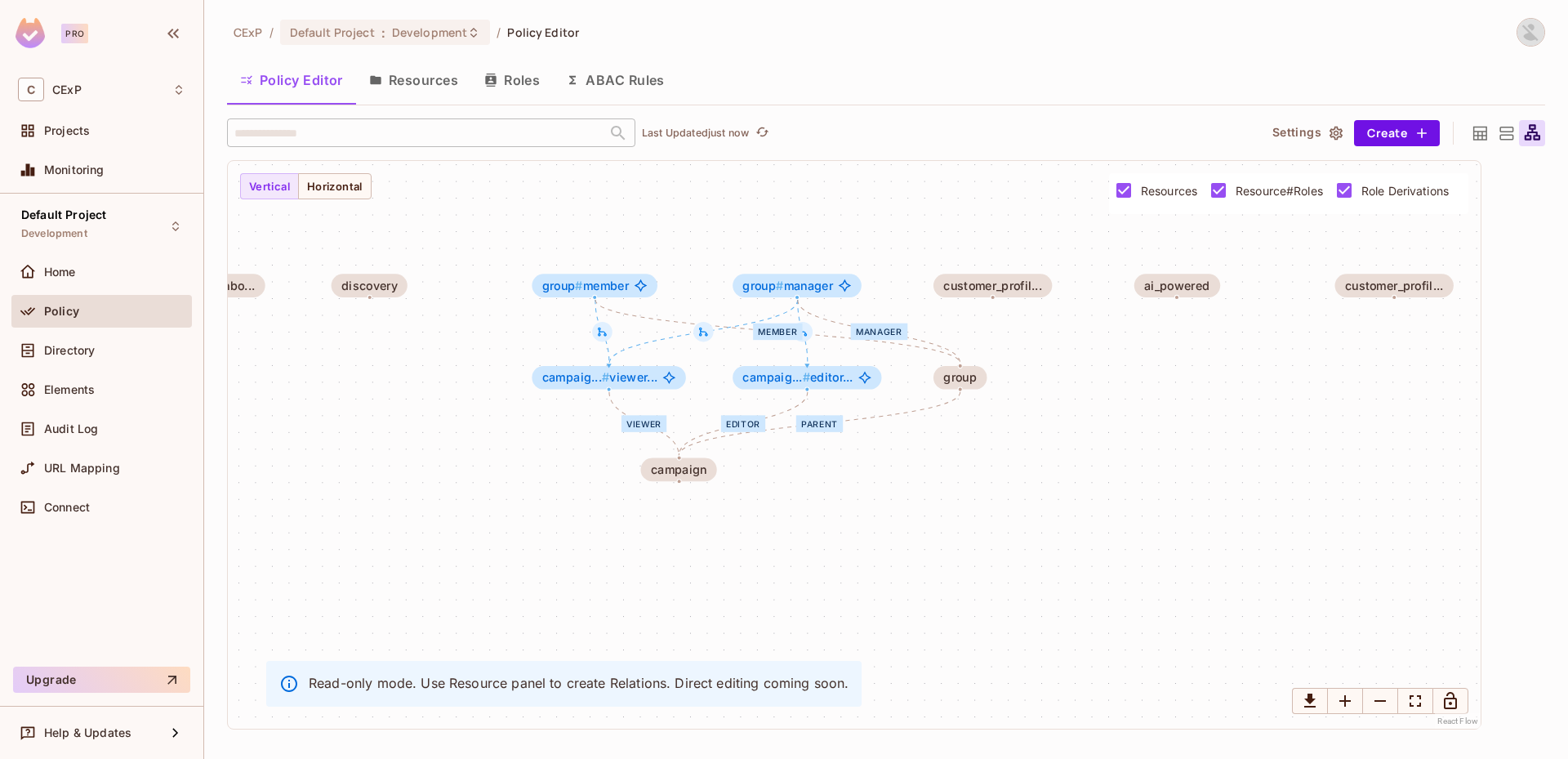 click on "viewer editor parent member manager campaign campaig... # viewer... campaig... # editor... health template campaign_dashbo... discovery group group # member group # manager customer_profil... ai_powered customer_profil..." at bounding box center (854, 444) 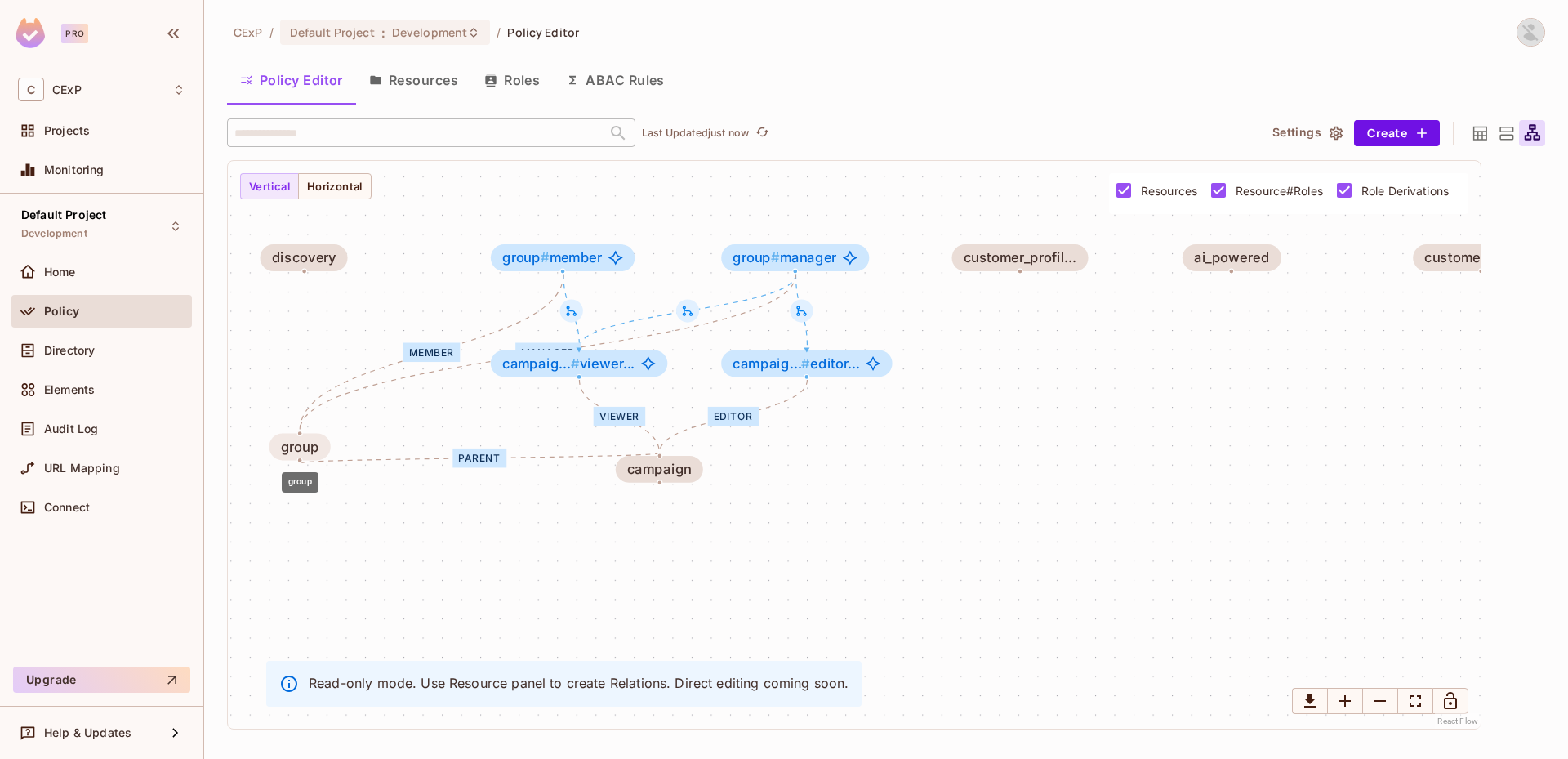 drag, startPoint x: 982, startPoint y: 372, endPoint x: 301, endPoint y: 458, distance: 686.40877 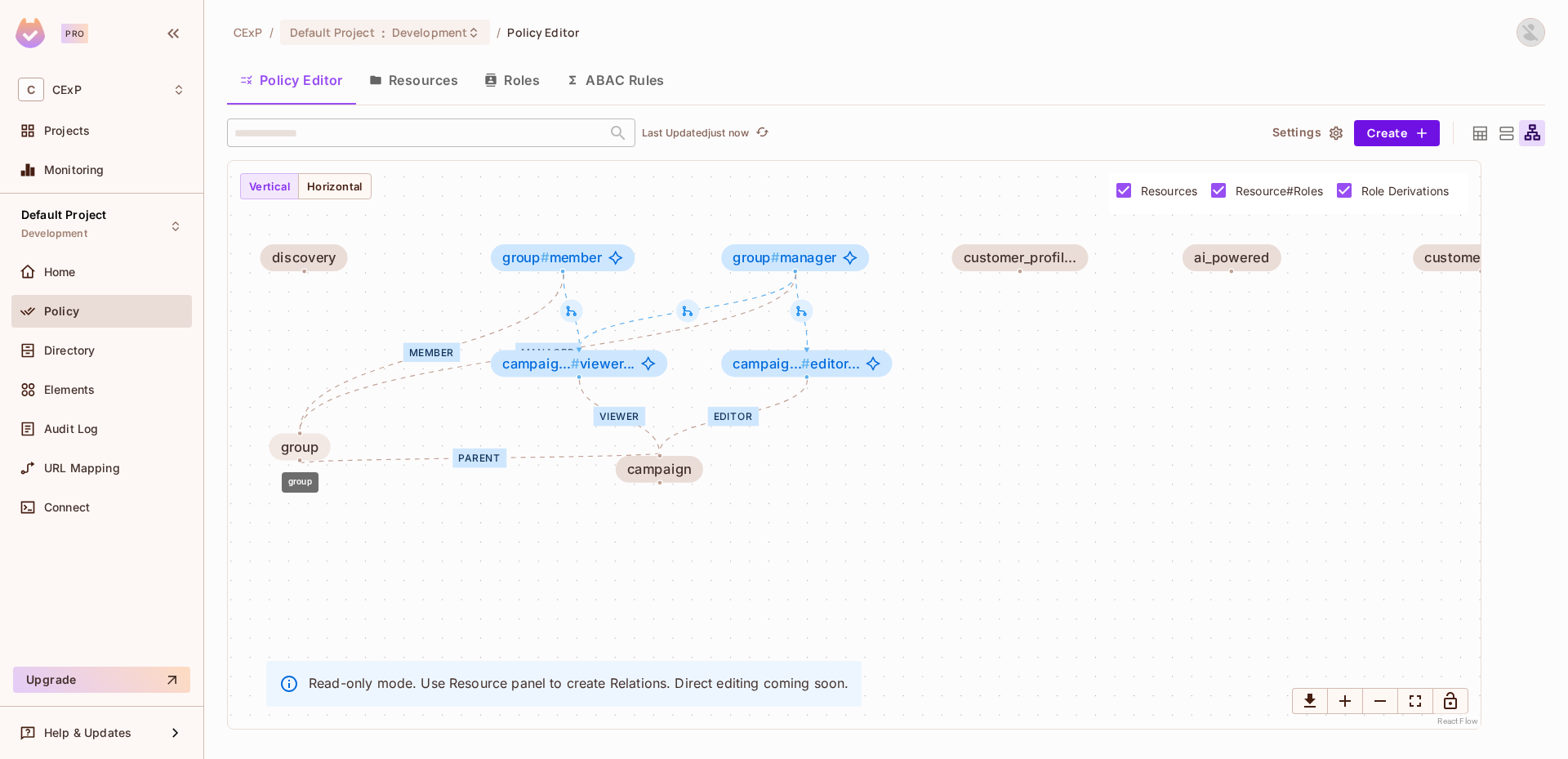 click on "group" at bounding box center (300, 447) 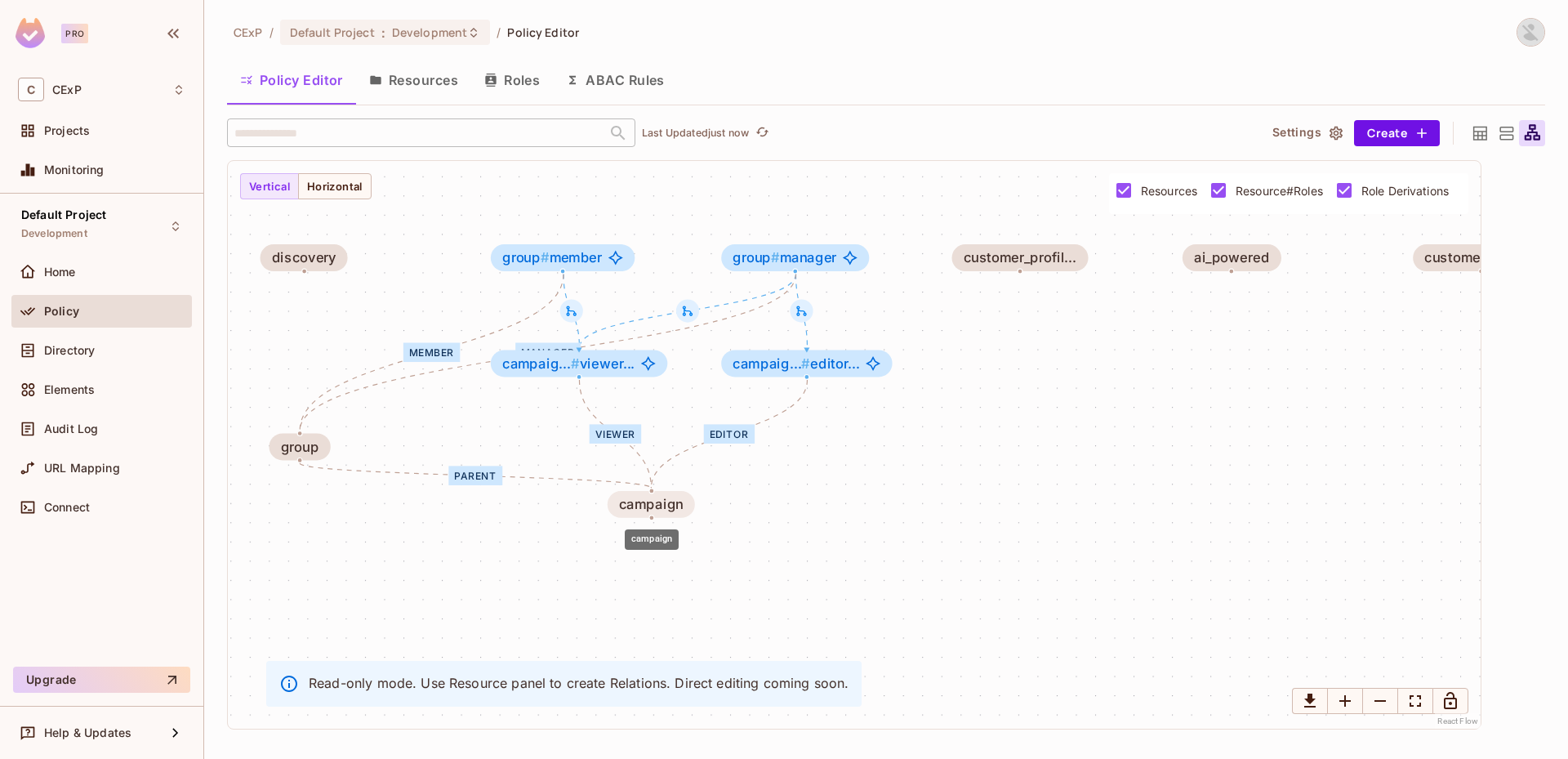 drag, startPoint x: 643, startPoint y: 460, endPoint x: 639, endPoint y: 495, distance: 35.22783 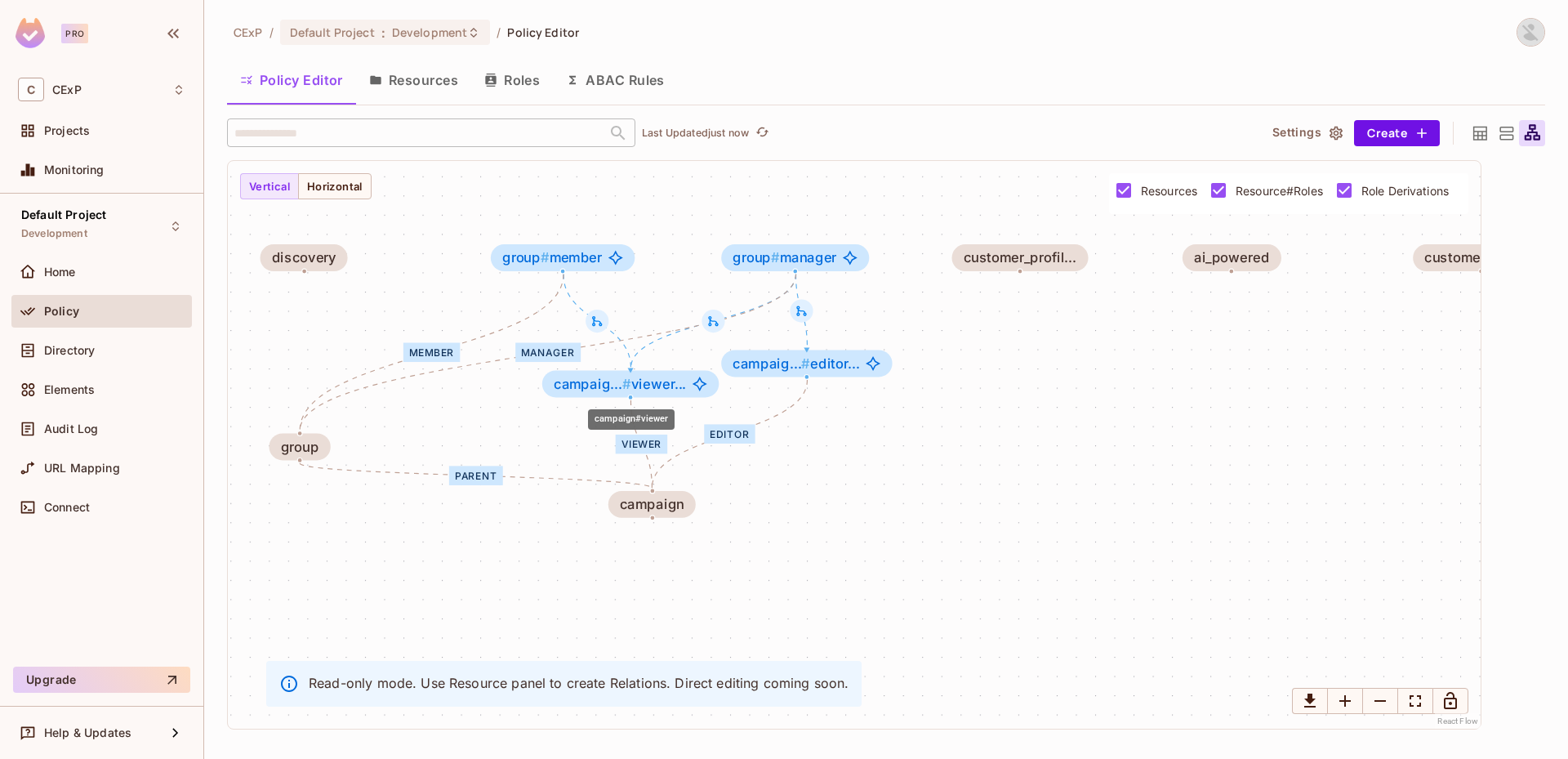 drag, startPoint x: 586, startPoint y: 371, endPoint x: 643, endPoint y: 394, distance: 61.46544 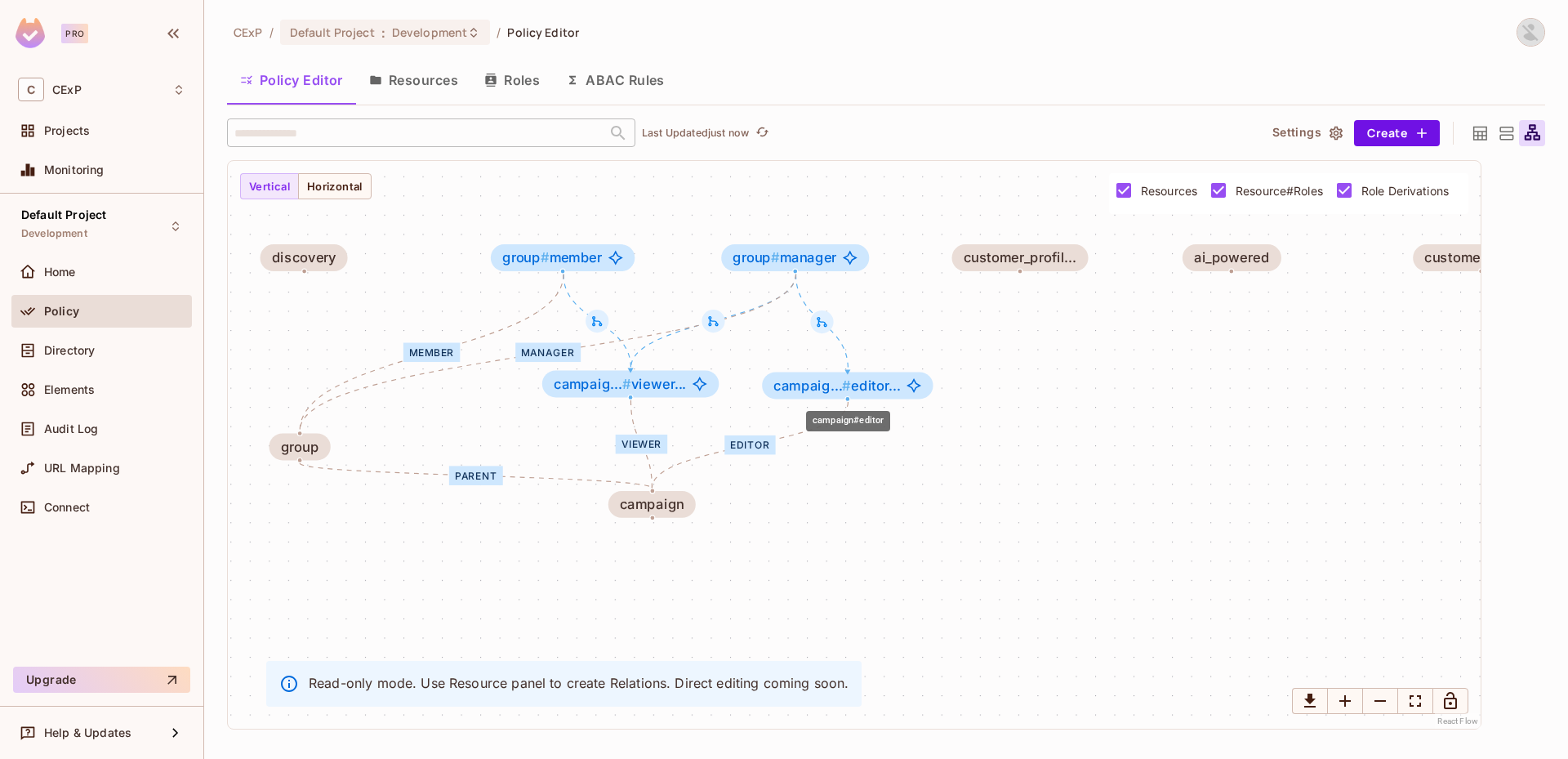 drag, startPoint x: 849, startPoint y: 371, endPoint x: 889, endPoint y: 394, distance: 46.141088 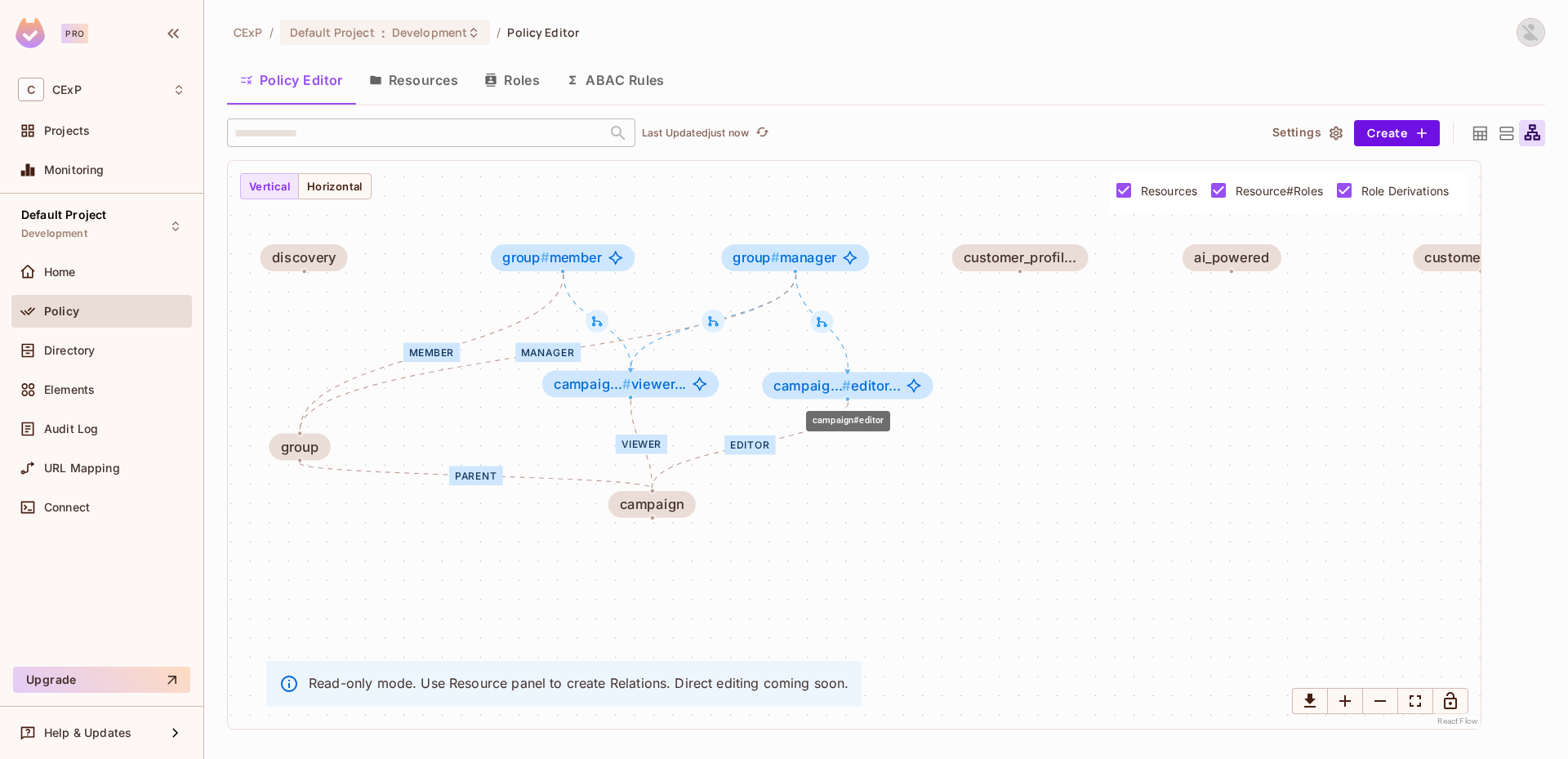 click on "campaig... # editor..." at bounding box center (847, 386) 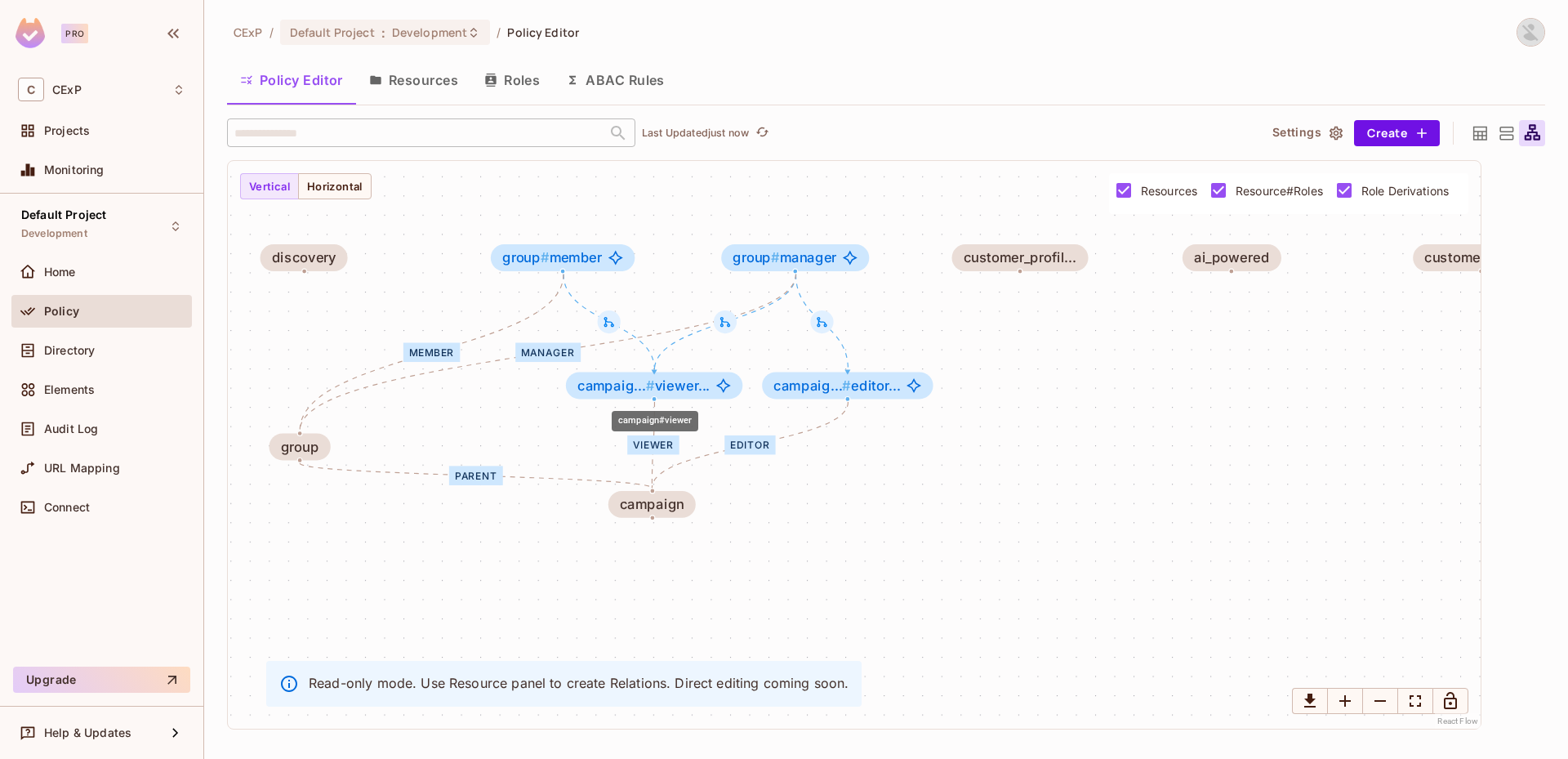 drag, startPoint x: 655, startPoint y: 386, endPoint x: 680, endPoint y: 389, distance: 25.179 